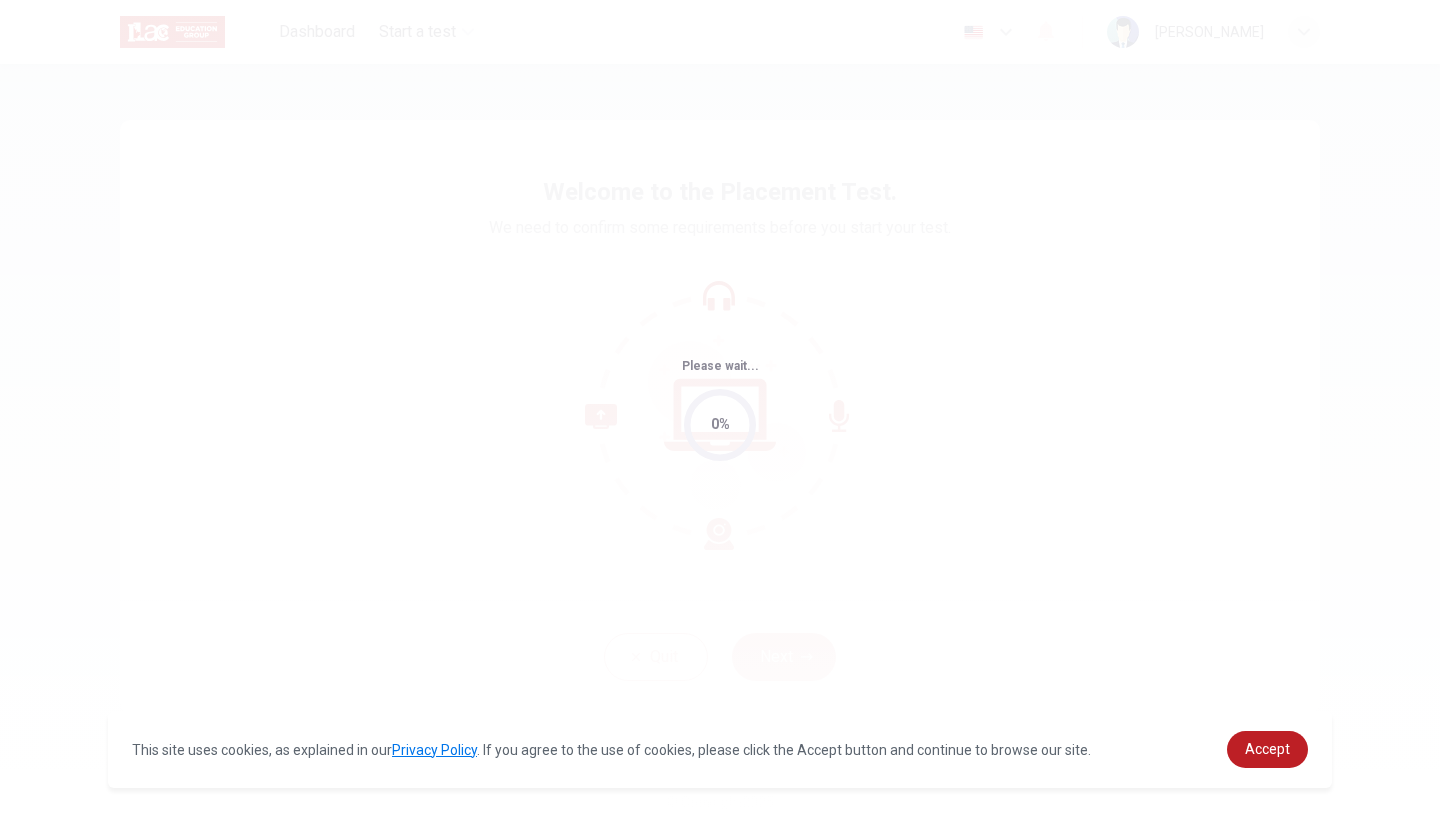 scroll, scrollTop: 0, scrollLeft: 0, axis: both 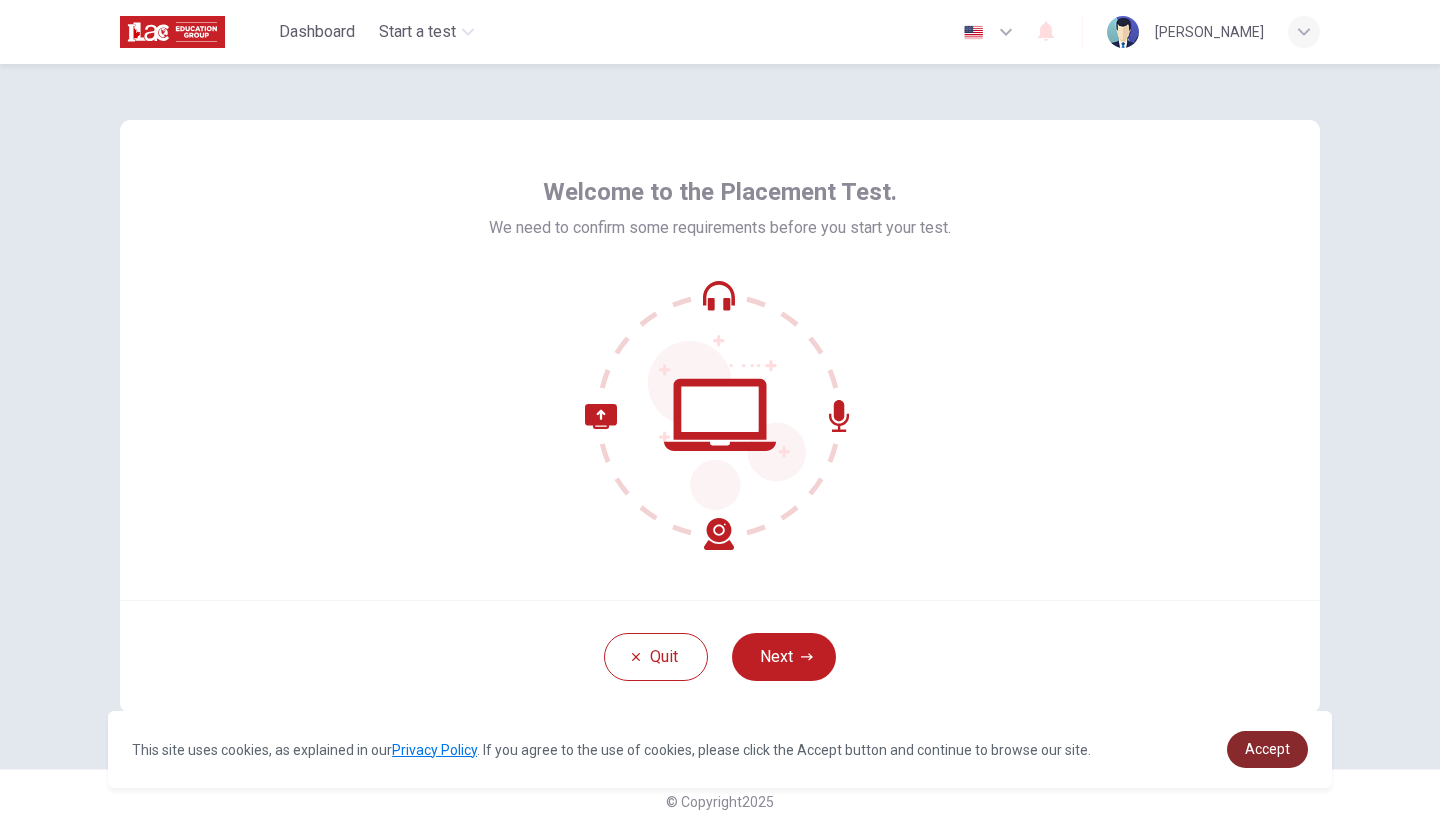 click on "Accept" at bounding box center (1267, 749) 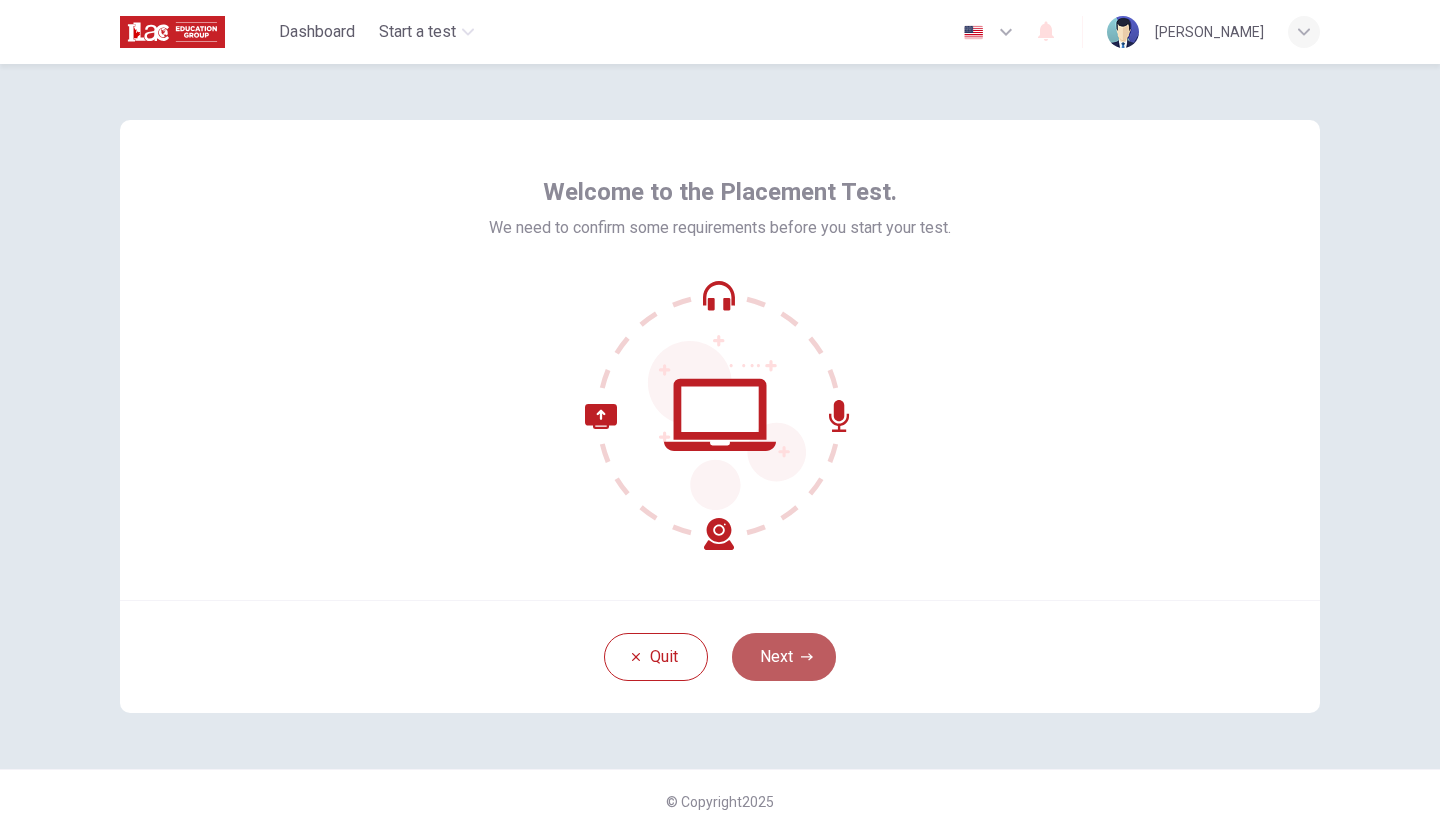 click on "Next" at bounding box center [784, 657] 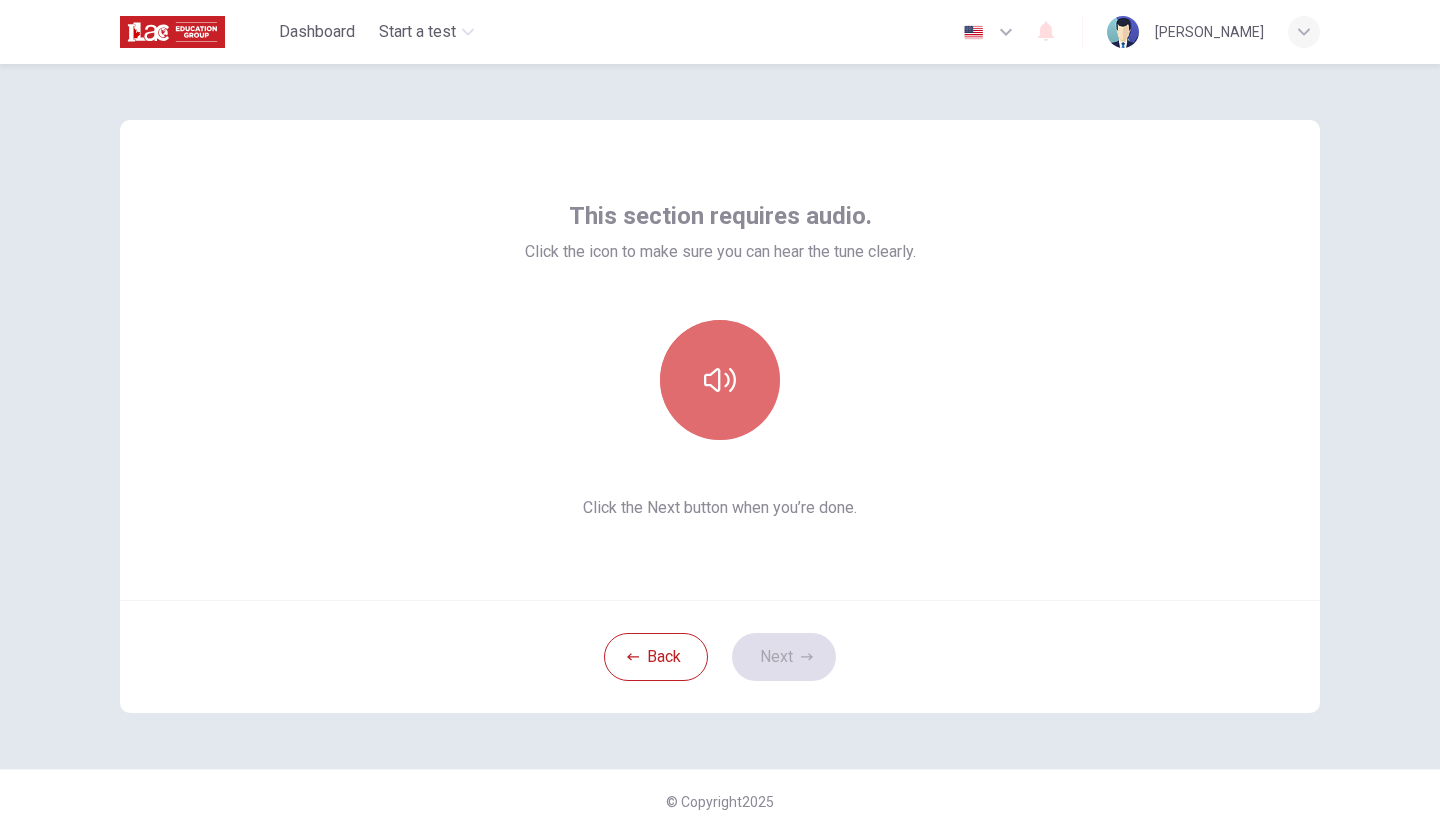 click 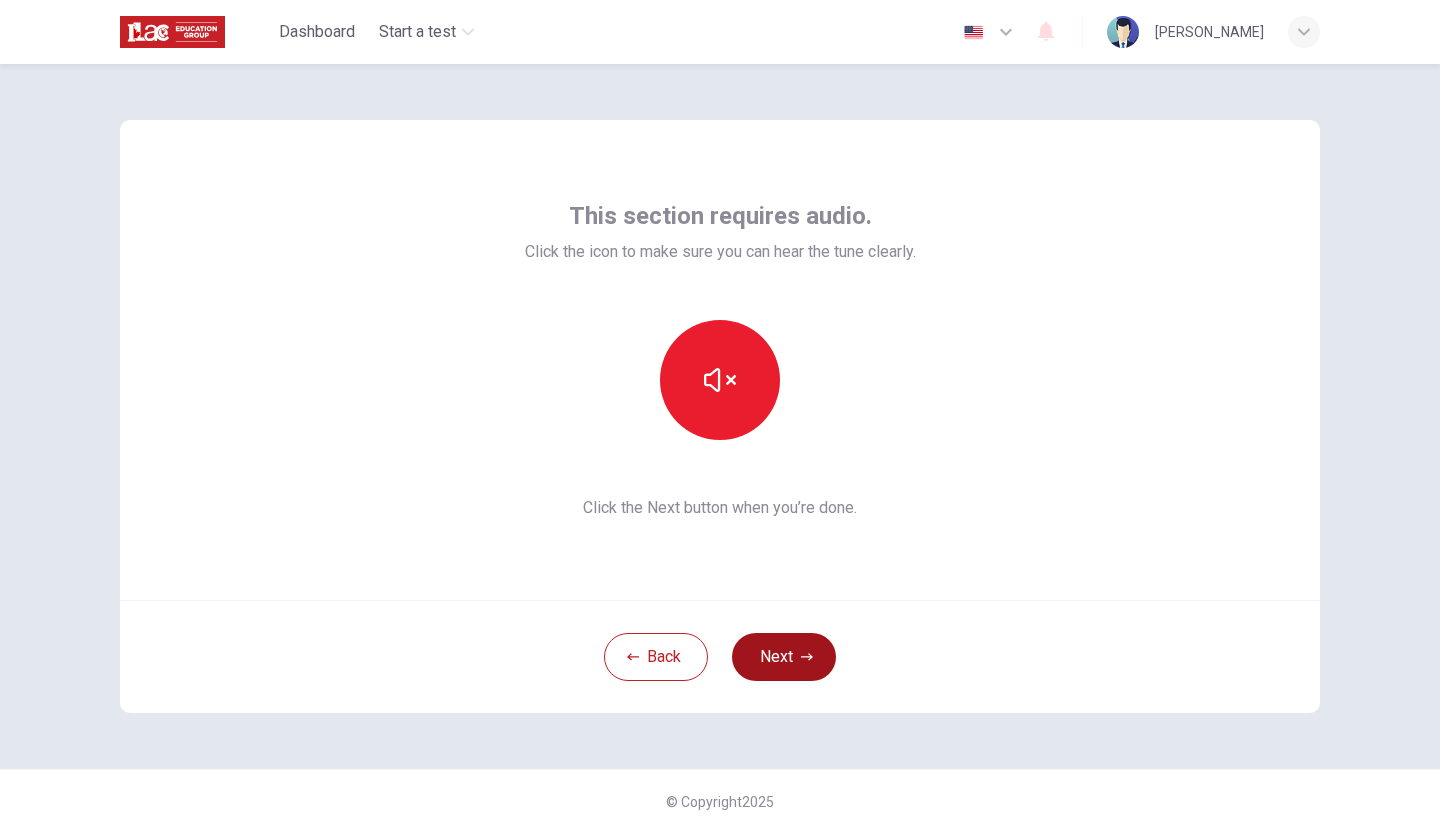 click on "Next" at bounding box center (784, 657) 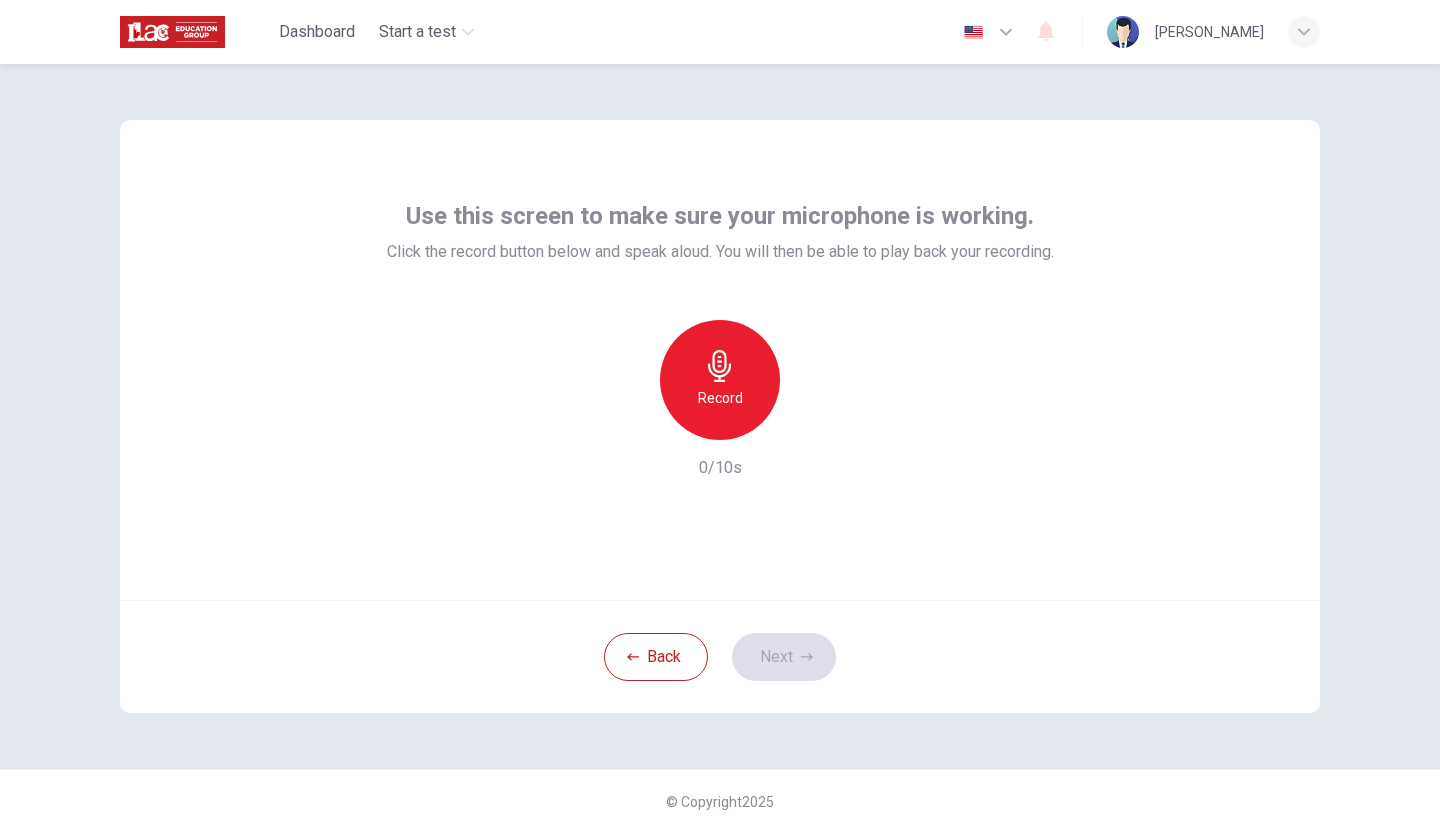 click on "Record" at bounding box center [720, 398] 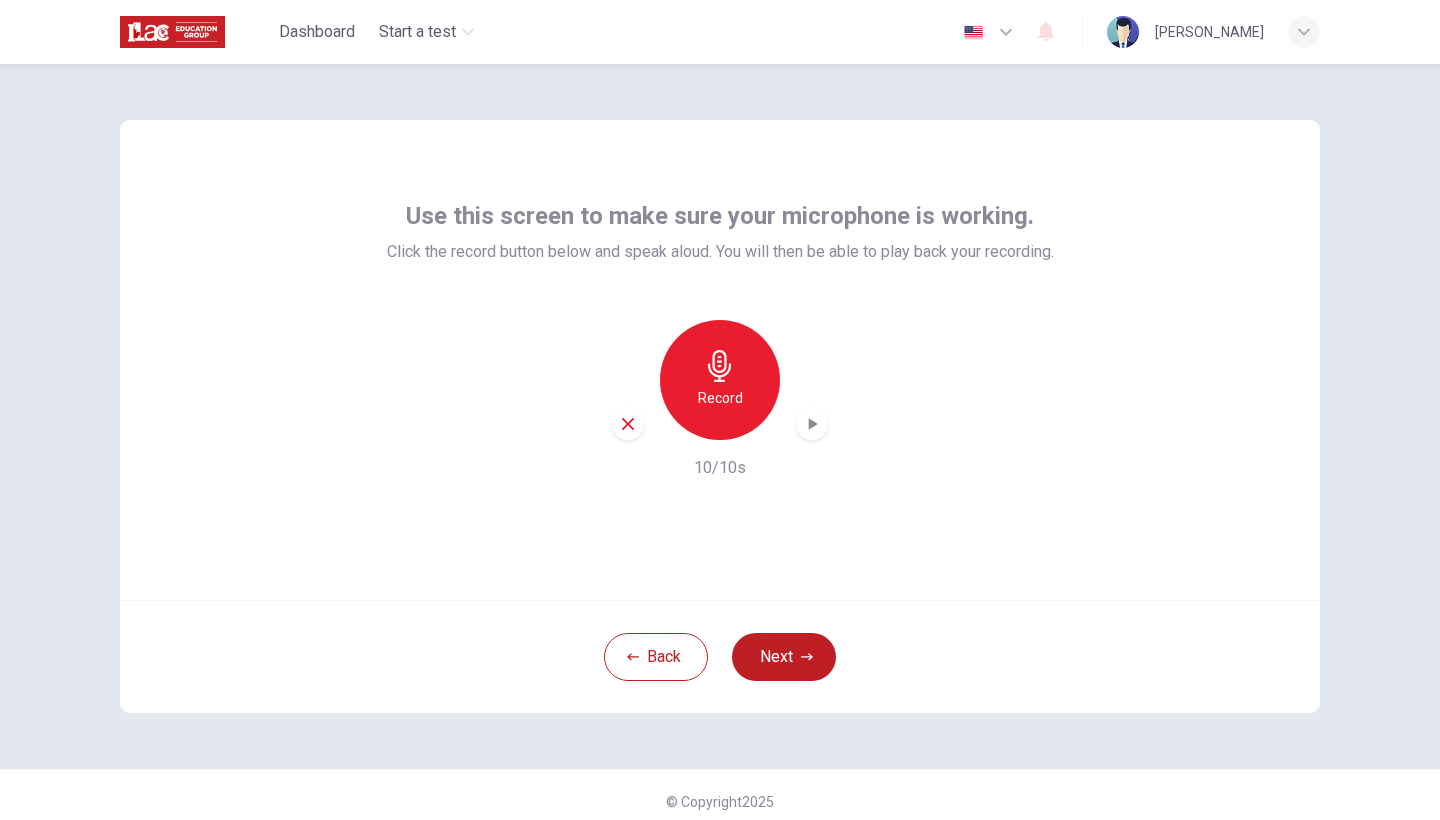 click 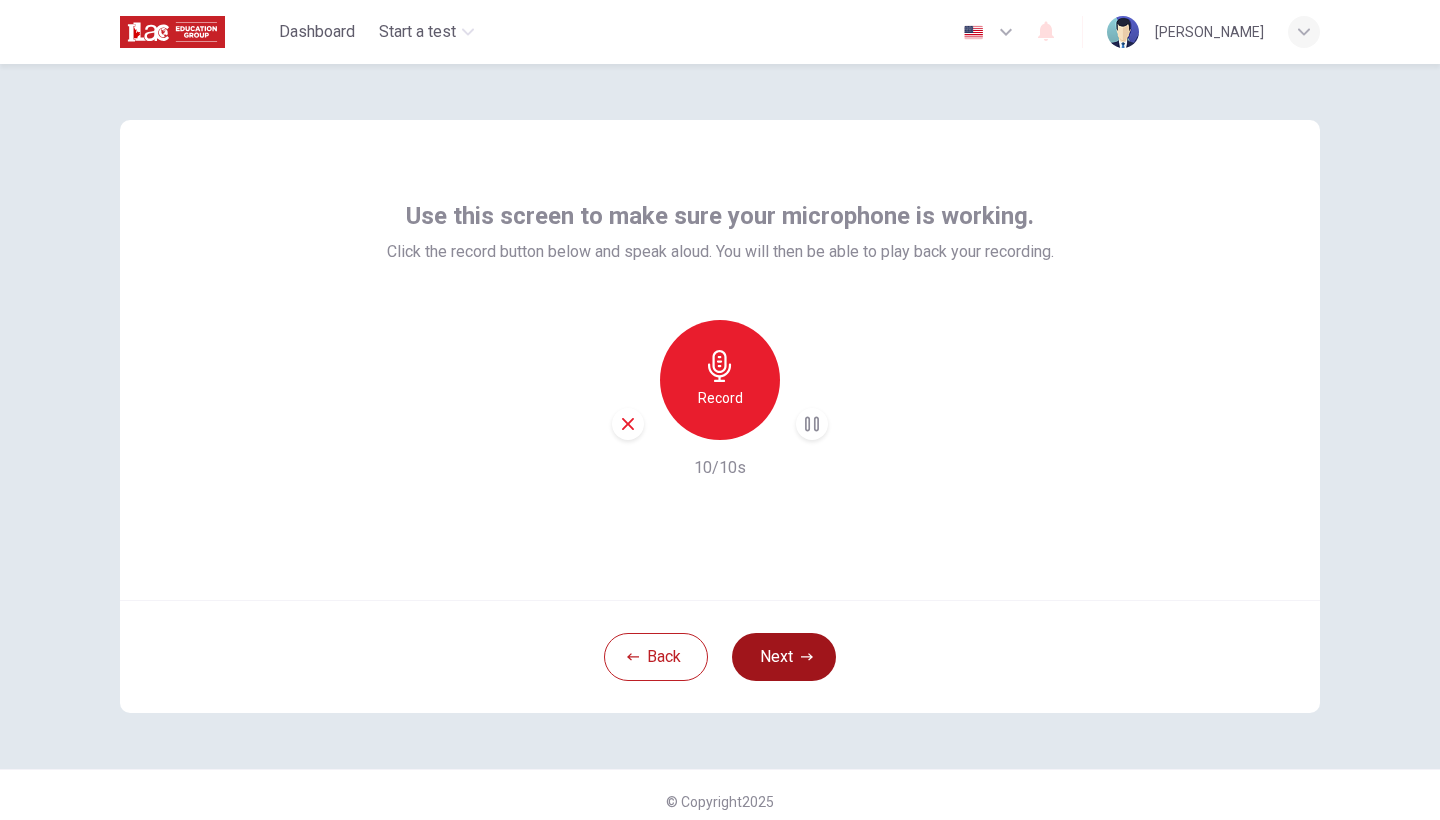 click on "Next" at bounding box center (784, 657) 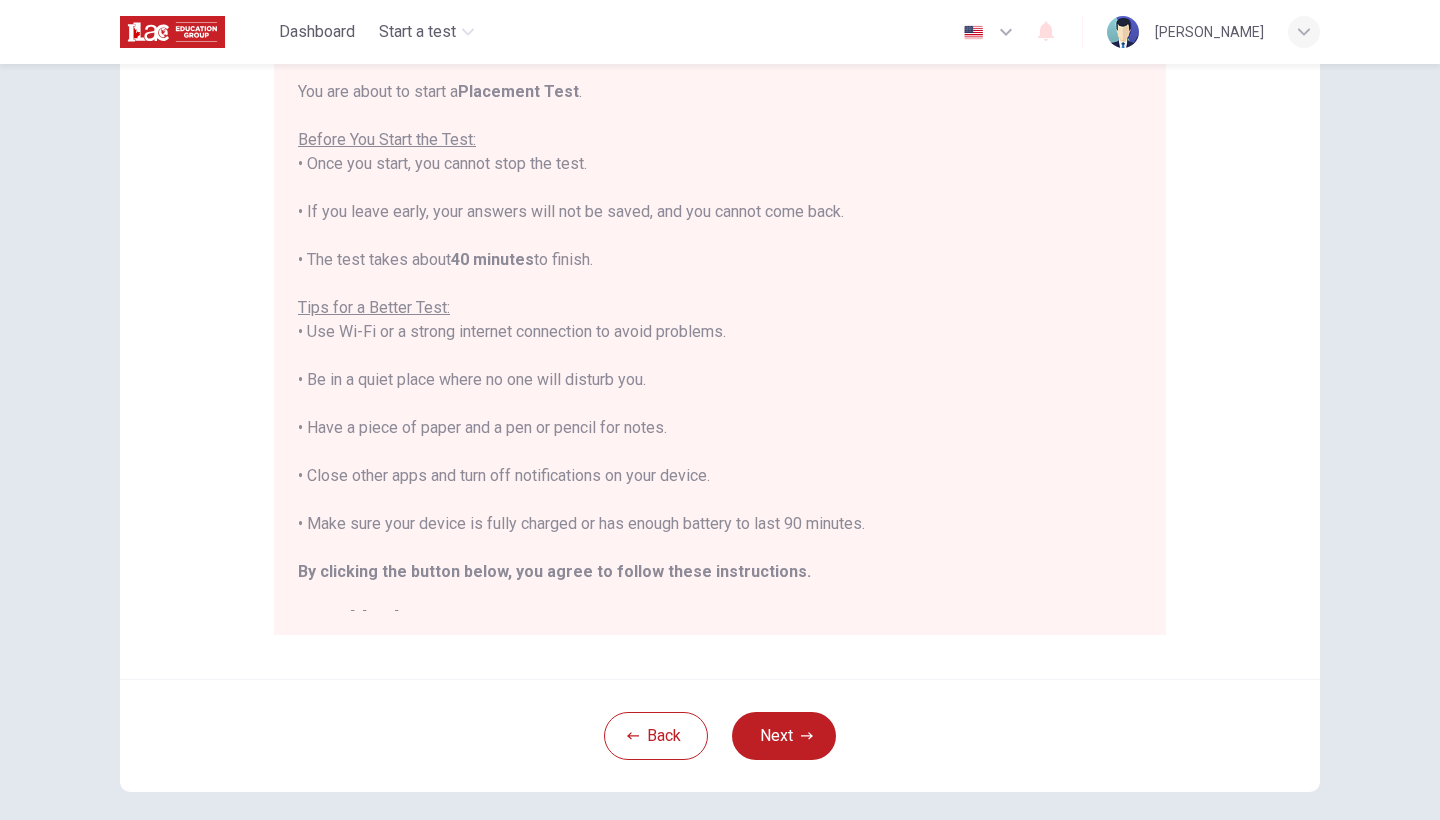 scroll, scrollTop: 240, scrollLeft: 0, axis: vertical 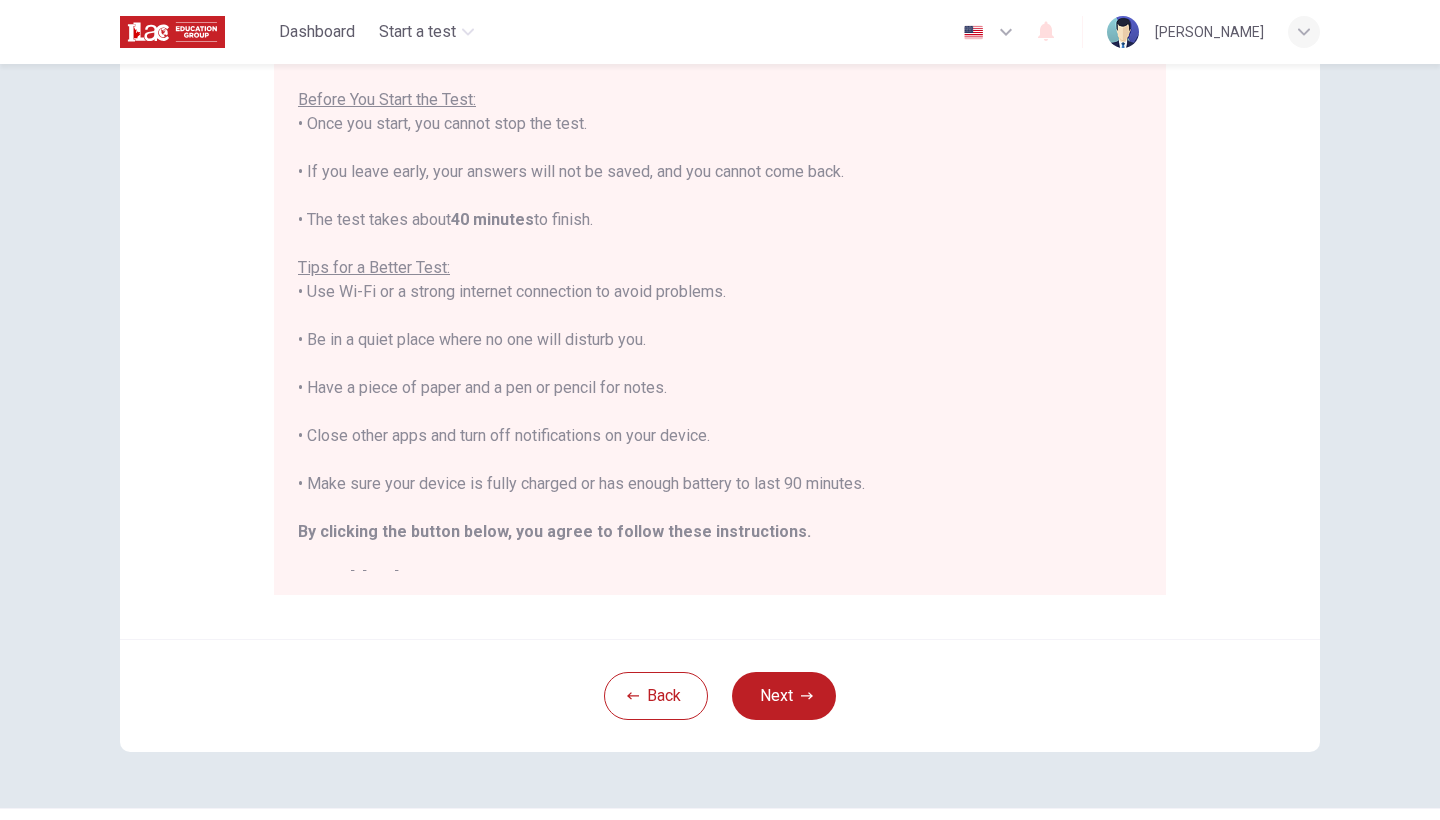 drag, startPoint x: 1147, startPoint y: 466, endPoint x: 1148, endPoint y: 477, distance: 11.045361 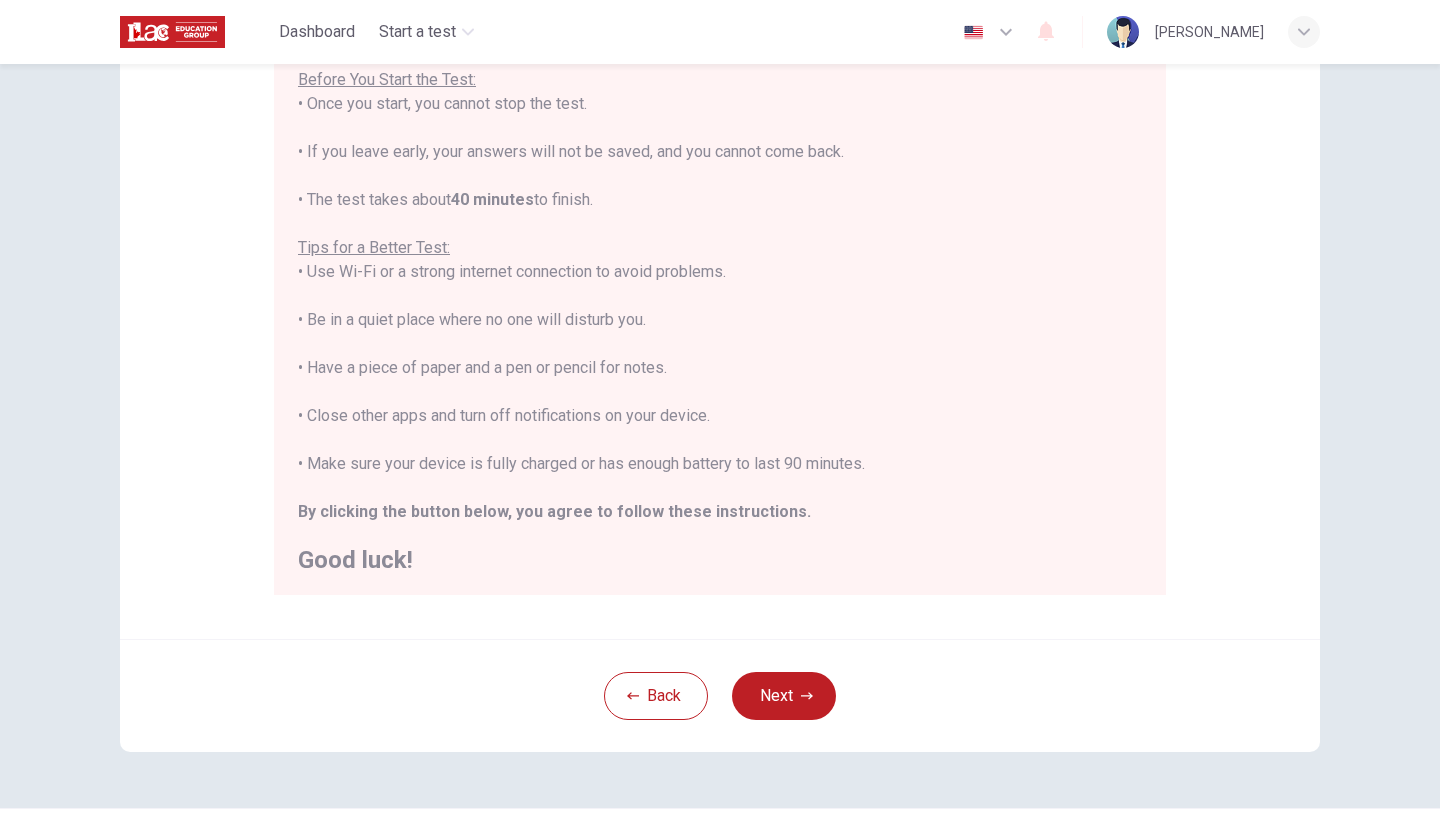 scroll, scrollTop: 21, scrollLeft: 0, axis: vertical 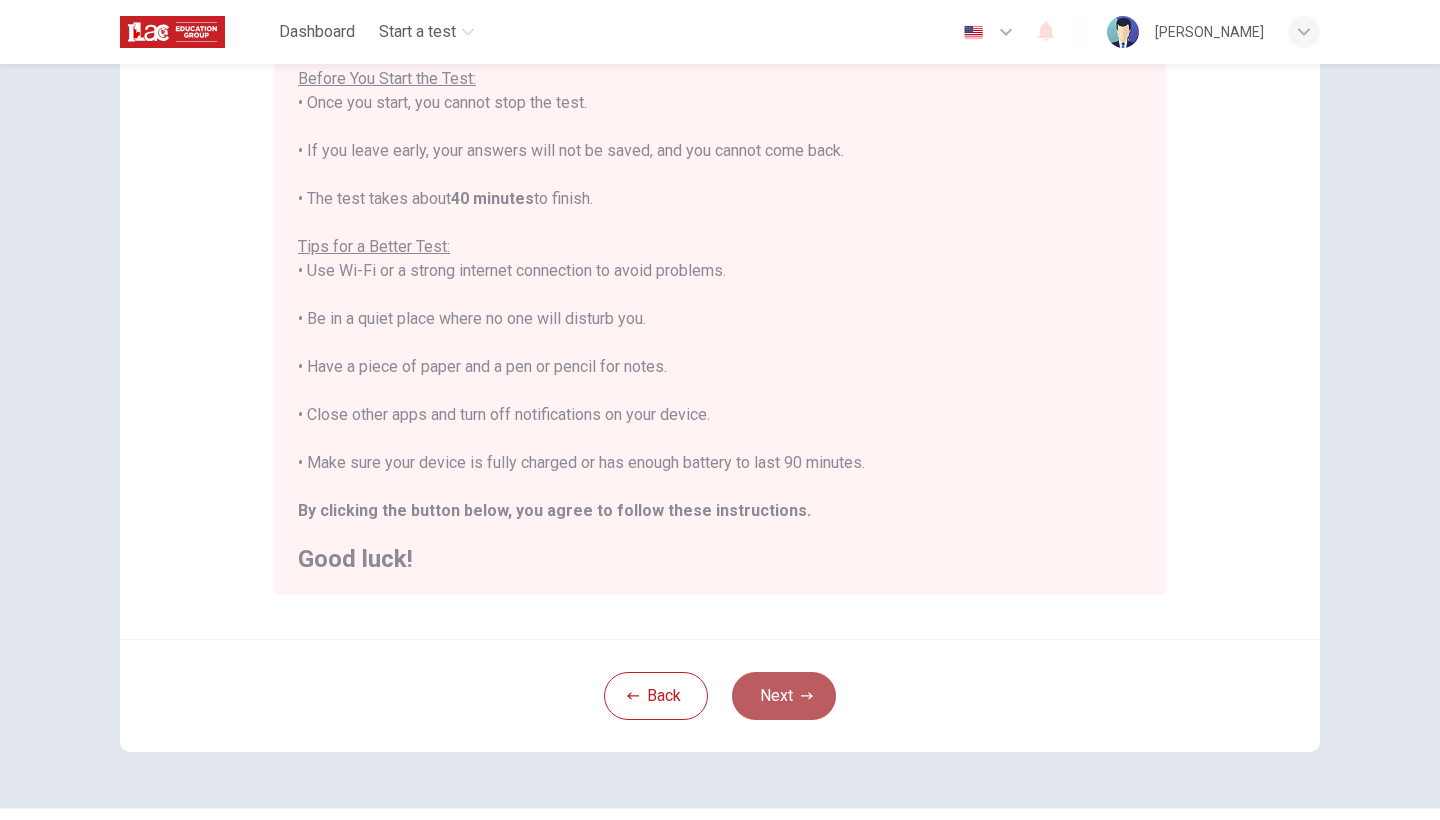 click on "Next" at bounding box center (784, 696) 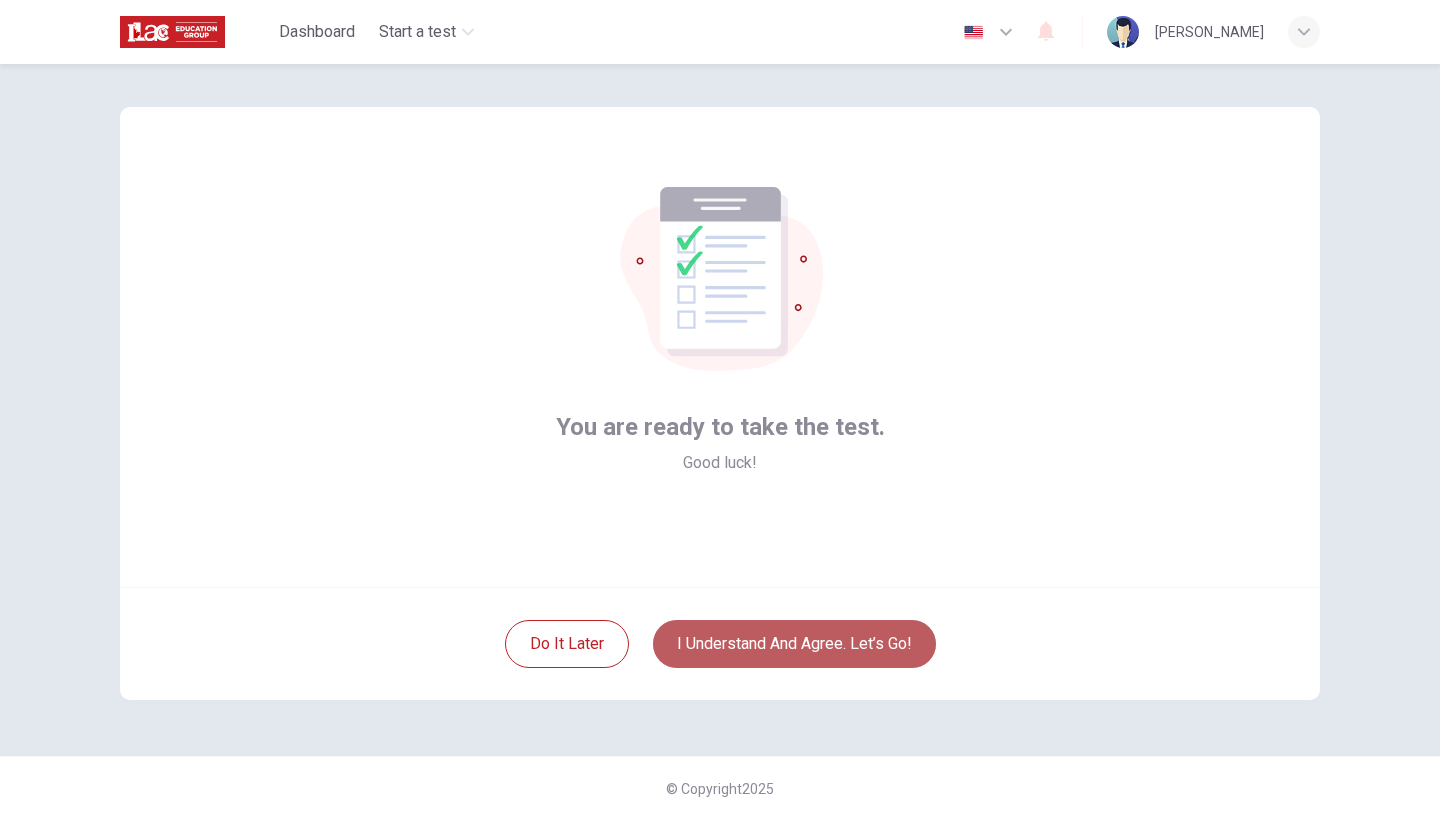 click on "I understand and agree. Let’s go!" at bounding box center [794, 644] 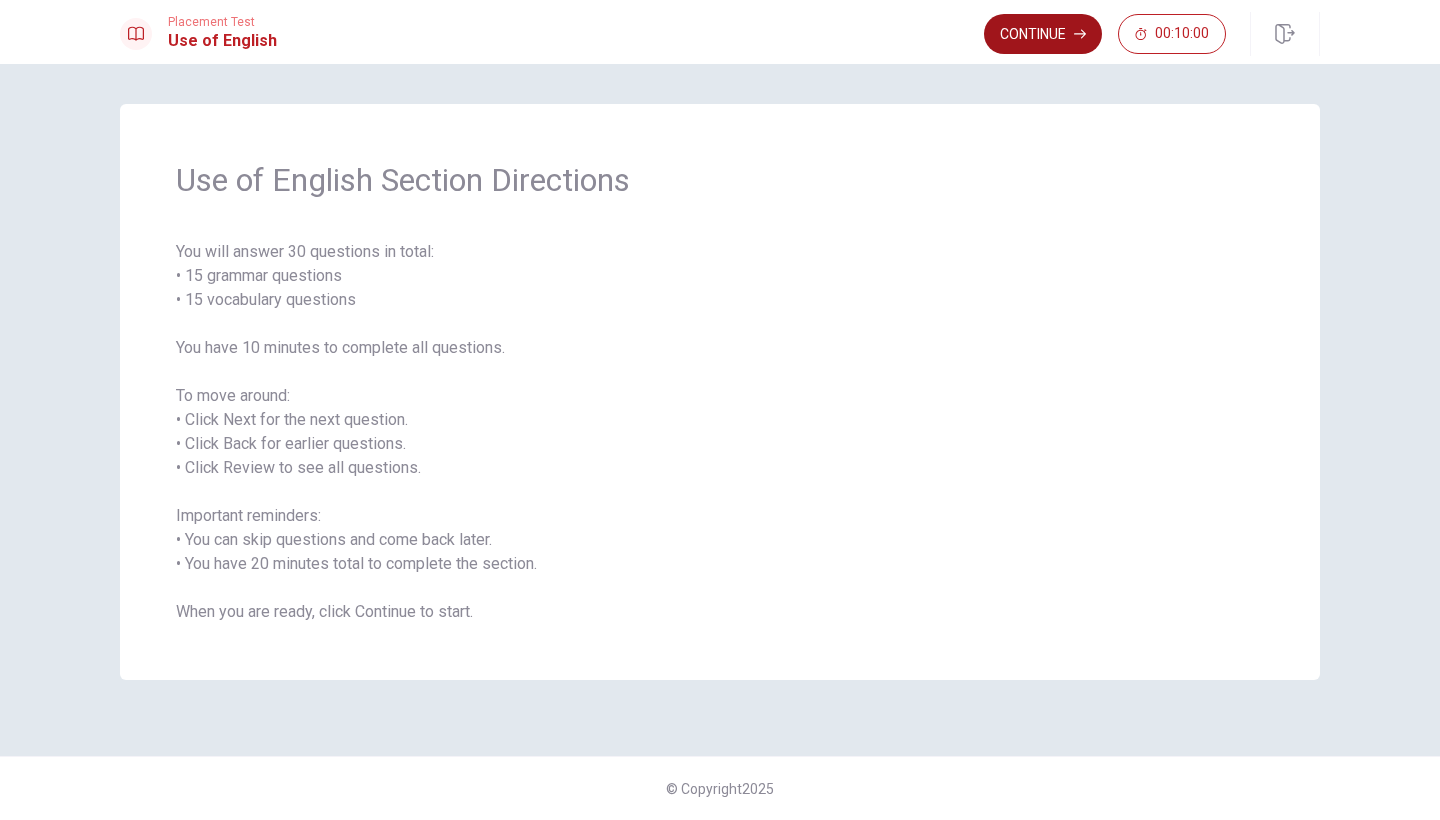 click on "Continue" at bounding box center (1043, 34) 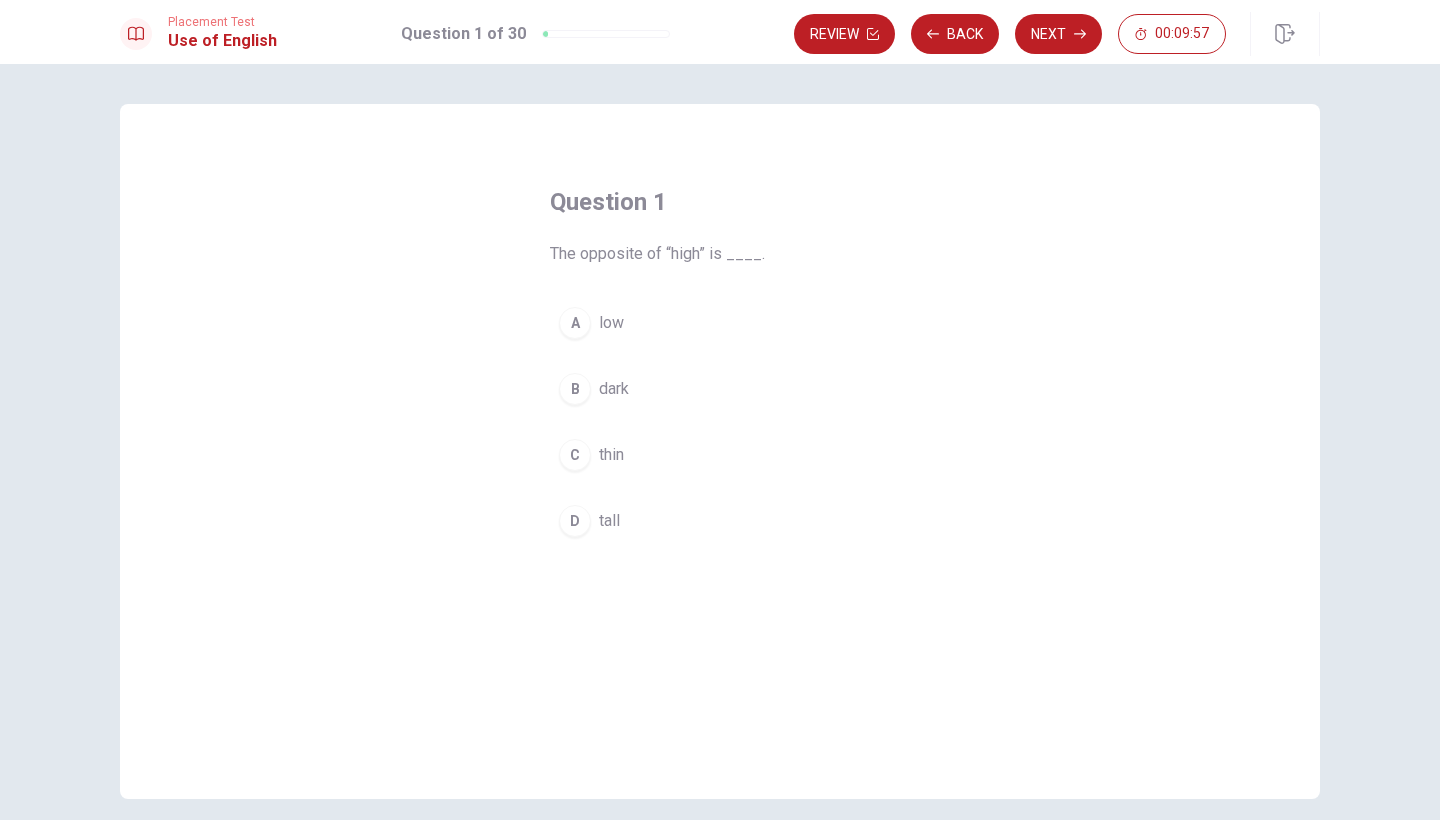 click on "A" at bounding box center (575, 323) 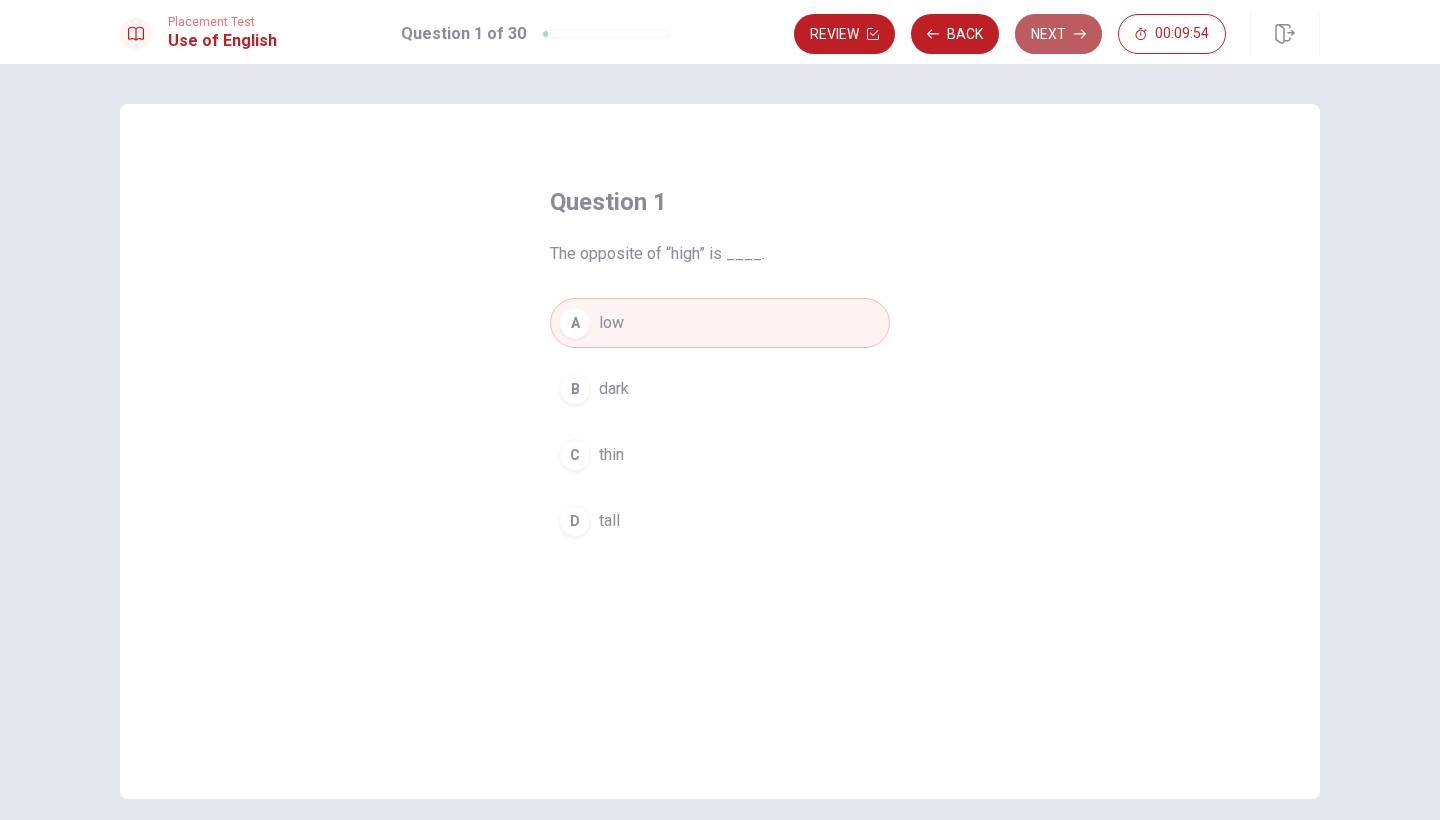 click on "Next" at bounding box center (1058, 34) 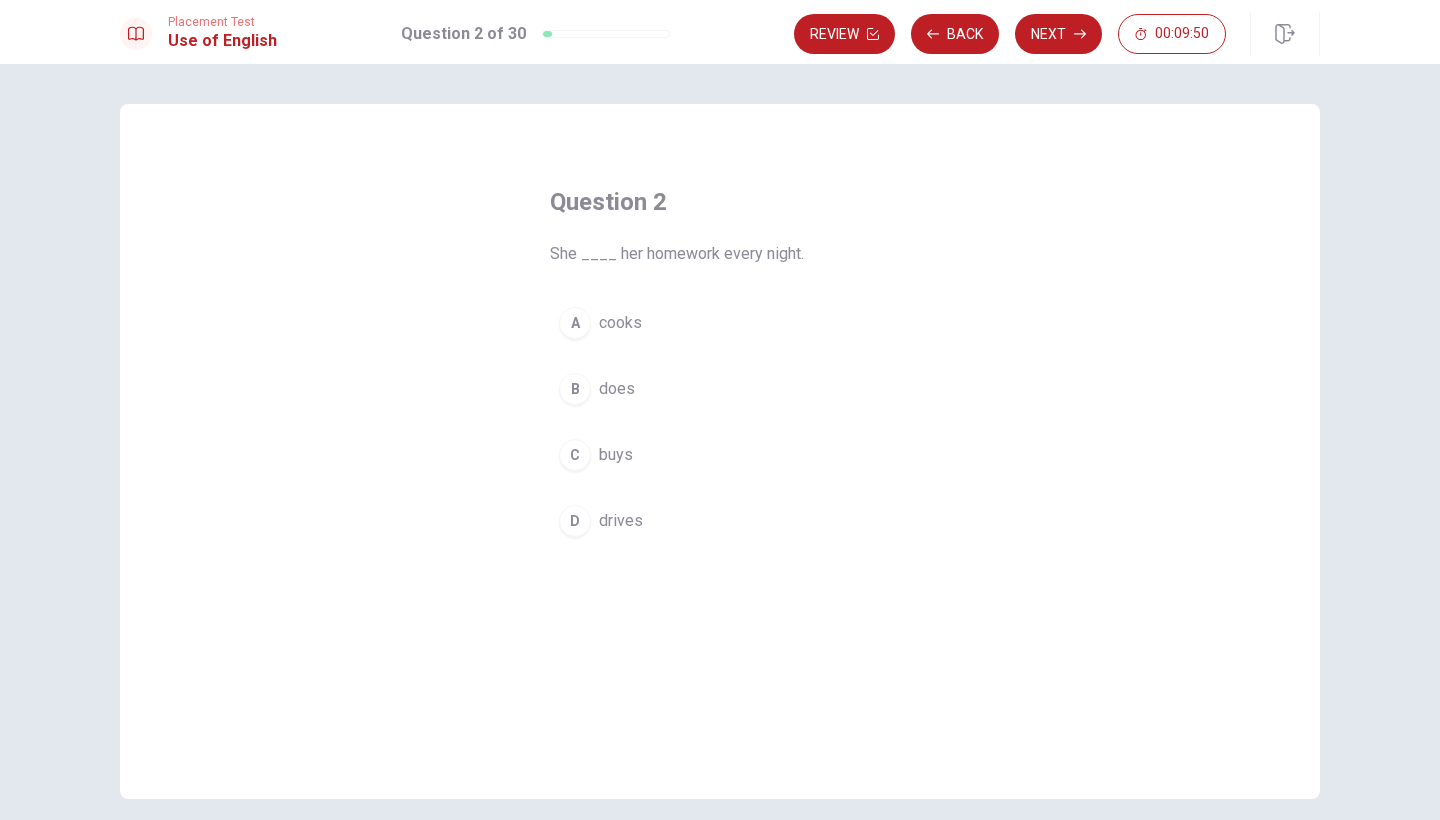 click on "B" at bounding box center (575, 389) 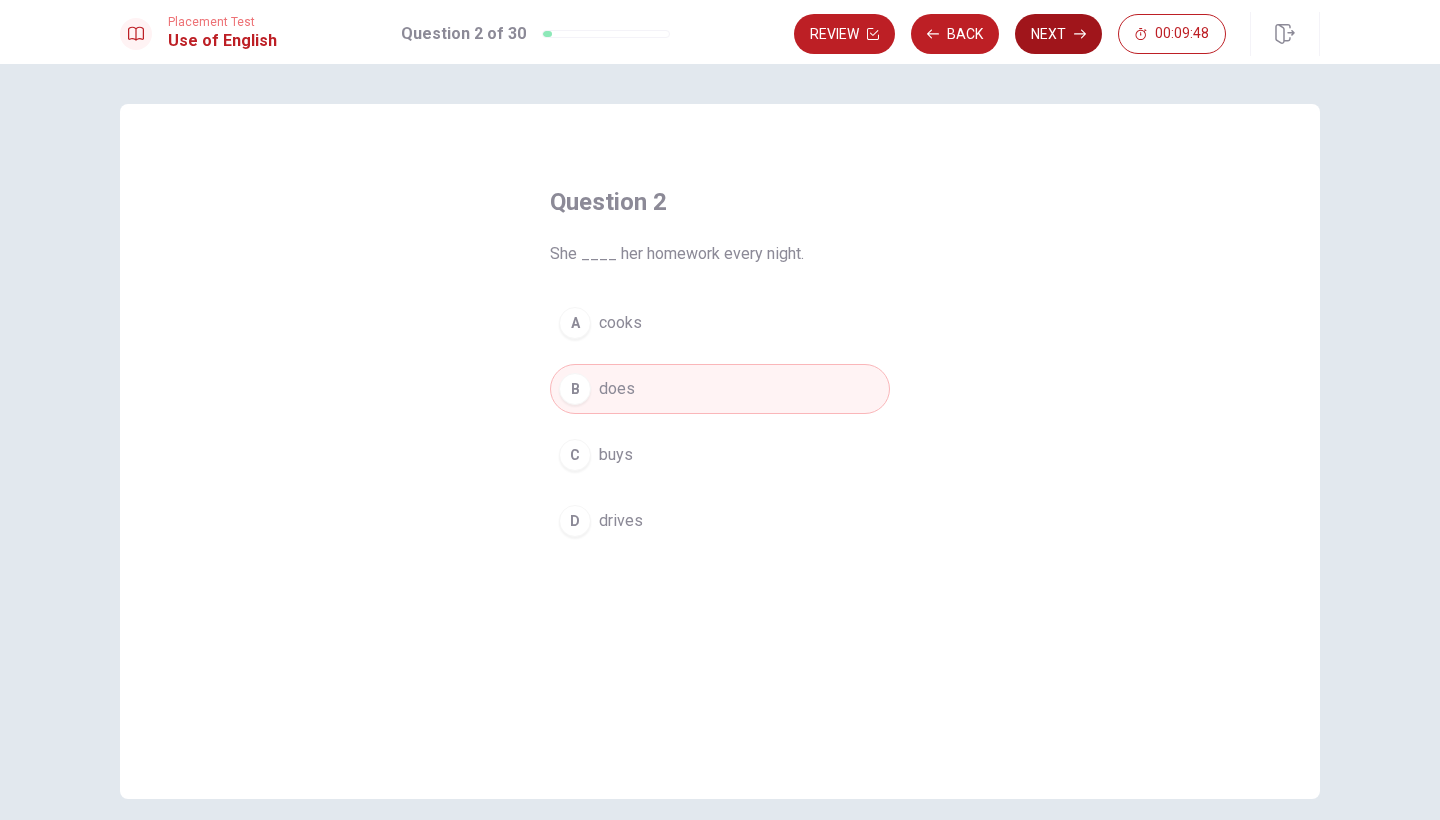 click on "Next" at bounding box center (1058, 34) 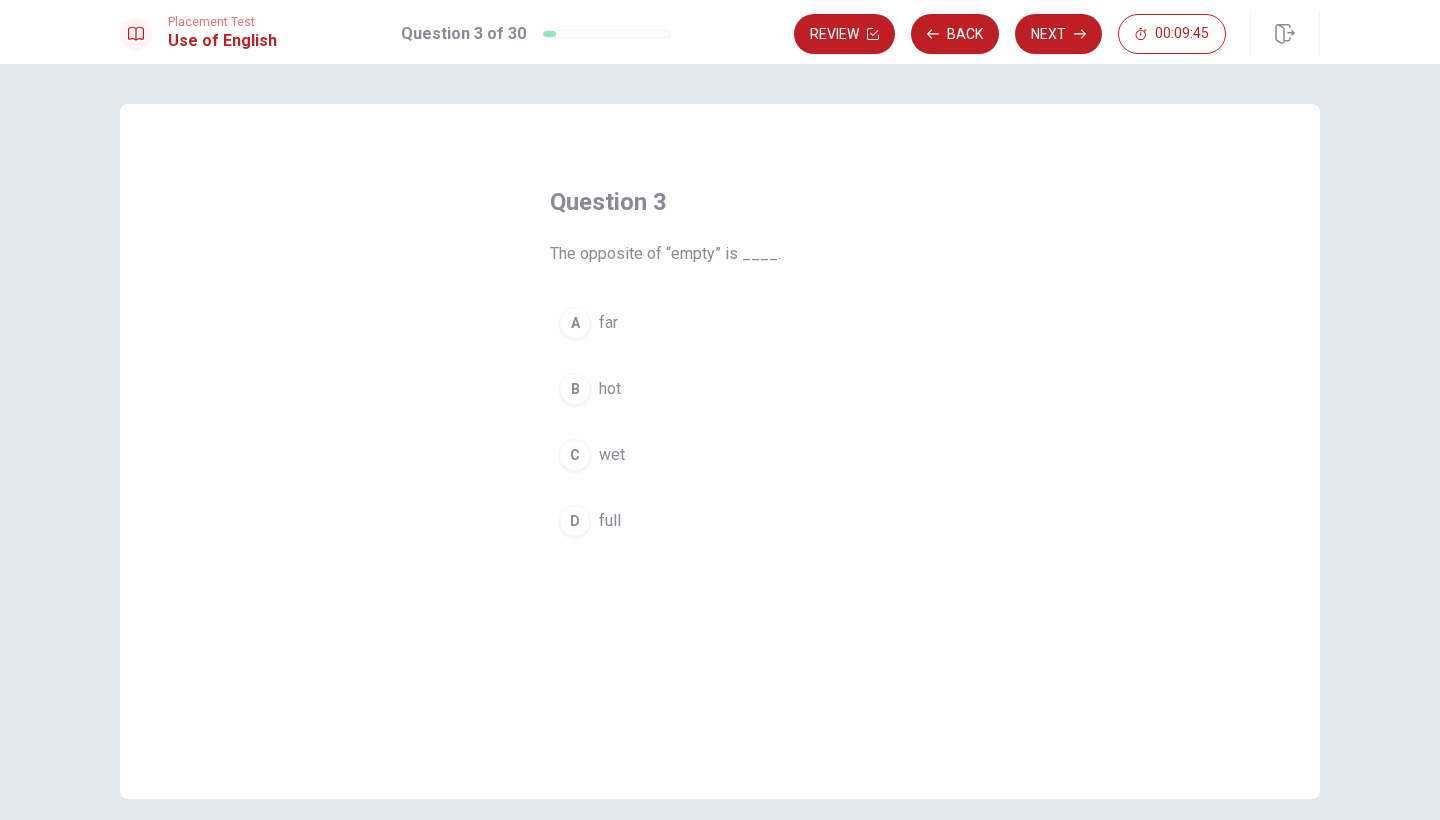 click on "D" at bounding box center (575, 521) 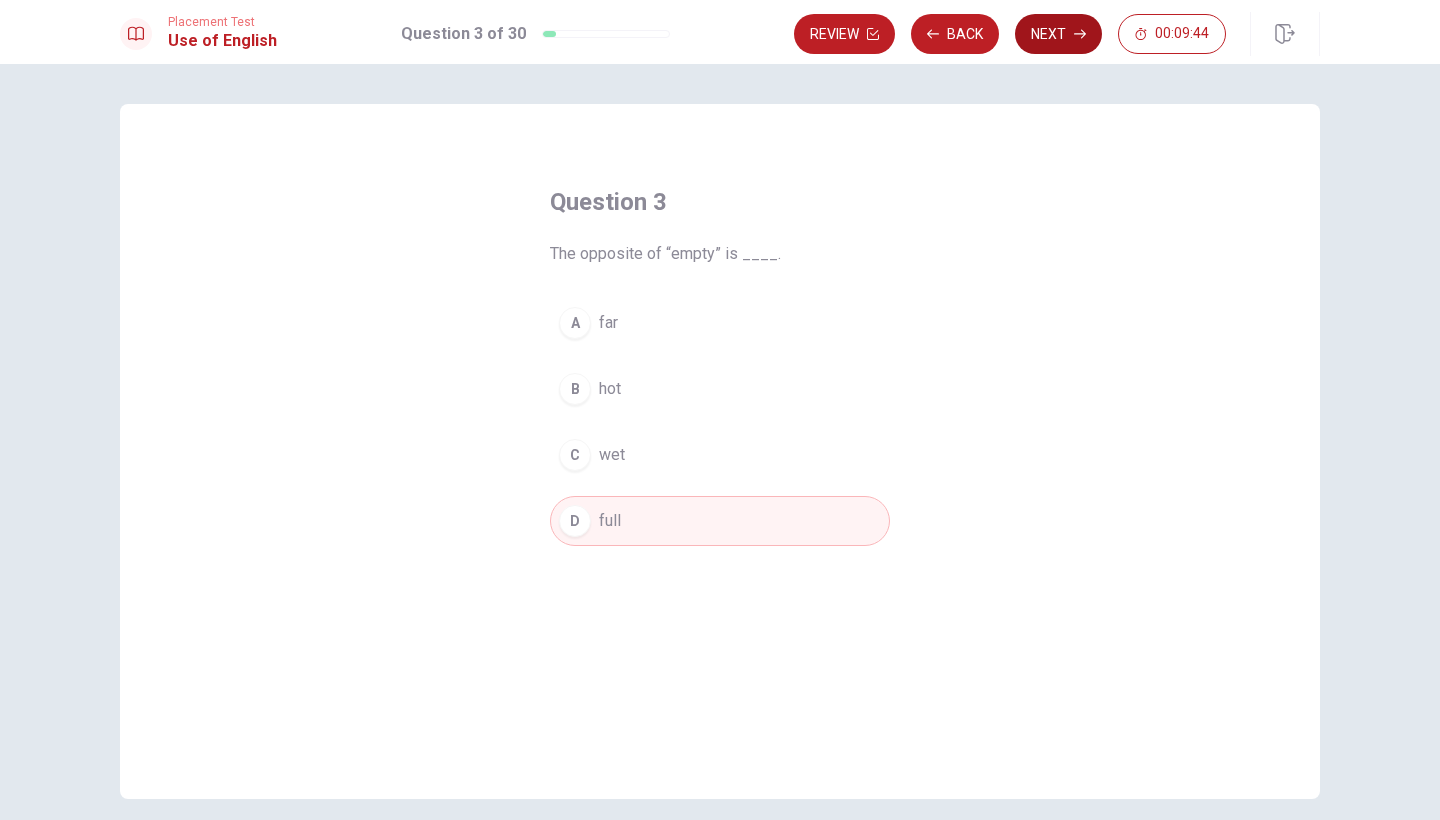 click on "Next" at bounding box center [1058, 34] 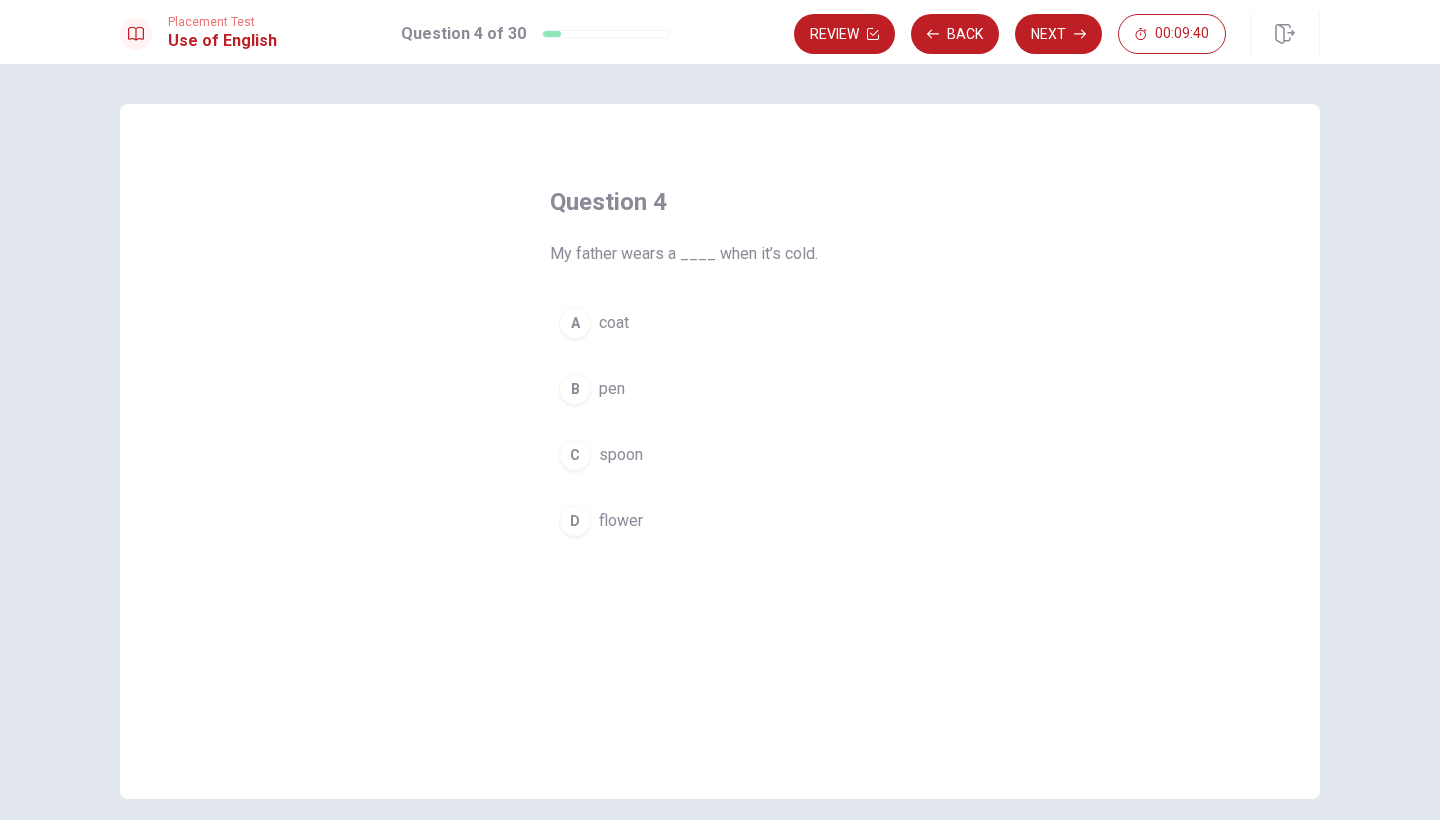 click on "A" at bounding box center (575, 323) 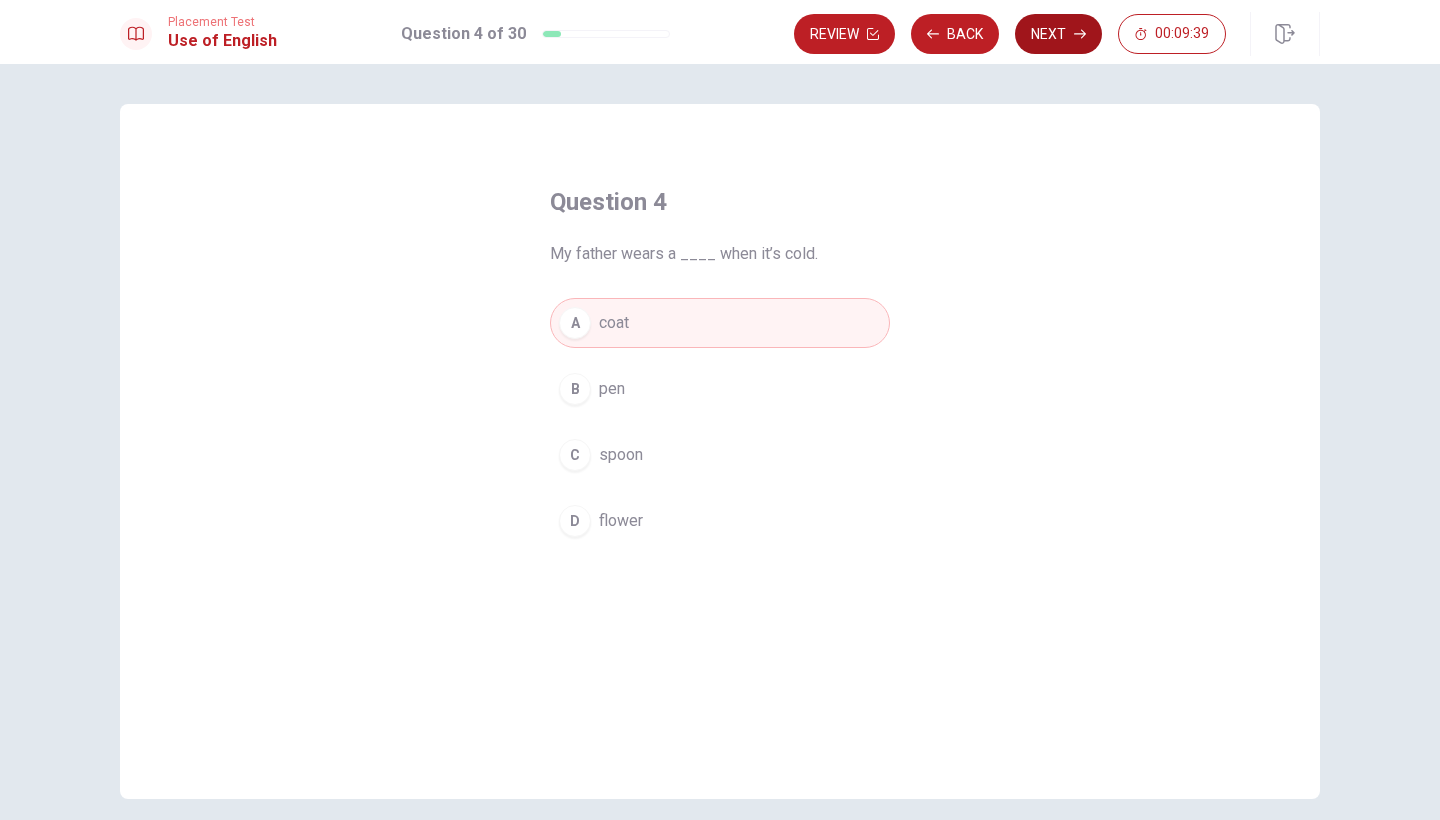 click on "Next" at bounding box center [1058, 34] 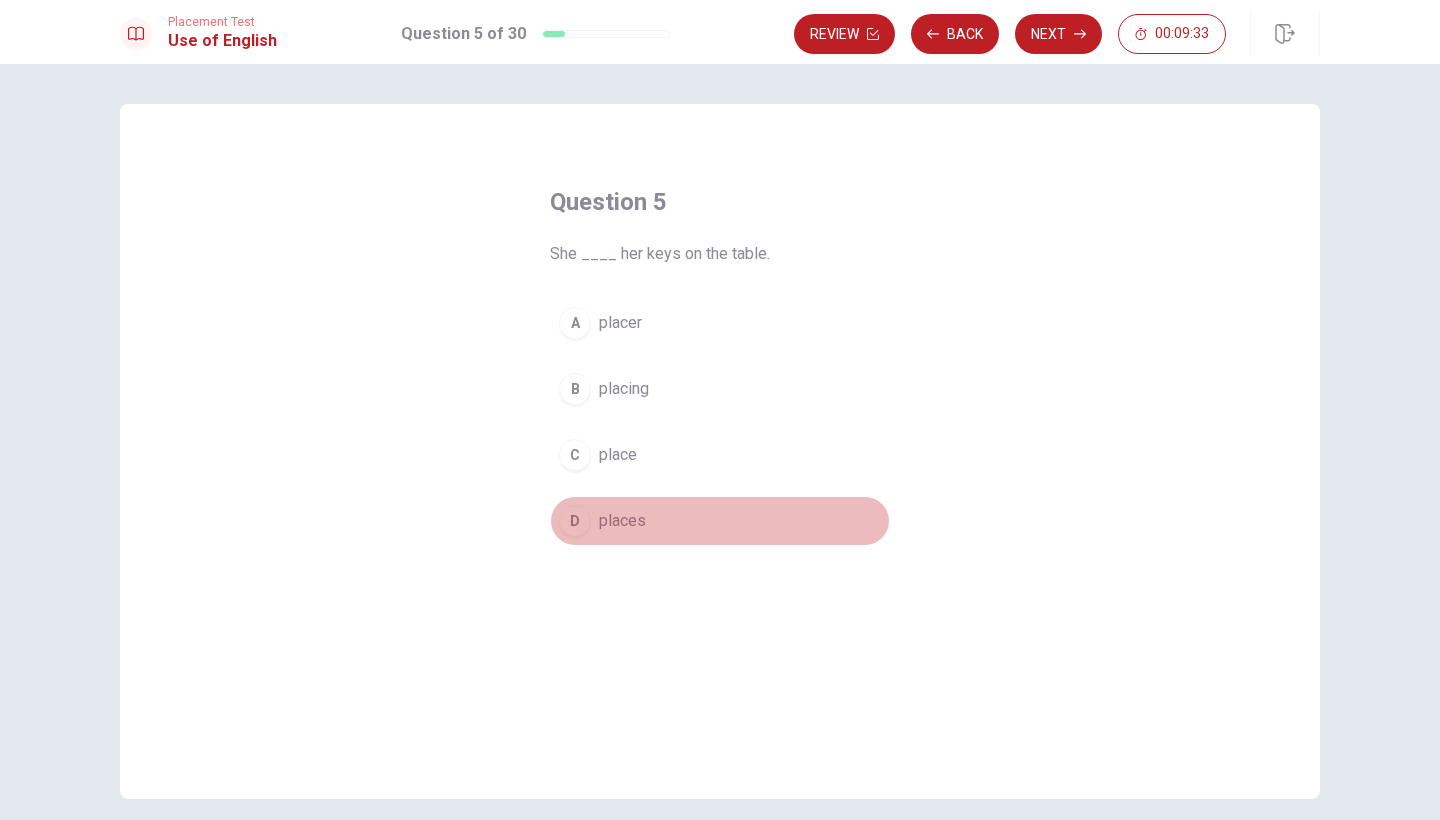 click on "D" at bounding box center (575, 521) 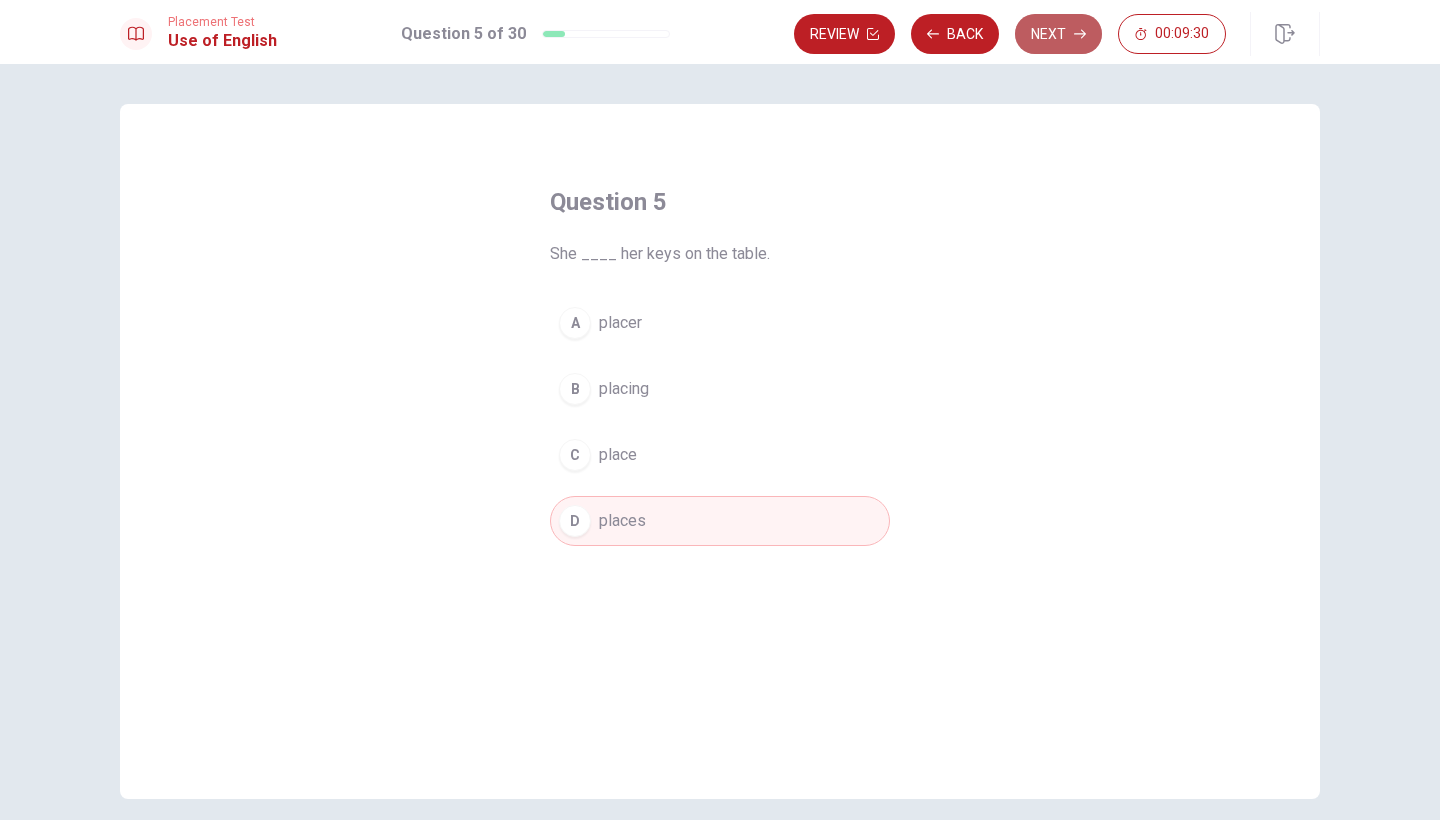 click on "Next" at bounding box center (1058, 34) 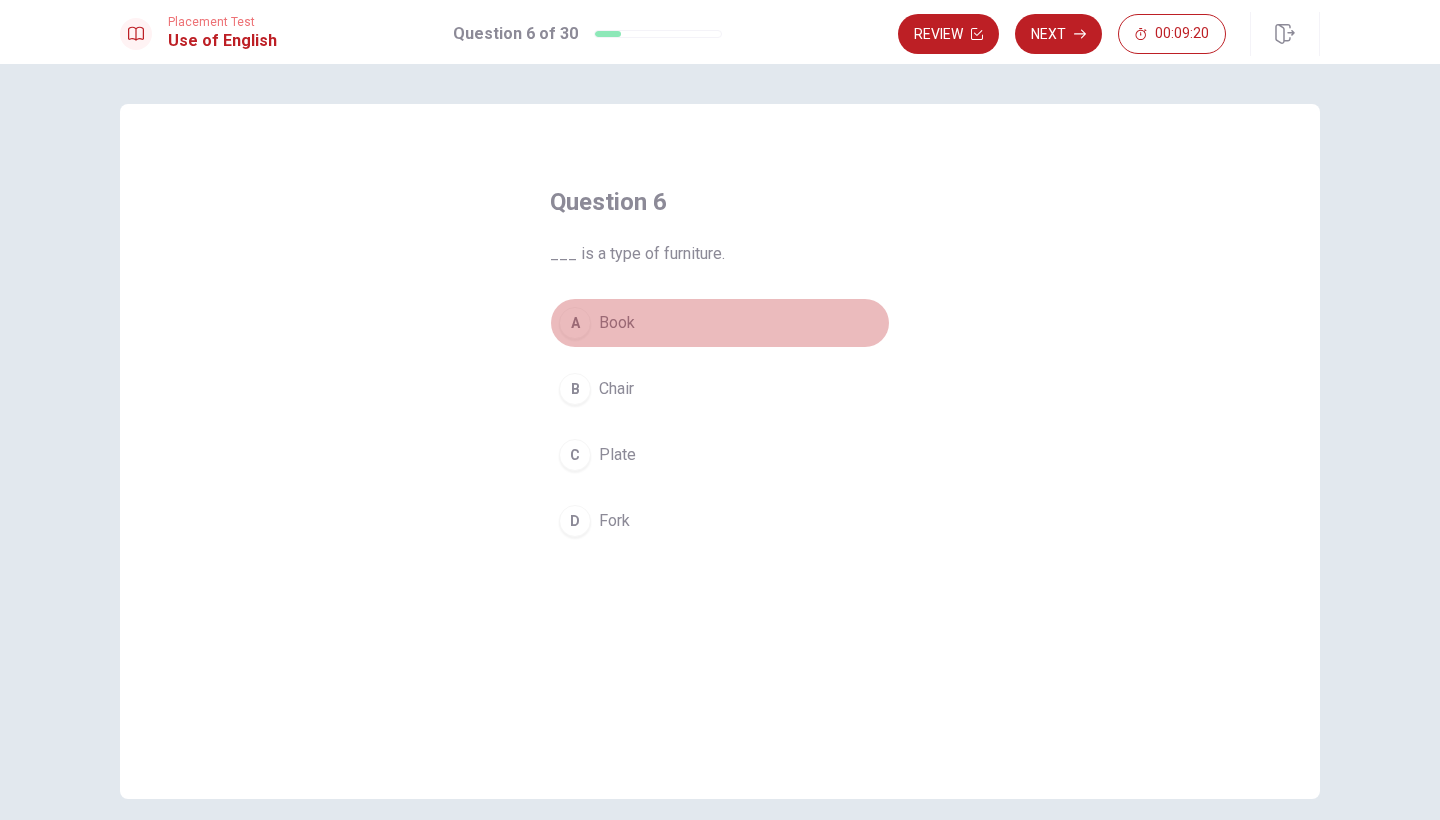 click on "A" at bounding box center (575, 323) 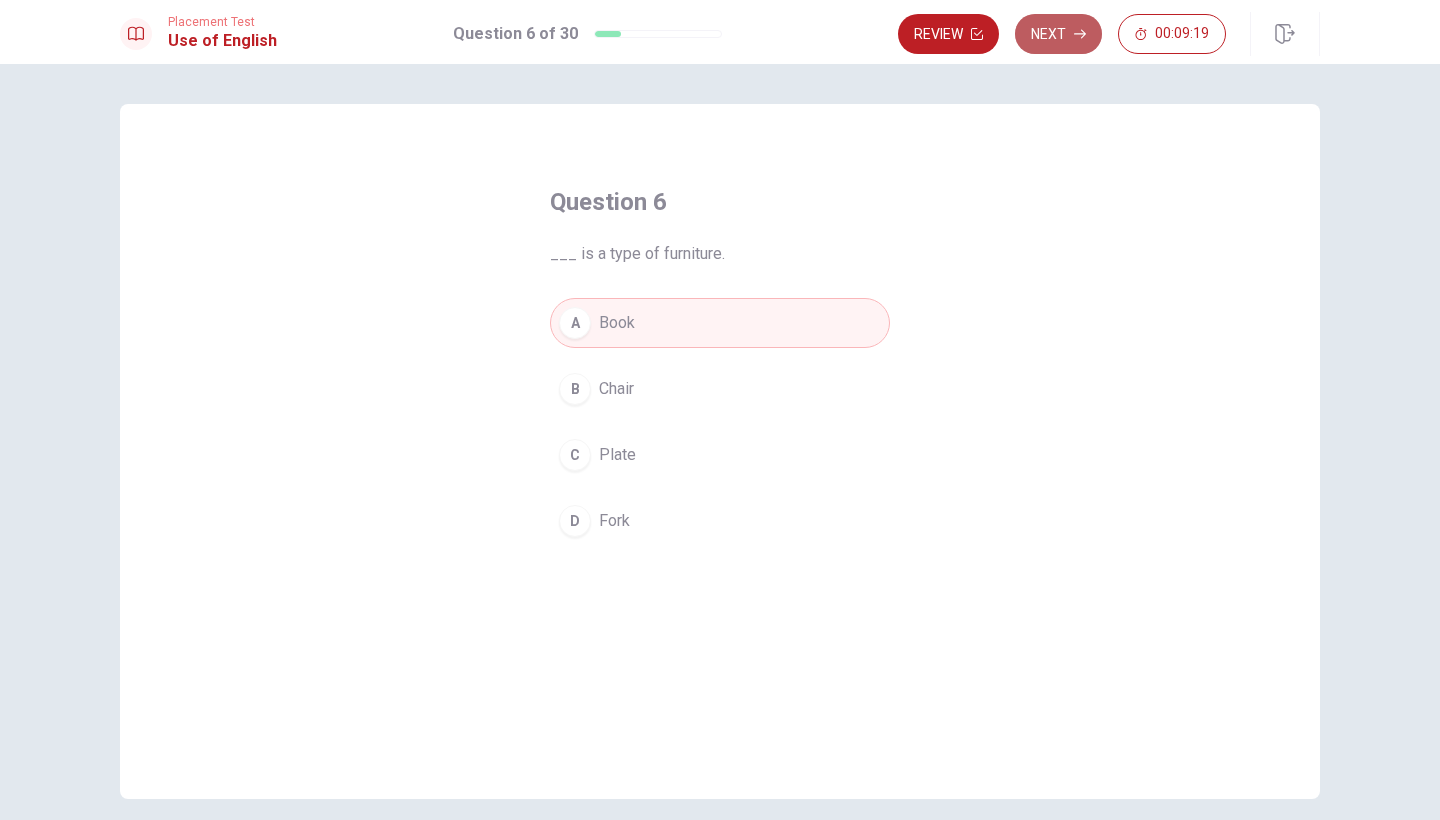 click on "Next" at bounding box center (1058, 34) 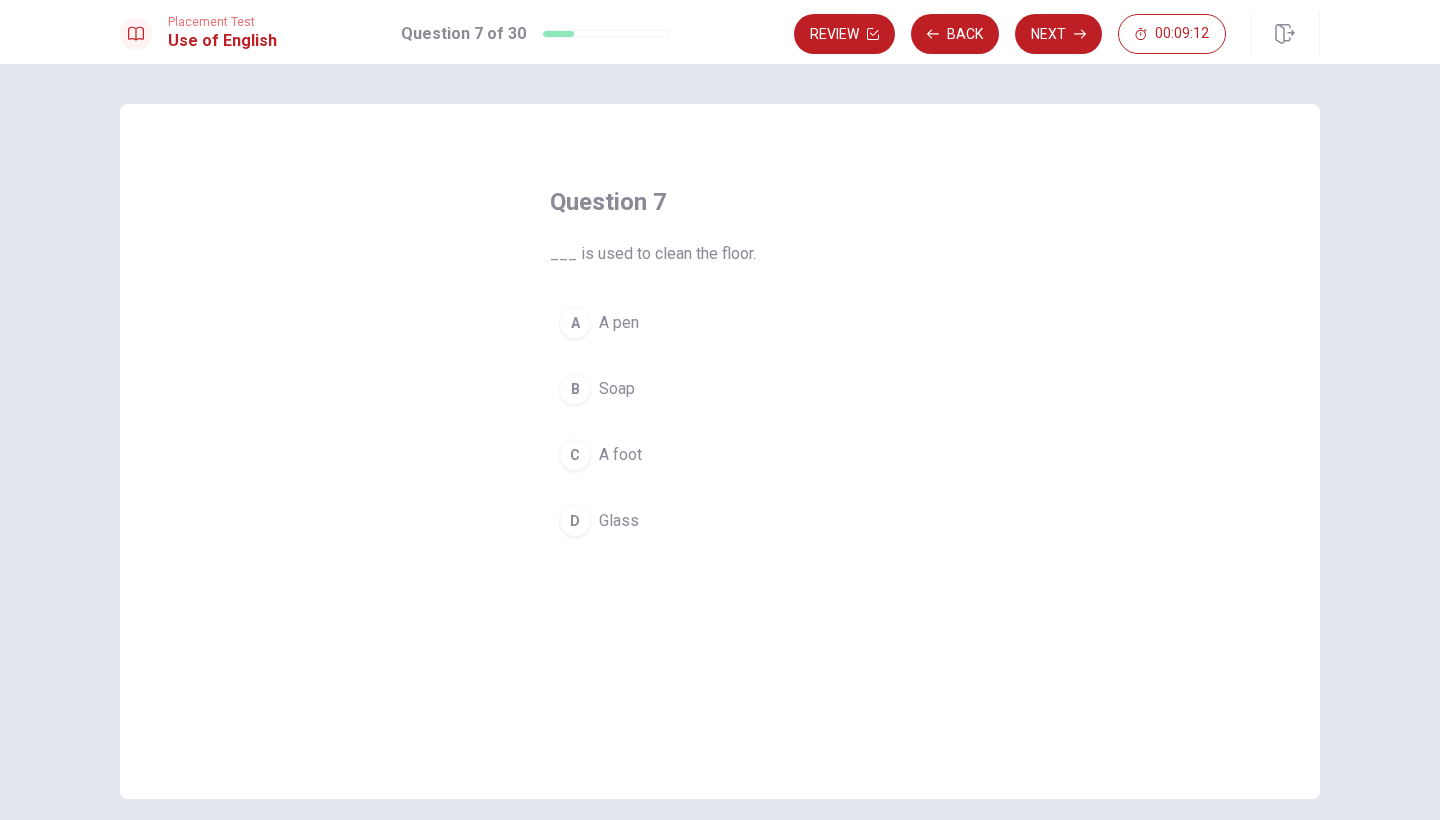click on "B" at bounding box center (575, 389) 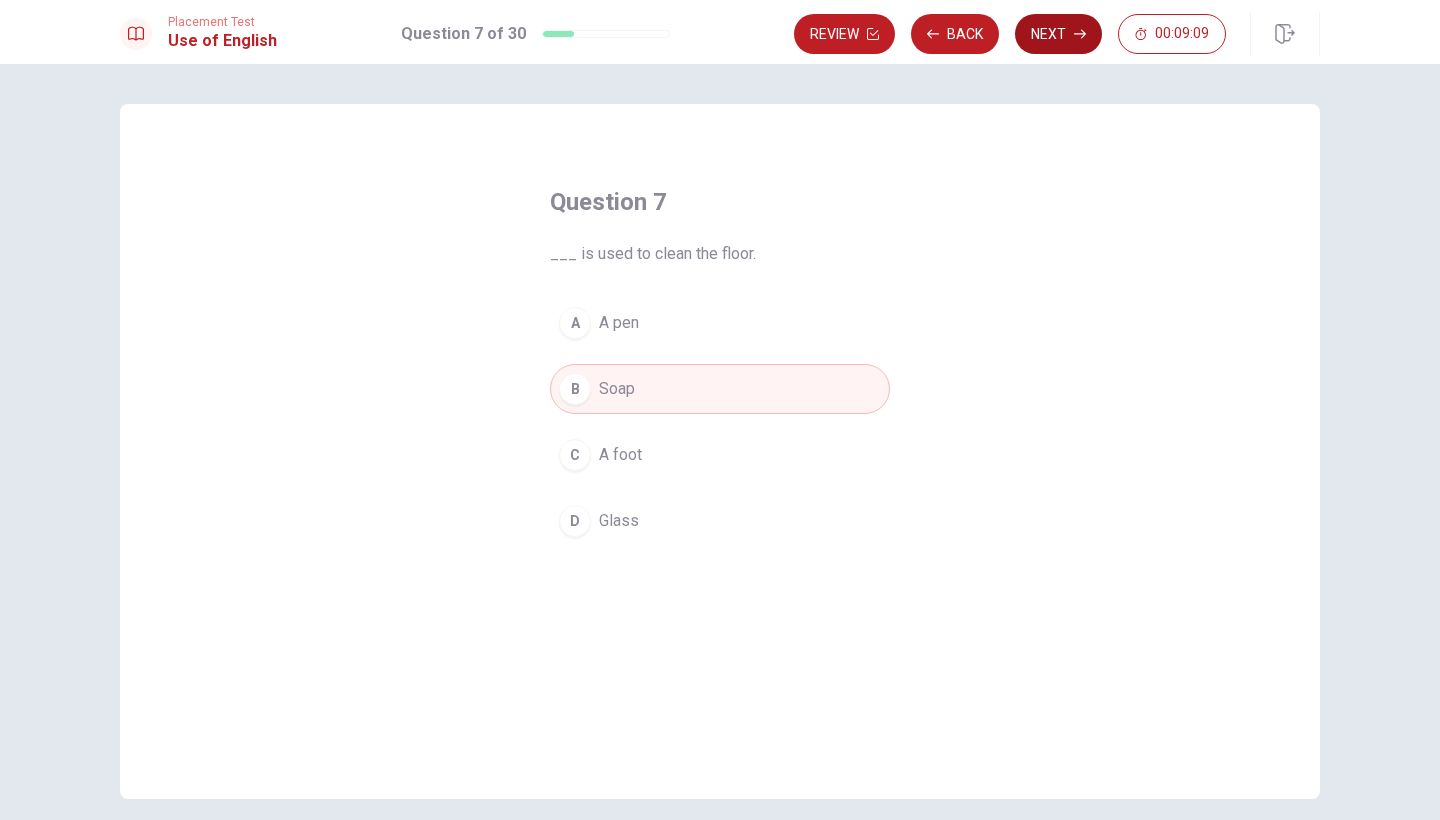 click on "Next" at bounding box center (1058, 34) 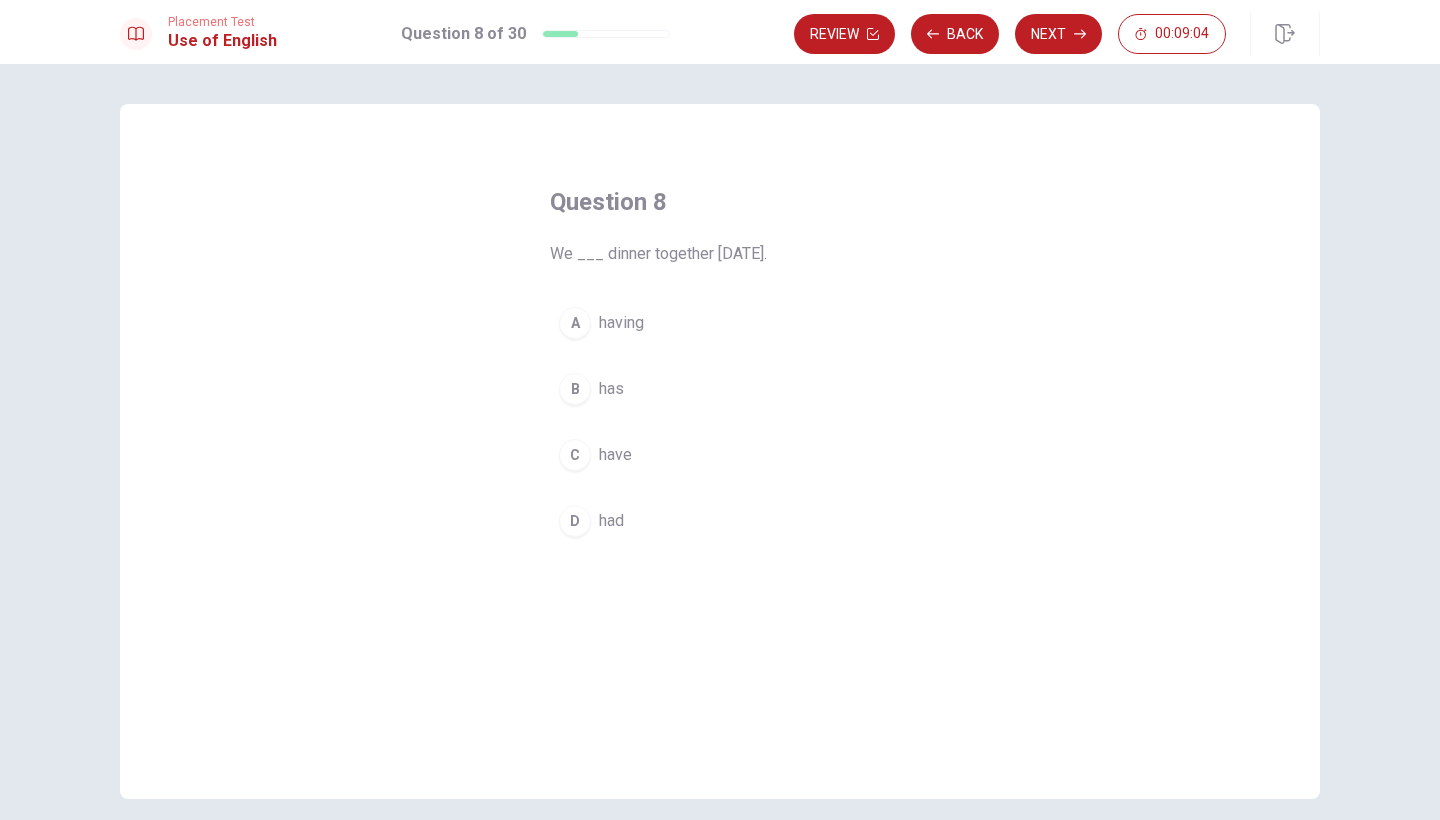 click on "D" at bounding box center (575, 521) 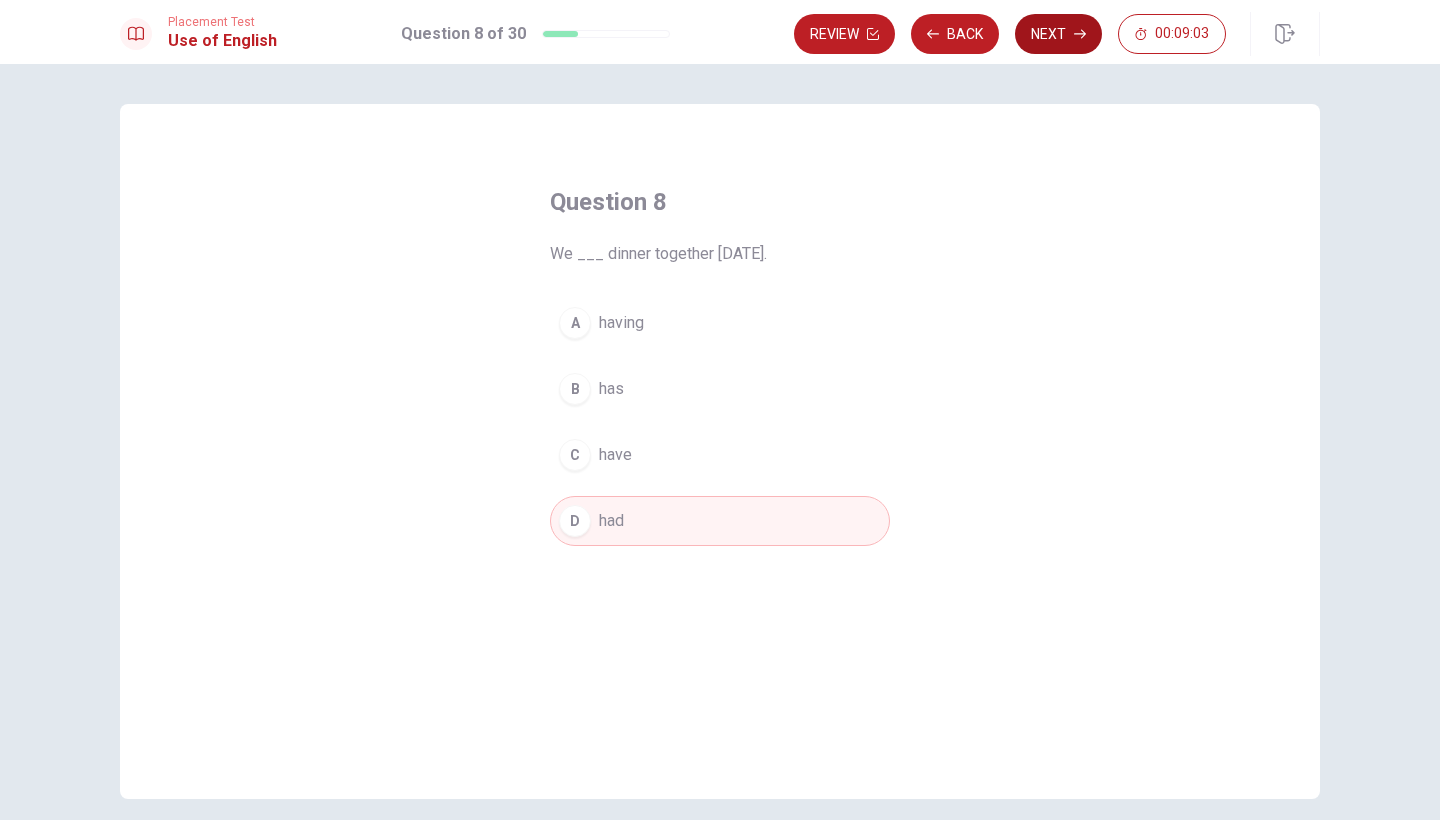 click on "Next" at bounding box center (1058, 34) 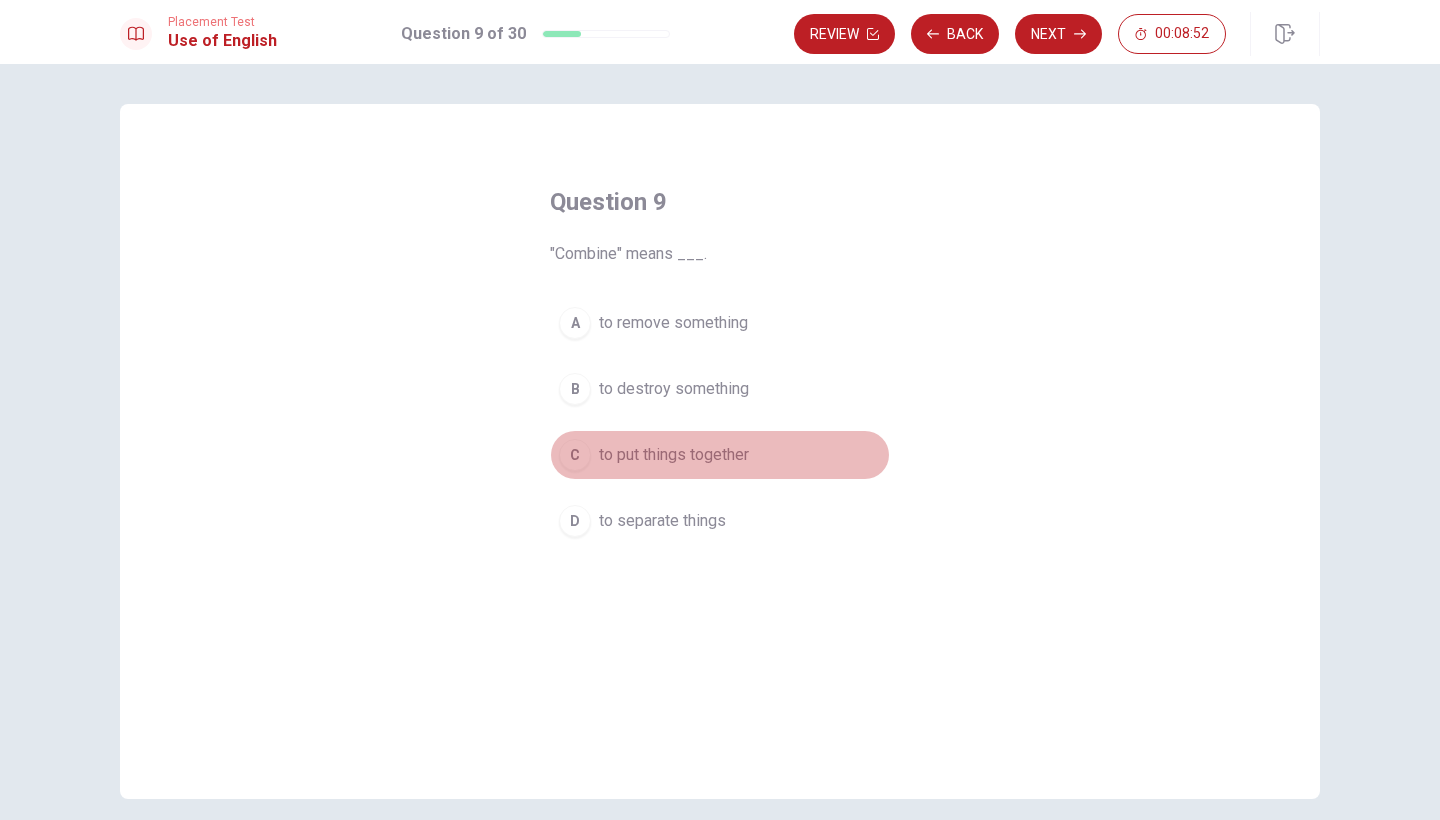 click on "C" at bounding box center [575, 455] 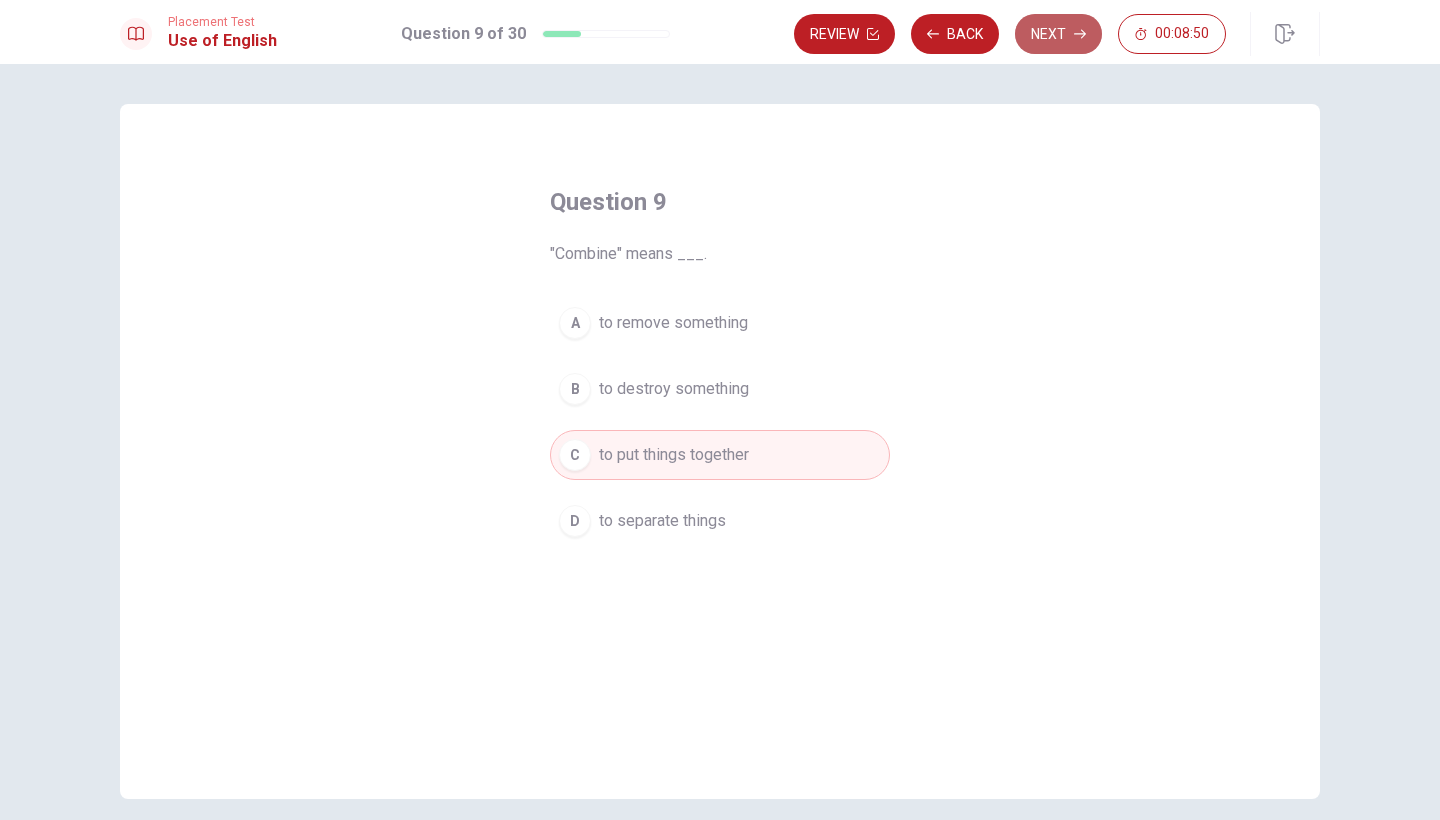 click on "Next" at bounding box center (1058, 34) 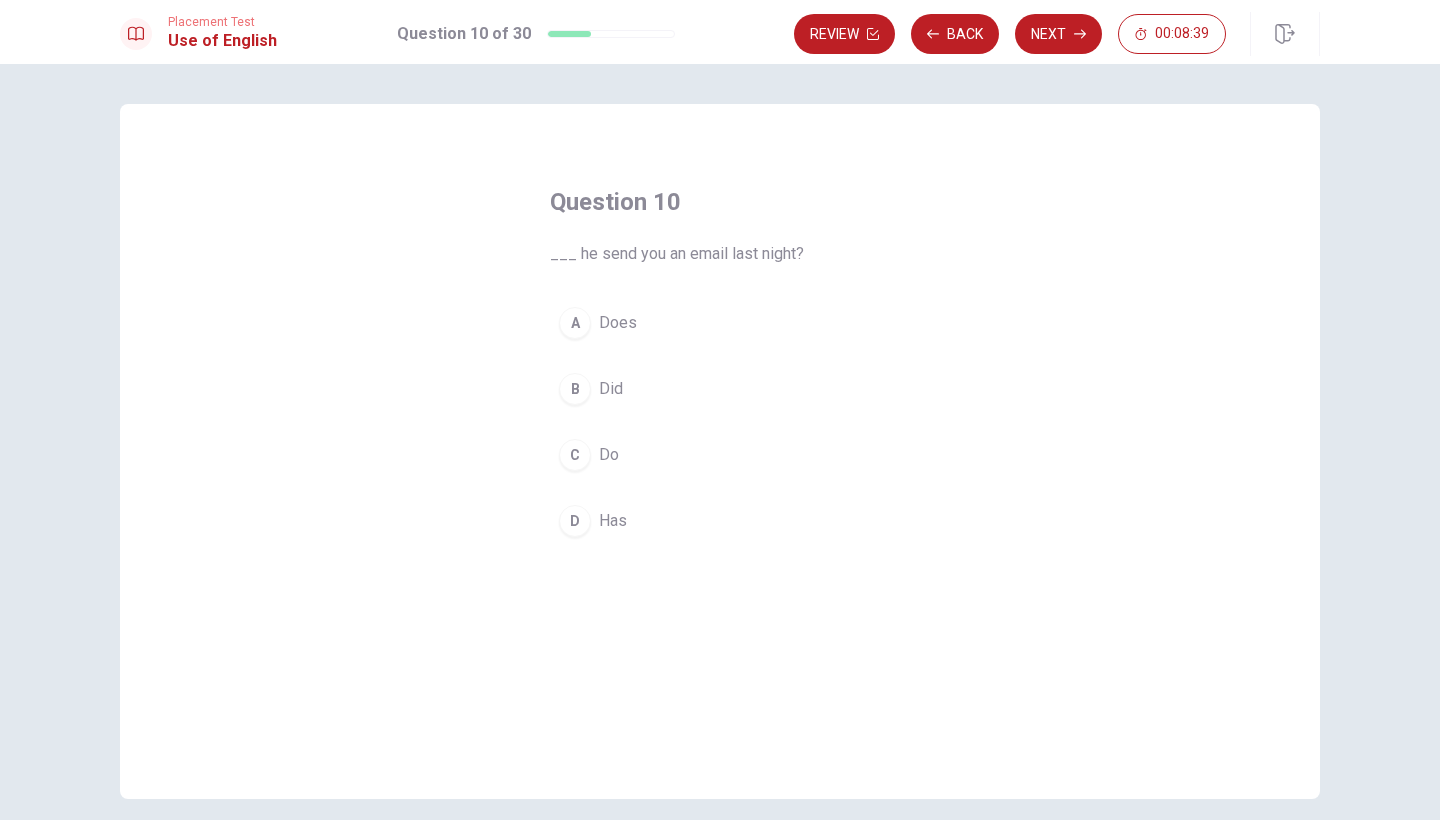 click on "B" at bounding box center (575, 389) 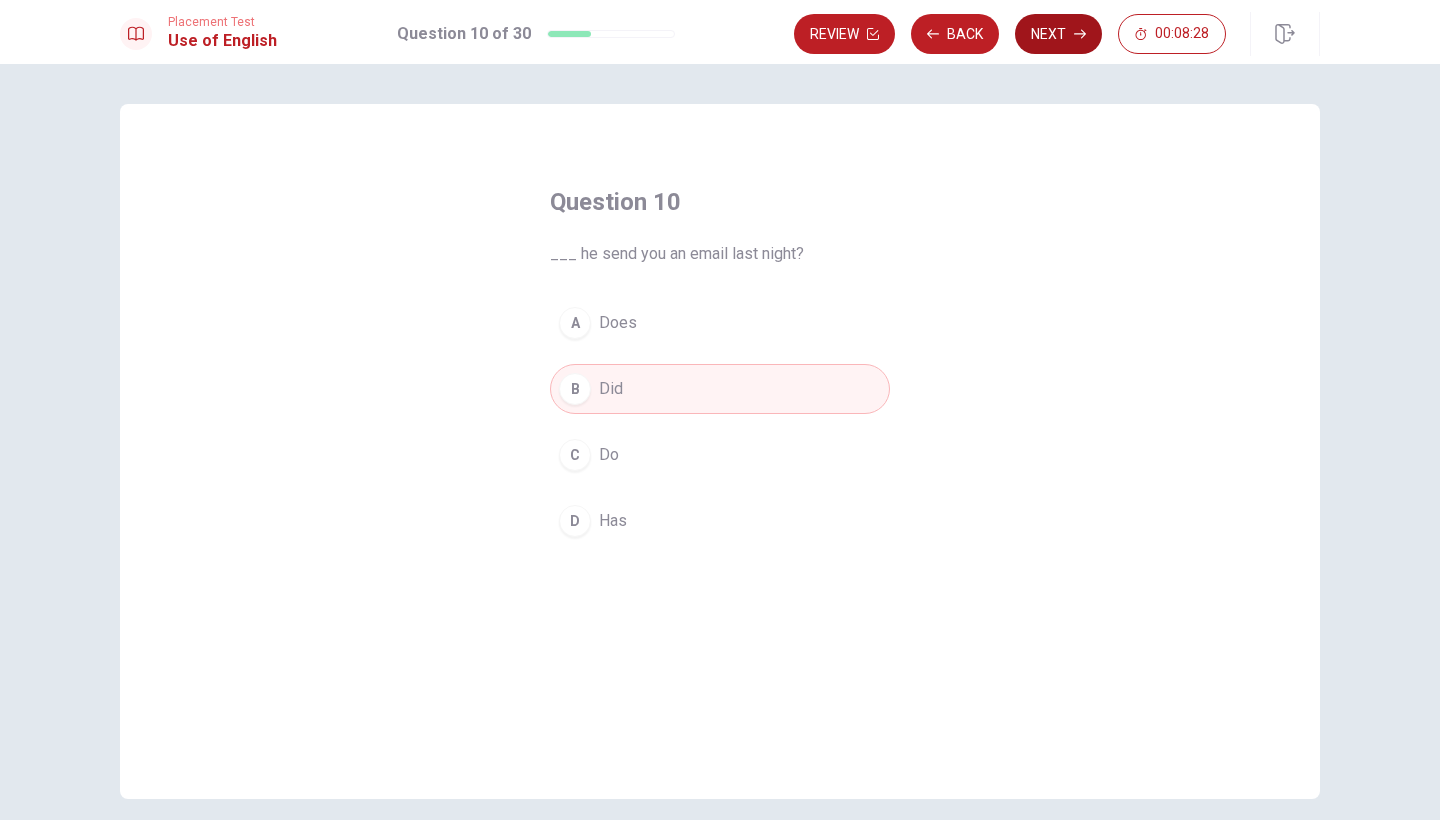 click on "Next" at bounding box center [1058, 34] 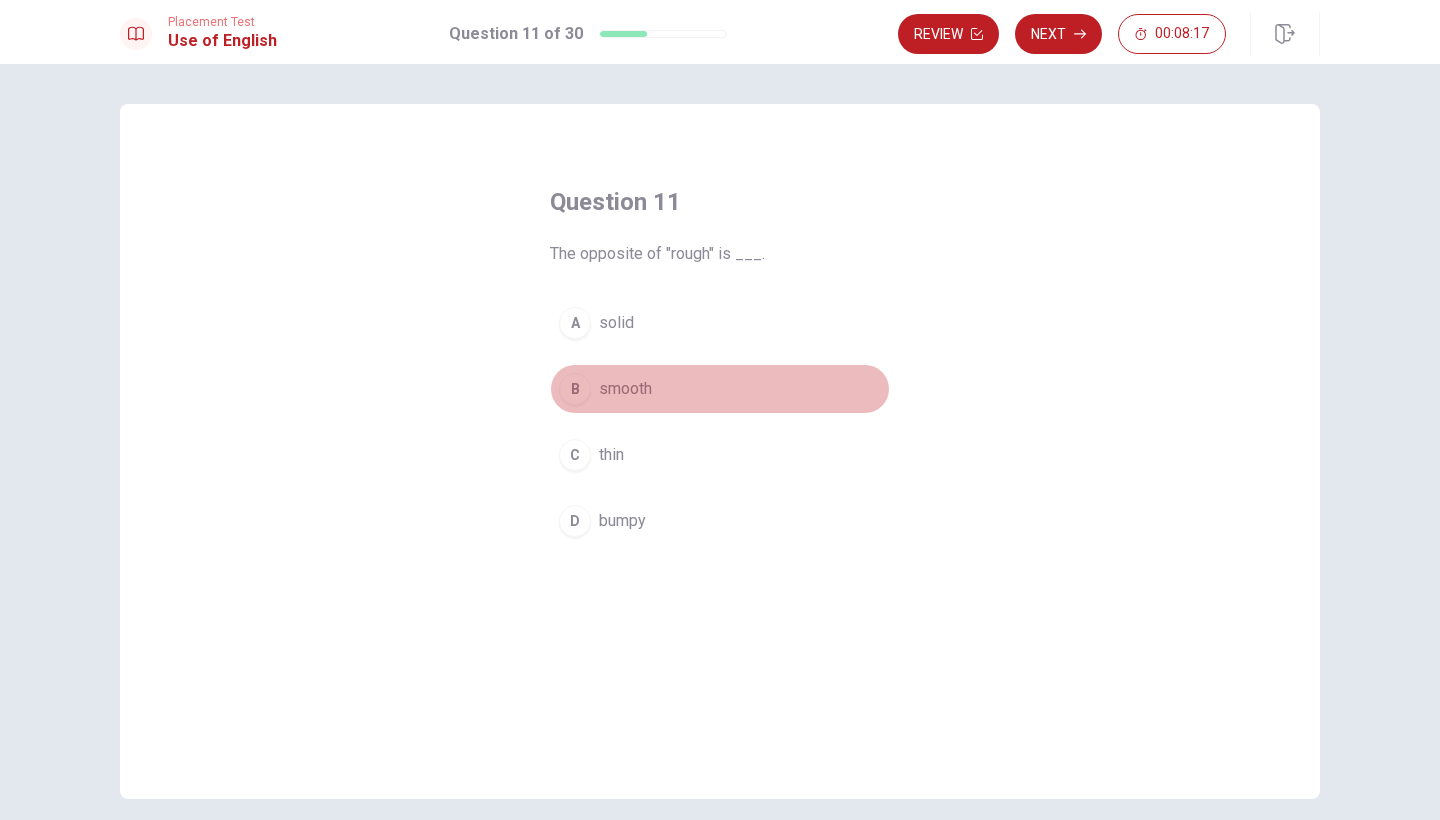 click on "B" at bounding box center [575, 389] 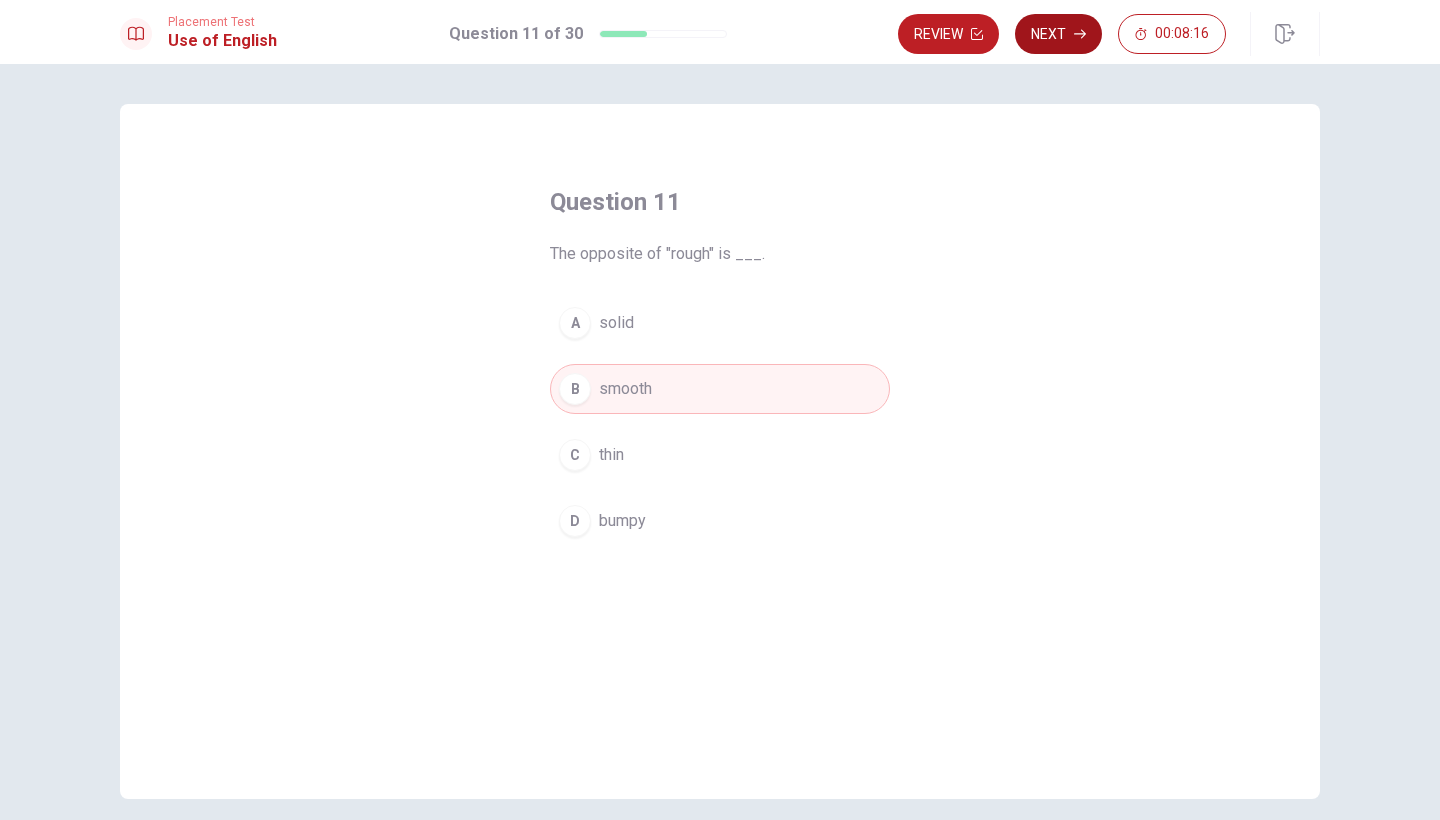 click on "Next" at bounding box center (1058, 34) 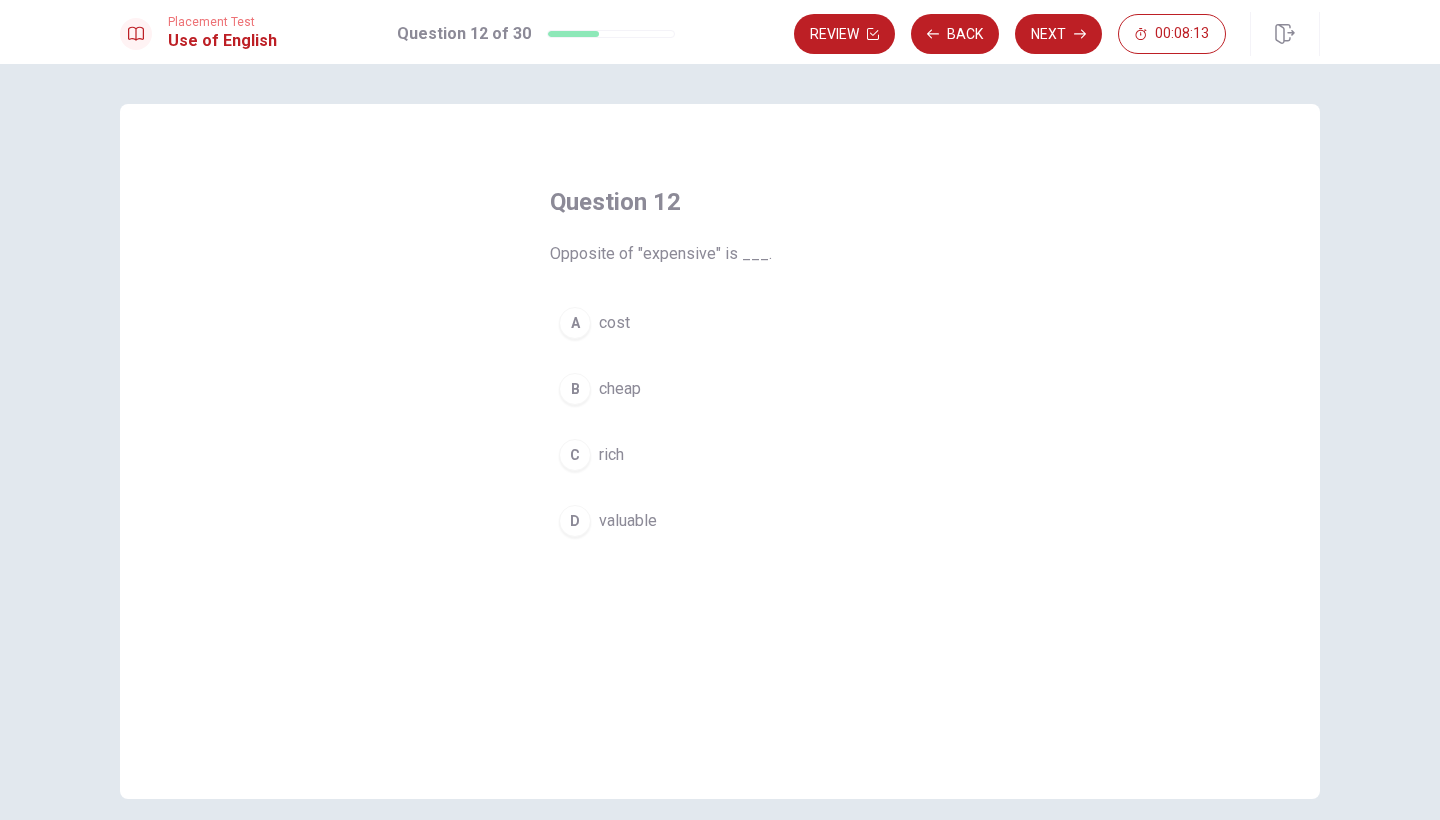 click on "B" at bounding box center (575, 389) 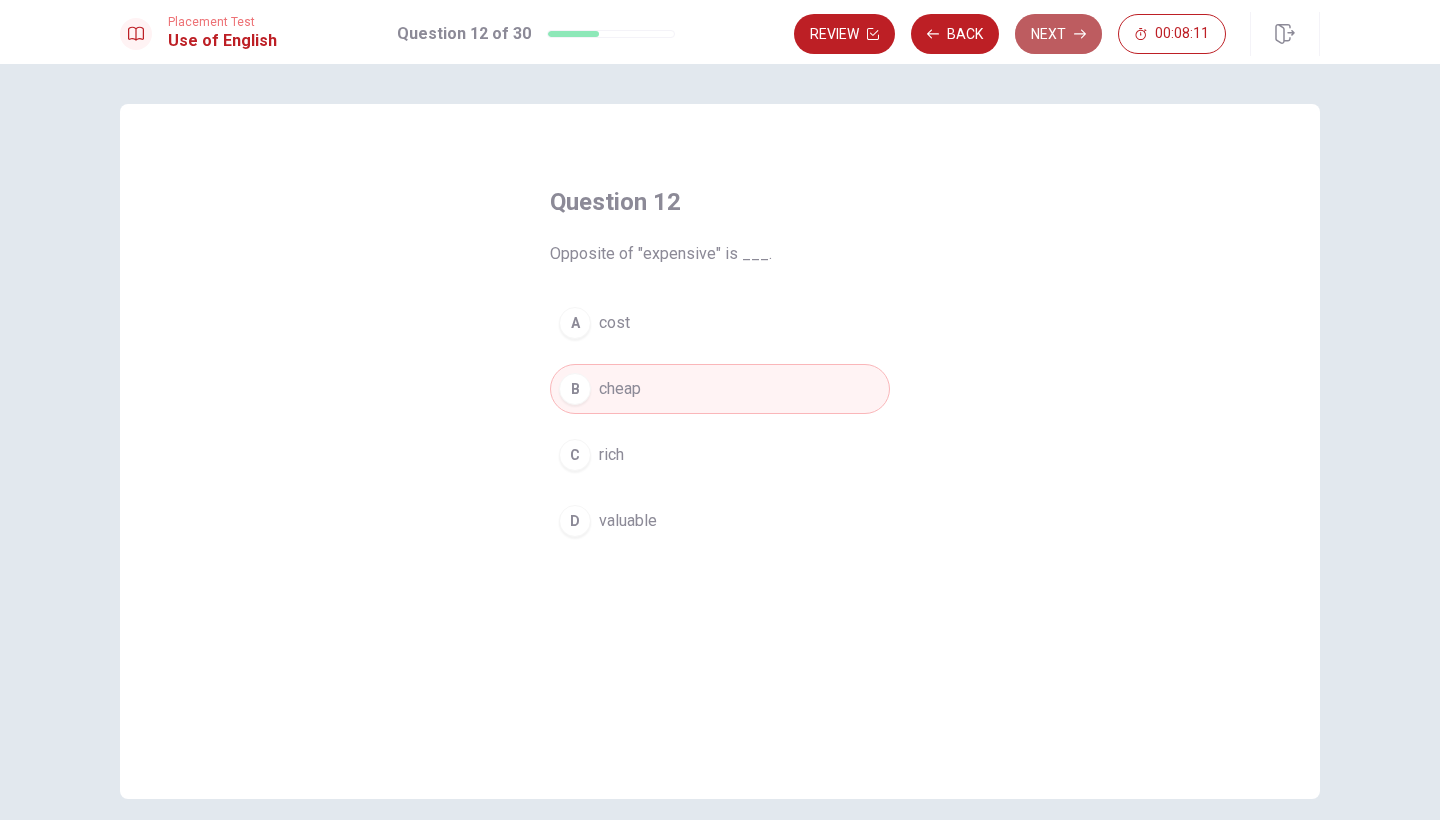 click on "Next" at bounding box center [1058, 34] 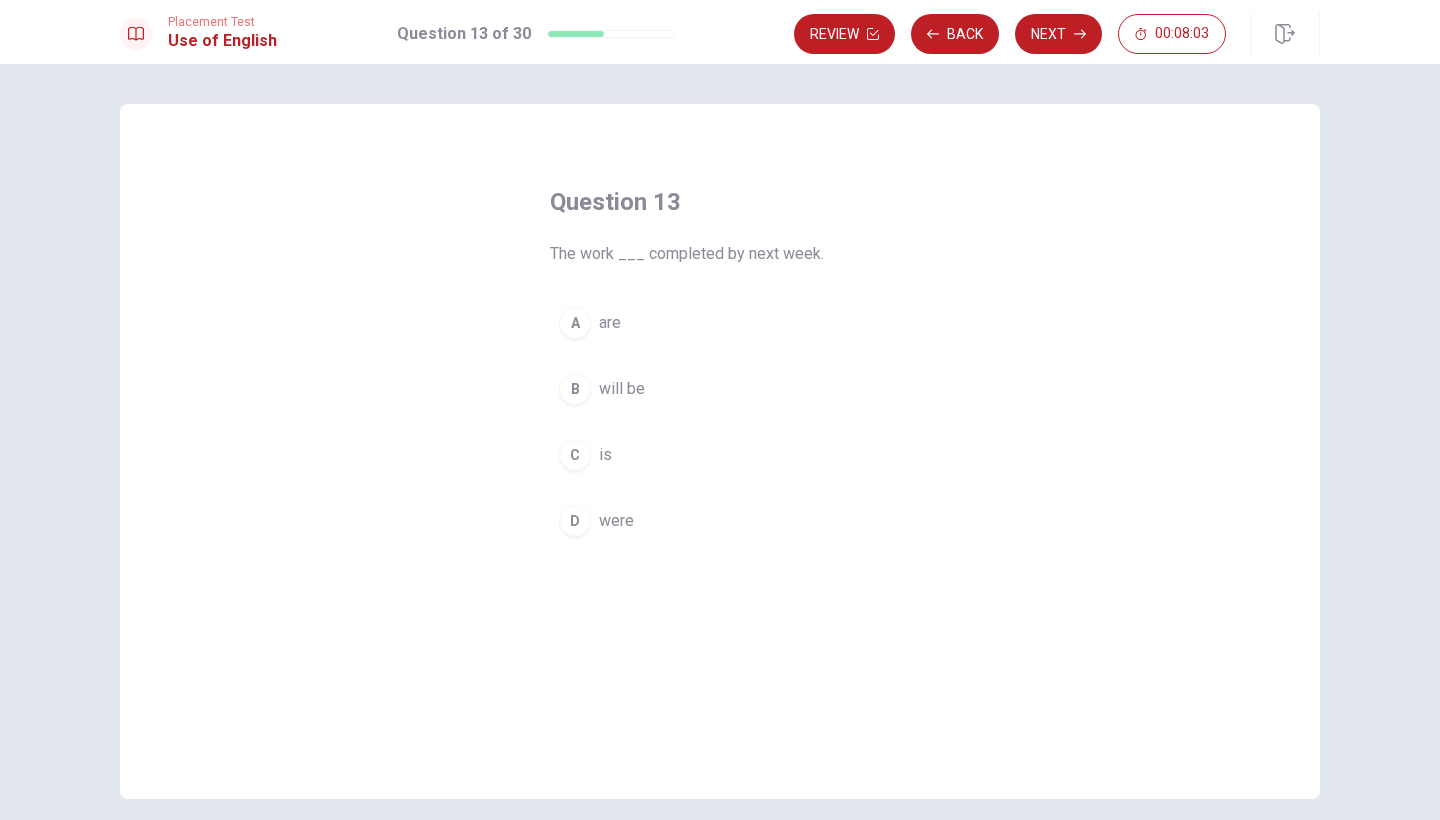 click on "B" at bounding box center [575, 389] 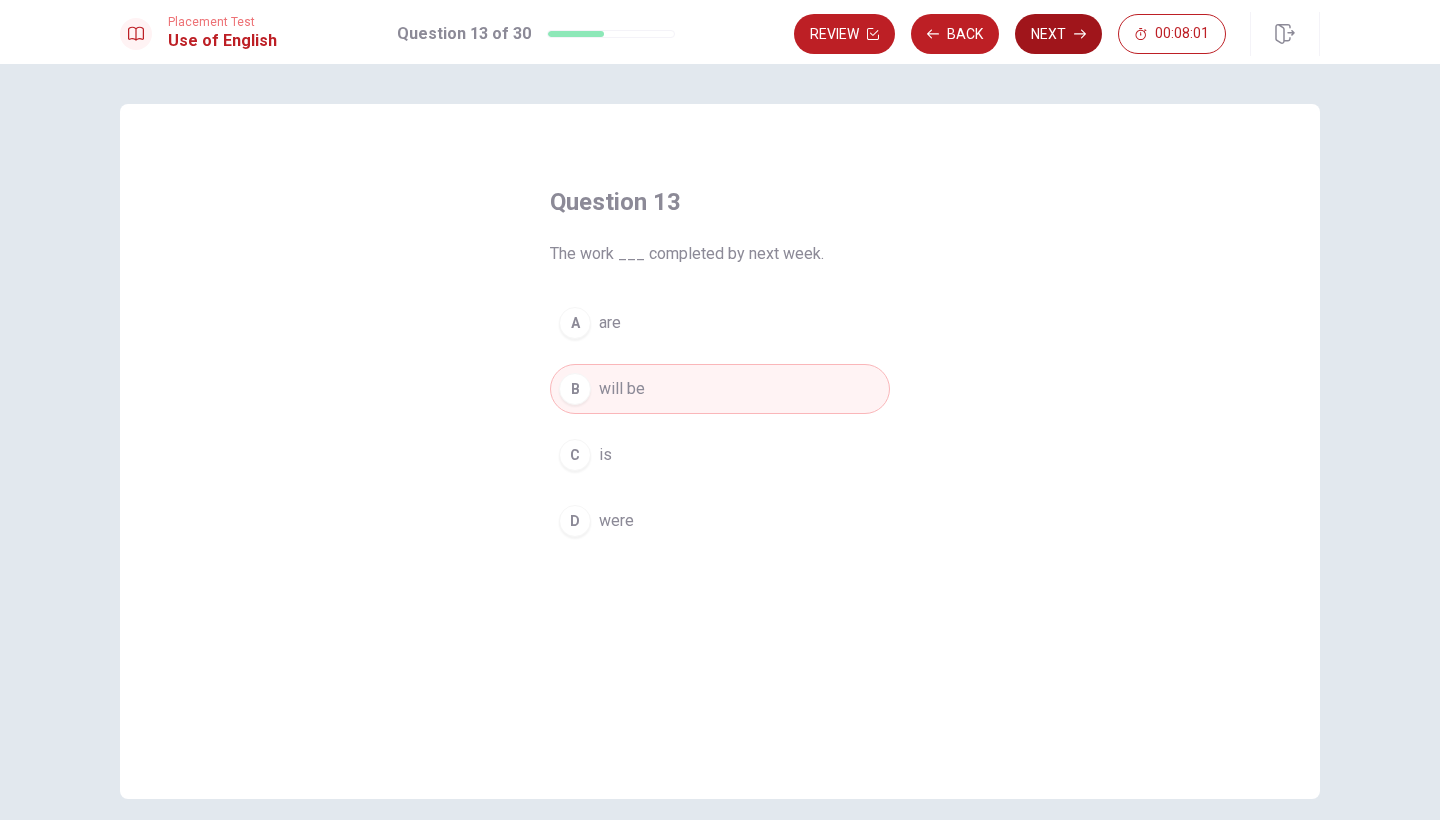 click on "Next" at bounding box center (1058, 34) 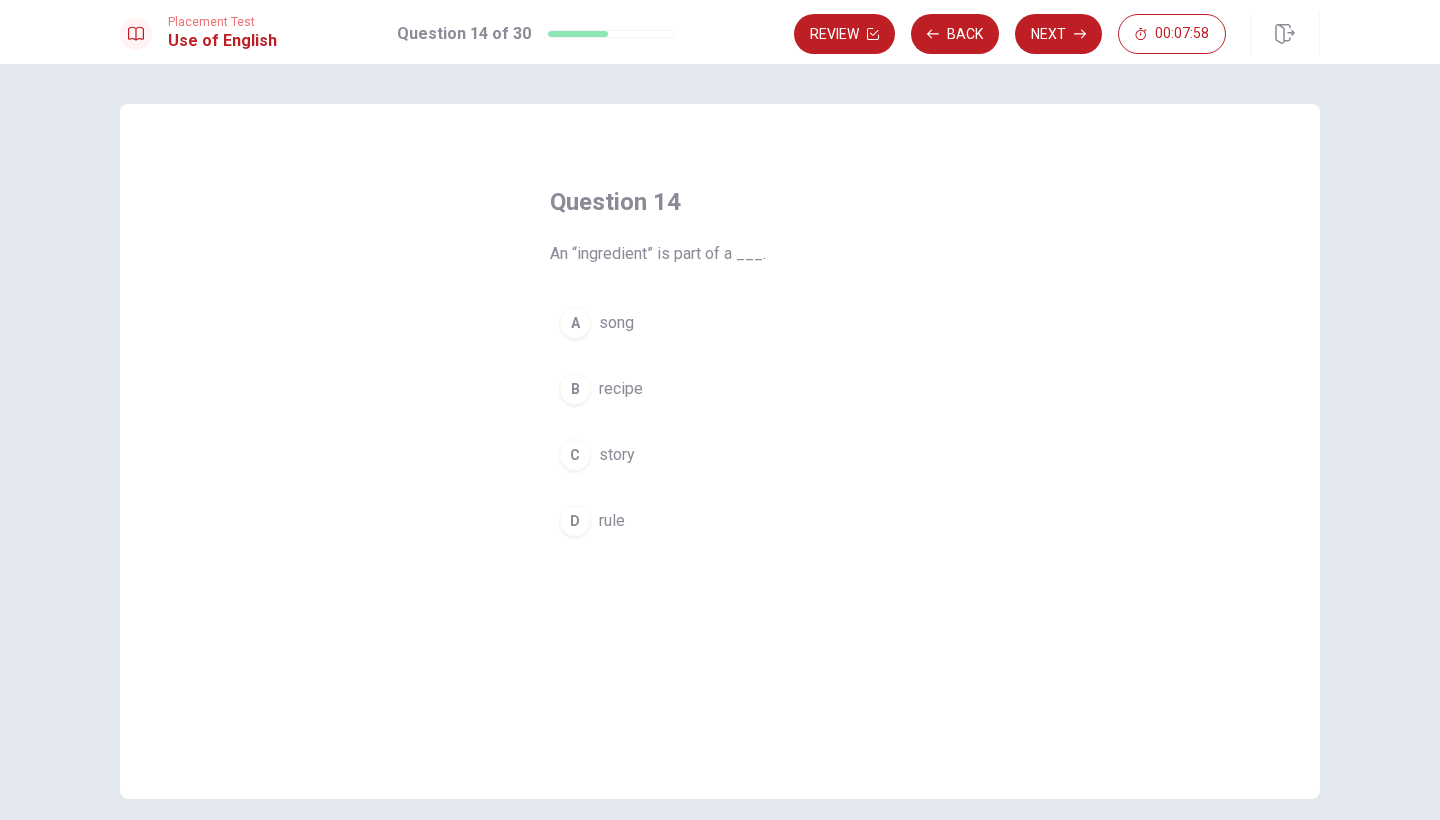 click on "B" at bounding box center [575, 389] 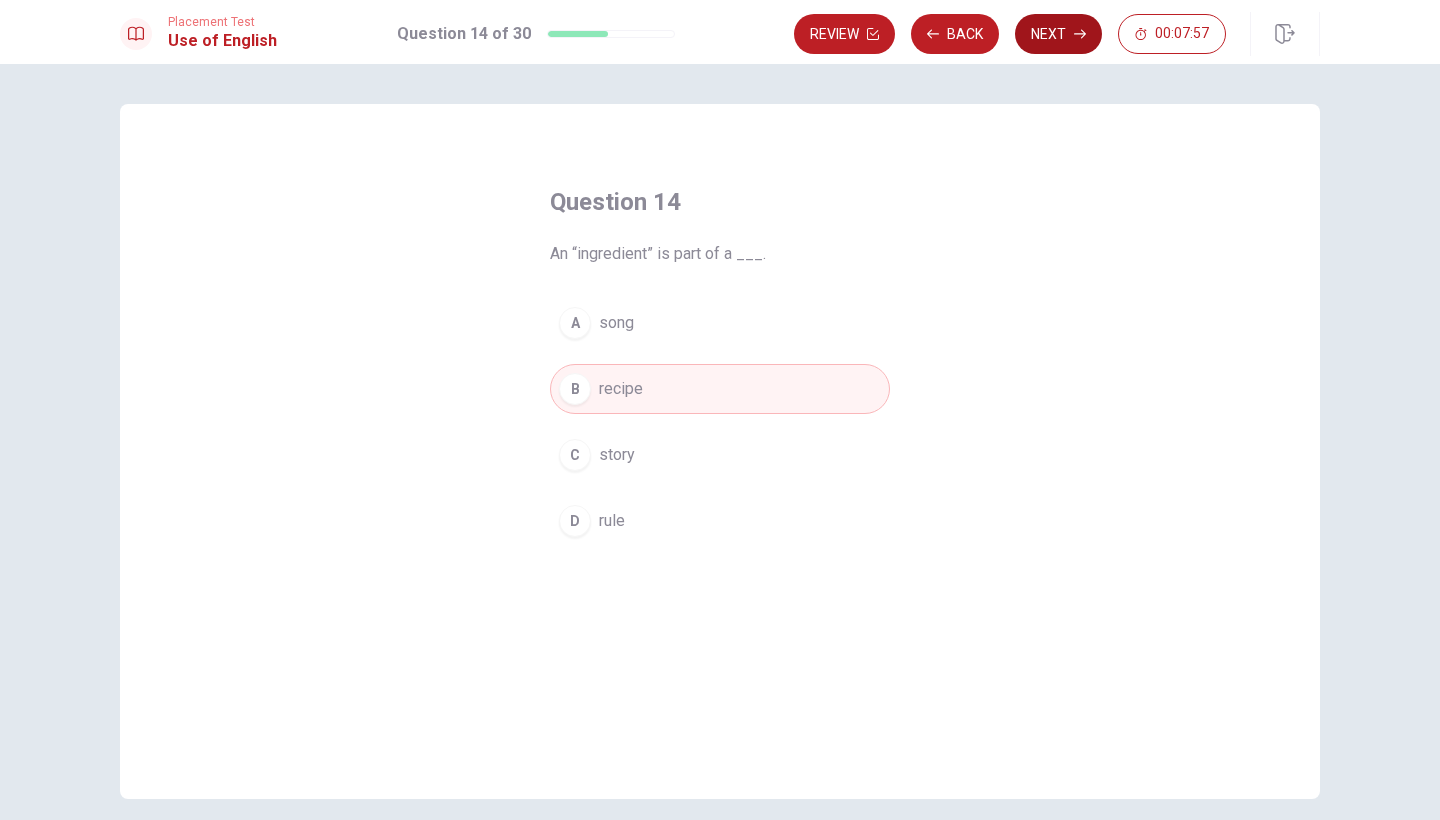 click on "Next" at bounding box center (1058, 34) 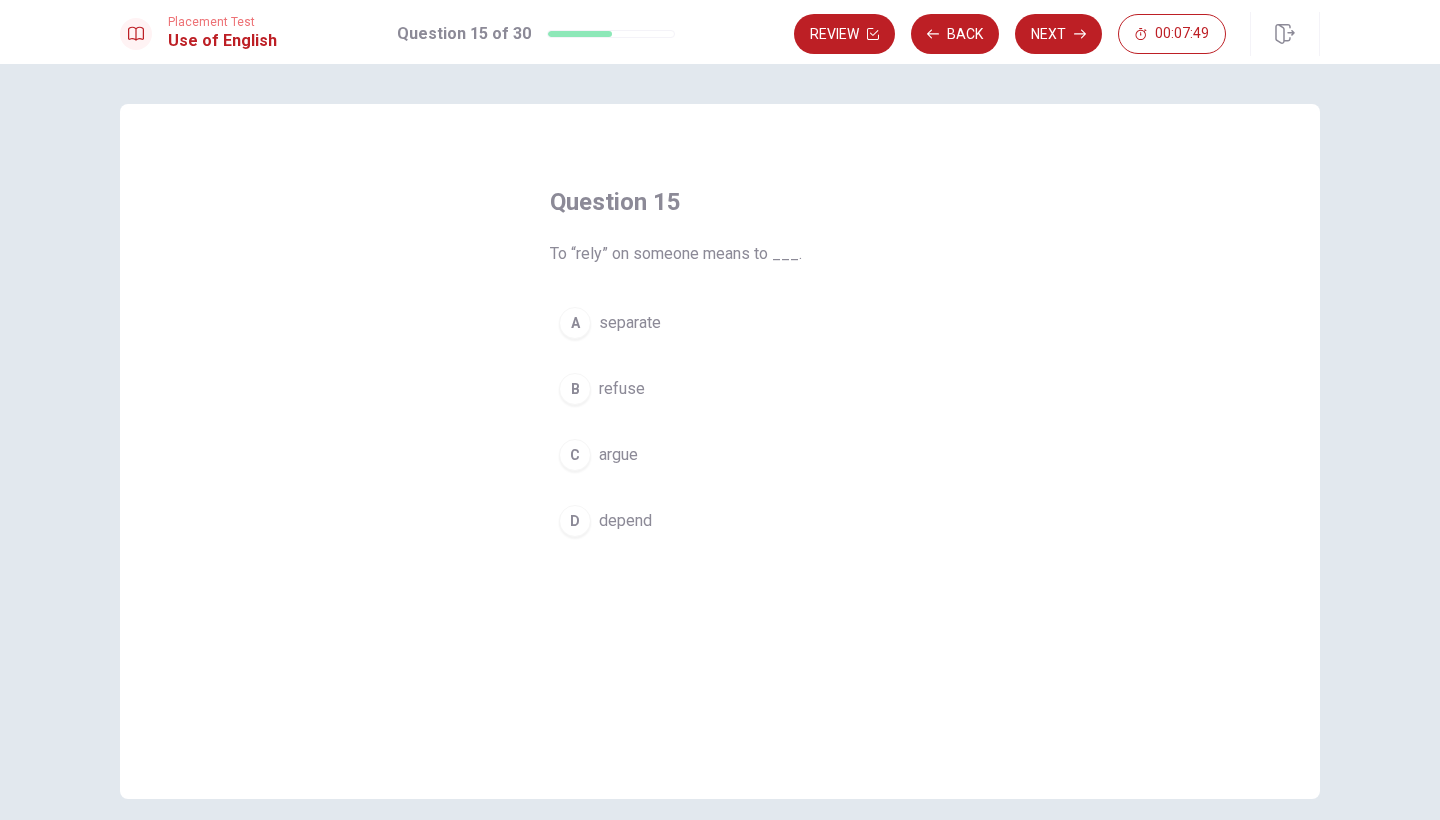 click on "A" at bounding box center [575, 323] 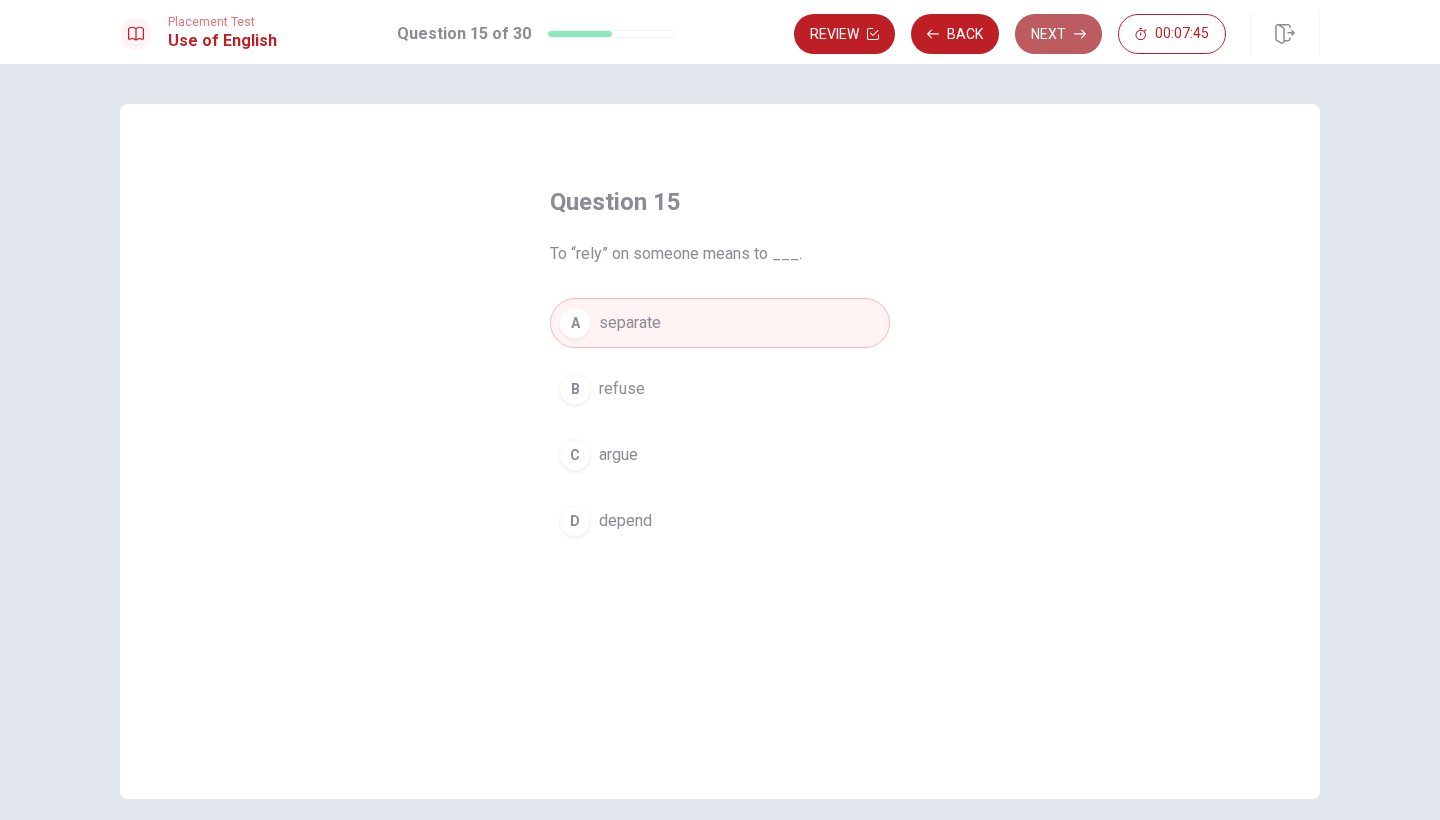 click on "Next" at bounding box center [1058, 34] 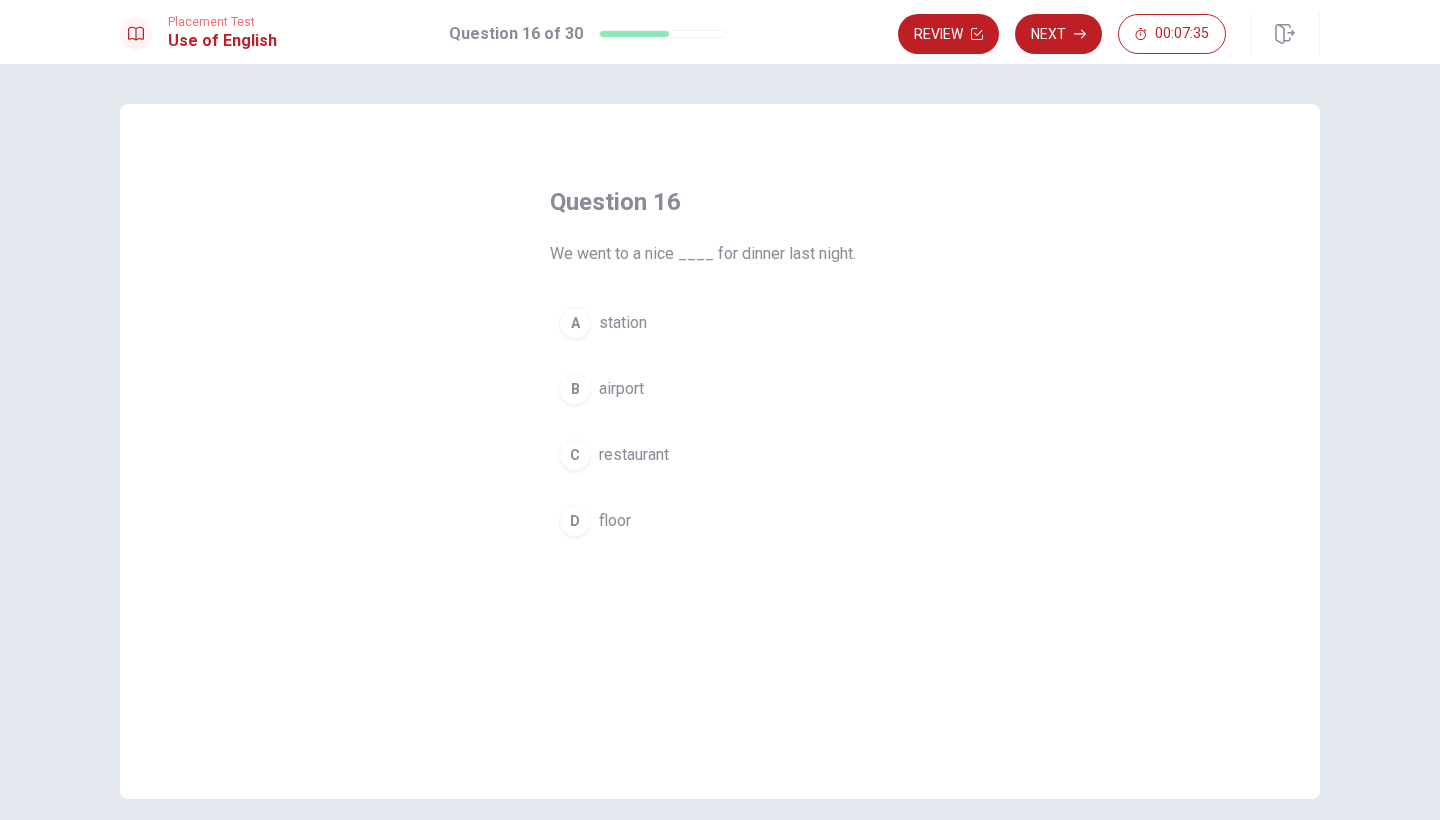 click on "C" at bounding box center (575, 455) 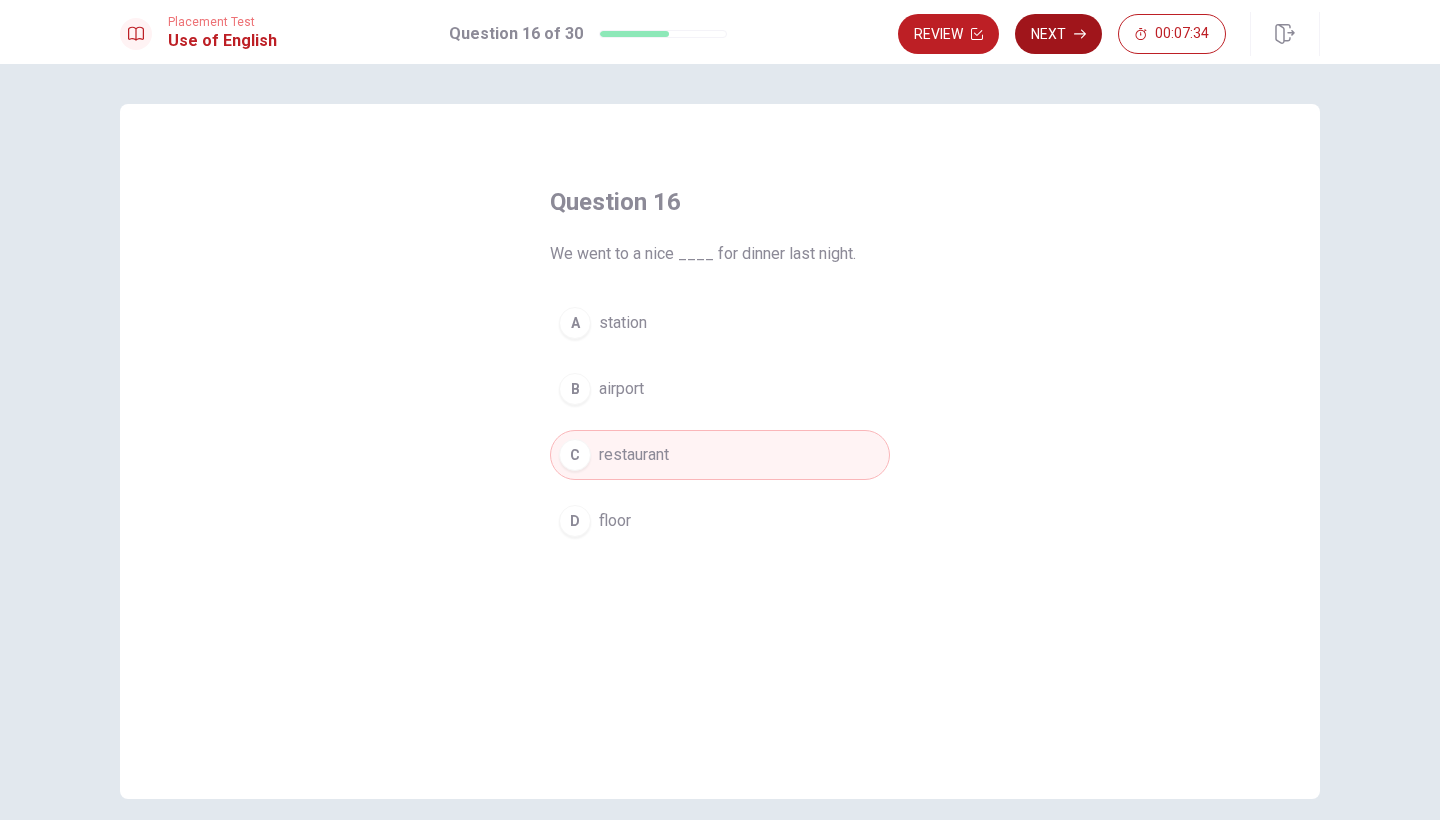 click on "Next" at bounding box center [1058, 34] 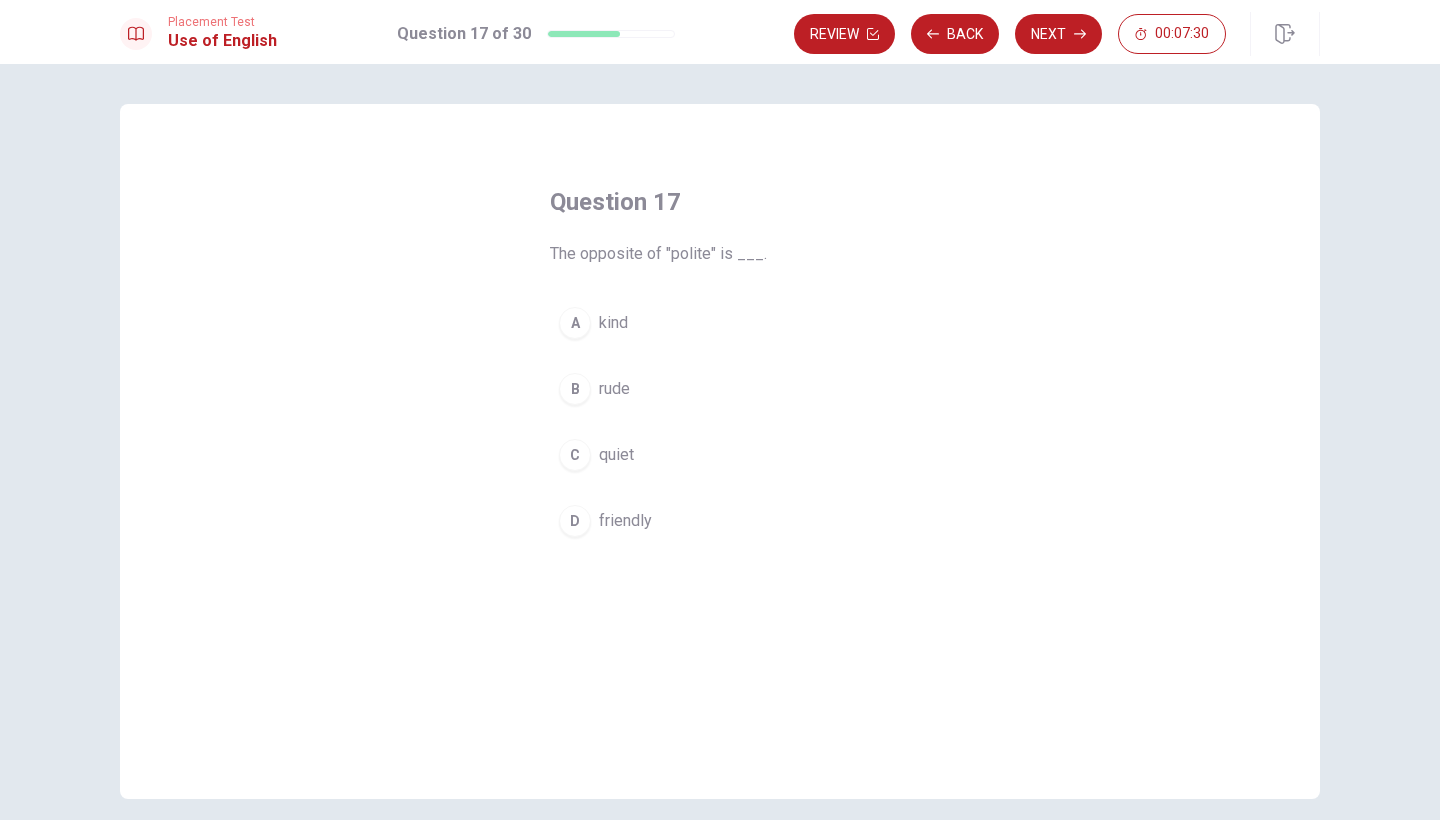 click on "B" at bounding box center (575, 389) 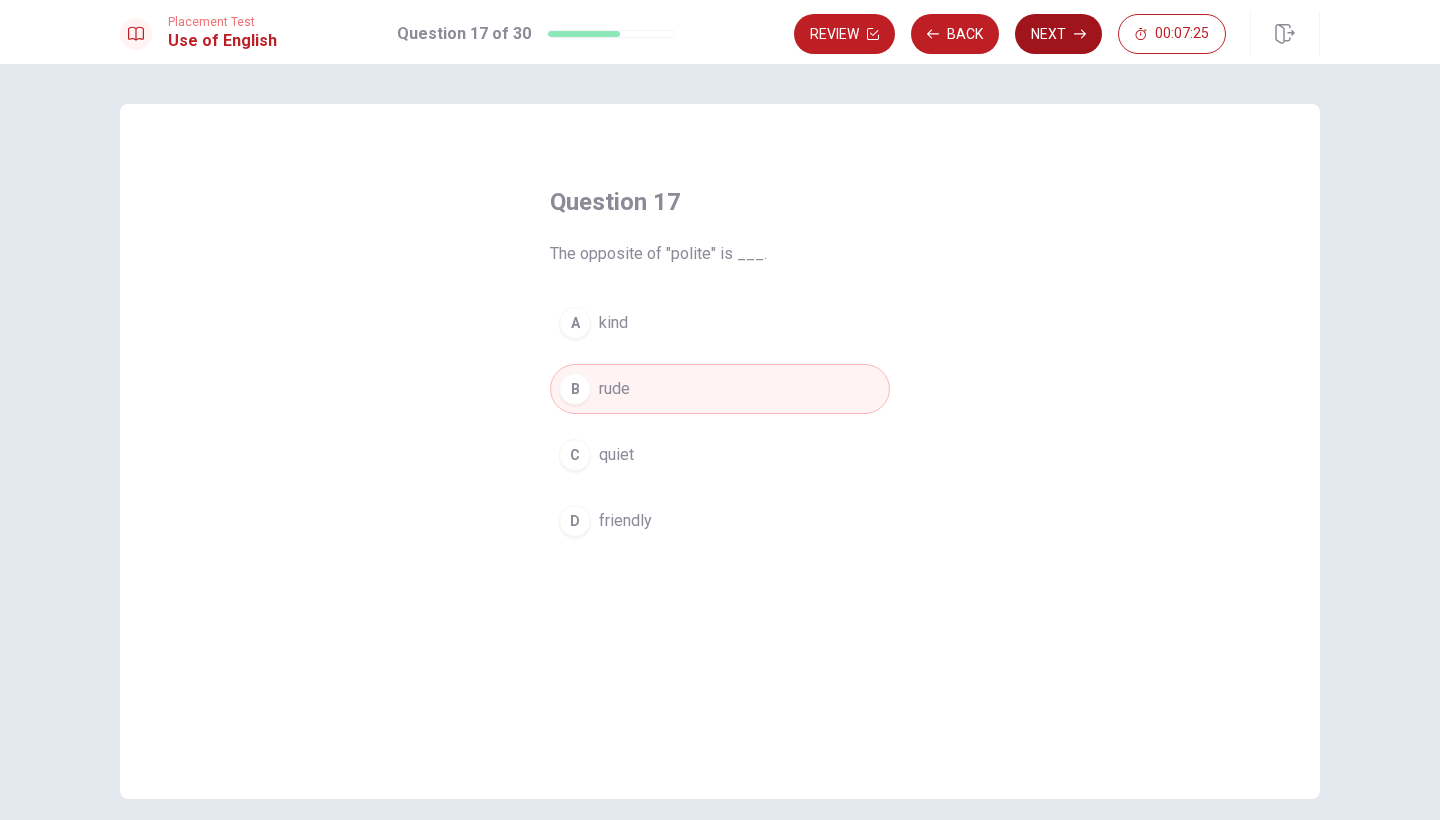 click on "Next" at bounding box center [1058, 34] 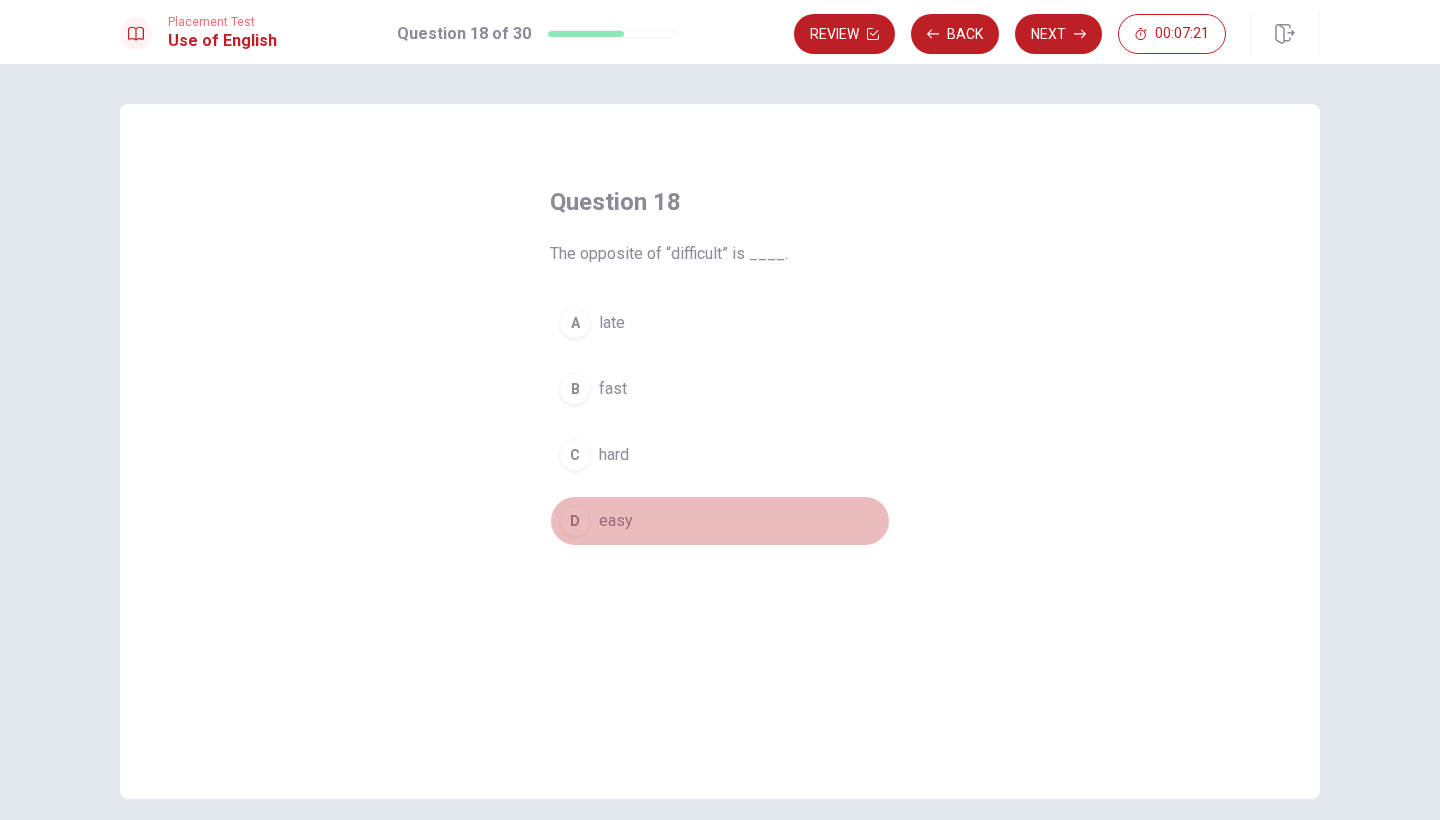click on "D" at bounding box center (575, 521) 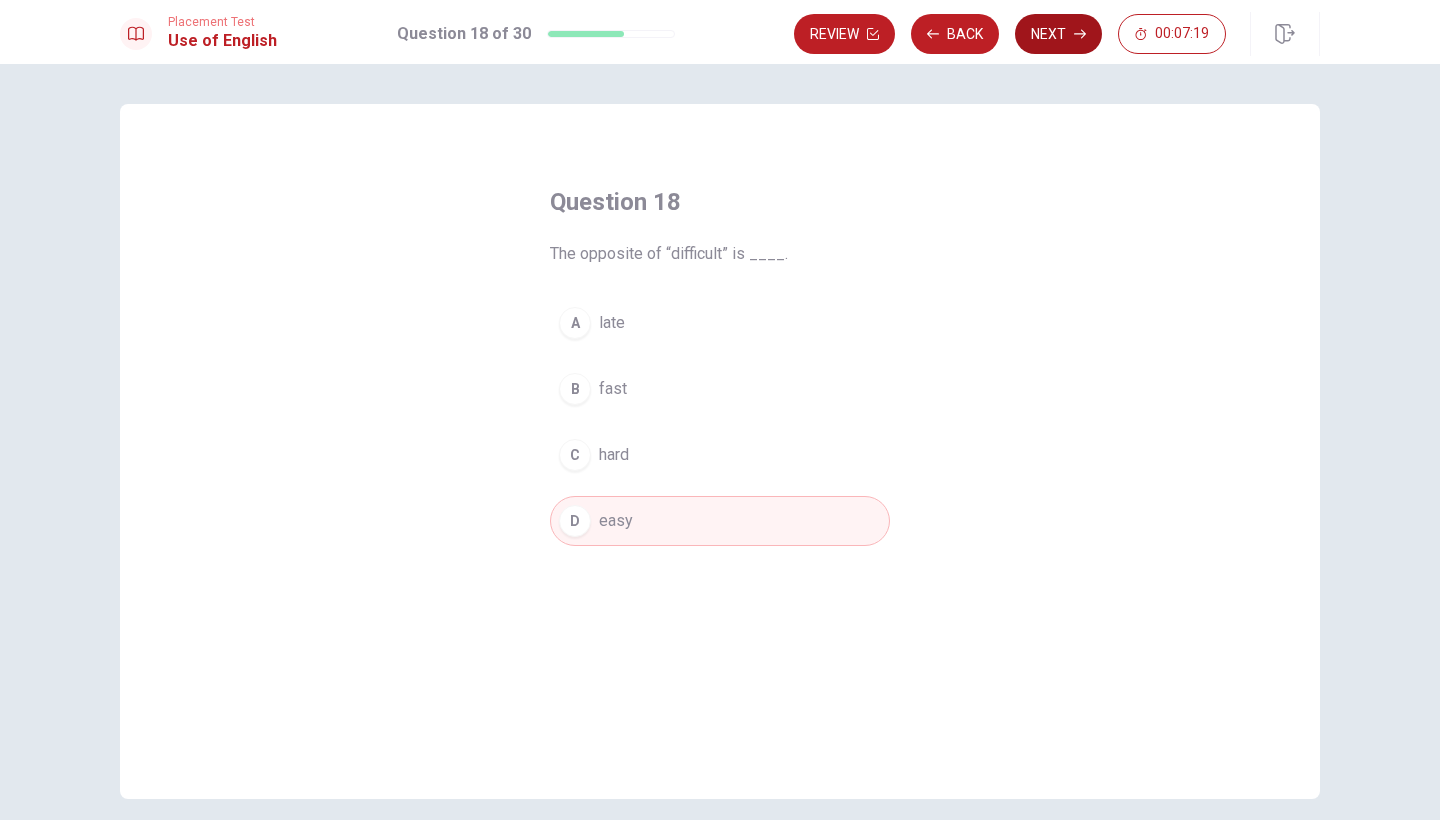 click on "Next" at bounding box center [1058, 34] 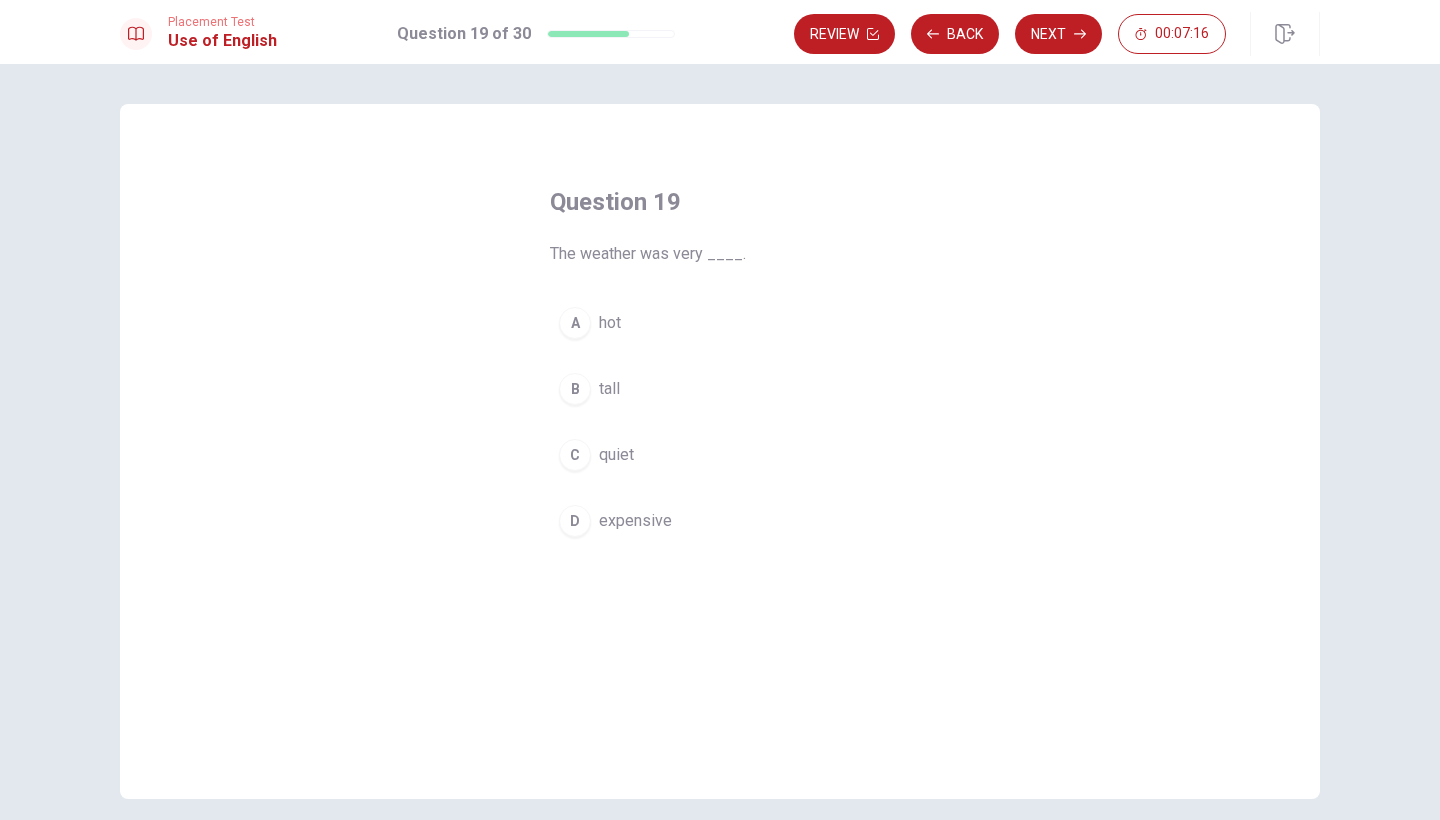 click on "A" at bounding box center [575, 323] 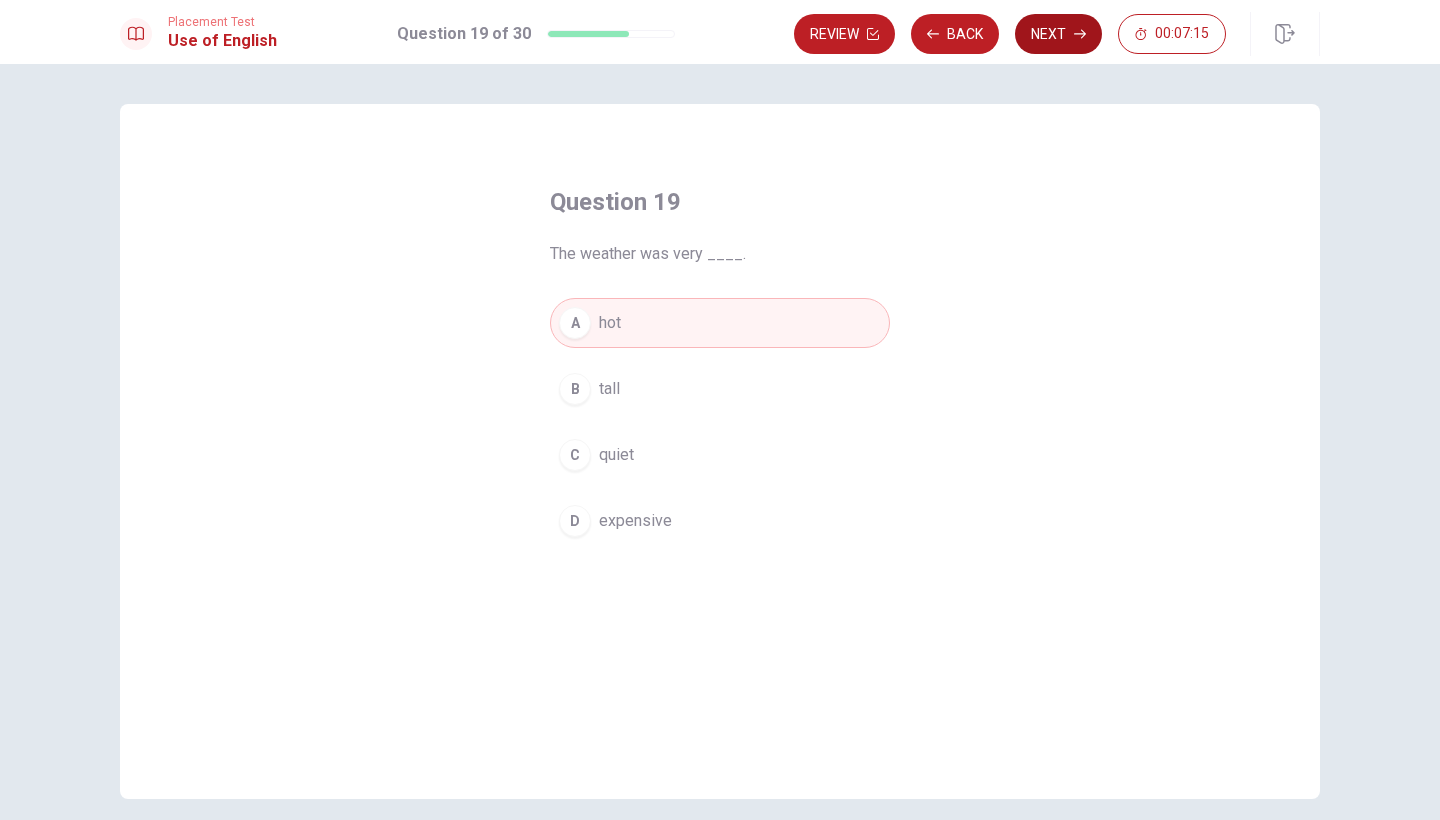 click on "Next" at bounding box center [1058, 34] 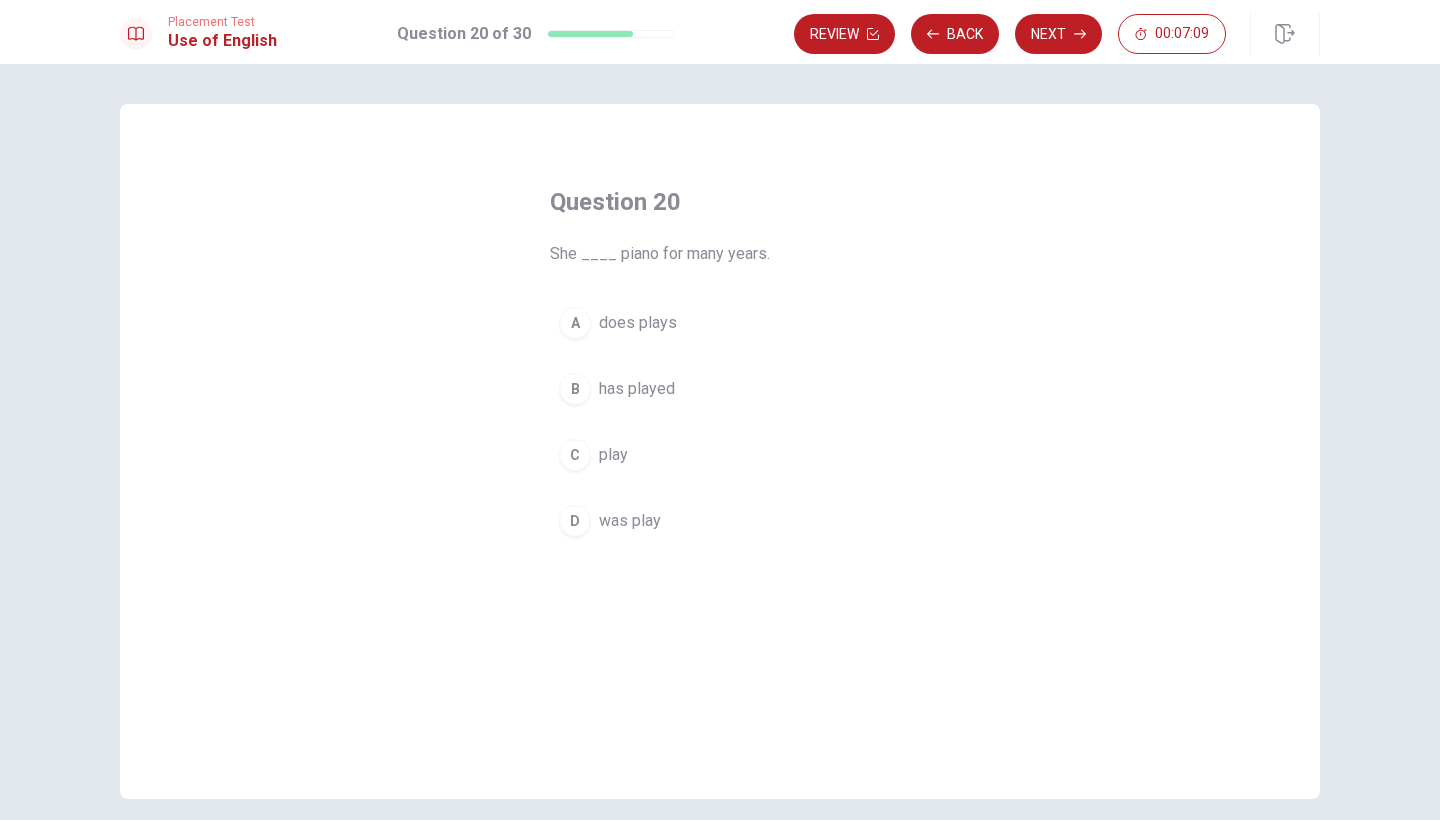 click on "B" at bounding box center (575, 389) 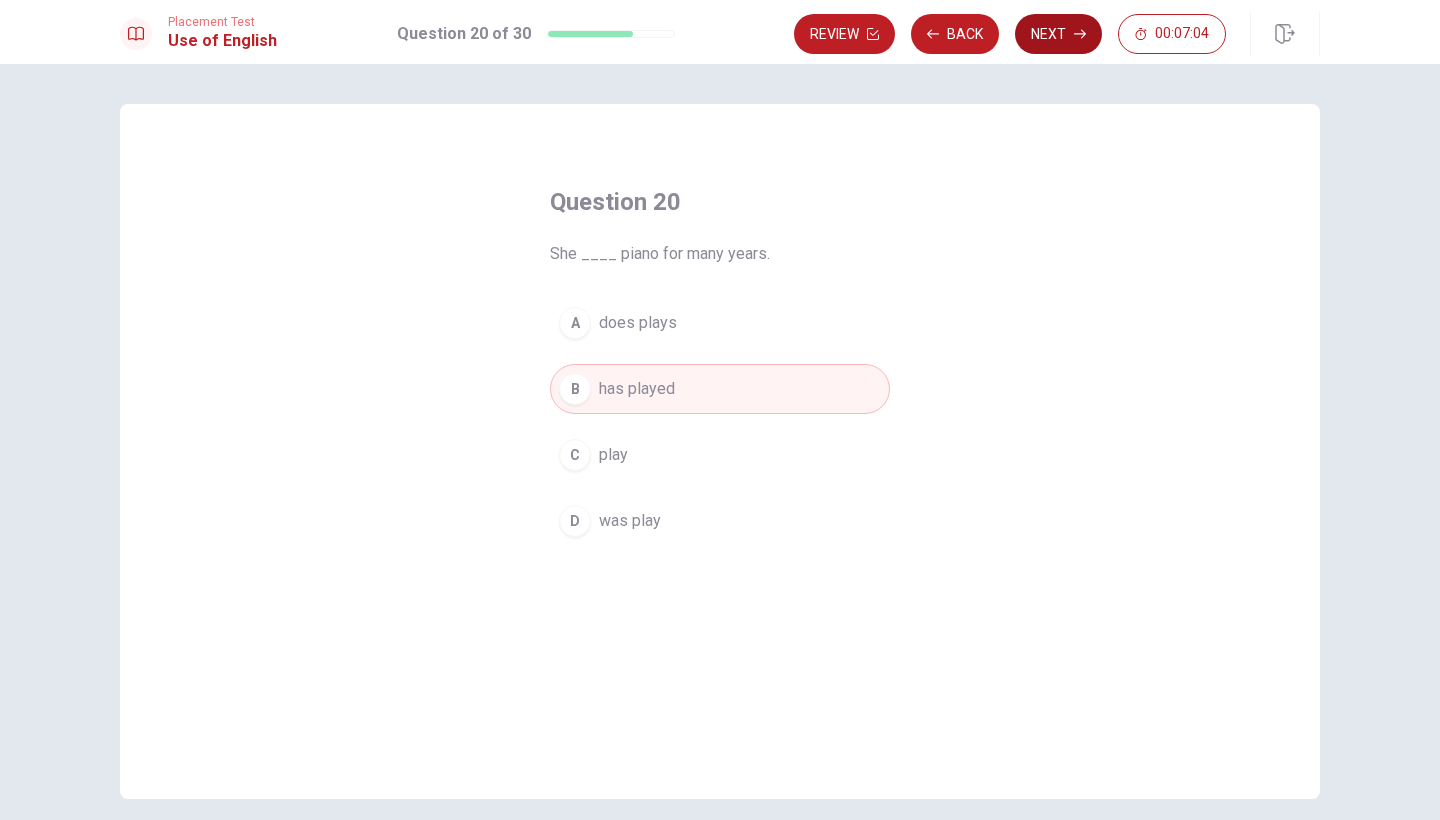 click on "Next" at bounding box center (1058, 34) 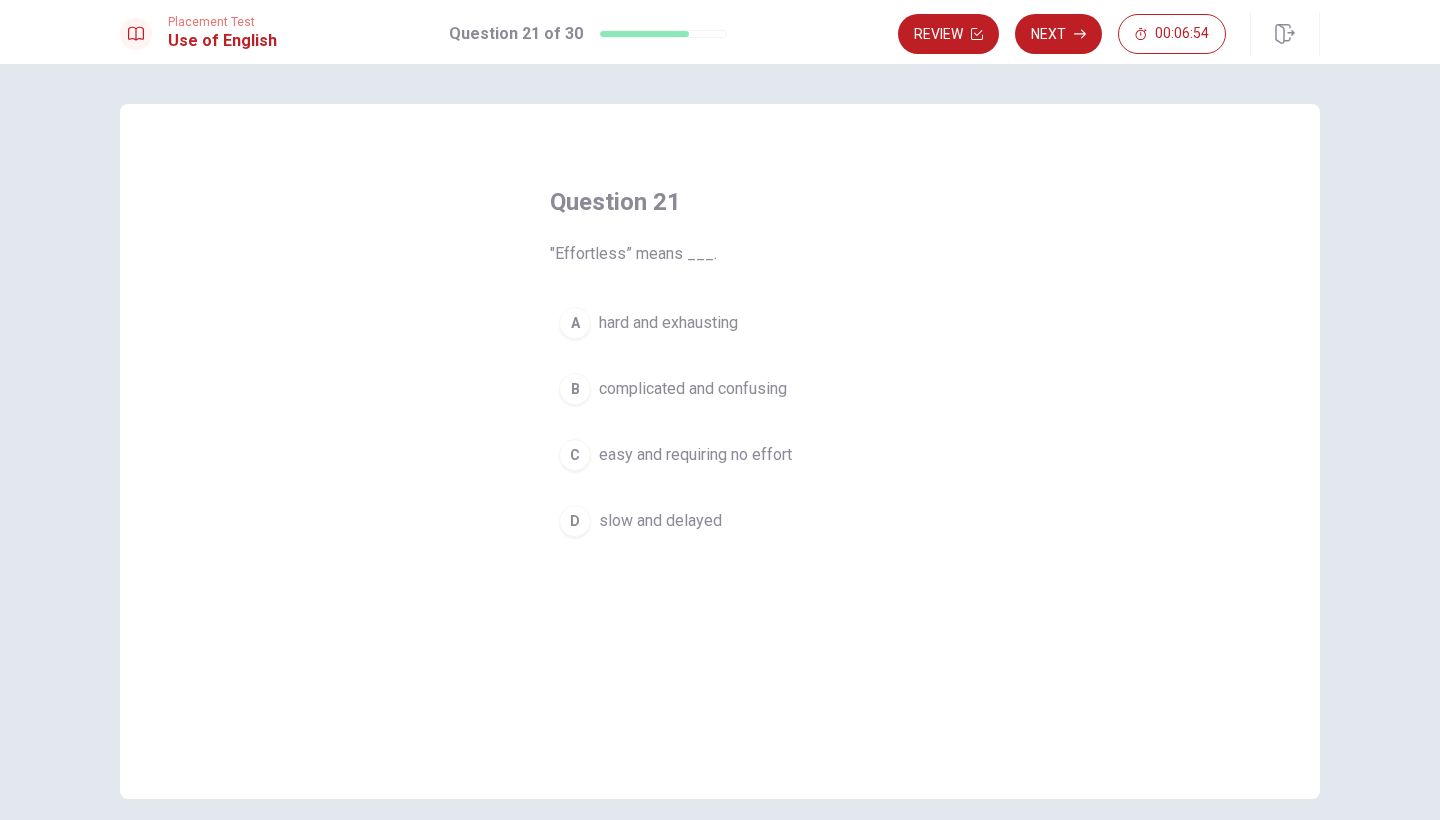 click on "hard and exhausting" at bounding box center [668, 323] 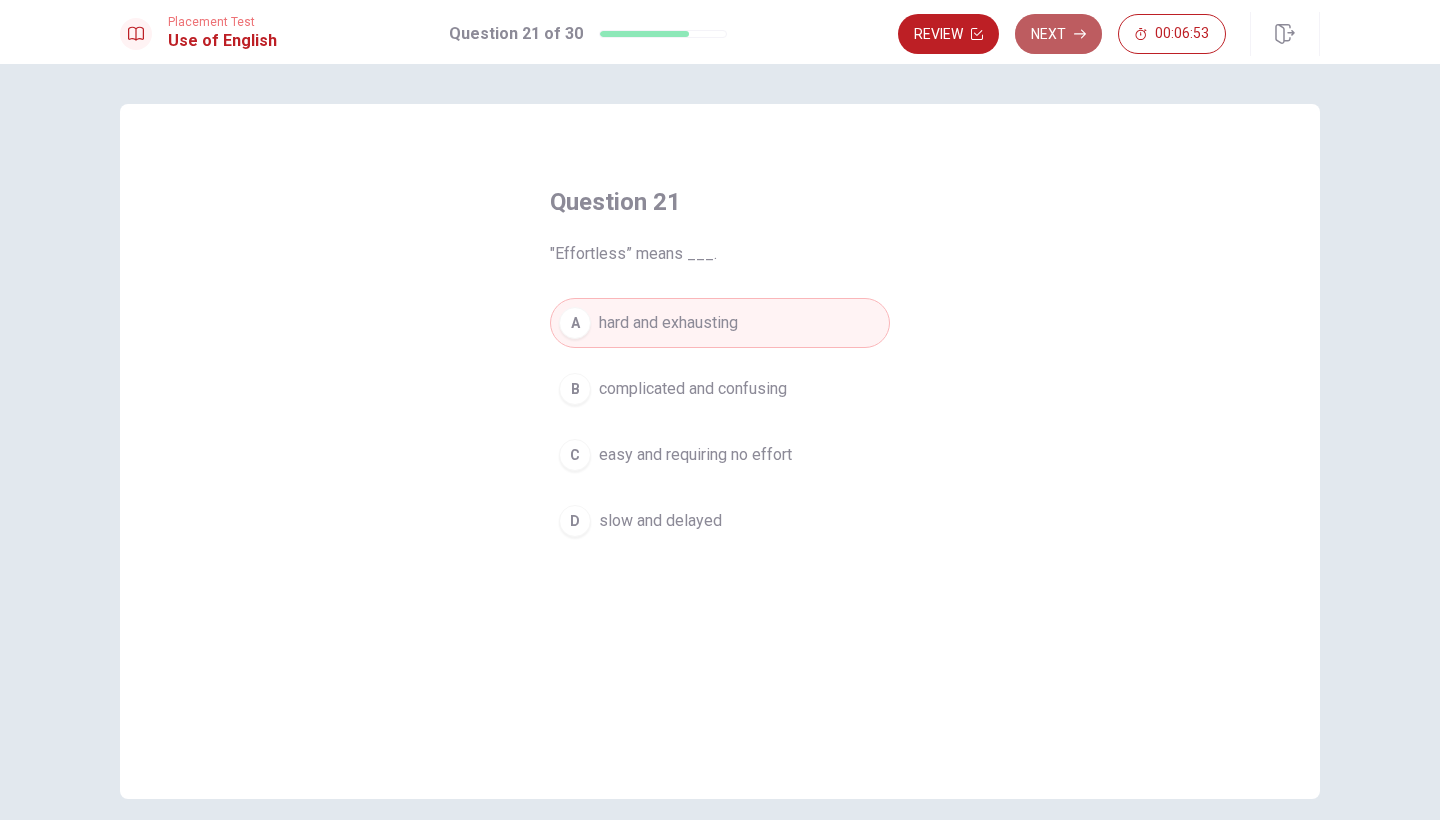 click on "Next" at bounding box center [1058, 34] 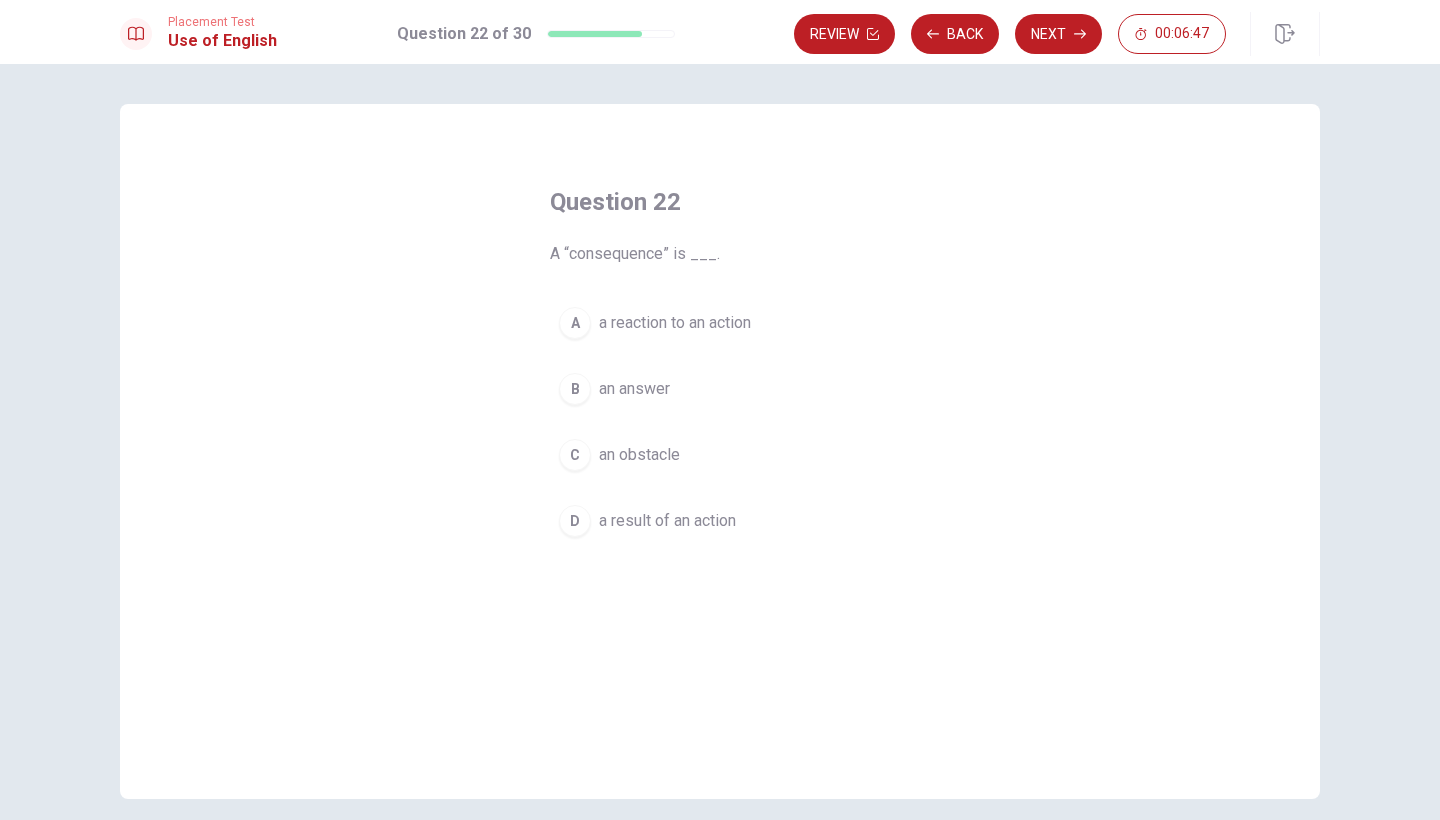 click on "a result of an action" at bounding box center [667, 521] 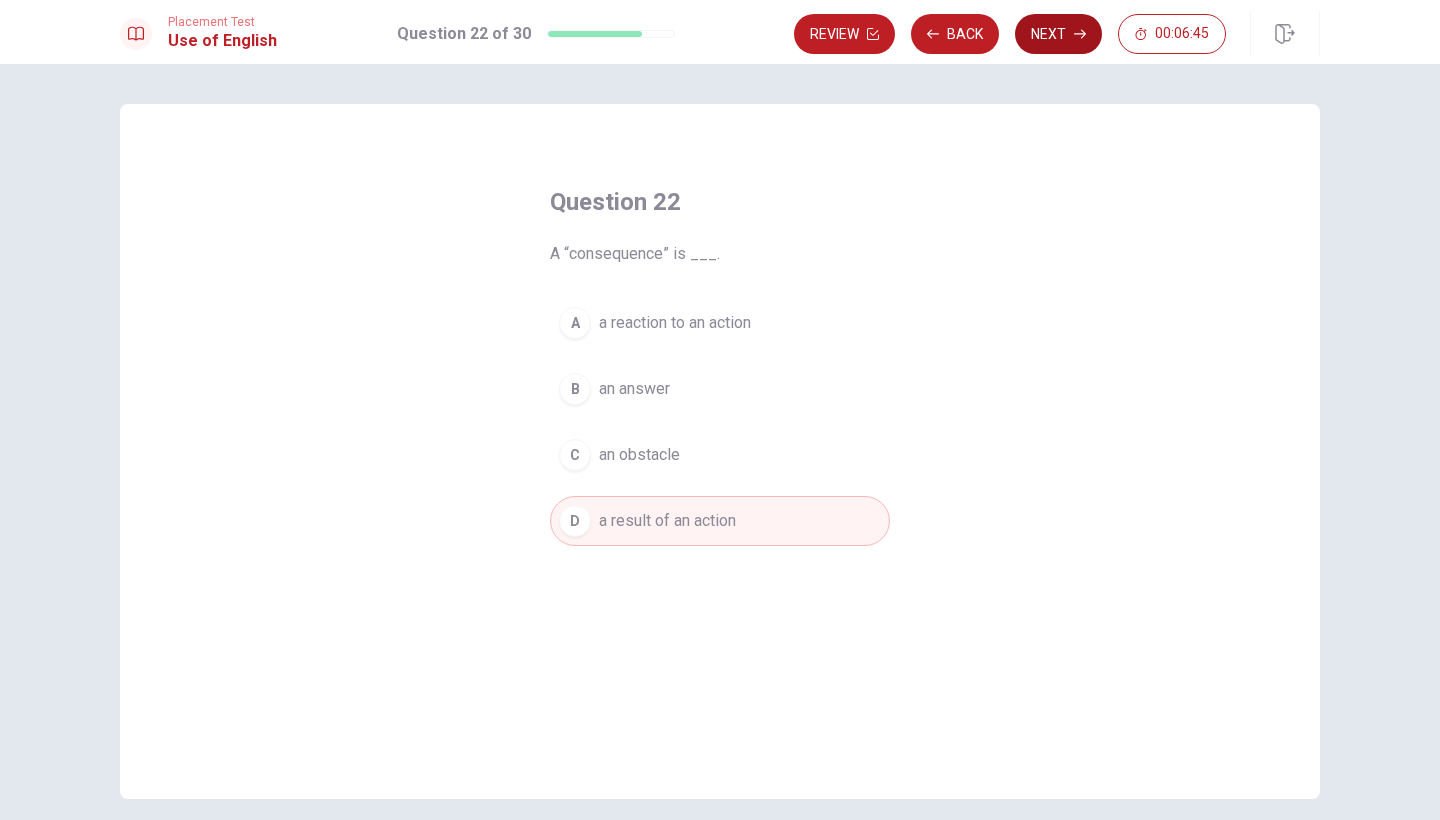 click on "Next" at bounding box center (1058, 34) 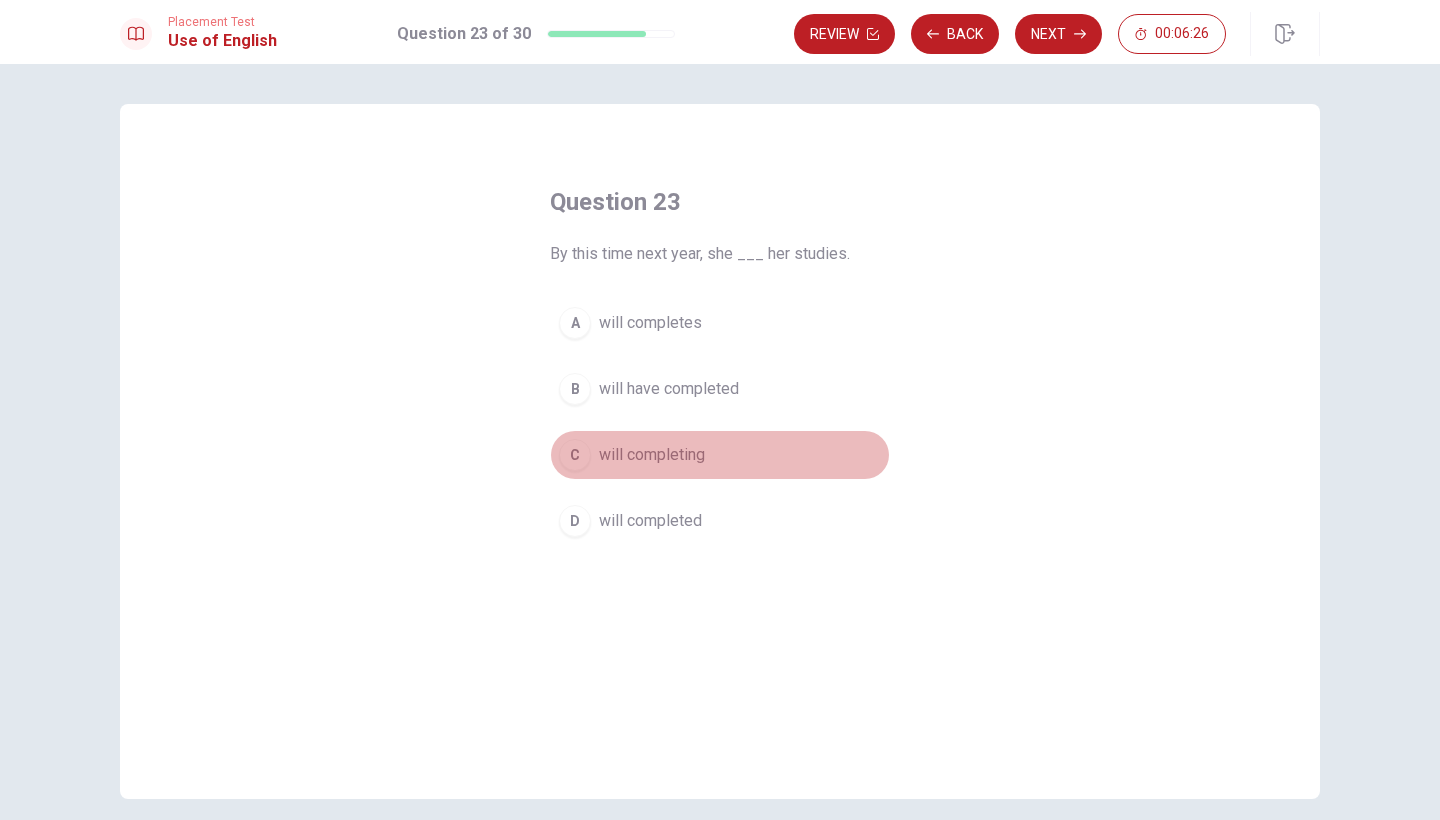 click on "will completing" at bounding box center (652, 455) 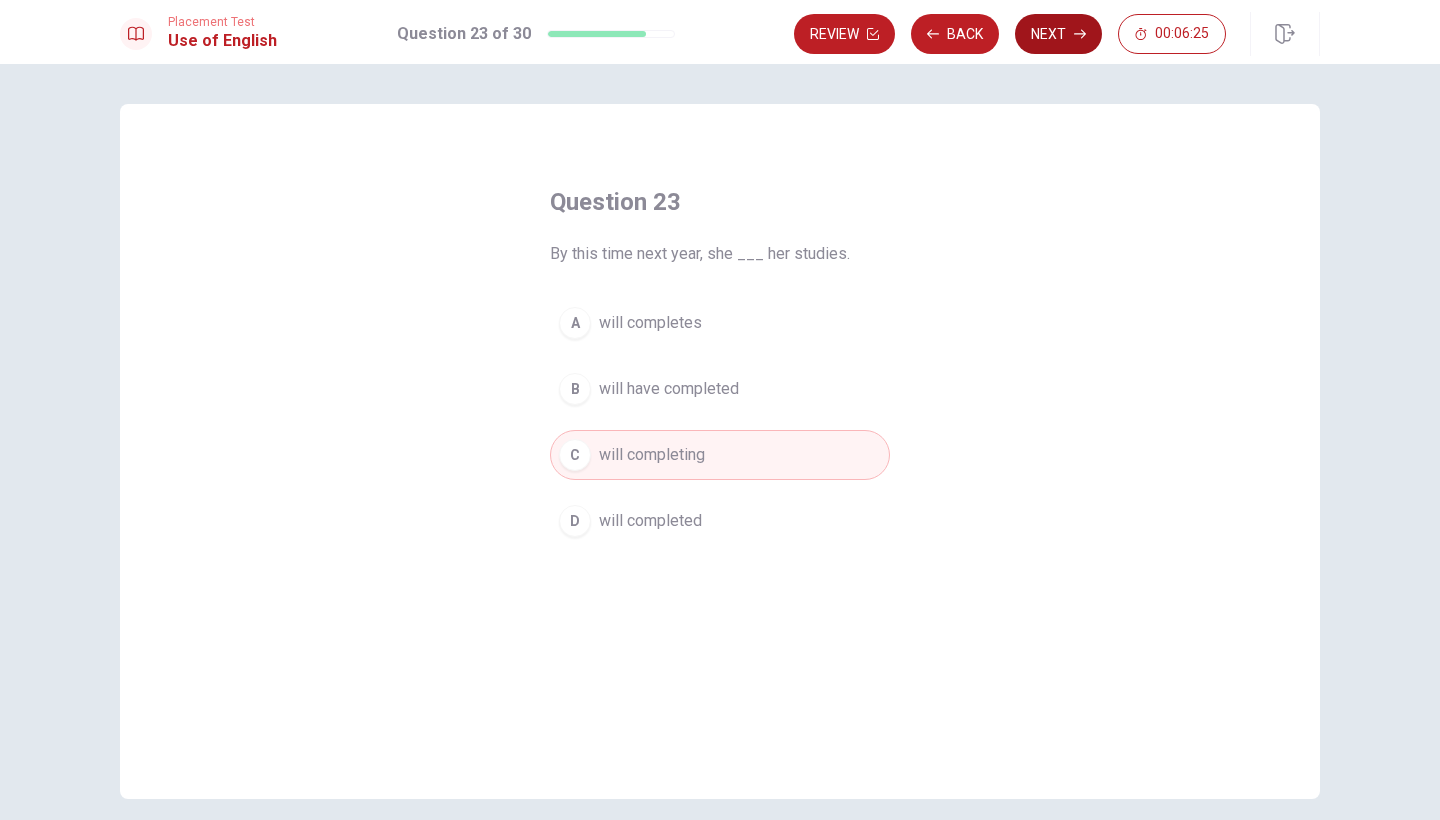click on "Next" at bounding box center [1058, 34] 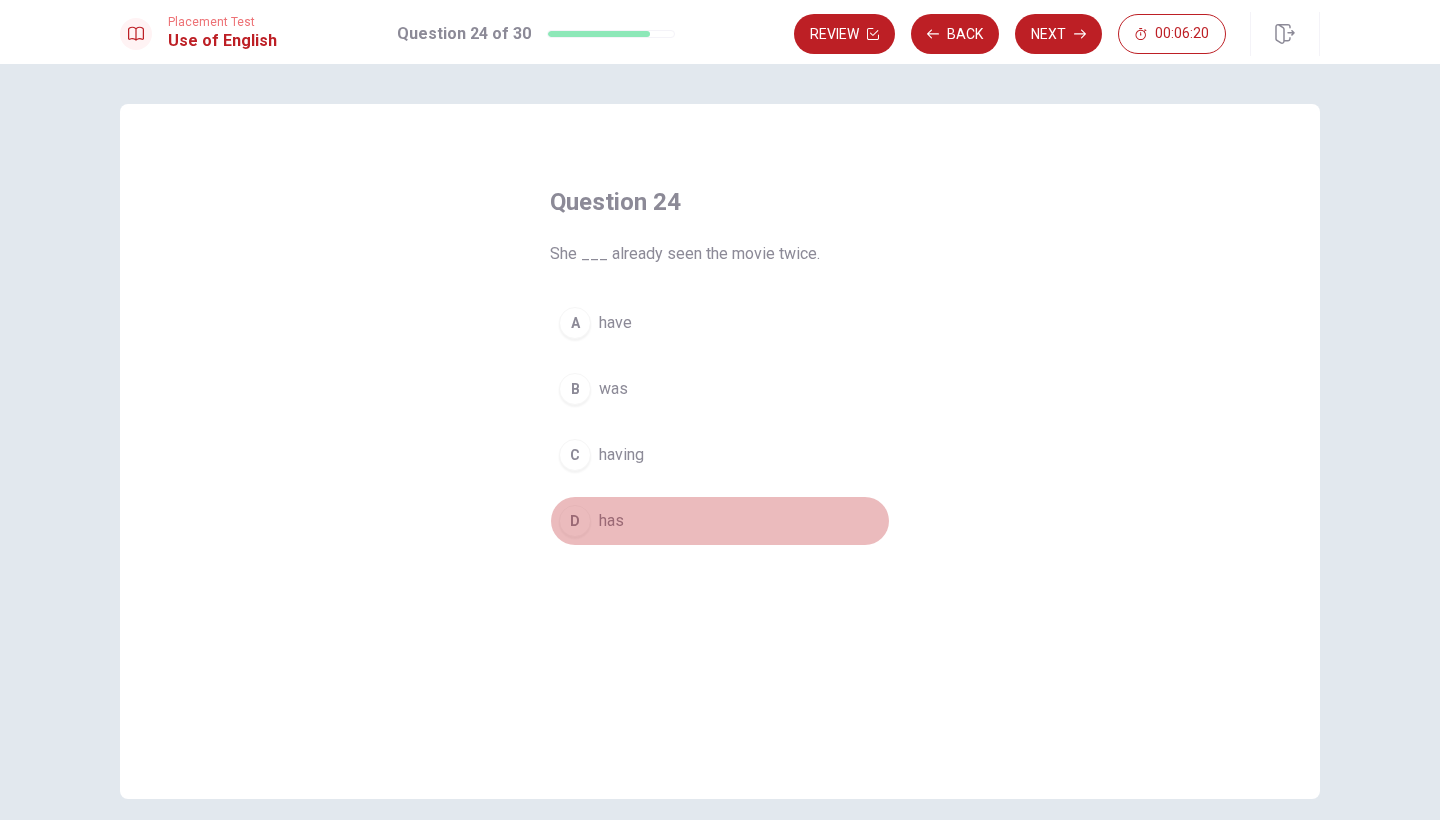 click on "D" at bounding box center [575, 521] 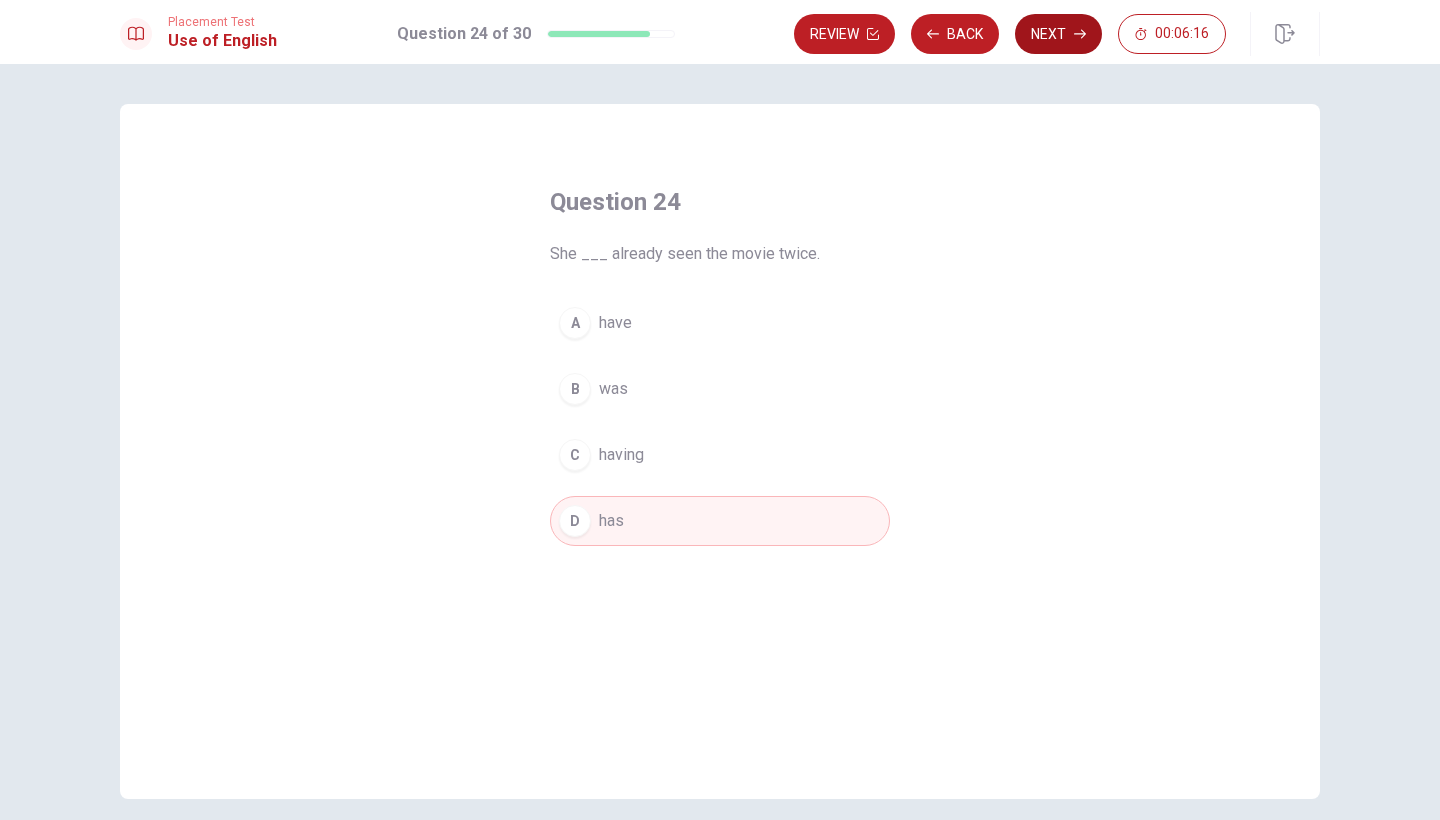 click on "Next" at bounding box center [1058, 34] 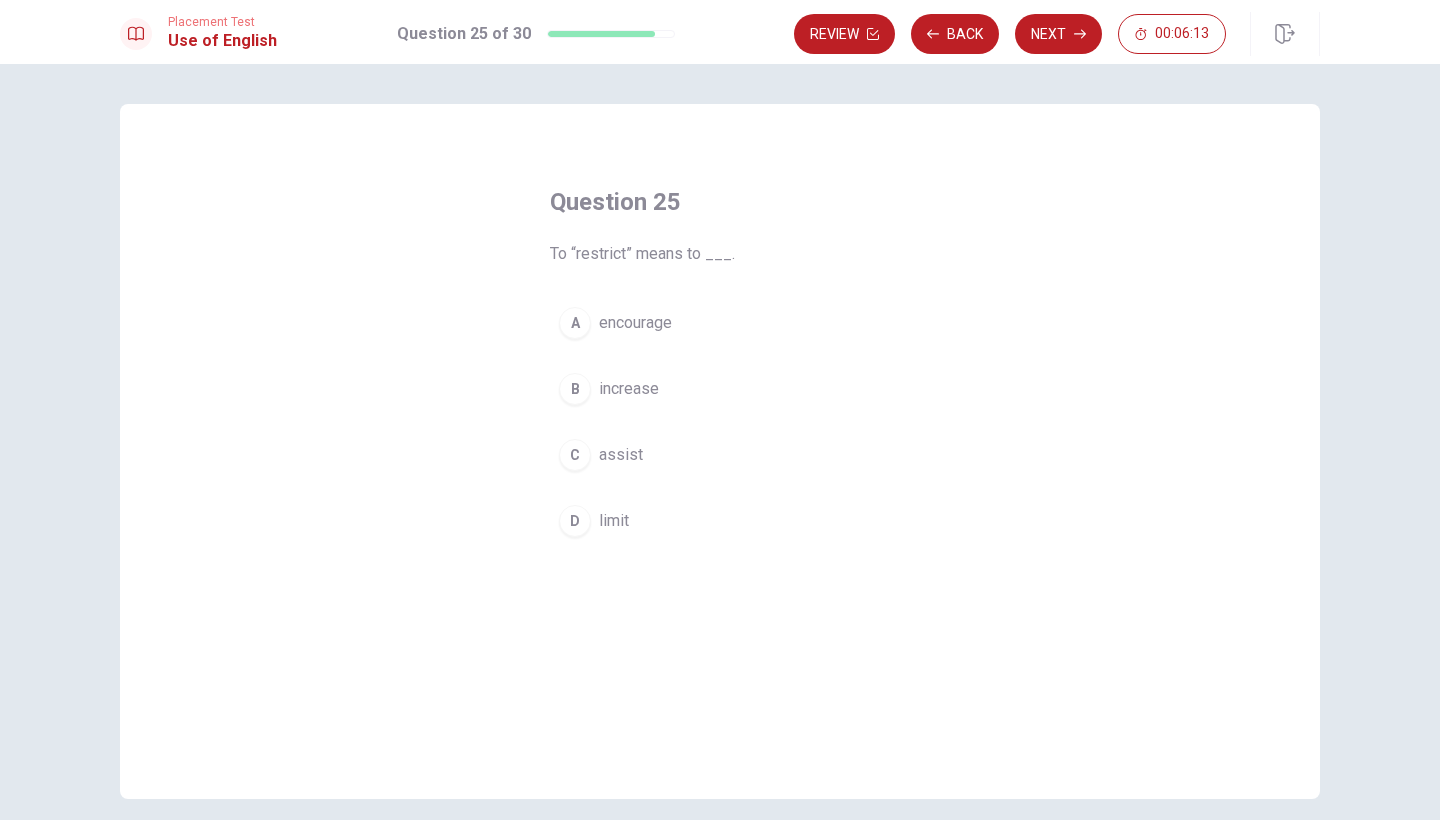 click on "D" at bounding box center (575, 521) 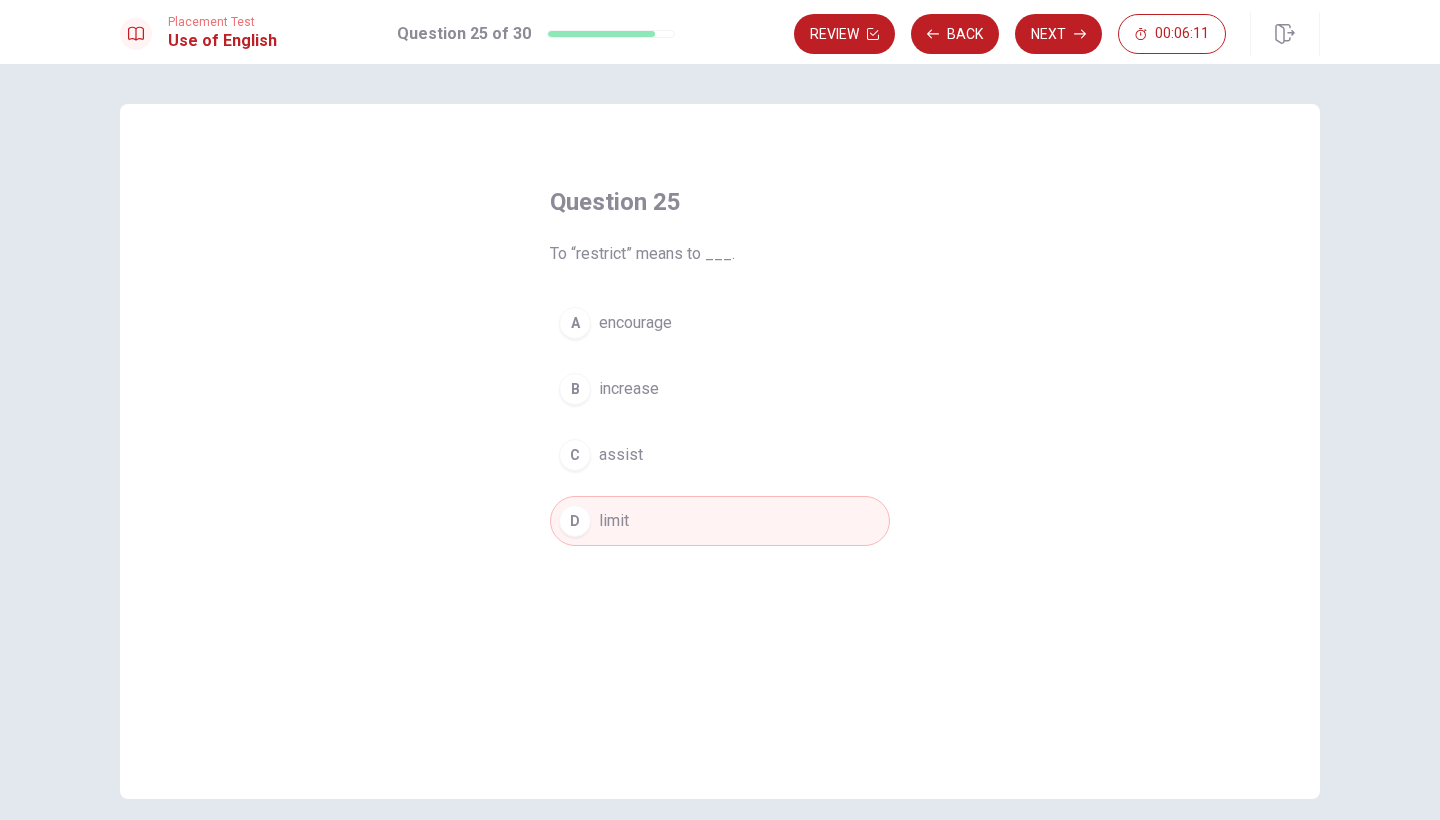 click on "Next" at bounding box center [1058, 34] 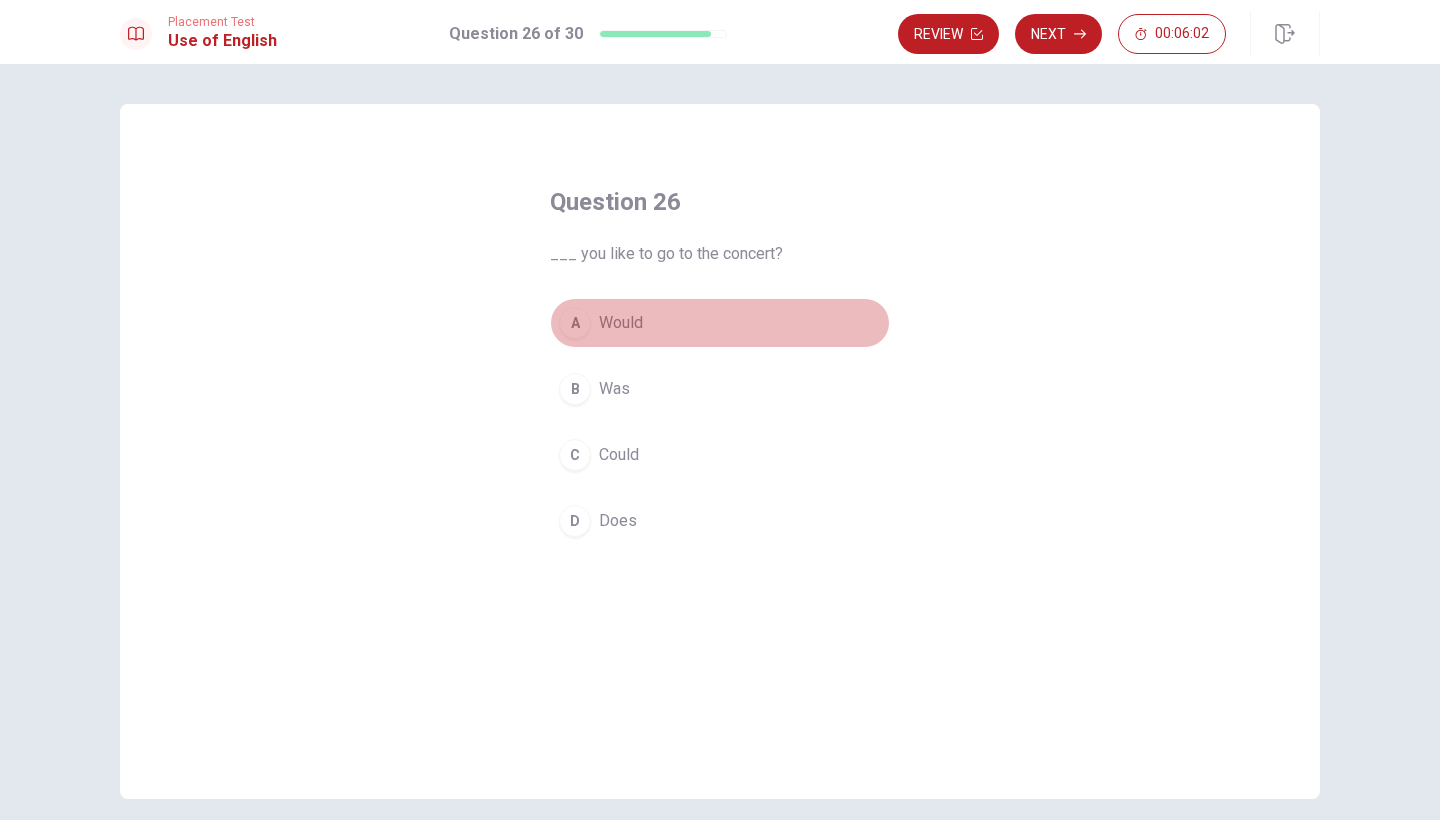 click on "A" at bounding box center [575, 323] 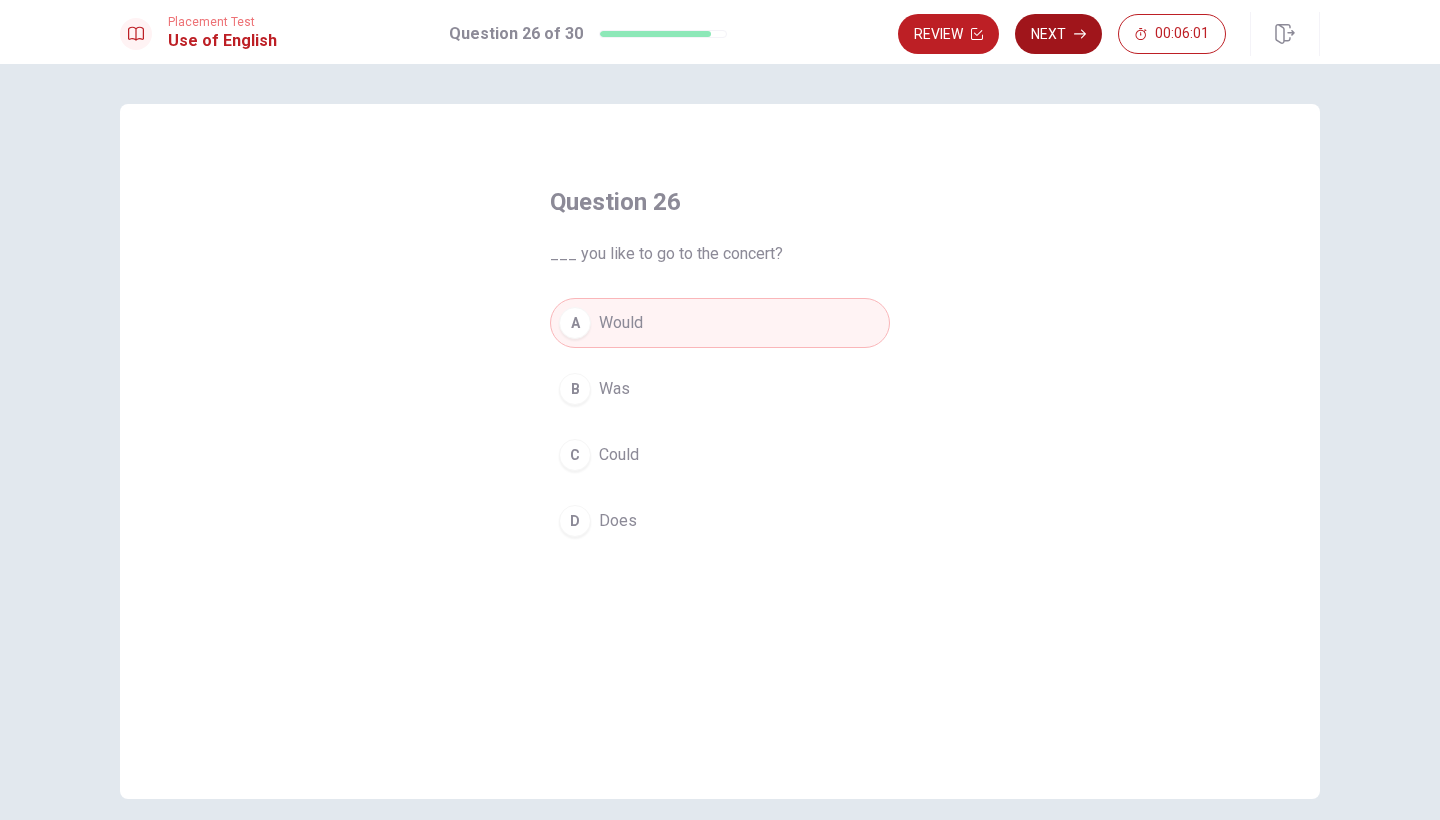 click on "Next" at bounding box center (1058, 34) 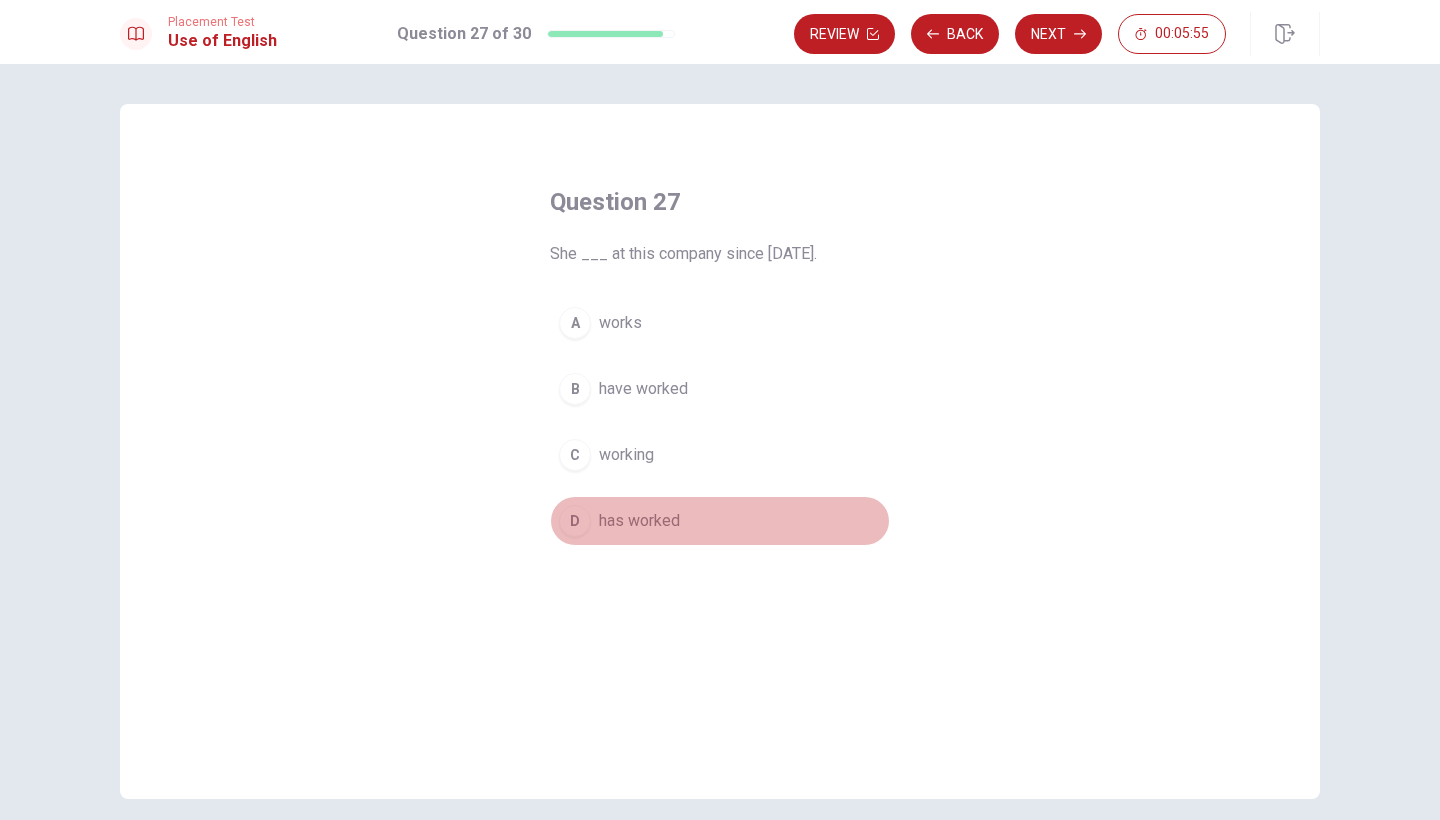 click on "D" at bounding box center (575, 521) 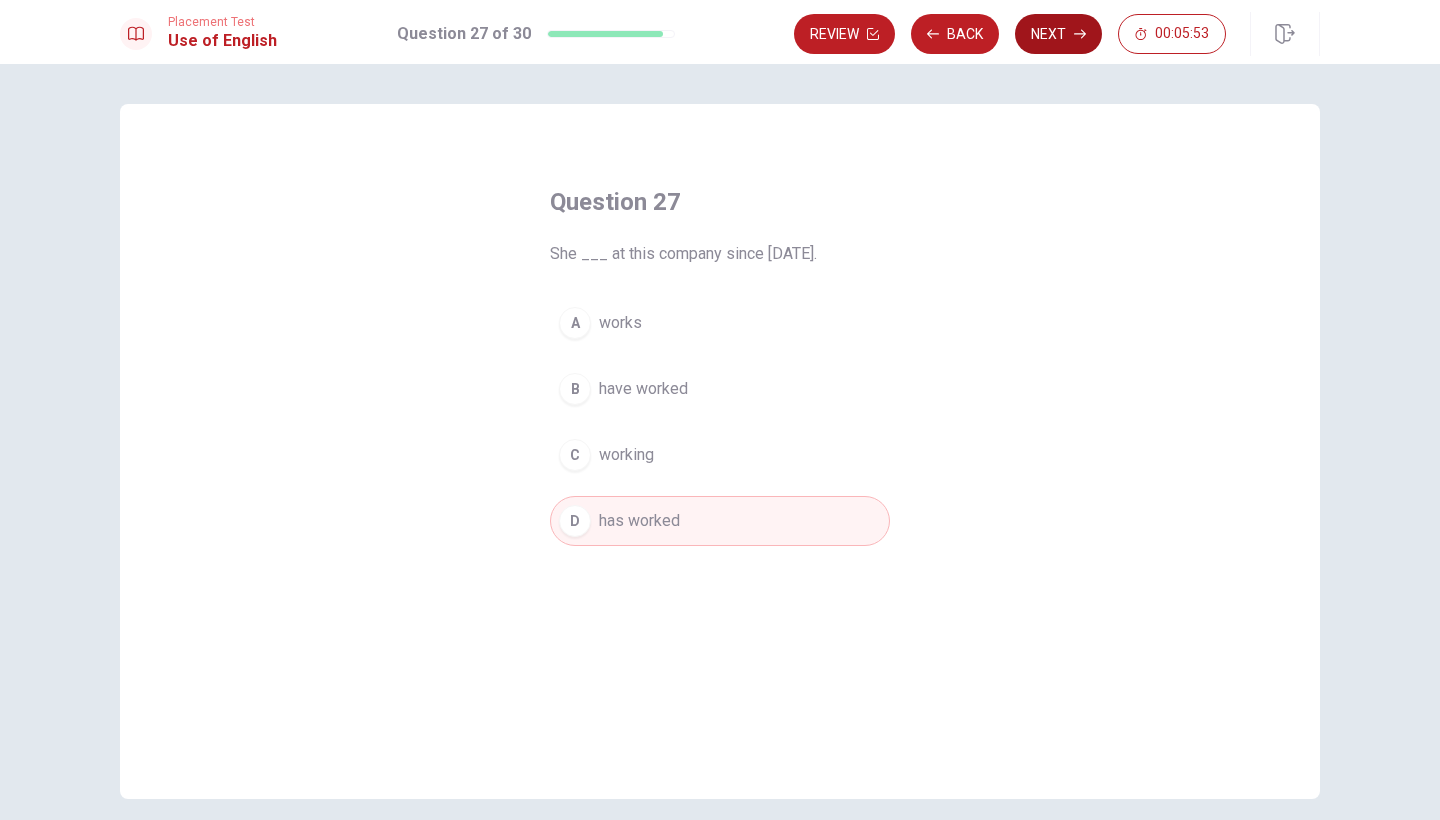 click on "Next" at bounding box center [1058, 34] 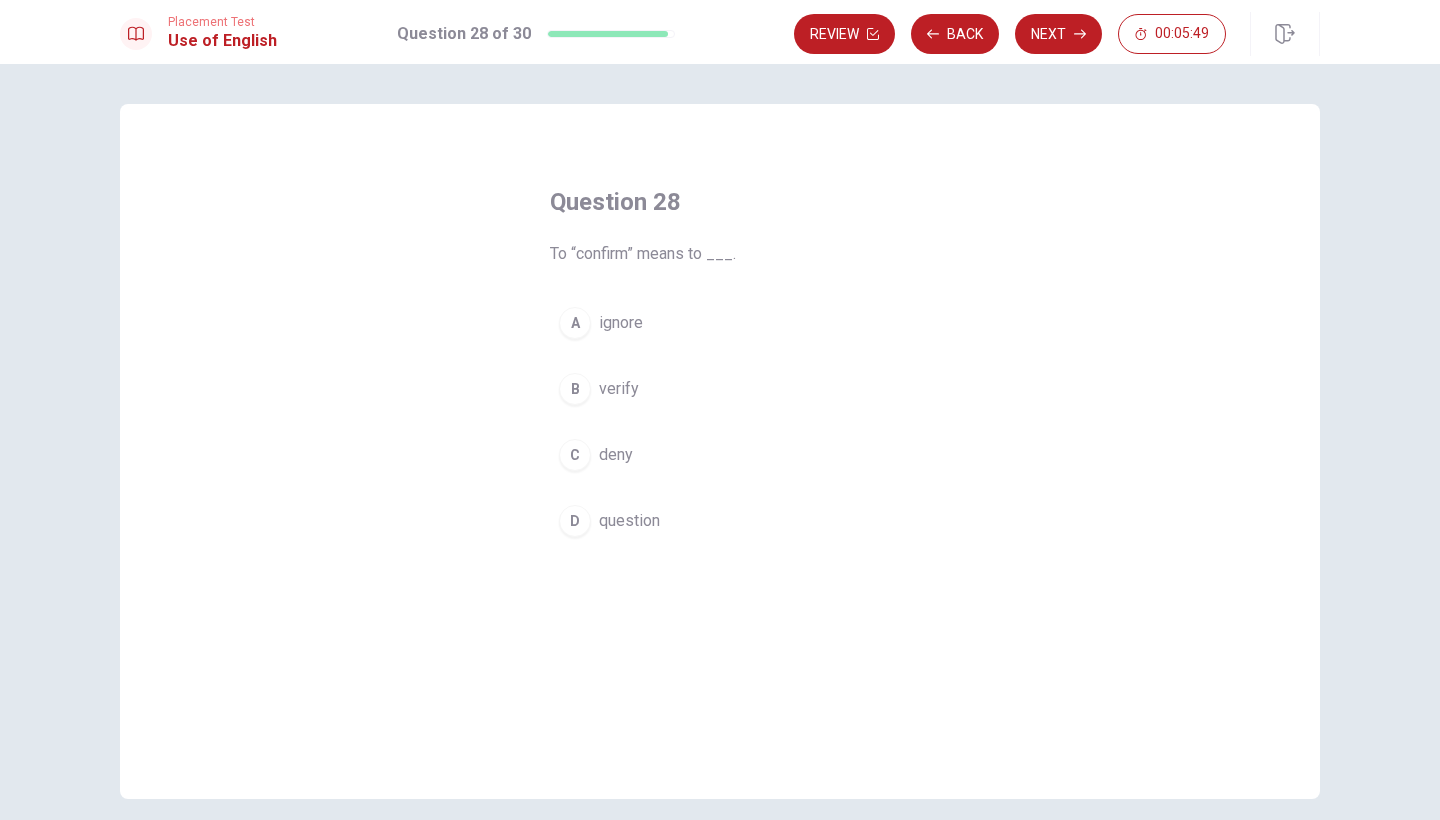 click on "B" at bounding box center (575, 389) 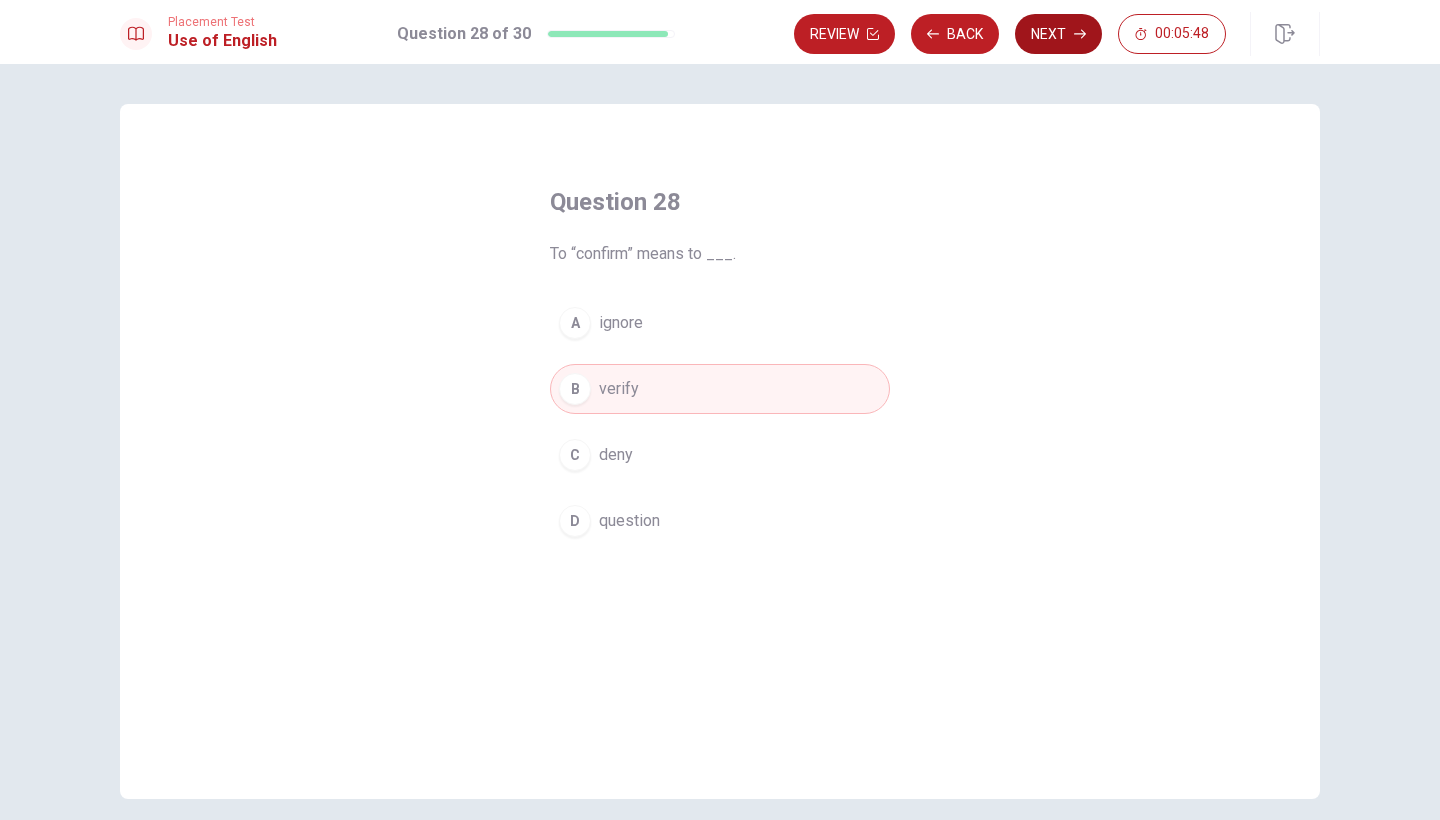 click on "Next" at bounding box center [1058, 34] 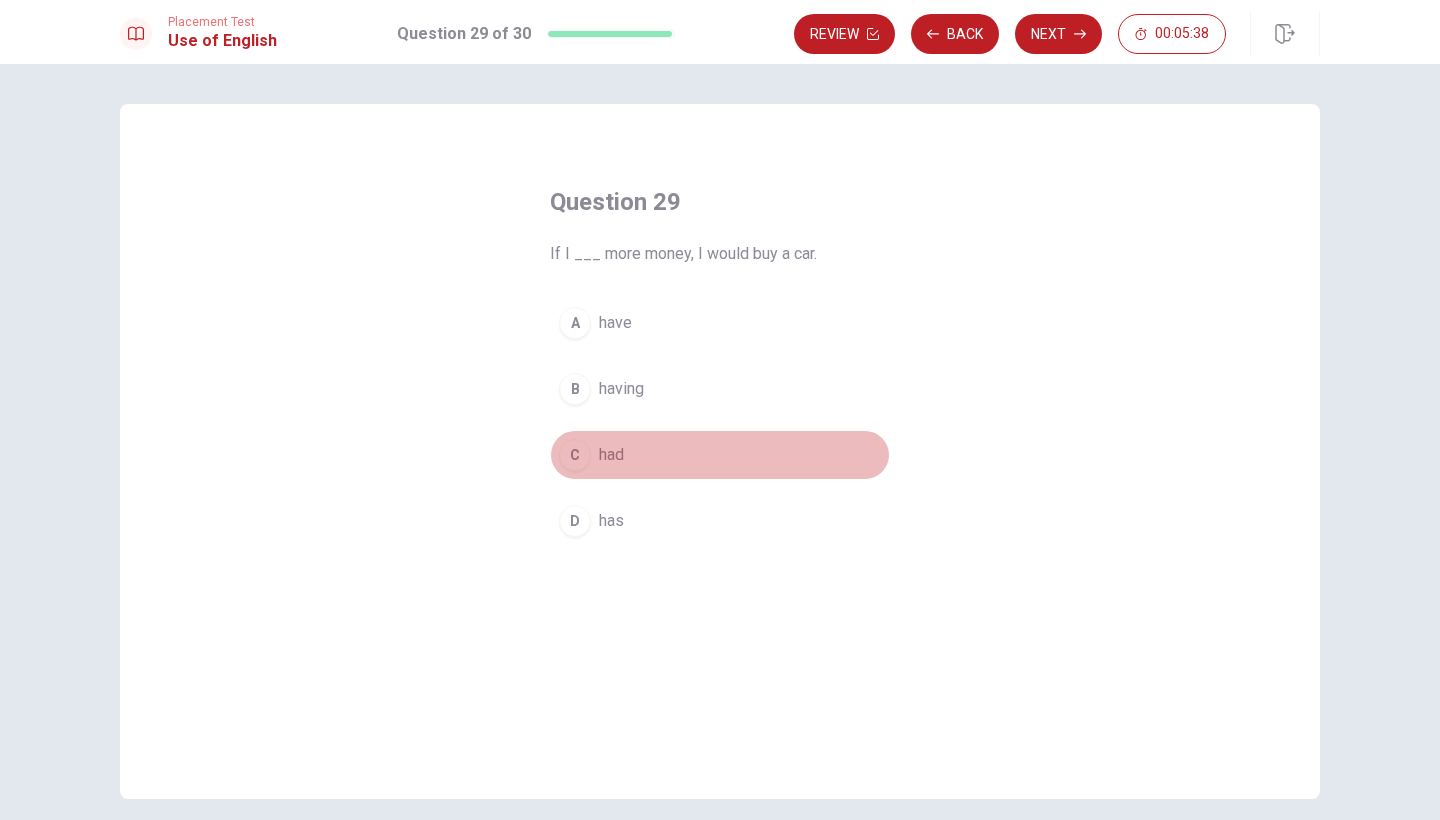 click on "C" at bounding box center [575, 455] 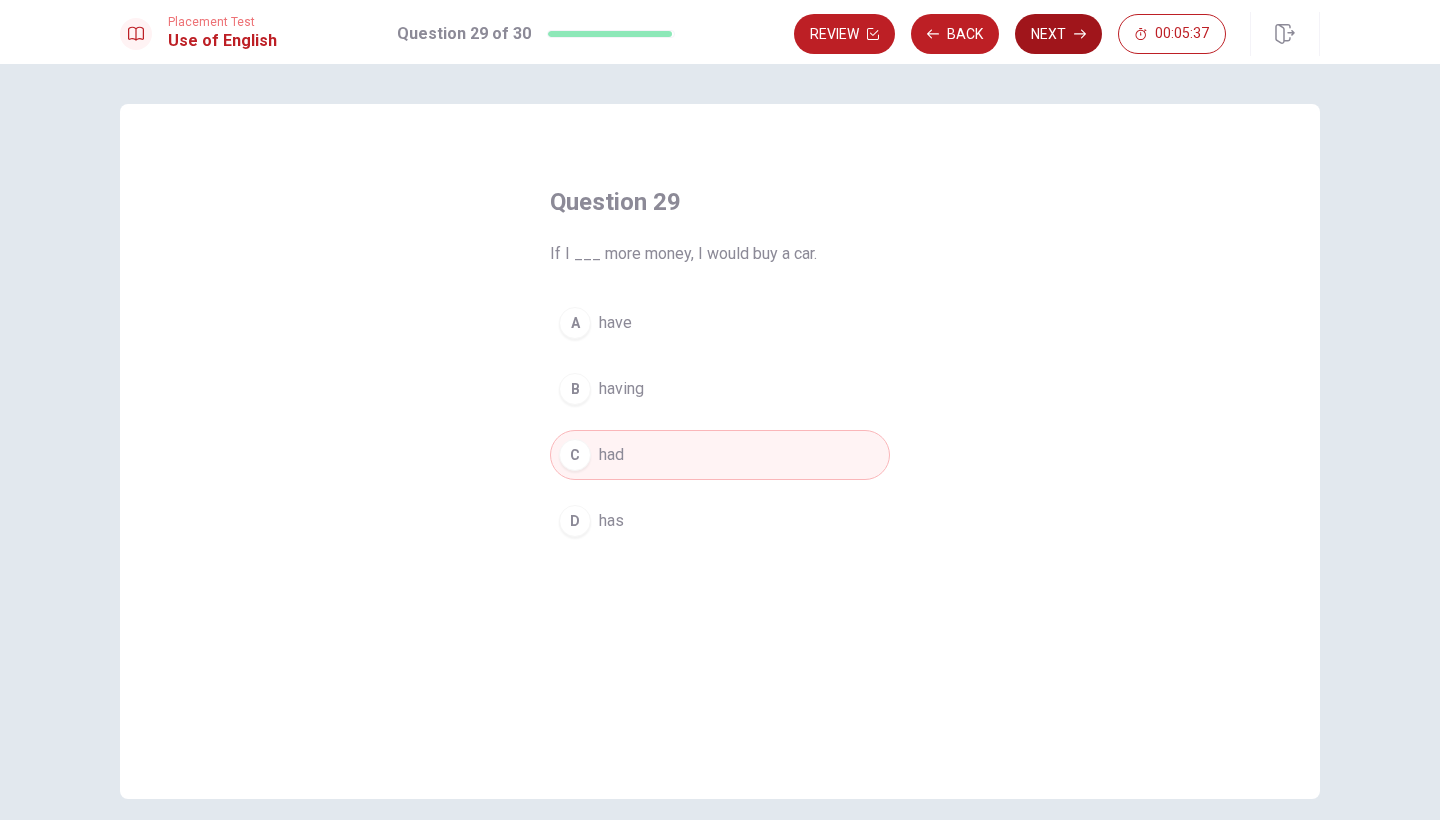 click on "Next" at bounding box center [1058, 34] 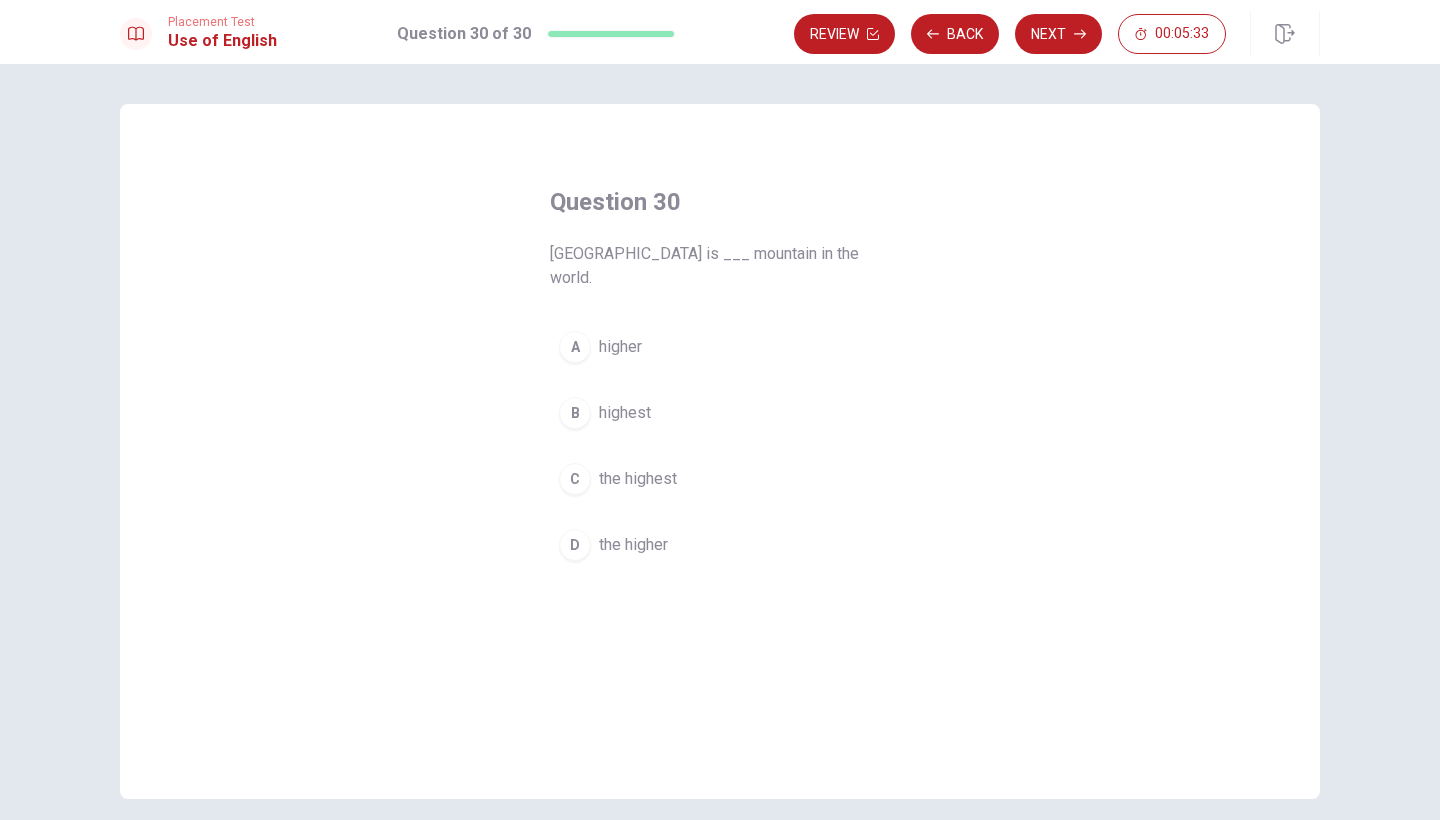 click on "C" at bounding box center (575, 479) 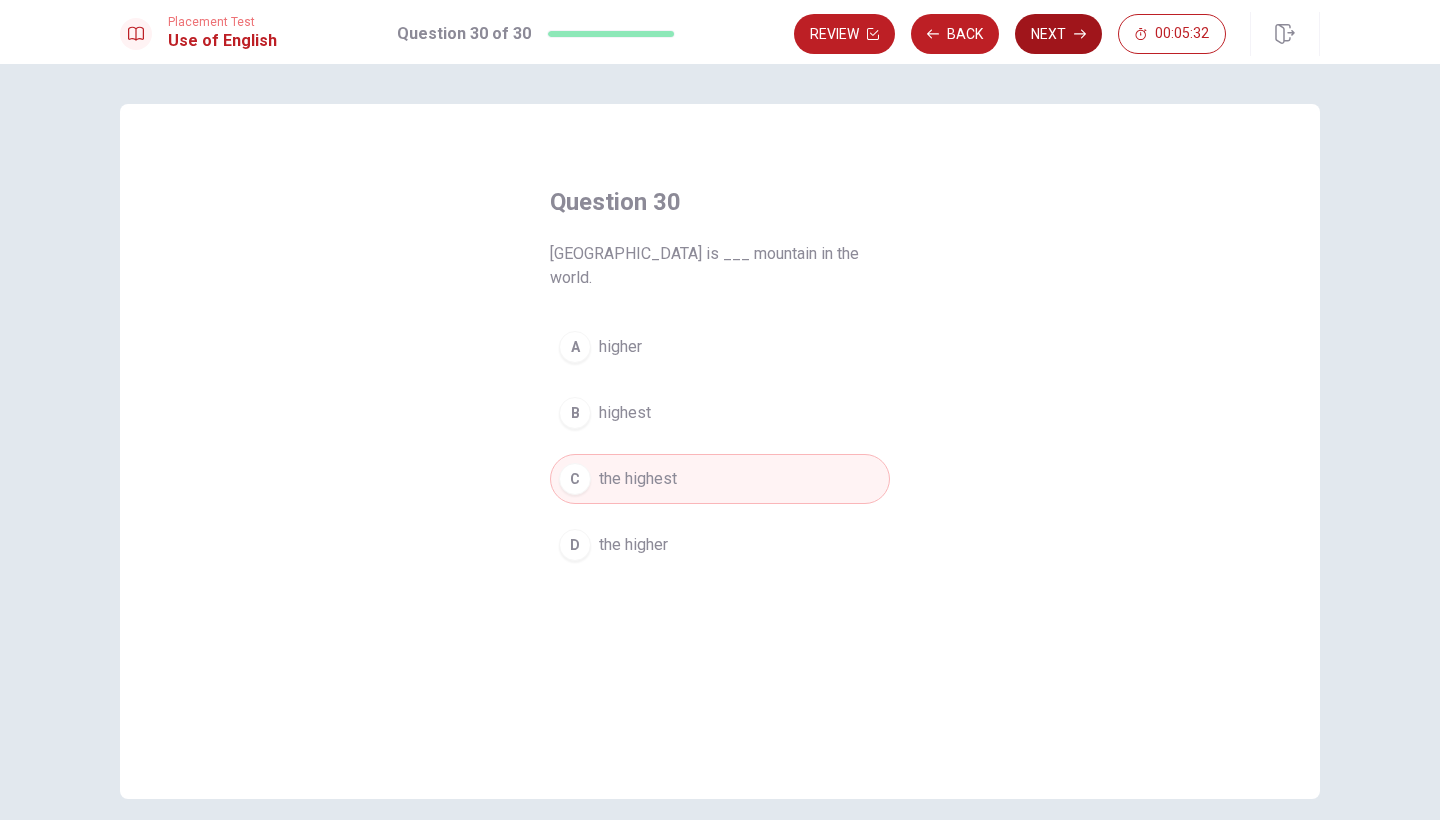 click 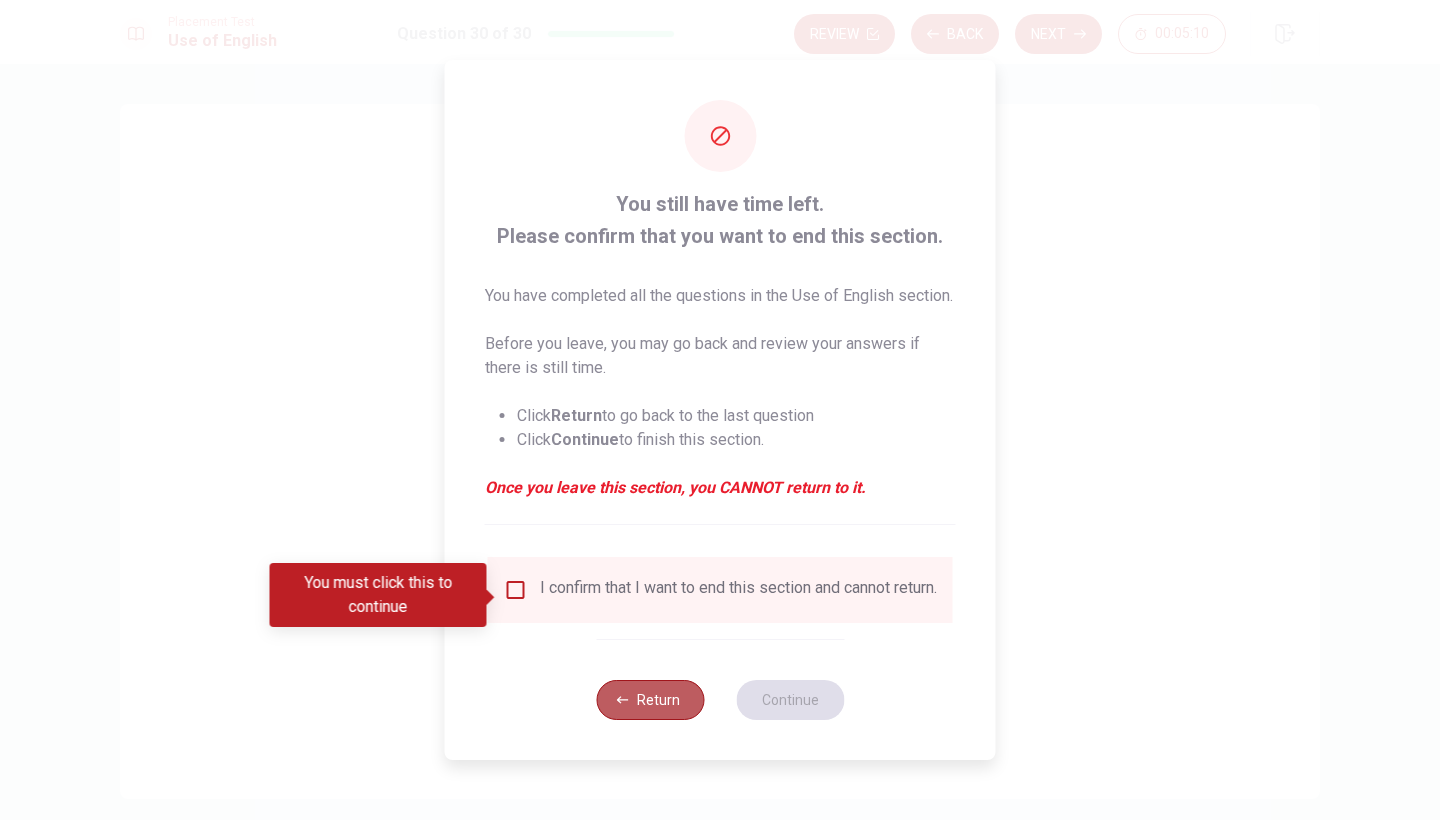 click on "Return" at bounding box center [650, 700] 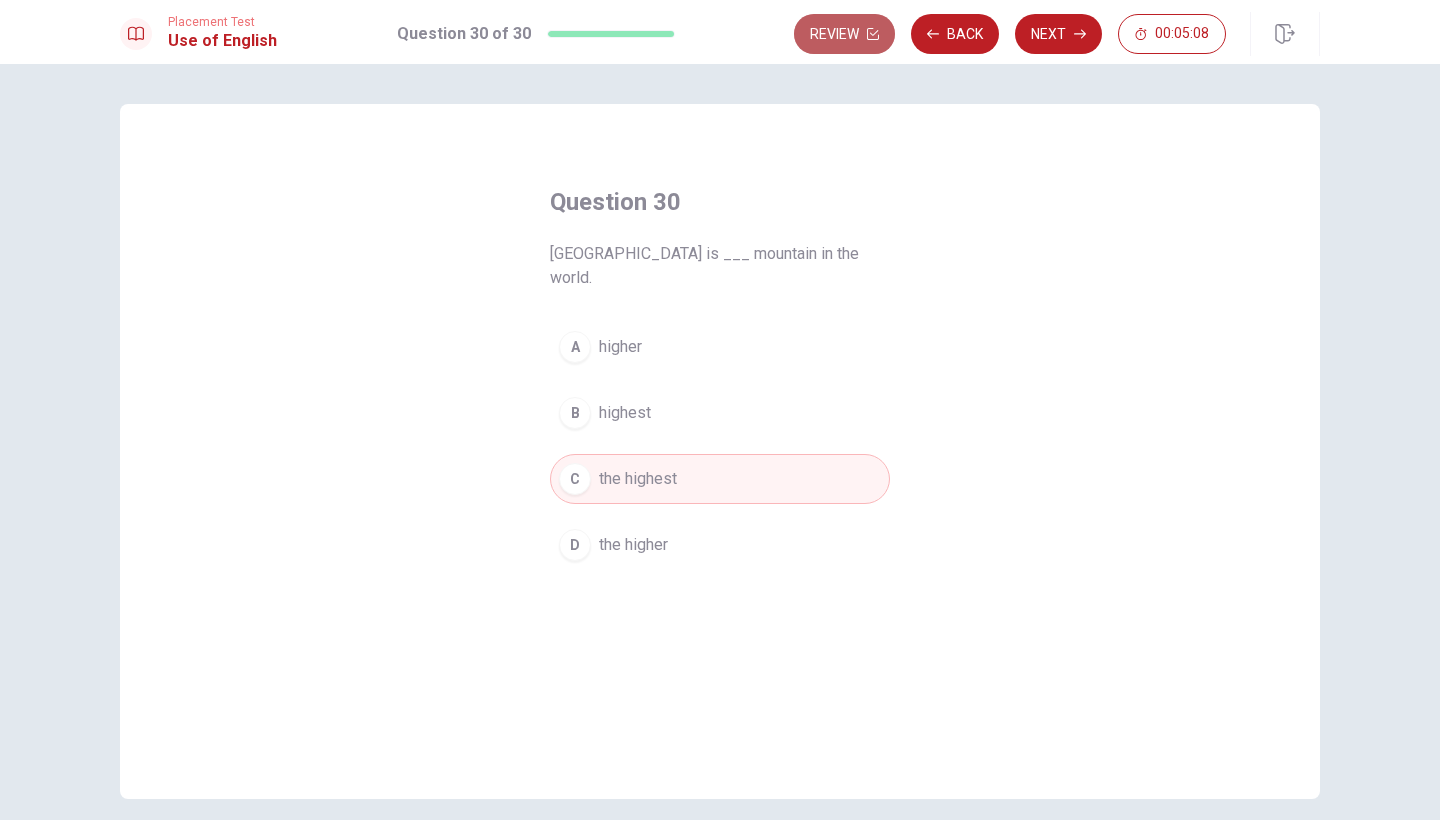 click on "Review" at bounding box center [844, 34] 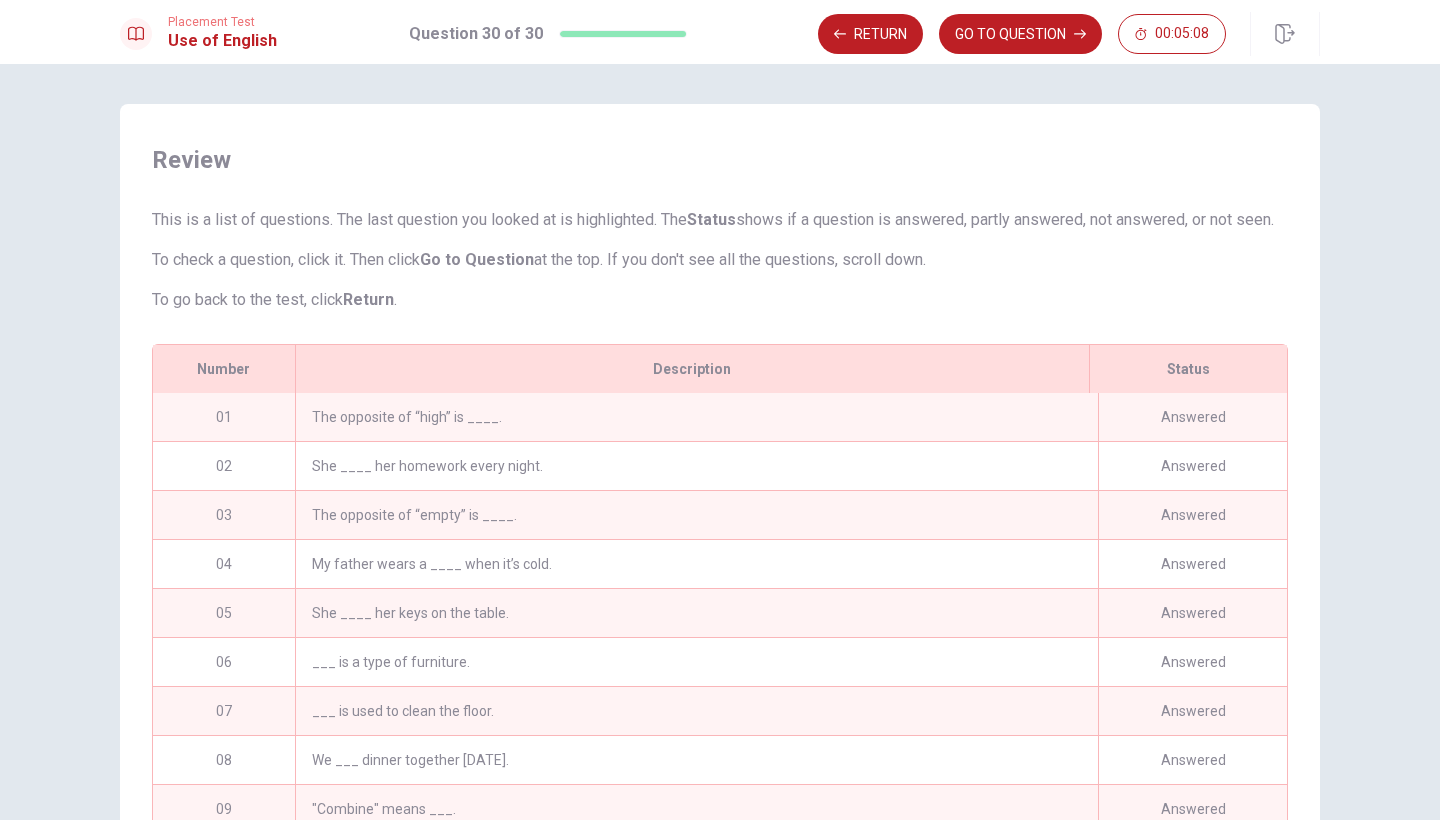 scroll, scrollTop: 190, scrollLeft: 0, axis: vertical 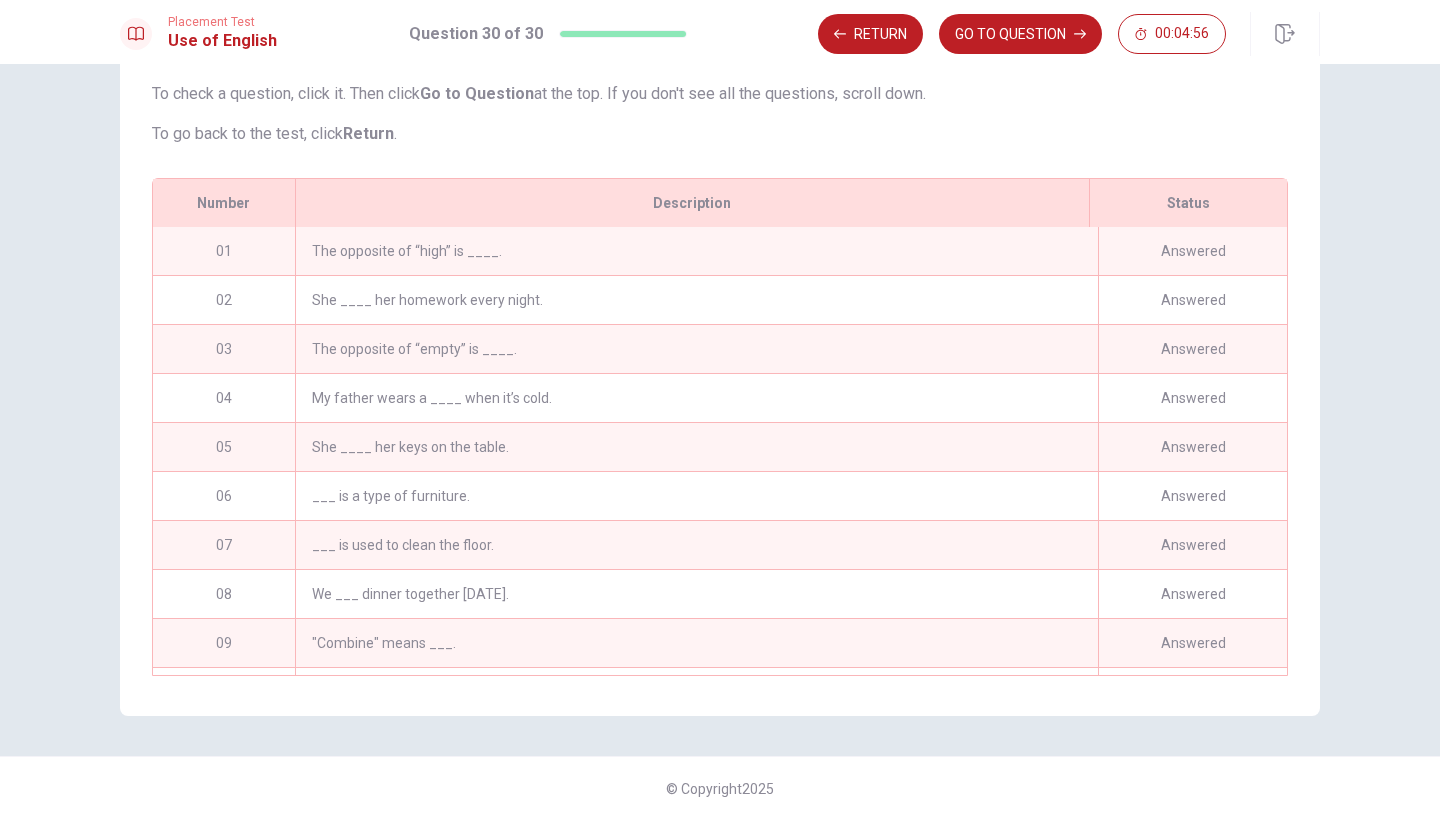 click on "The opposite of “high” is ____." at bounding box center [696, 251] 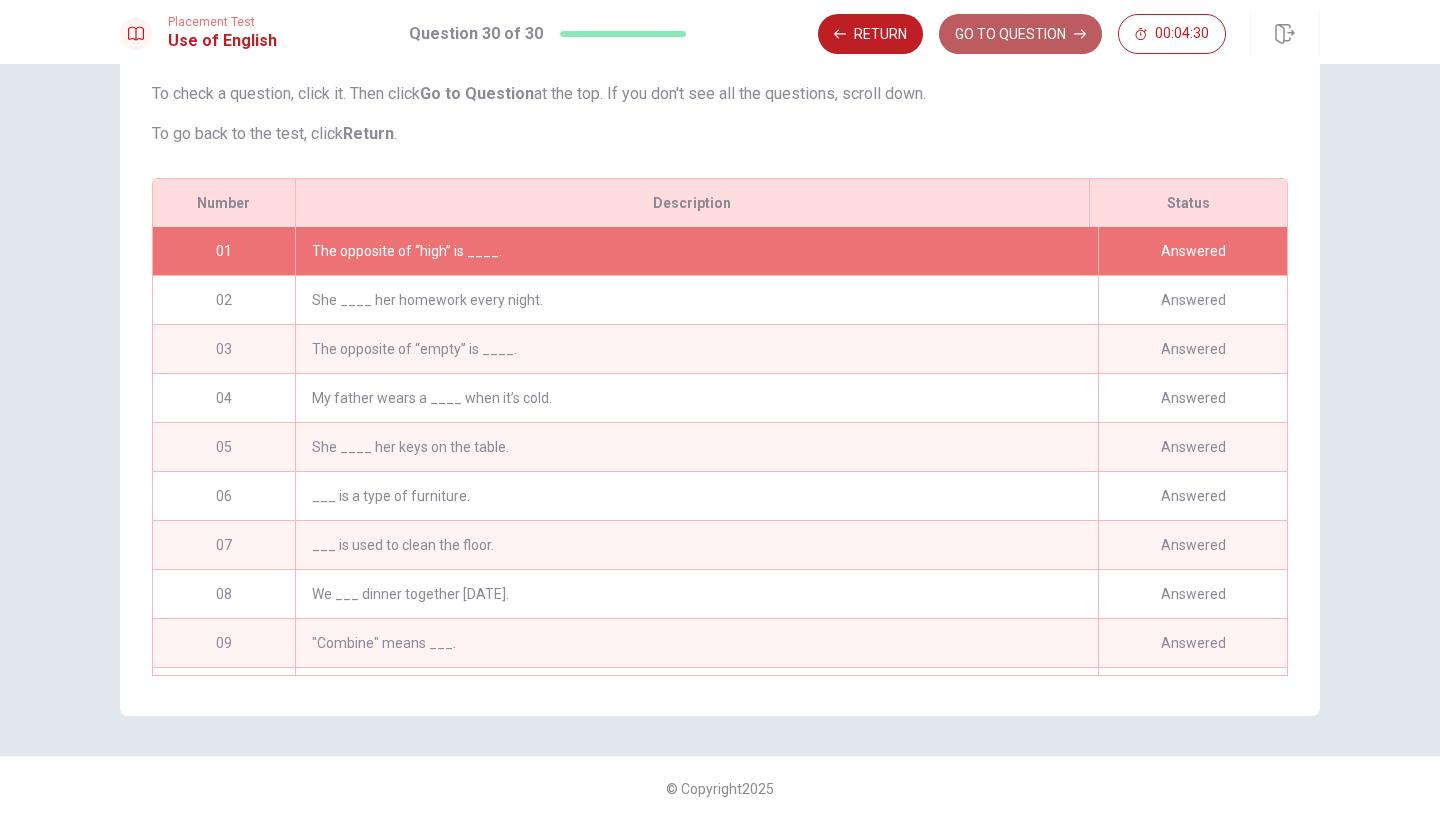click on "GO TO QUESTION" at bounding box center (1020, 34) 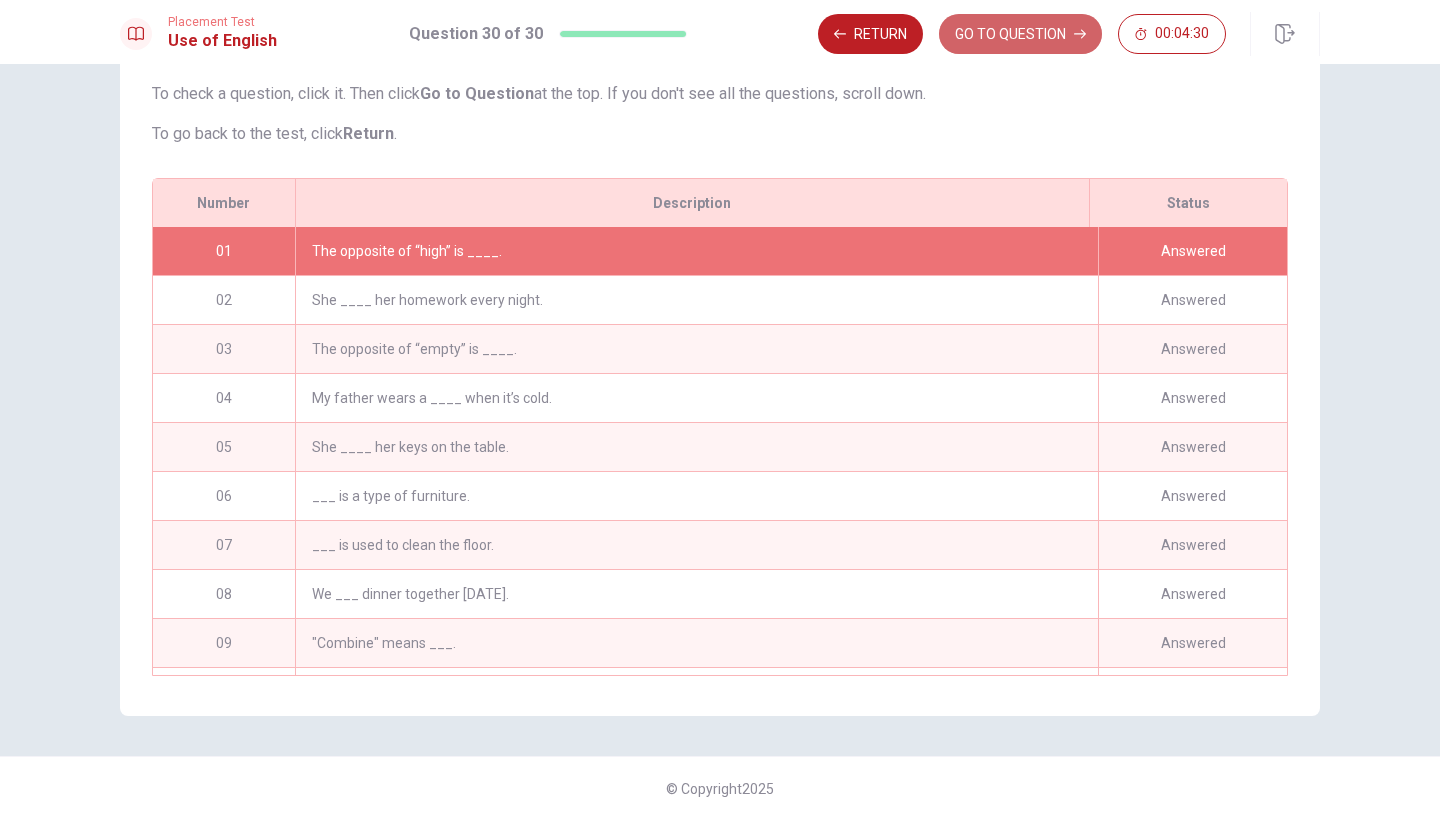 scroll, scrollTop: 83, scrollLeft: 0, axis: vertical 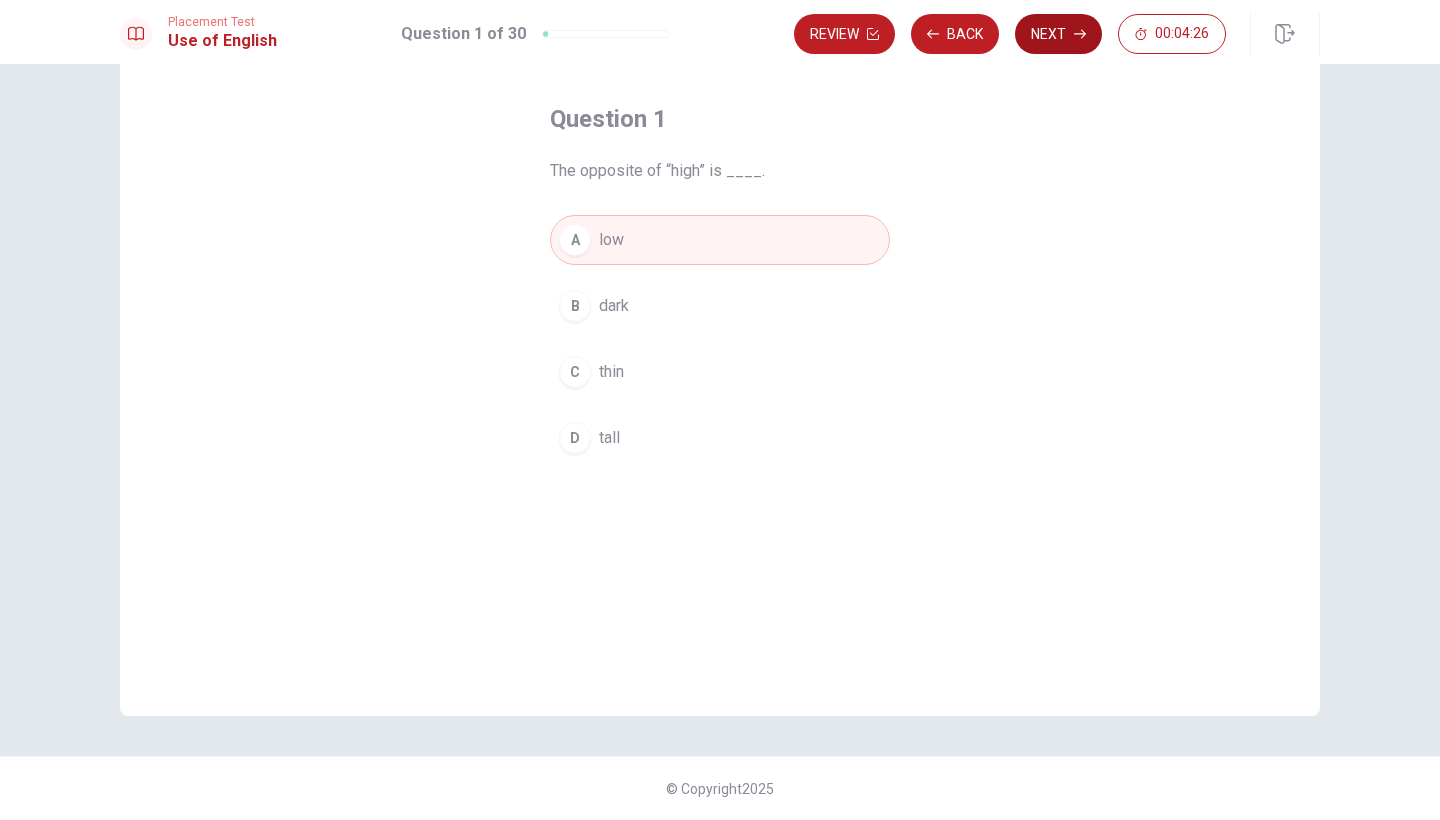click on "Next" at bounding box center (1058, 34) 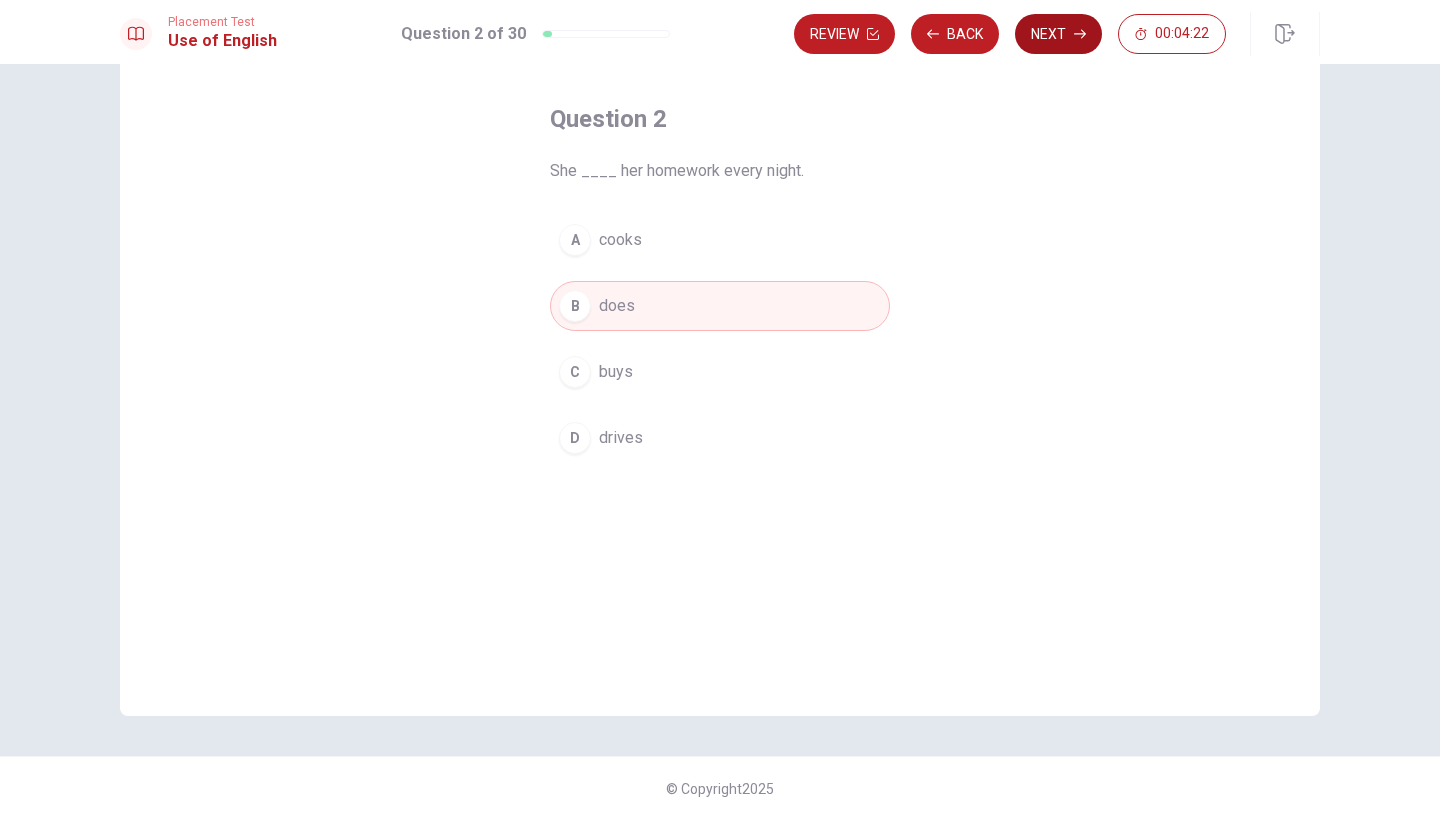click on "Next" at bounding box center [1058, 34] 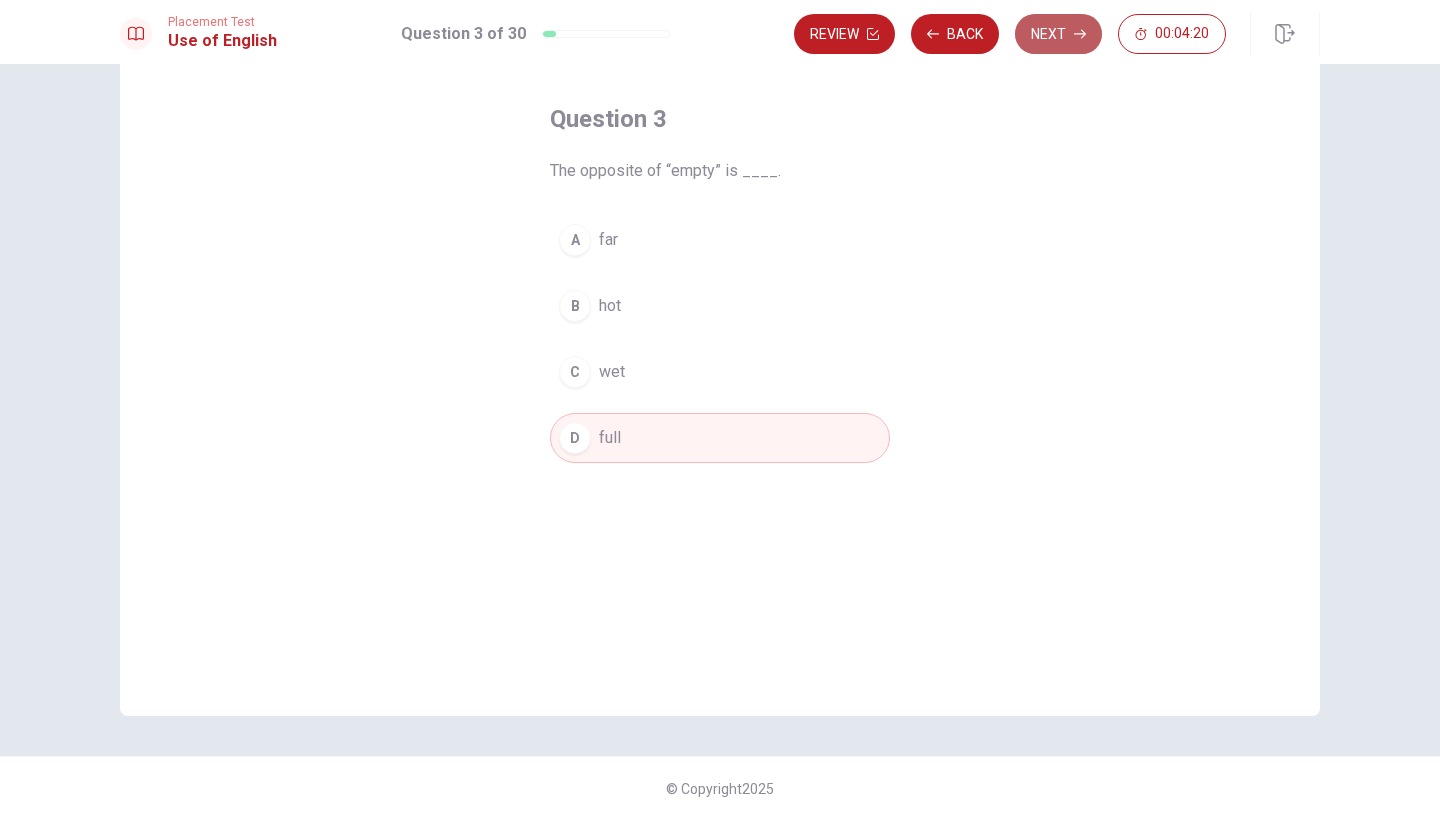click on "Next" at bounding box center [1058, 34] 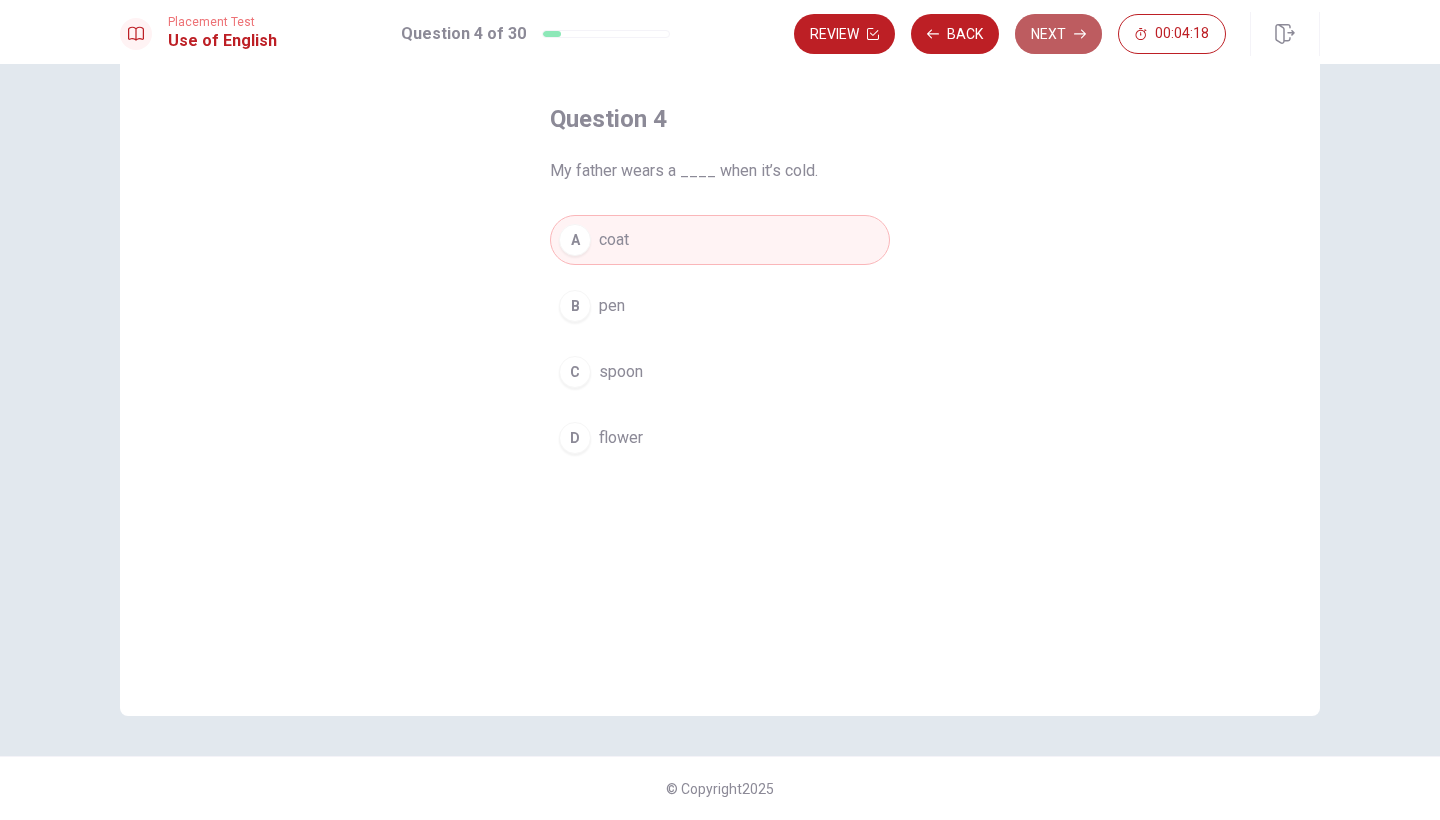 click on "Next" at bounding box center (1058, 34) 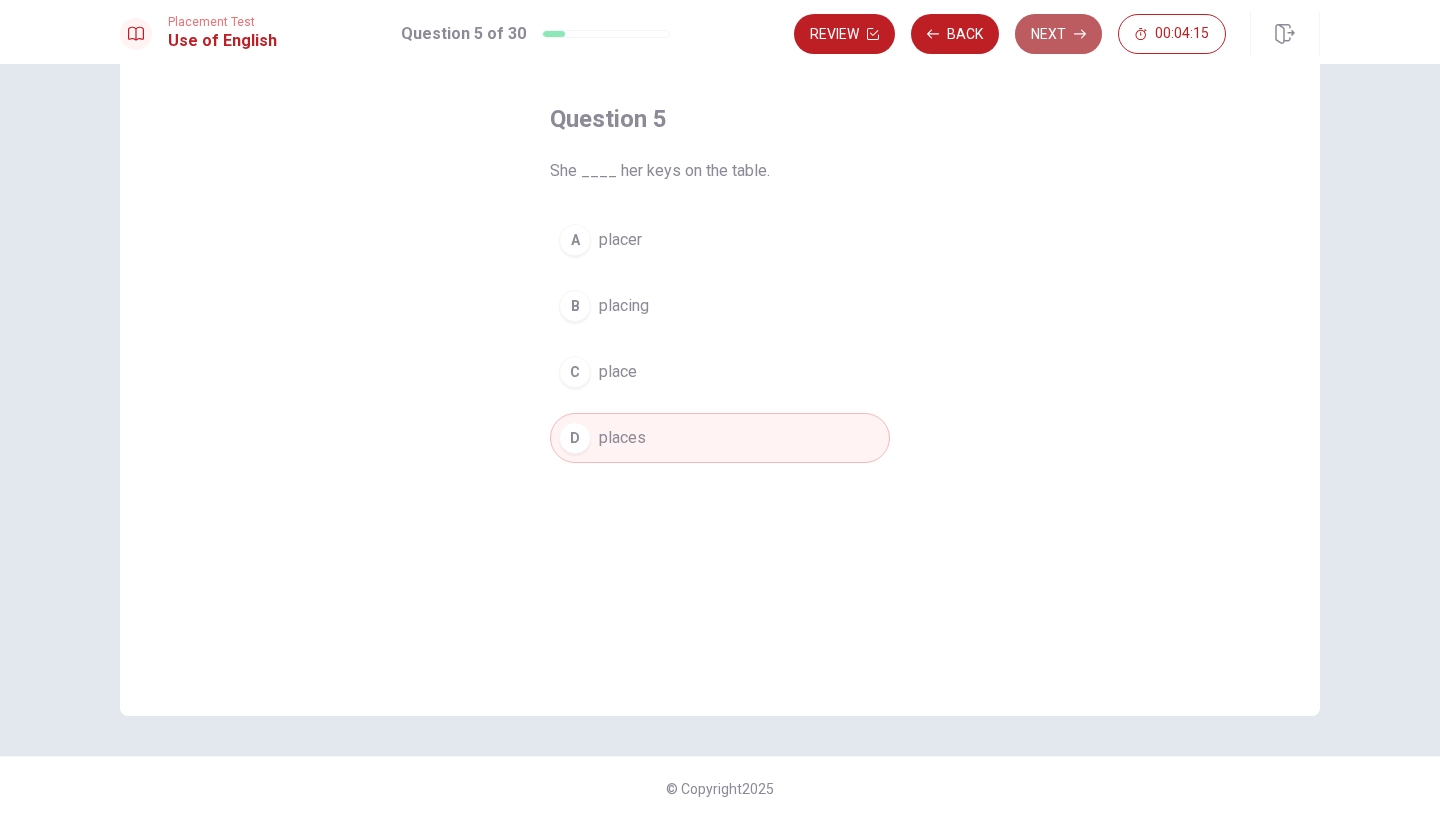 click on "Next" at bounding box center (1058, 34) 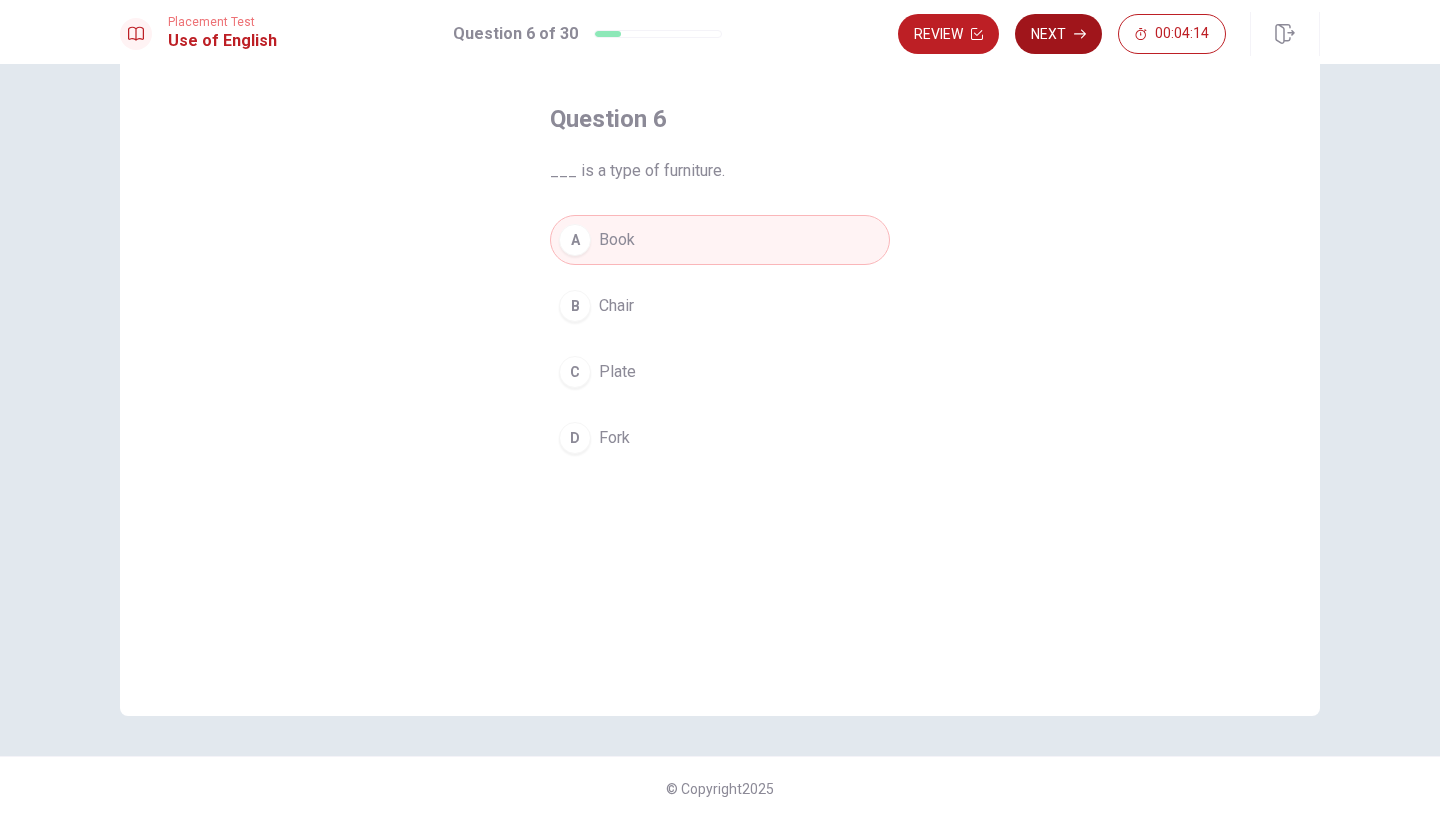 click on "Next" at bounding box center [1058, 34] 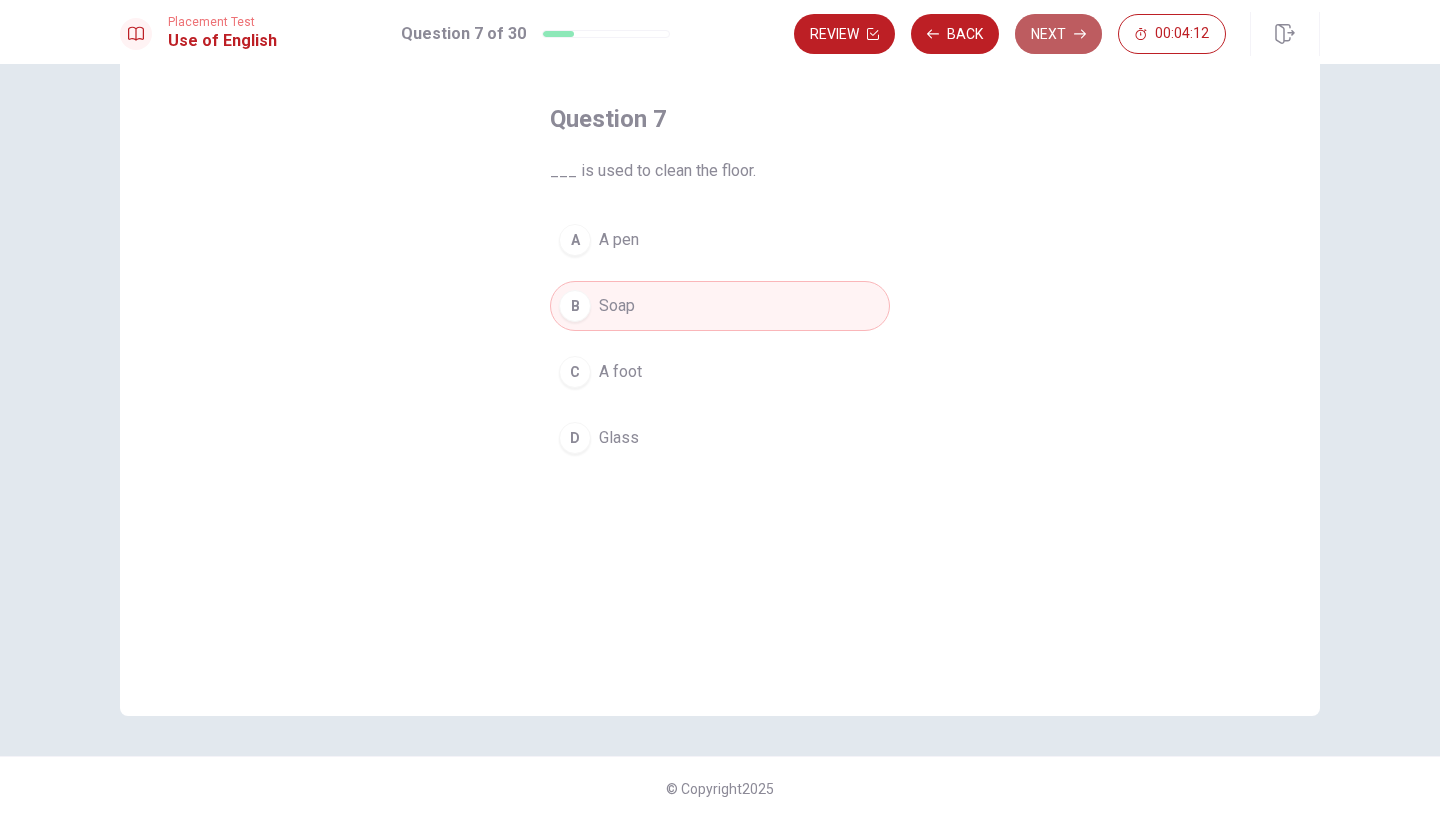 click on "Next" at bounding box center (1058, 34) 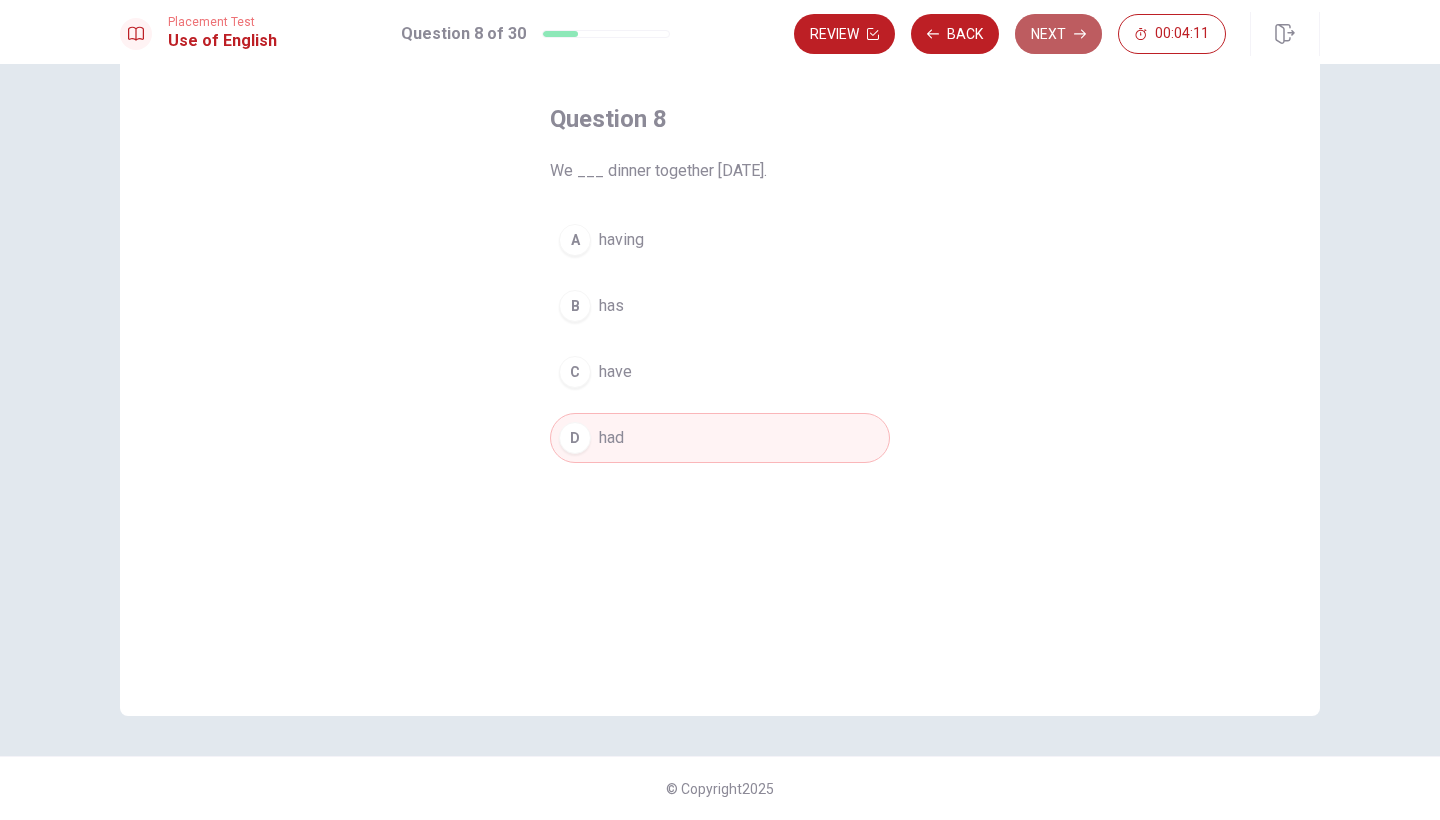 click on "Next" at bounding box center (1058, 34) 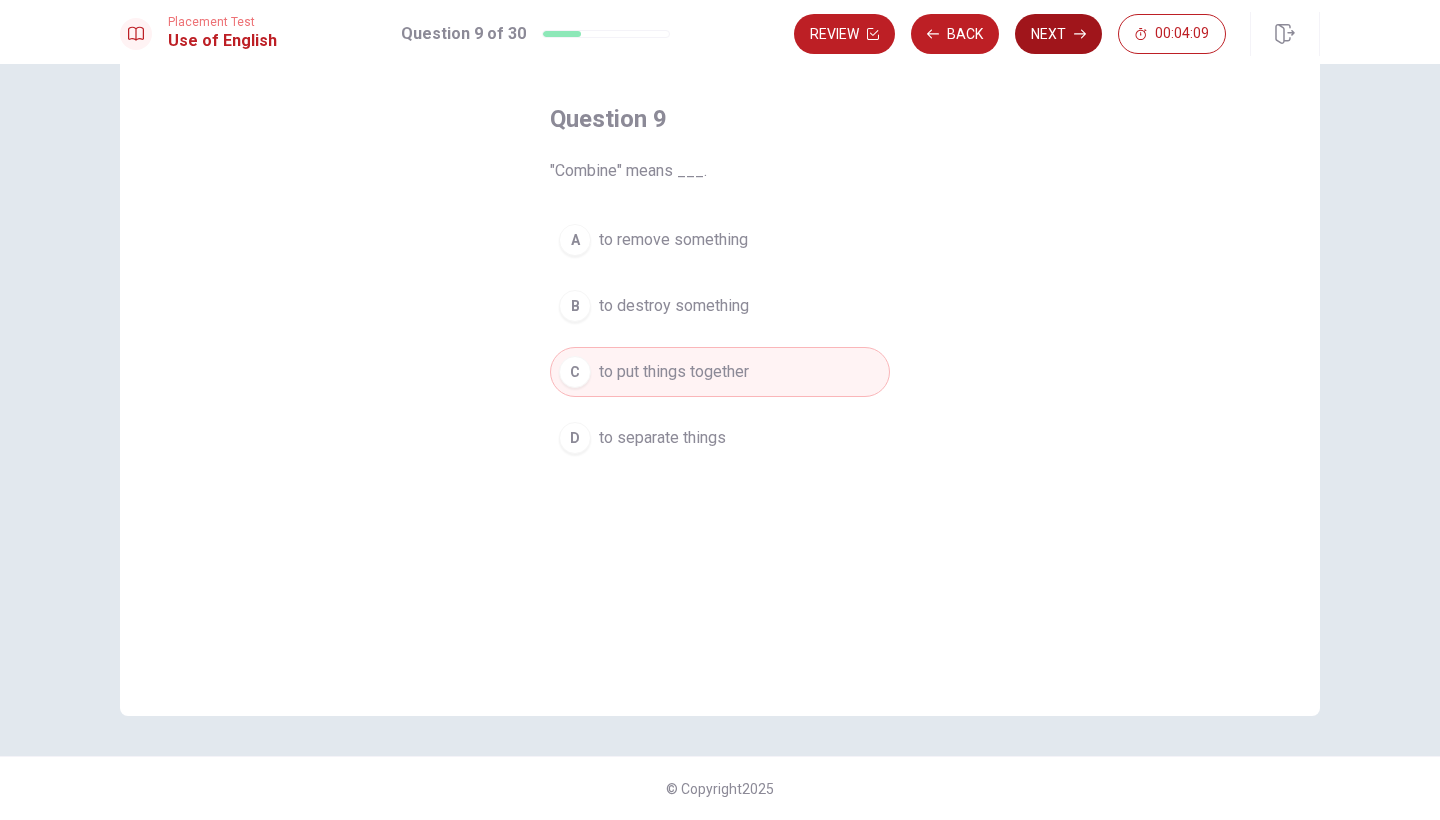 click on "Next" at bounding box center (1058, 34) 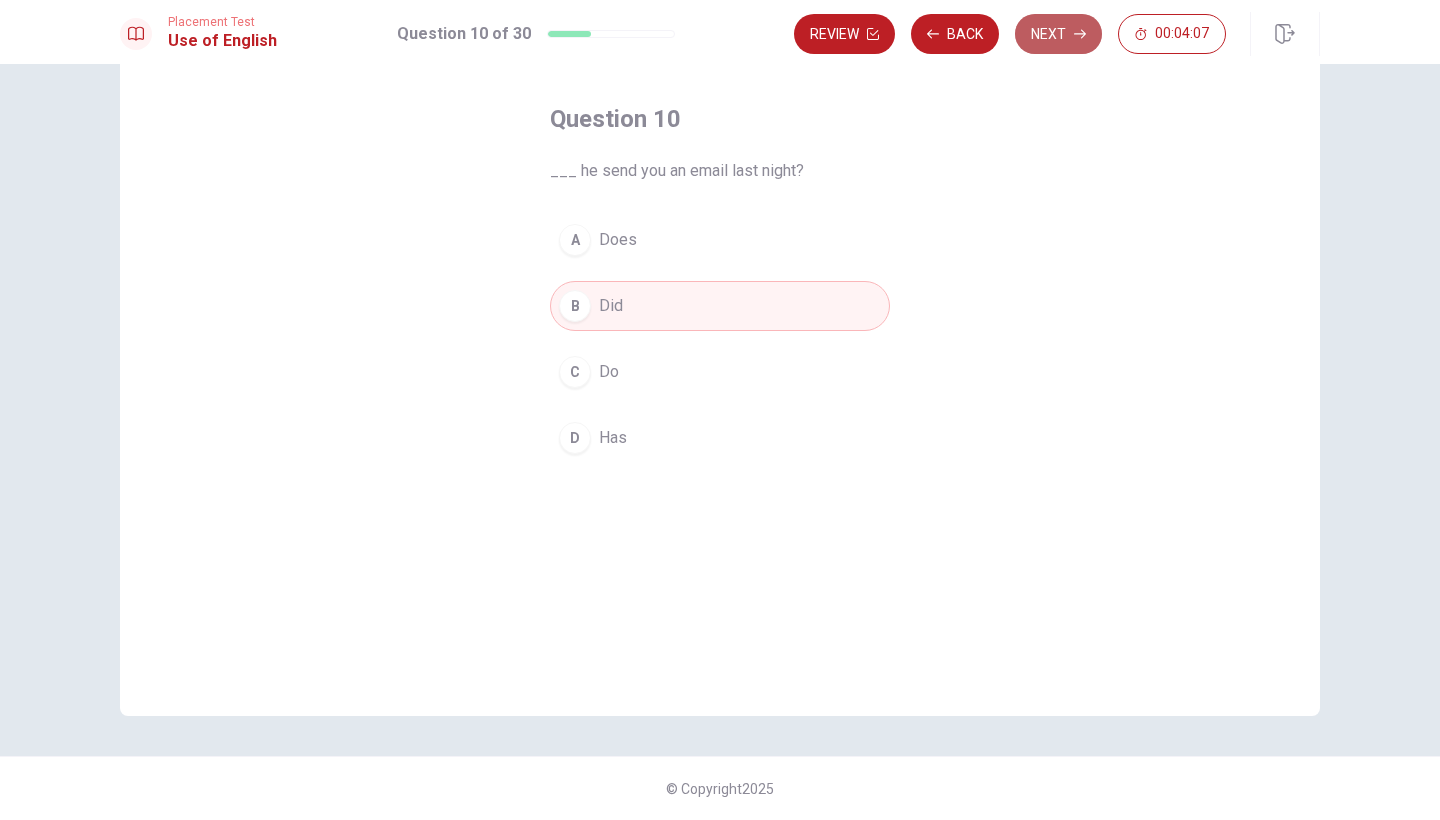 click on "Next" at bounding box center [1058, 34] 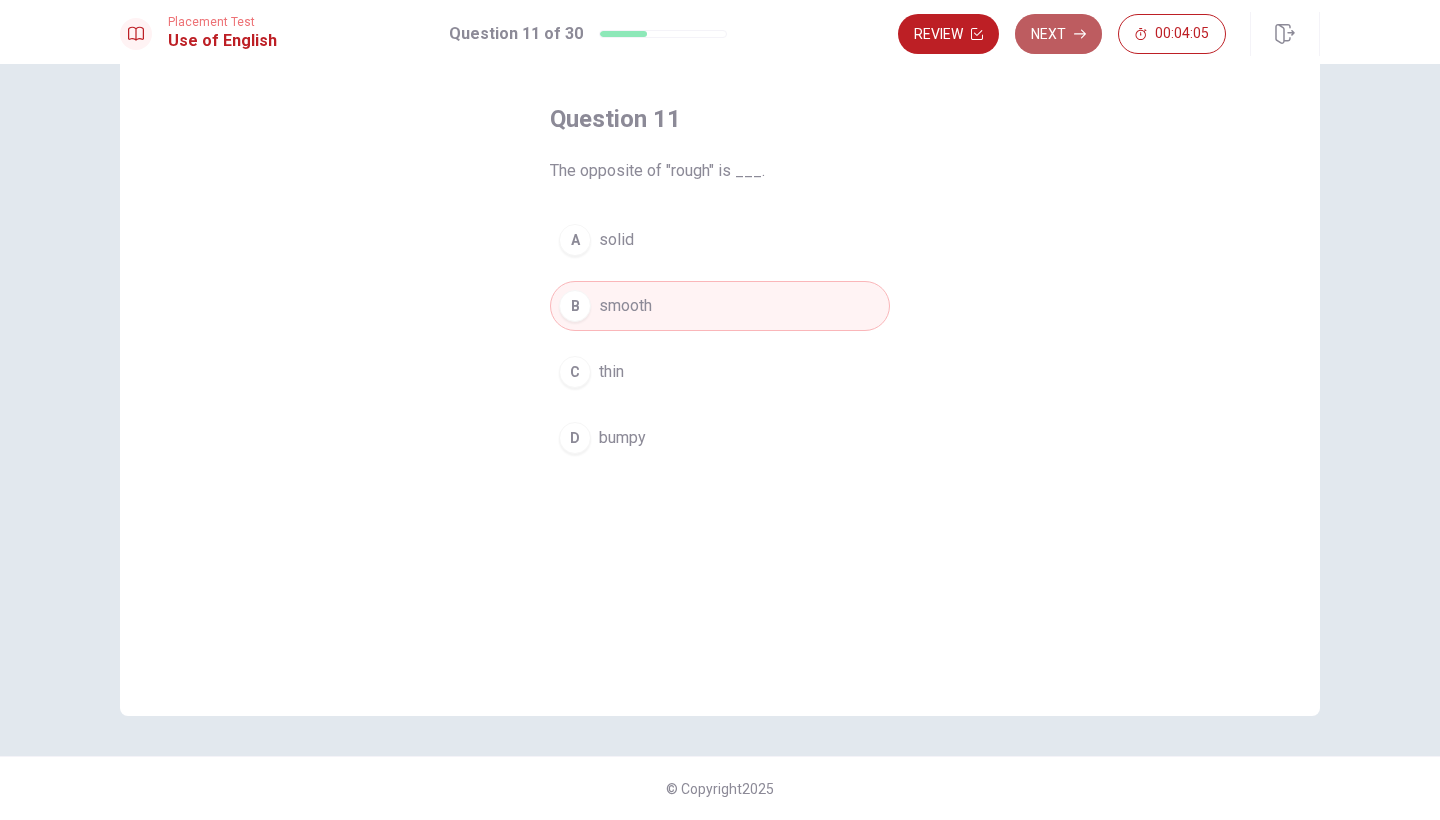 click on "Next" at bounding box center [1058, 34] 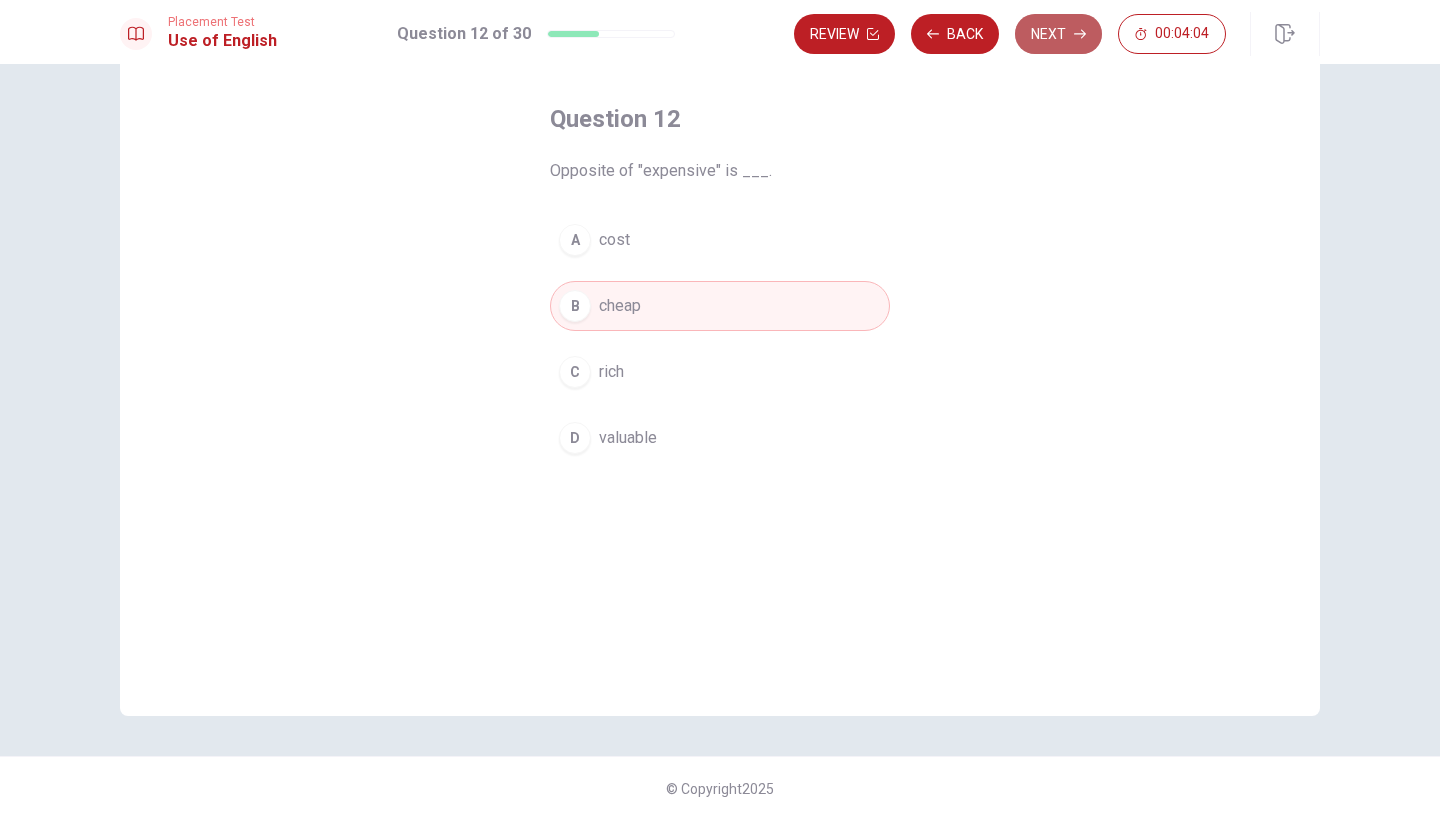 click on "Next" at bounding box center [1058, 34] 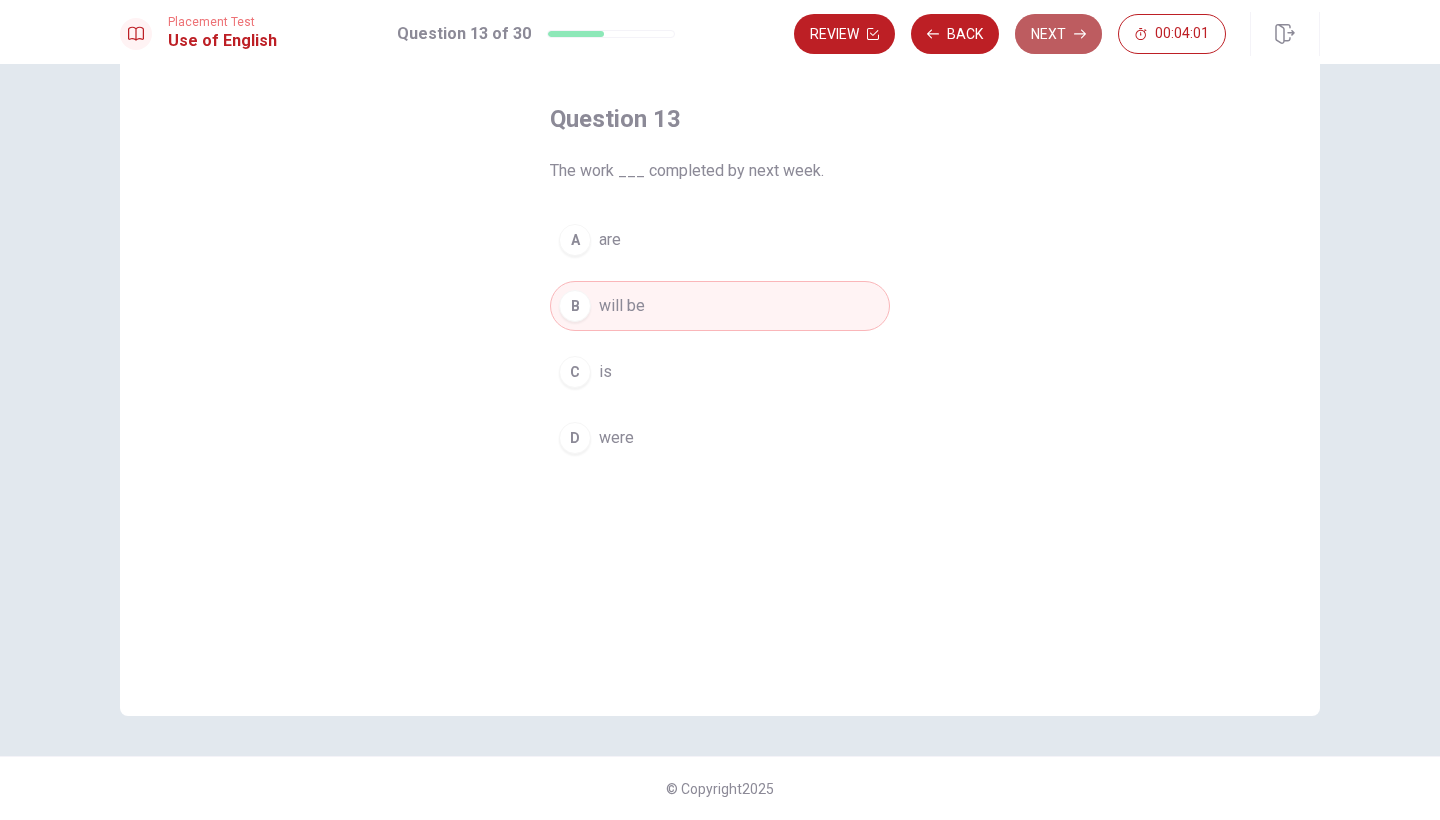 click on "Next" at bounding box center (1058, 34) 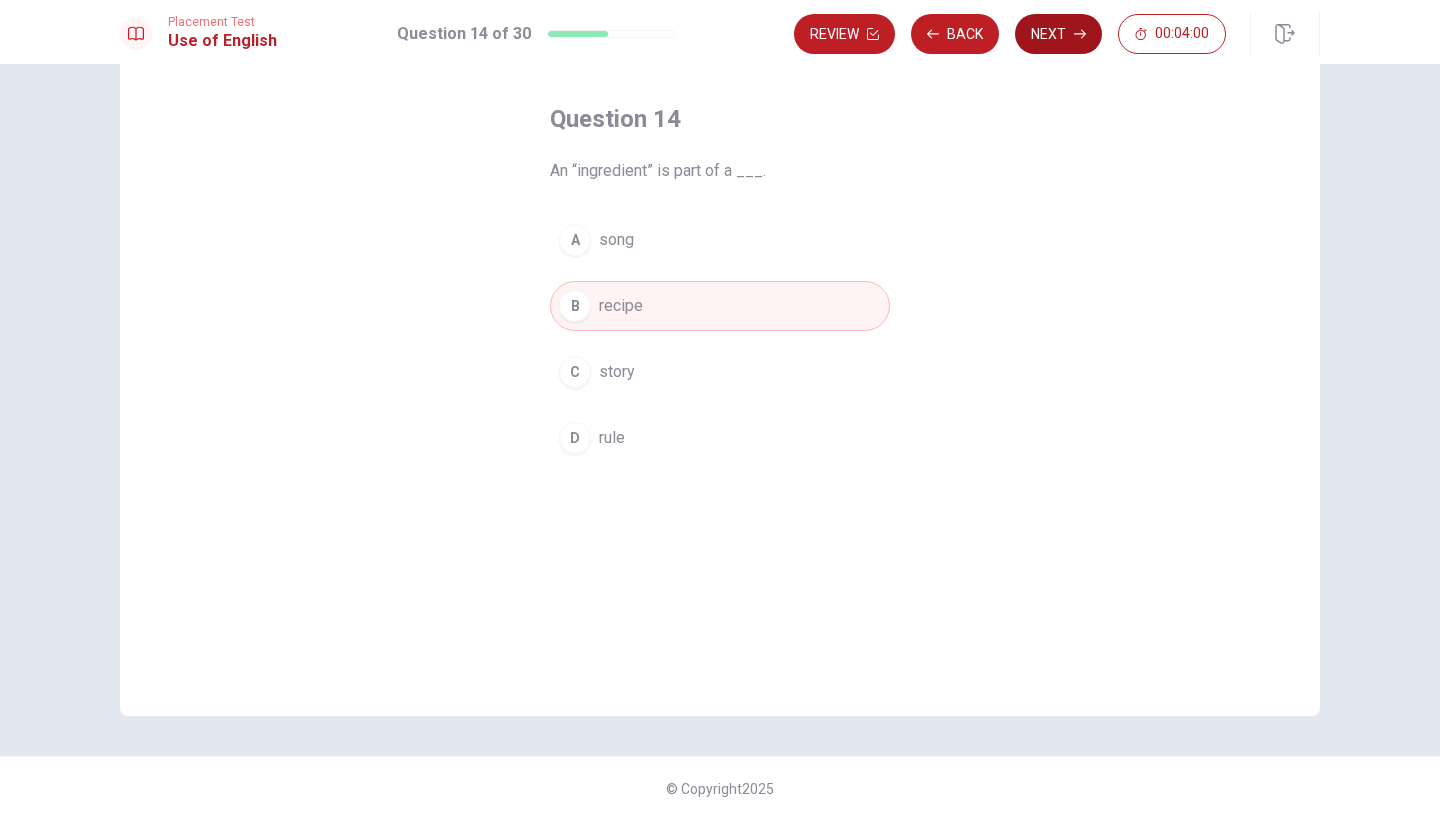 click on "Next" at bounding box center (1058, 34) 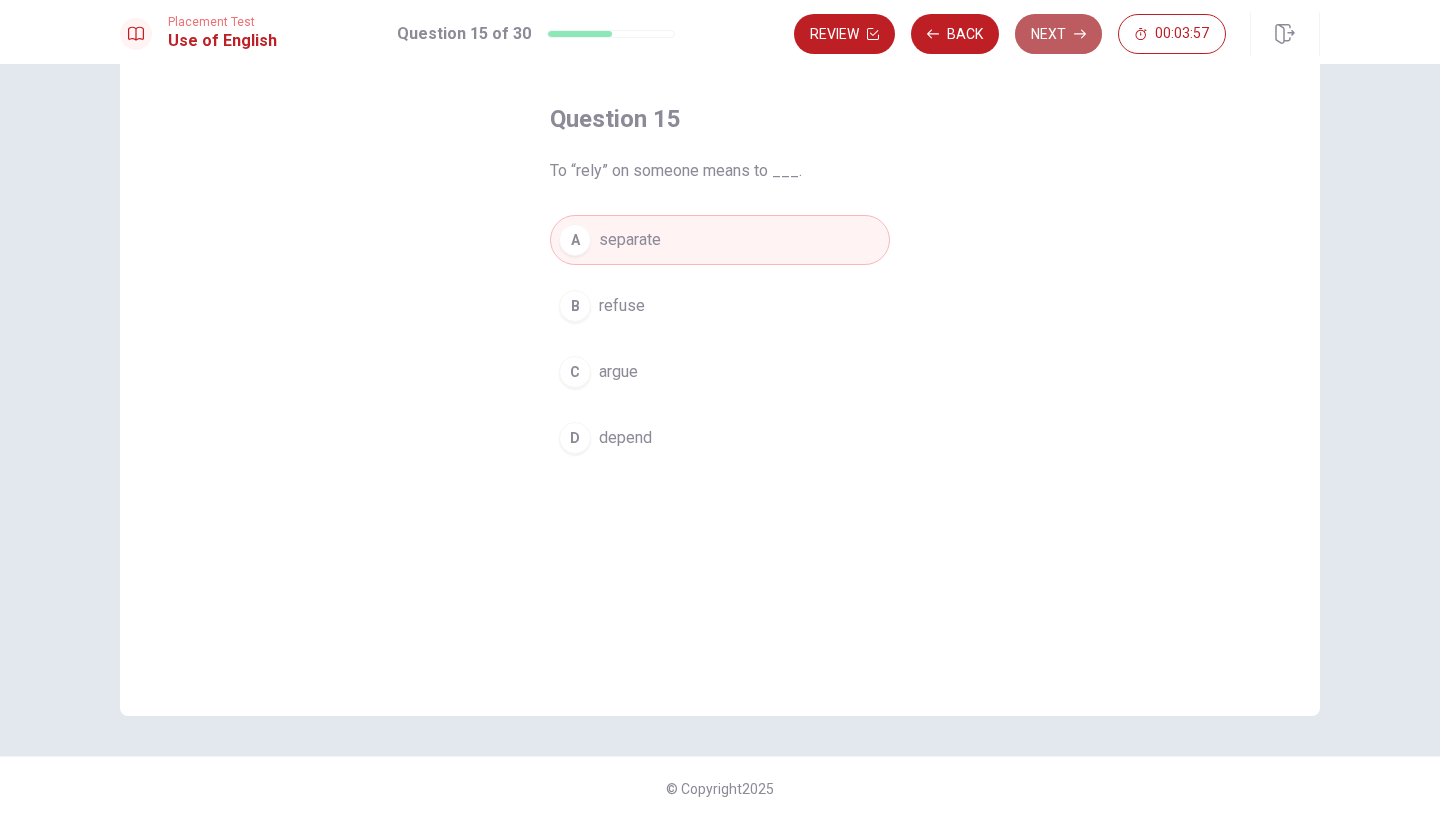click on "Next" at bounding box center [1058, 34] 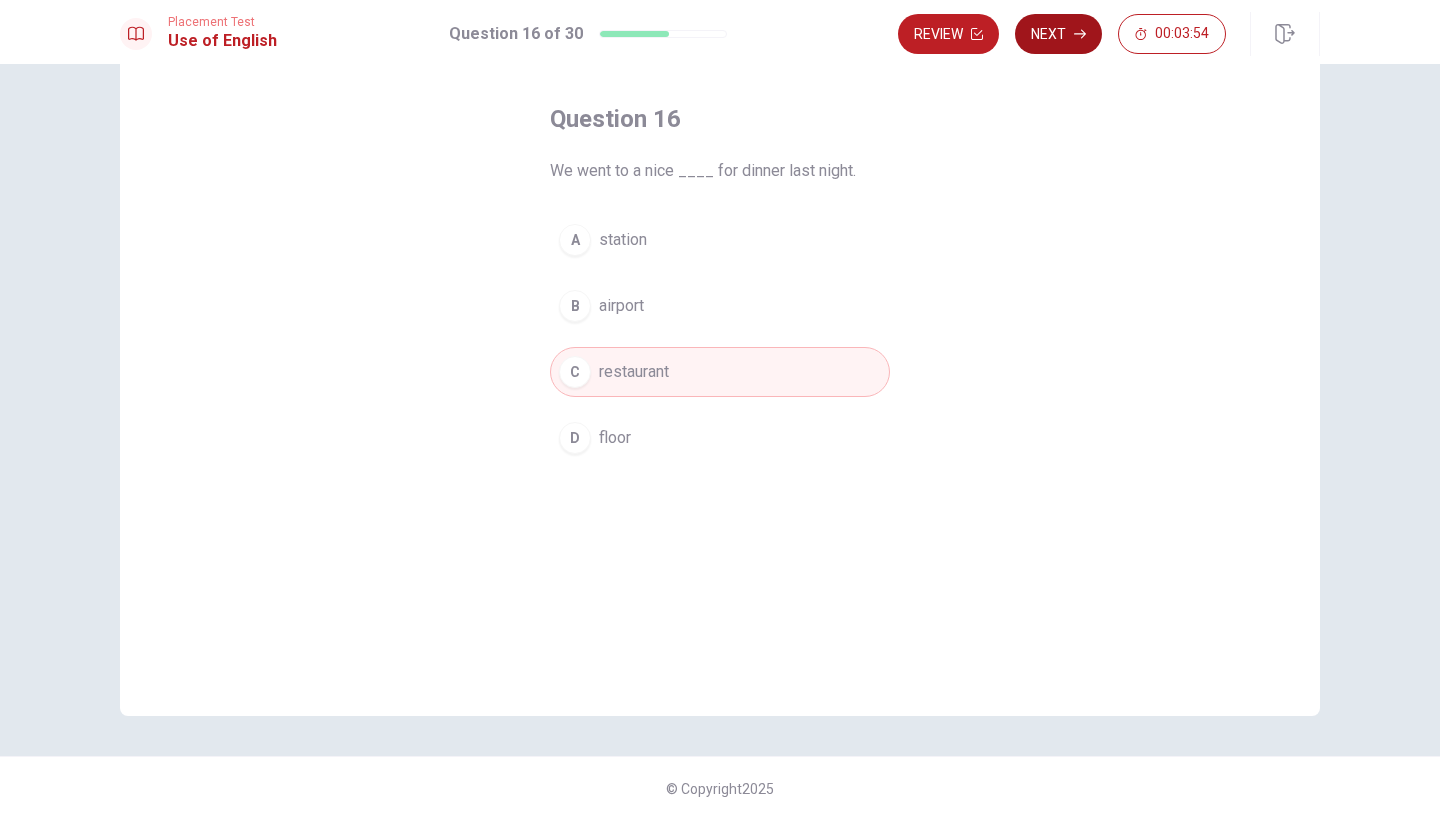 click on "Next" at bounding box center [1058, 34] 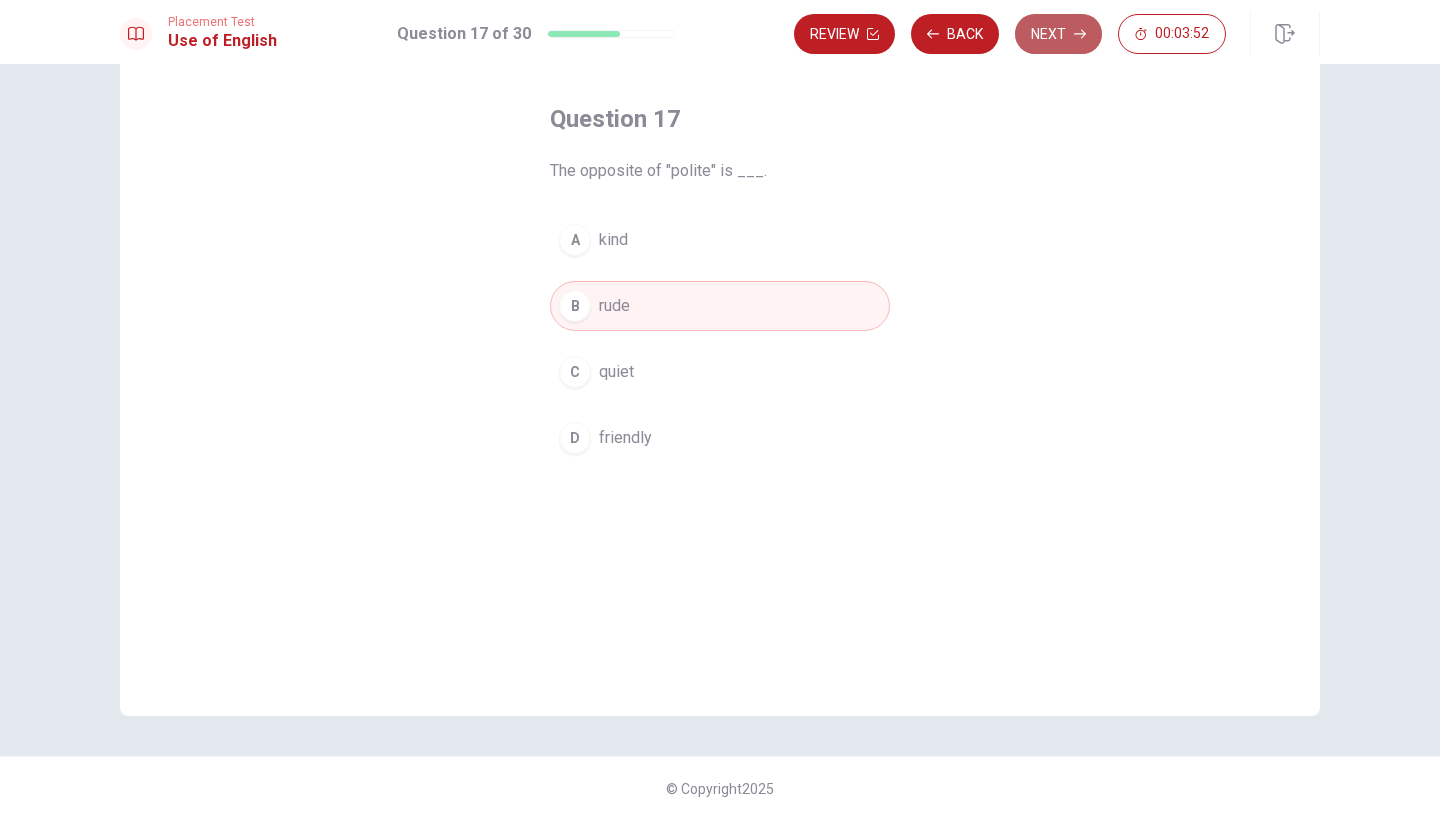 click on "Next" at bounding box center [1058, 34] 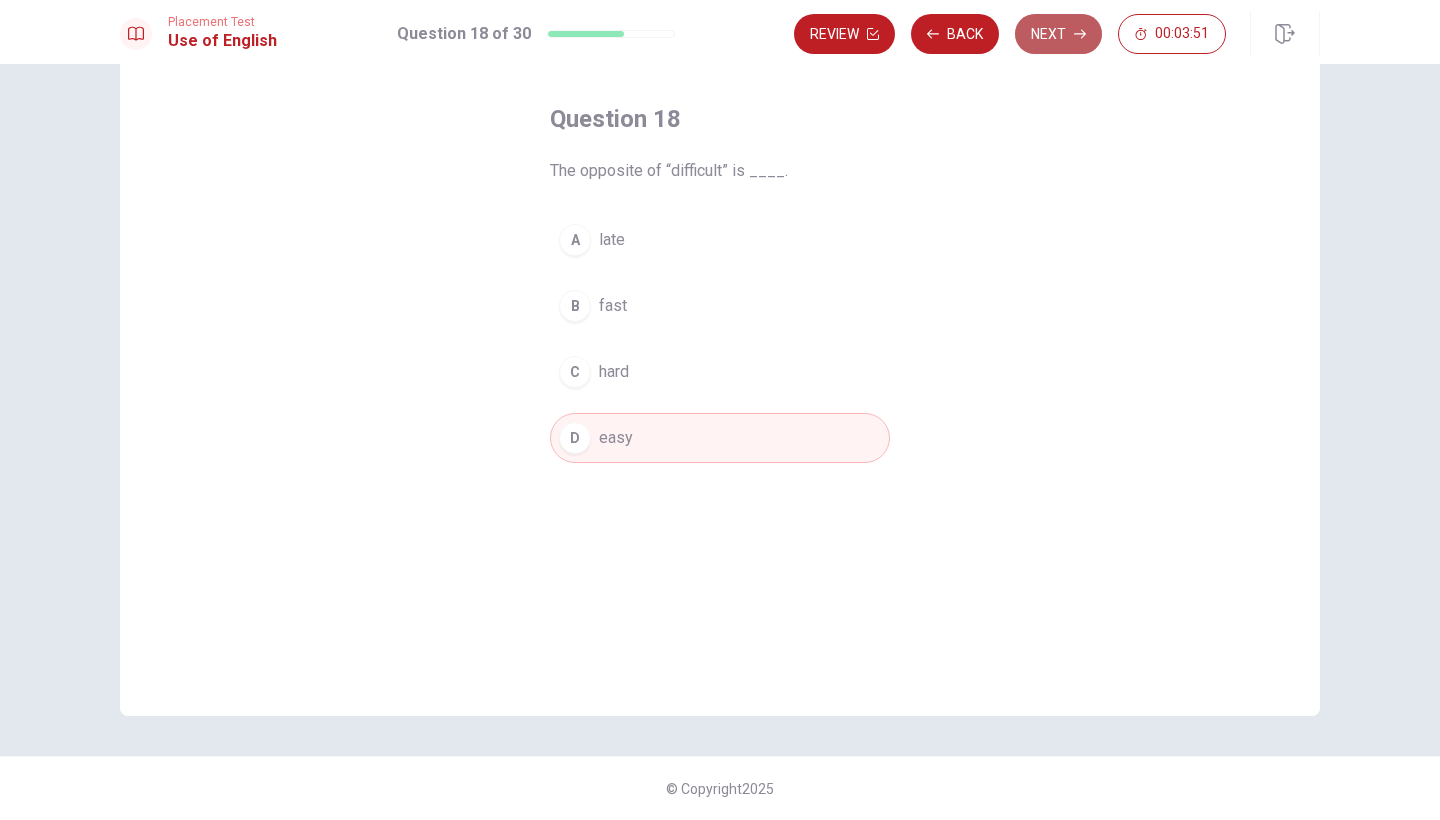 click 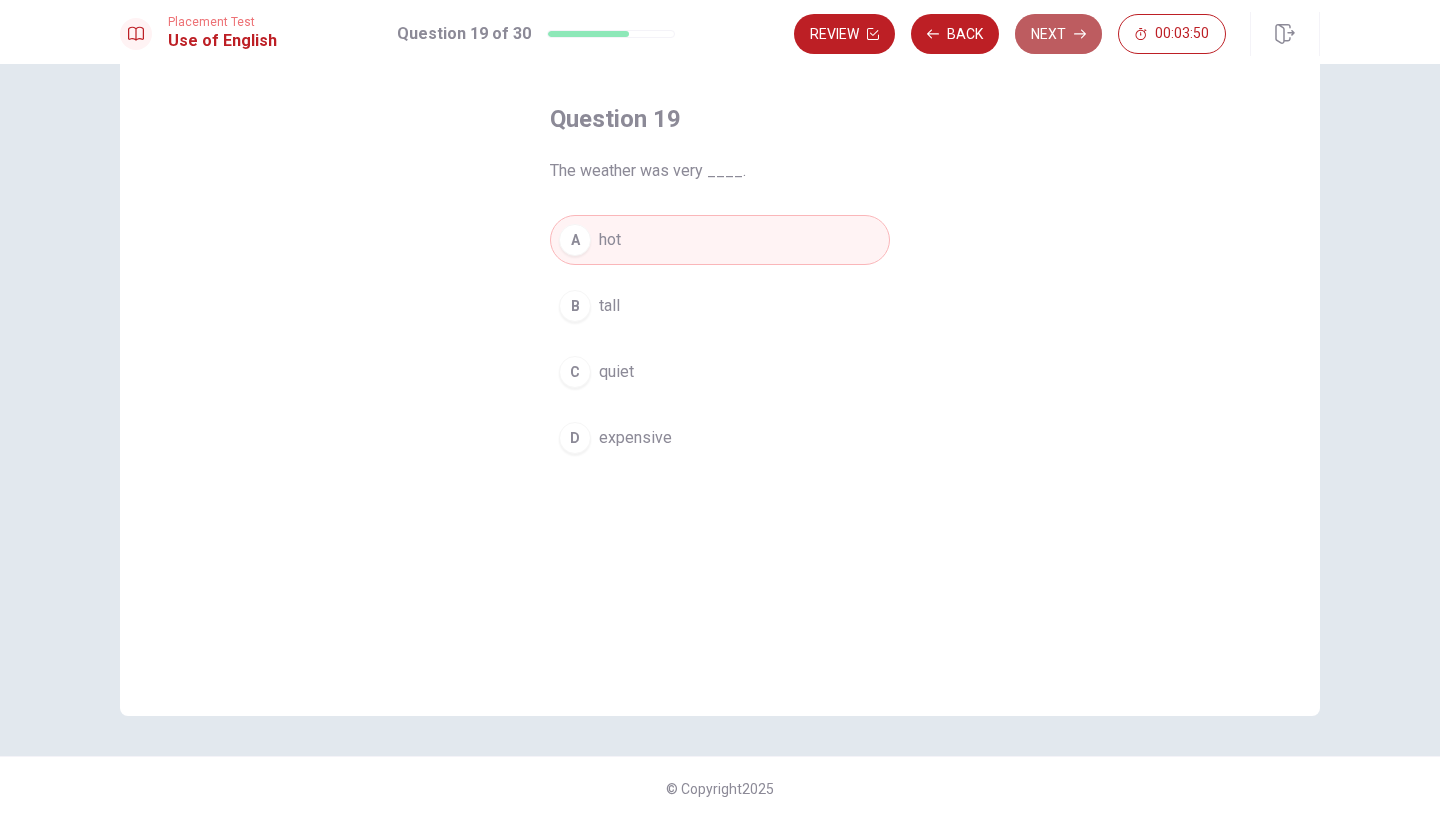 click 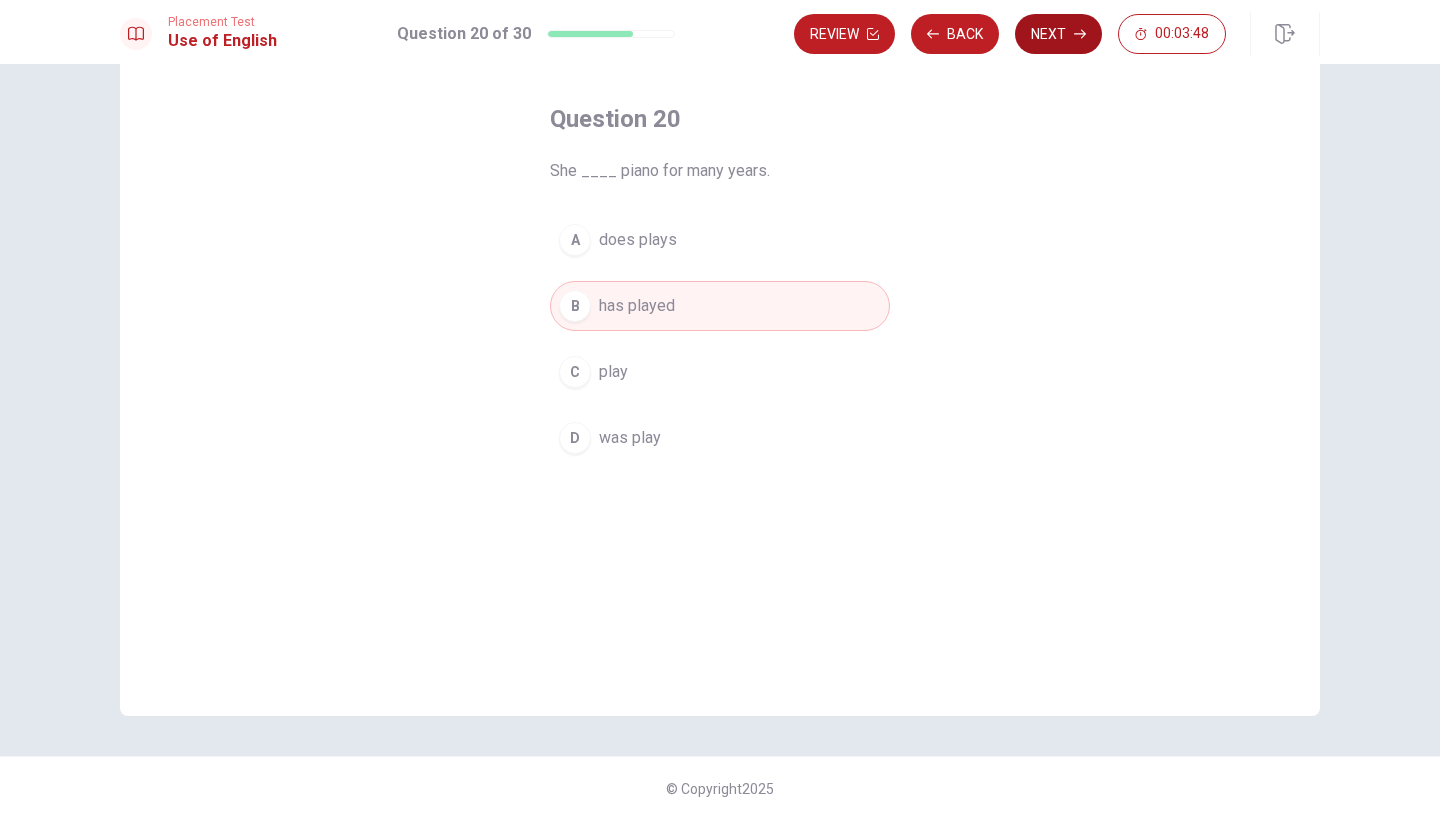 click 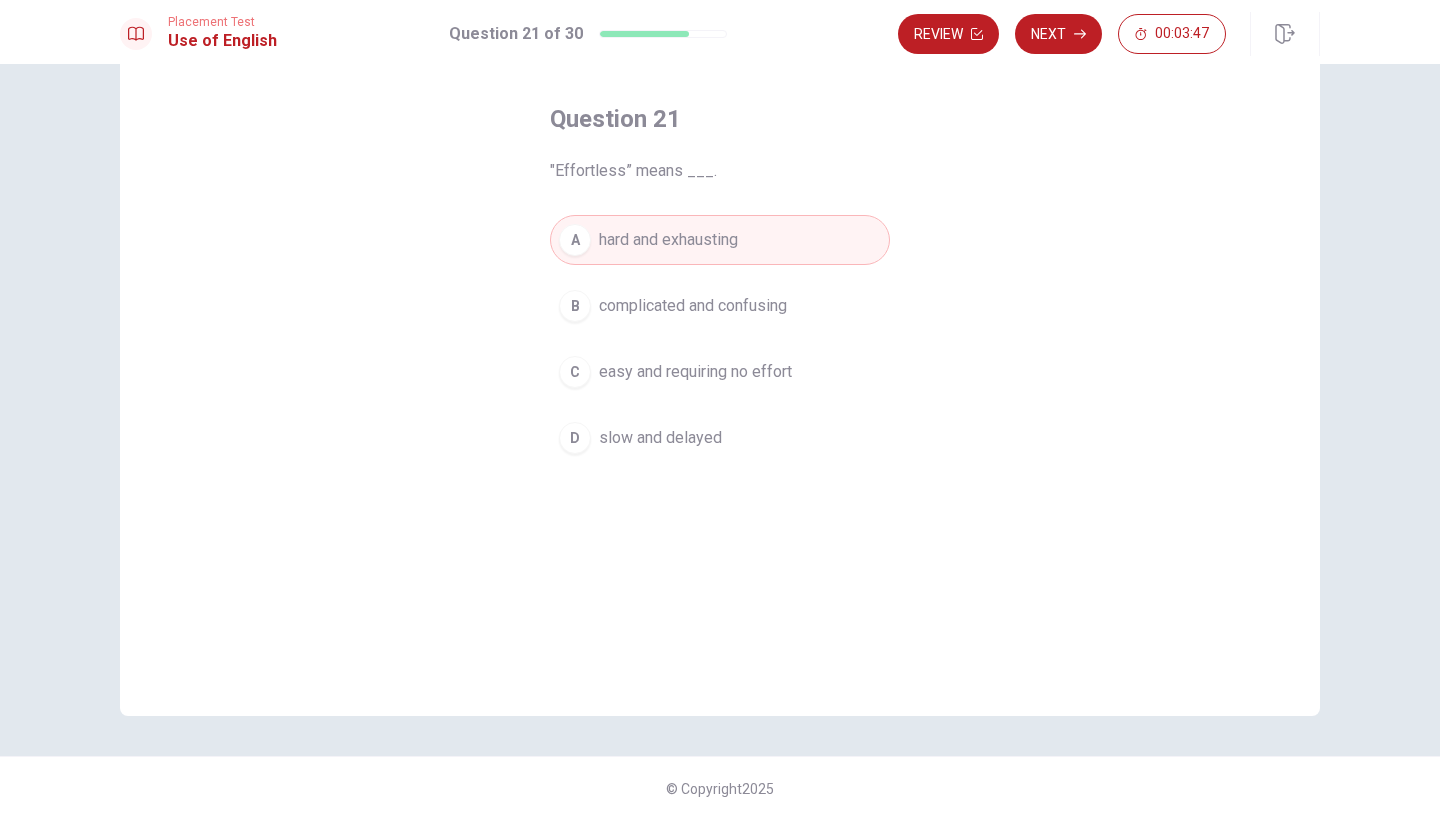 click on "Review Next 00:03:47" at bounding box center (1062, 34) 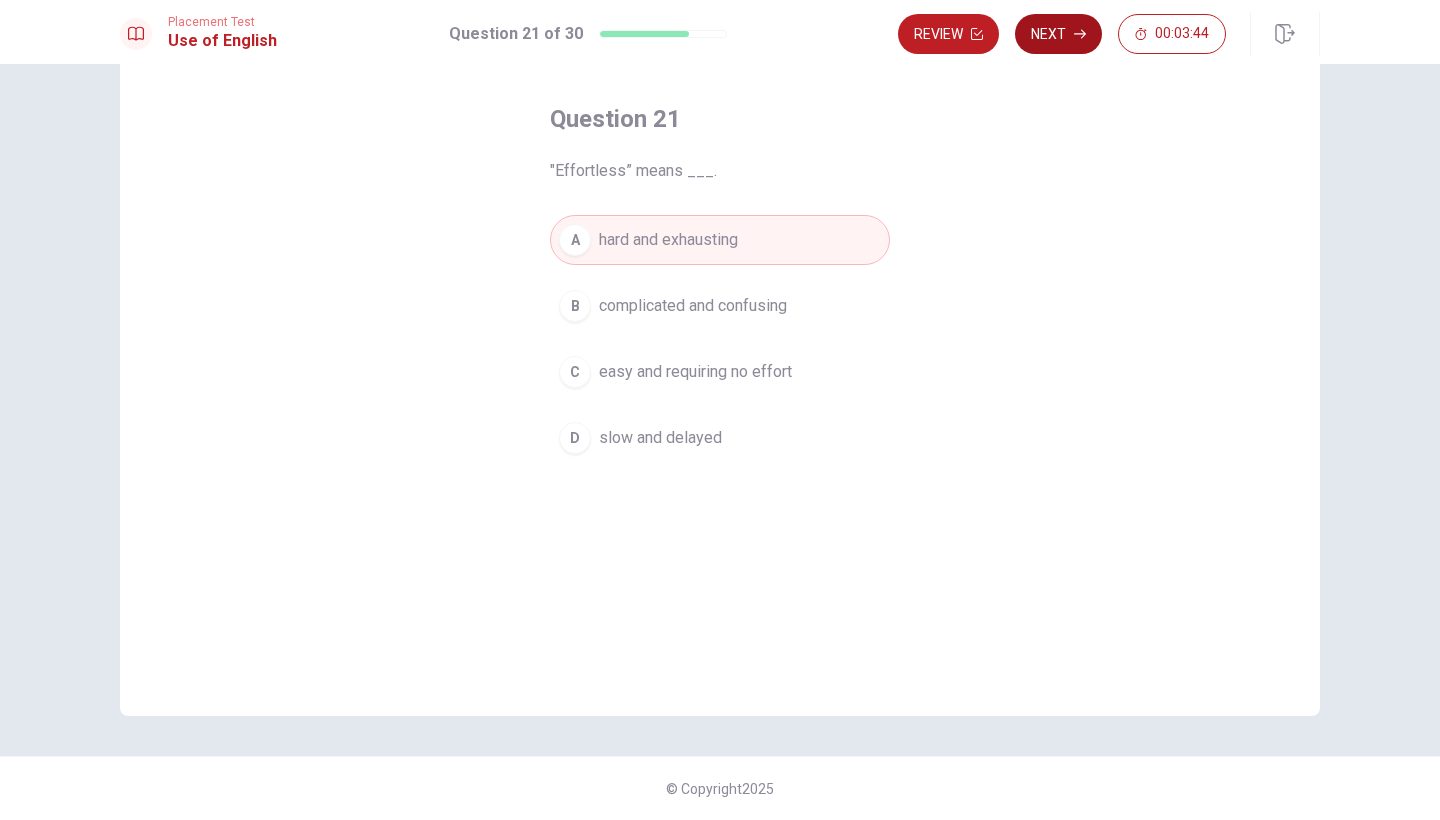 click on "Next" at bounding box center (1058, 34) 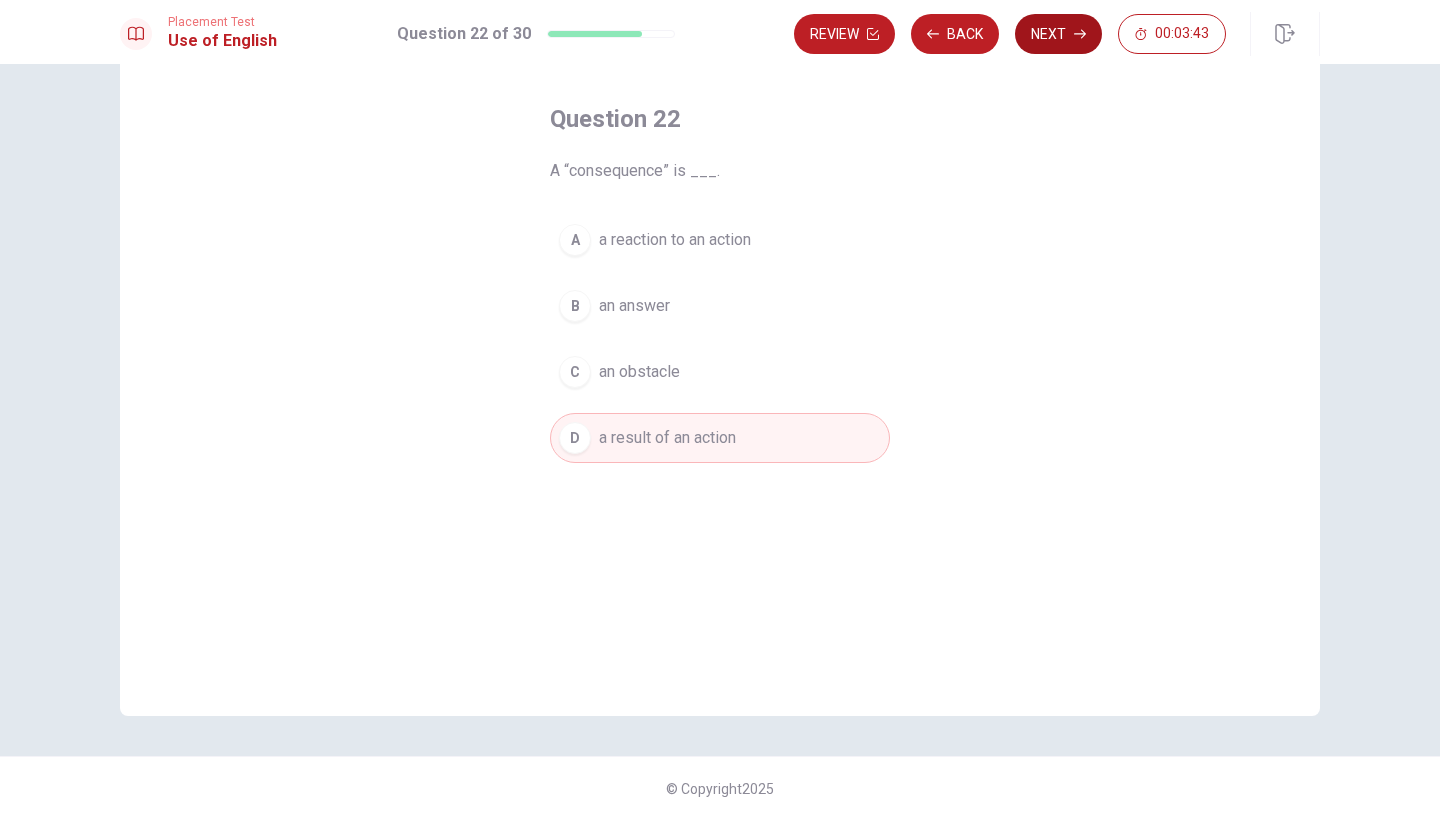 click on "Next" at bounding box center [1058, 34] 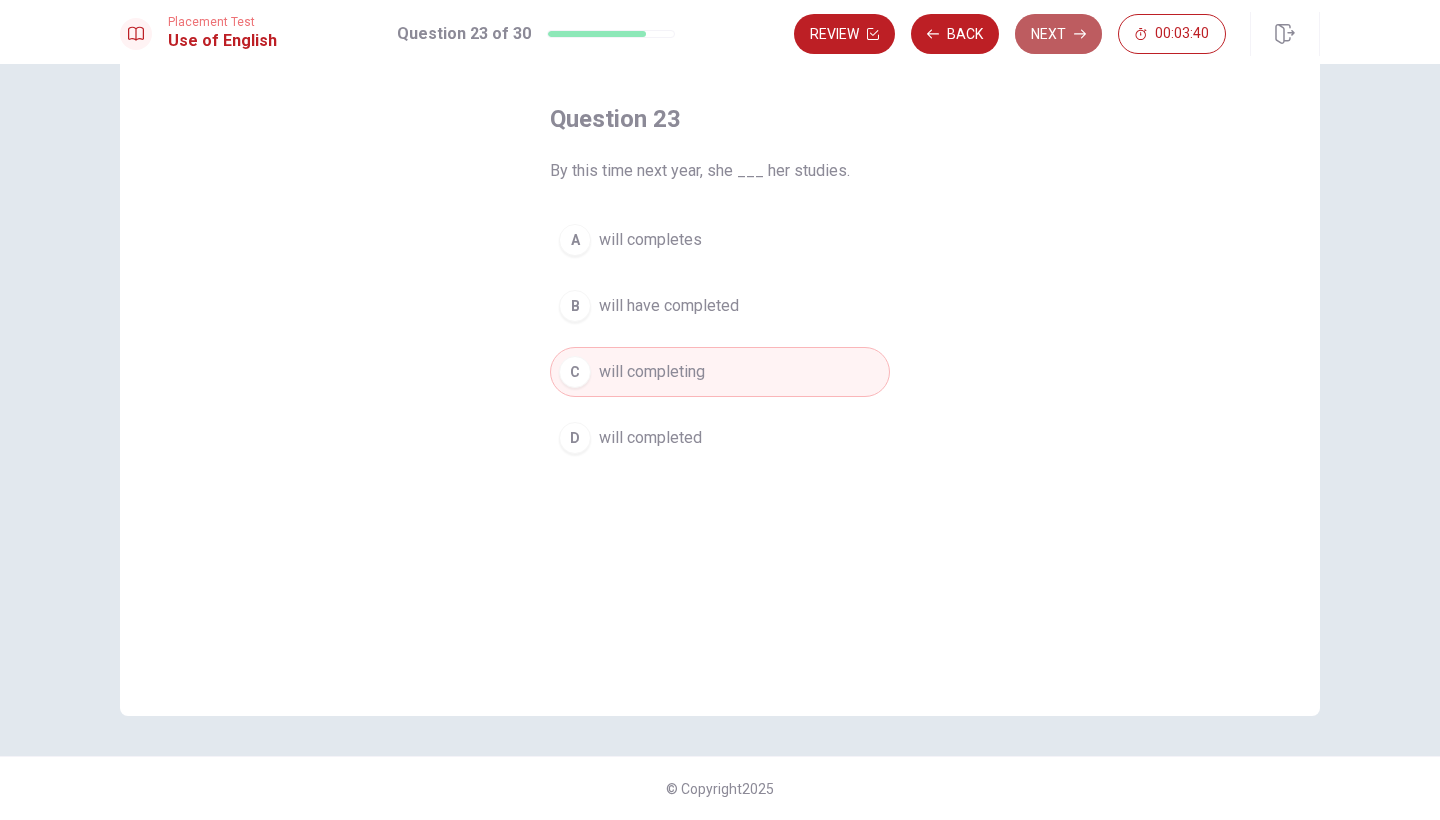 click on "Next" at bounding box center [1058, 34] 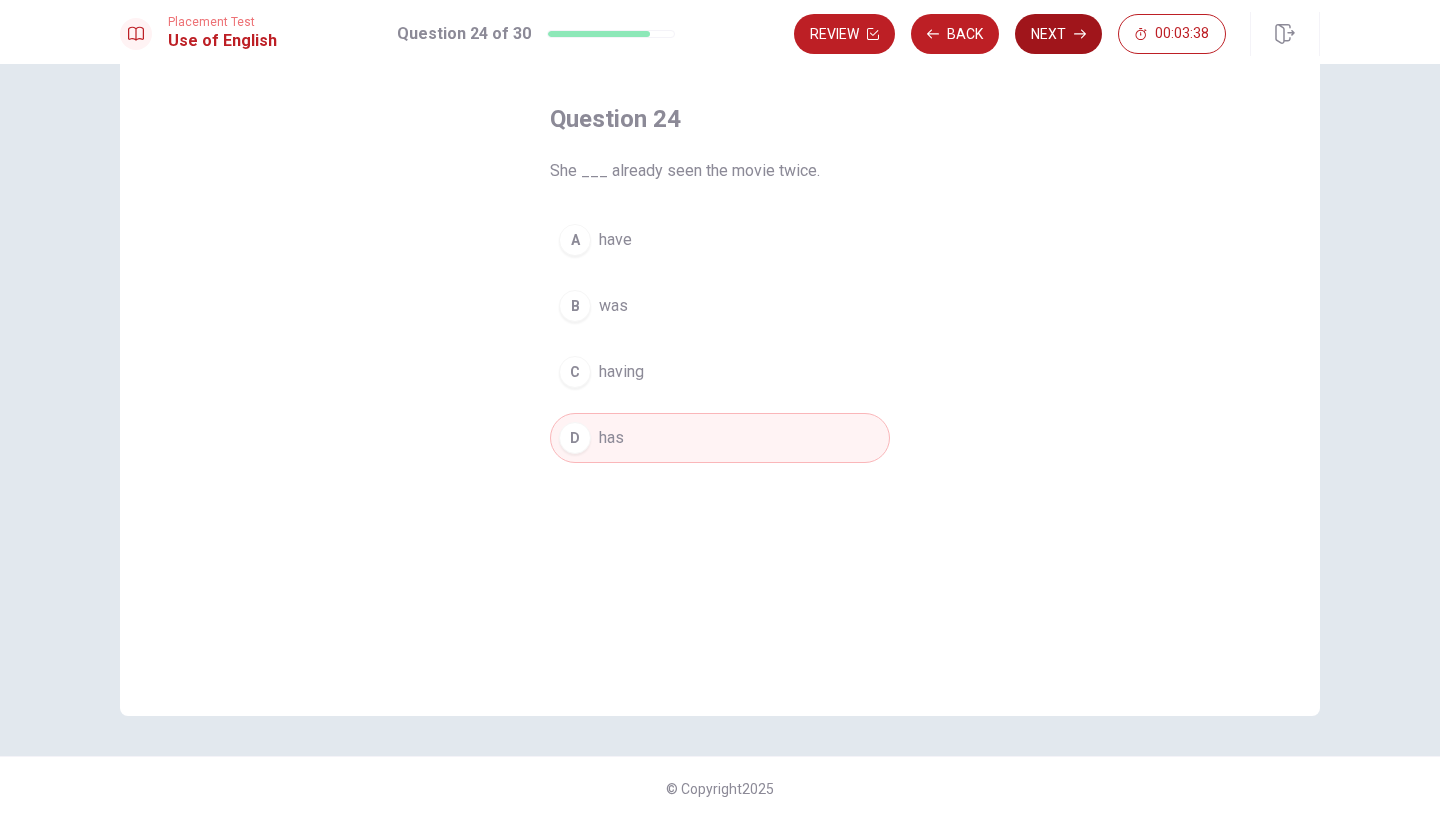 click on "Next" at bounding box center (1058, 34) 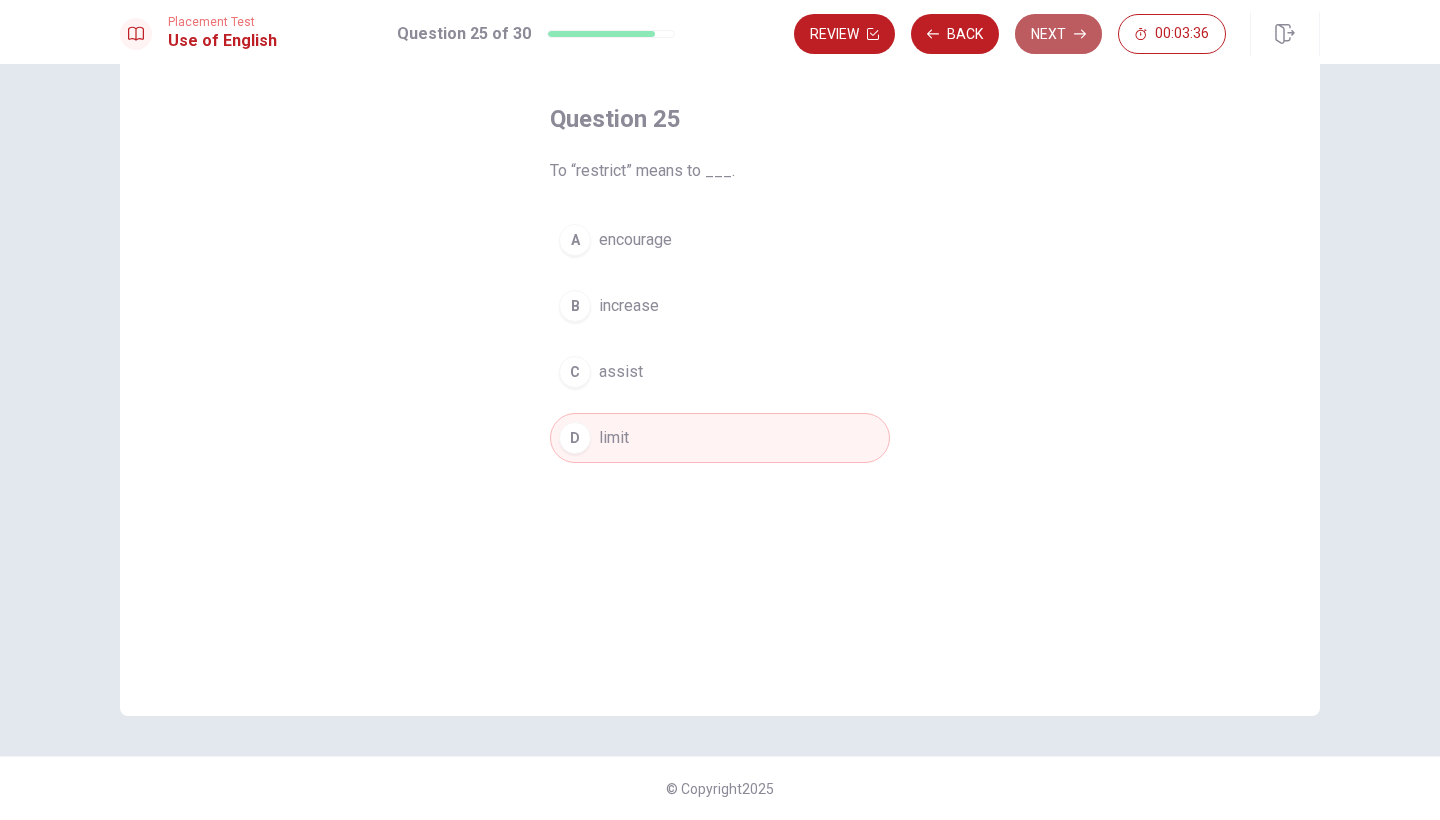 click on "Next" at bounding box center [1058, 34] 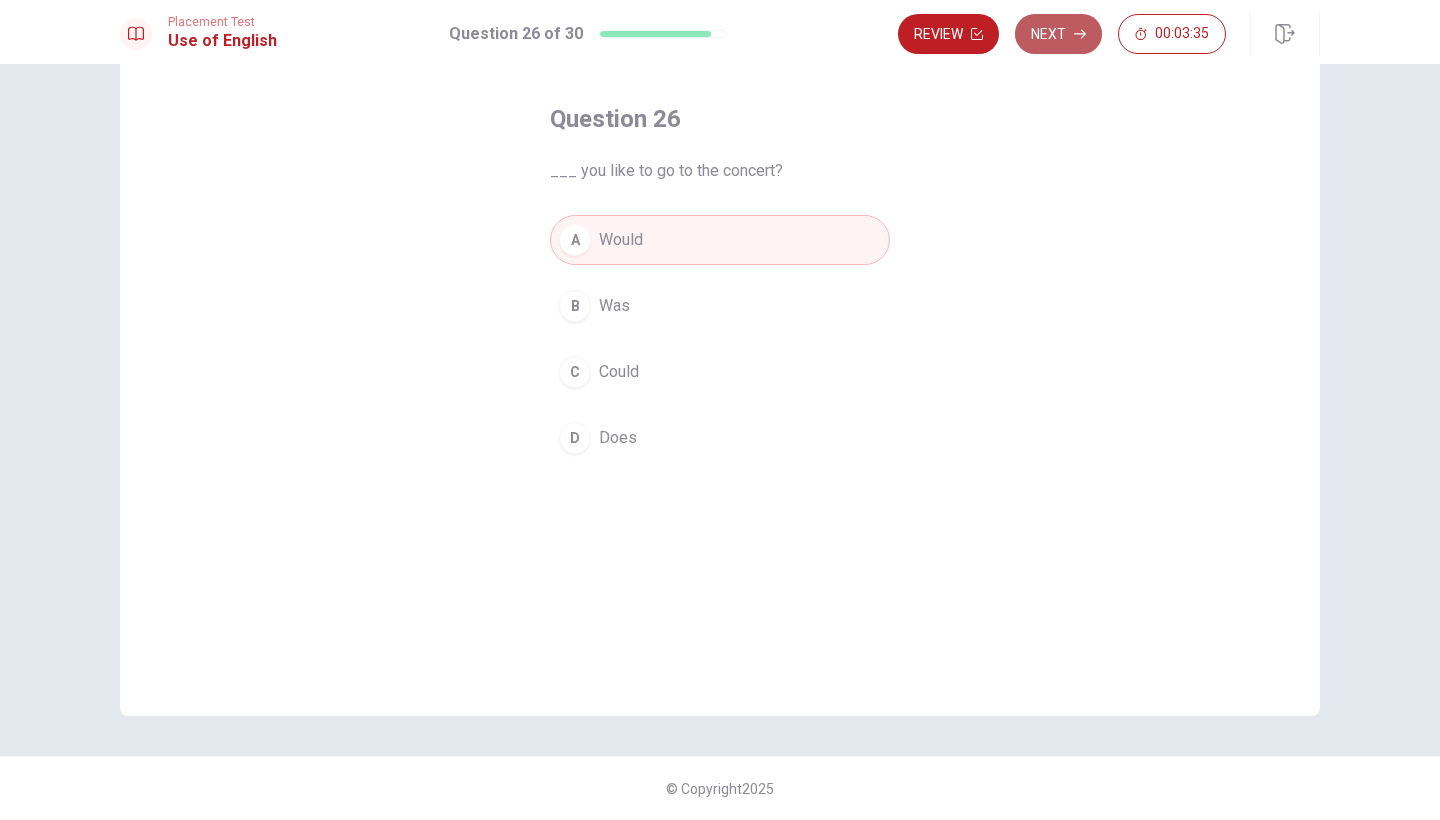 click on "Next" at bounding box center (1058, 34) 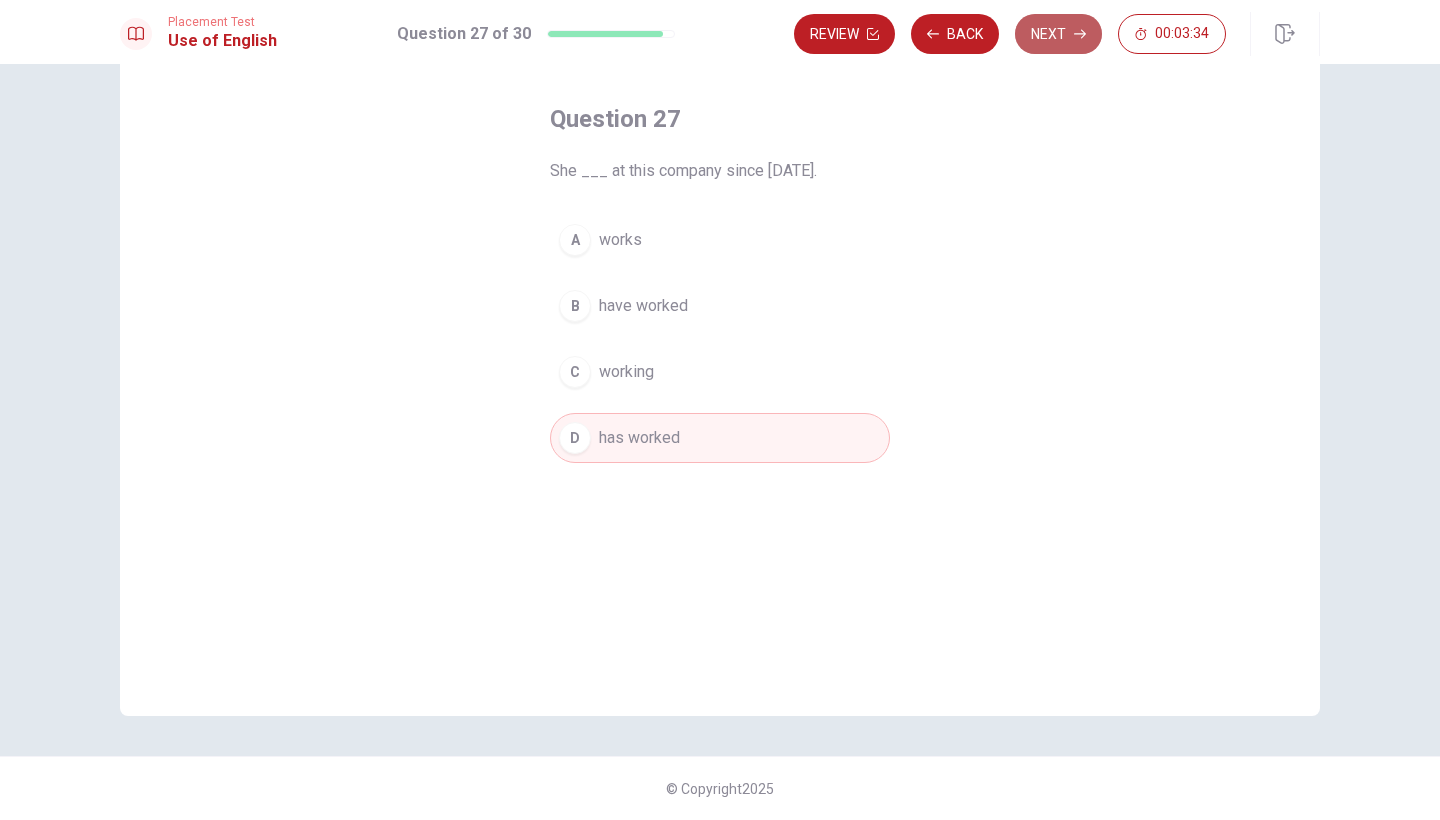 click on "Next" at bounding box center [1058, 34] 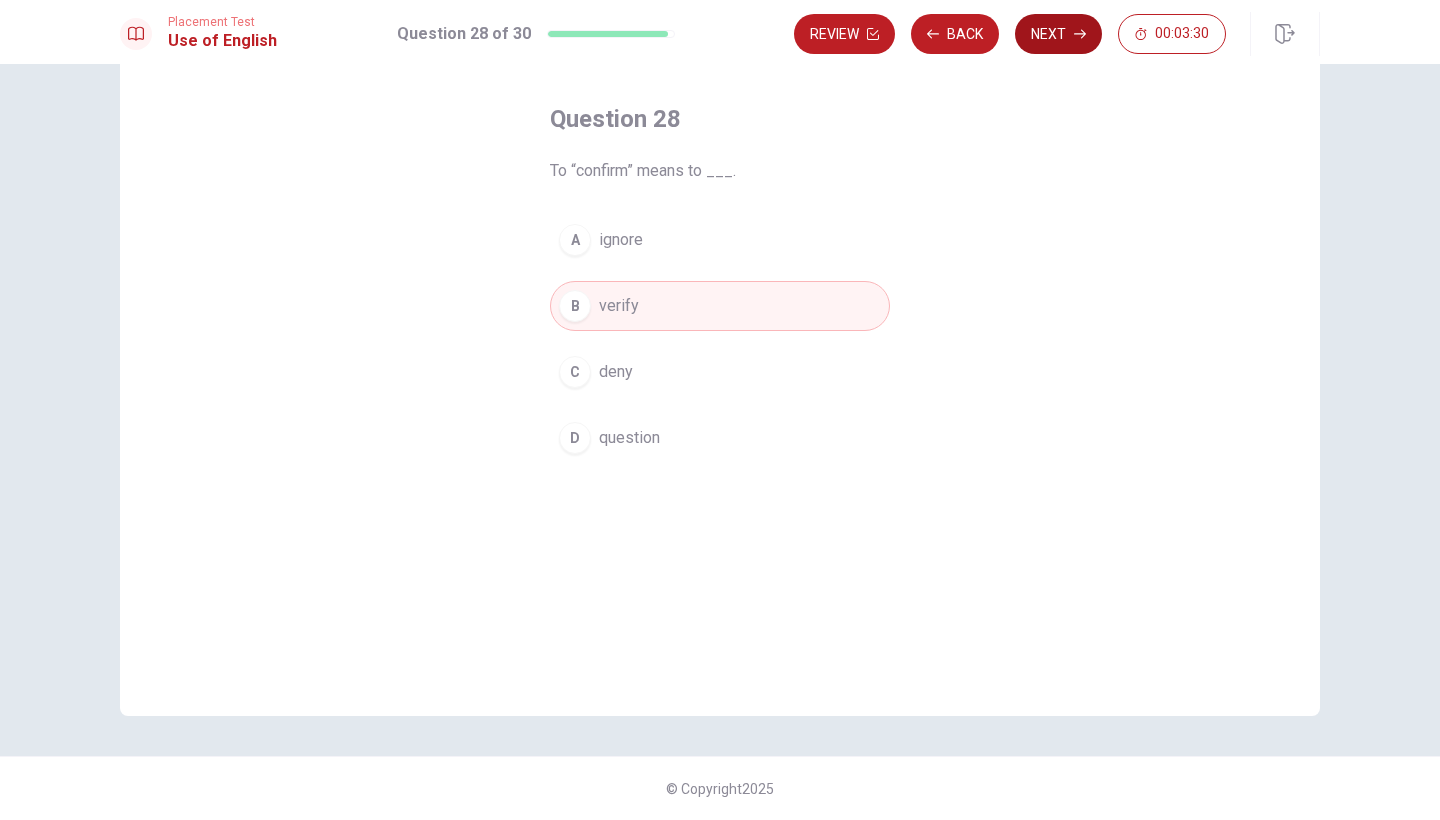 click on "Next" at bounding box center (1058, 34) 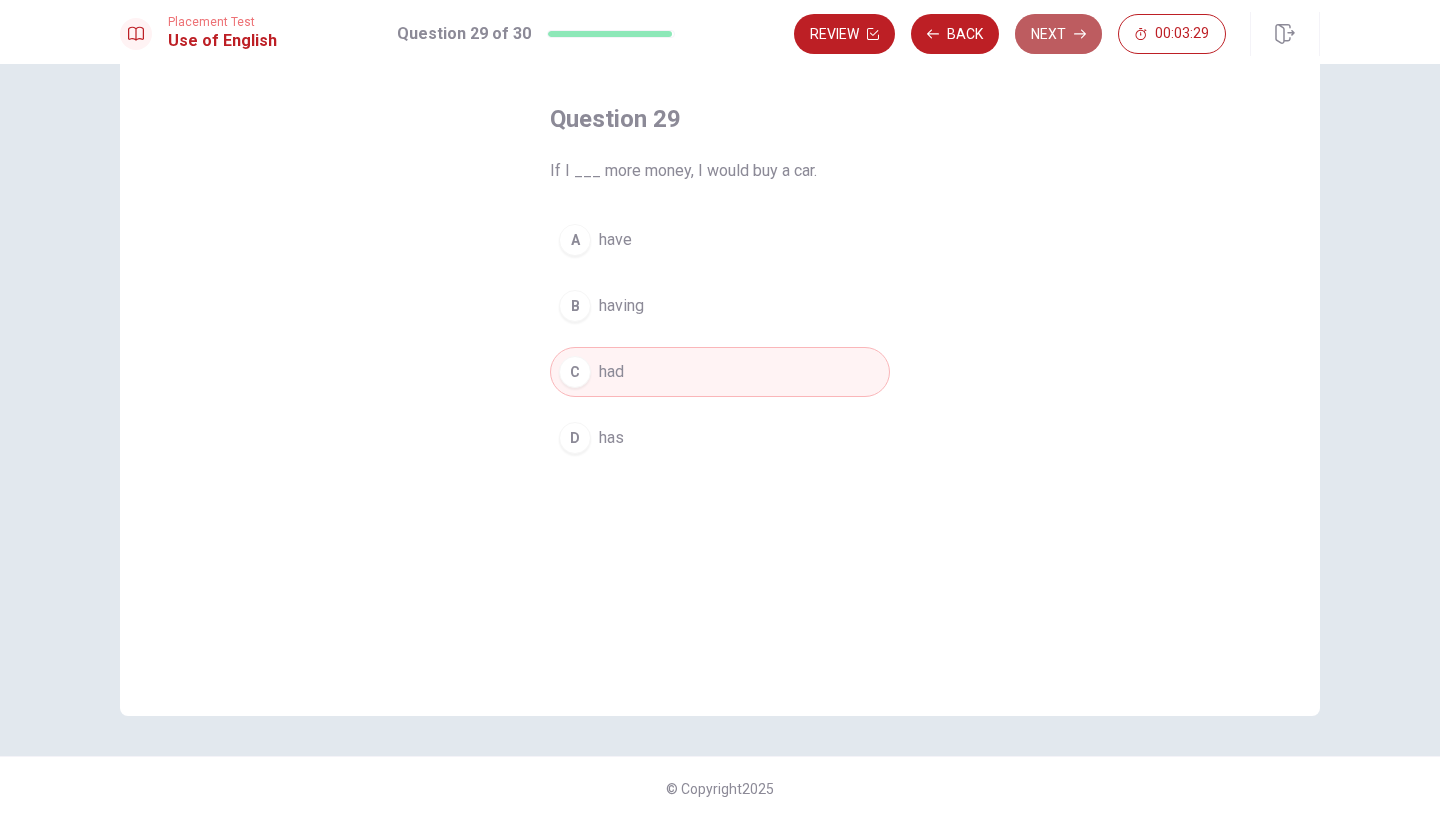 click on "Next" at bounding box center (1058, 34) 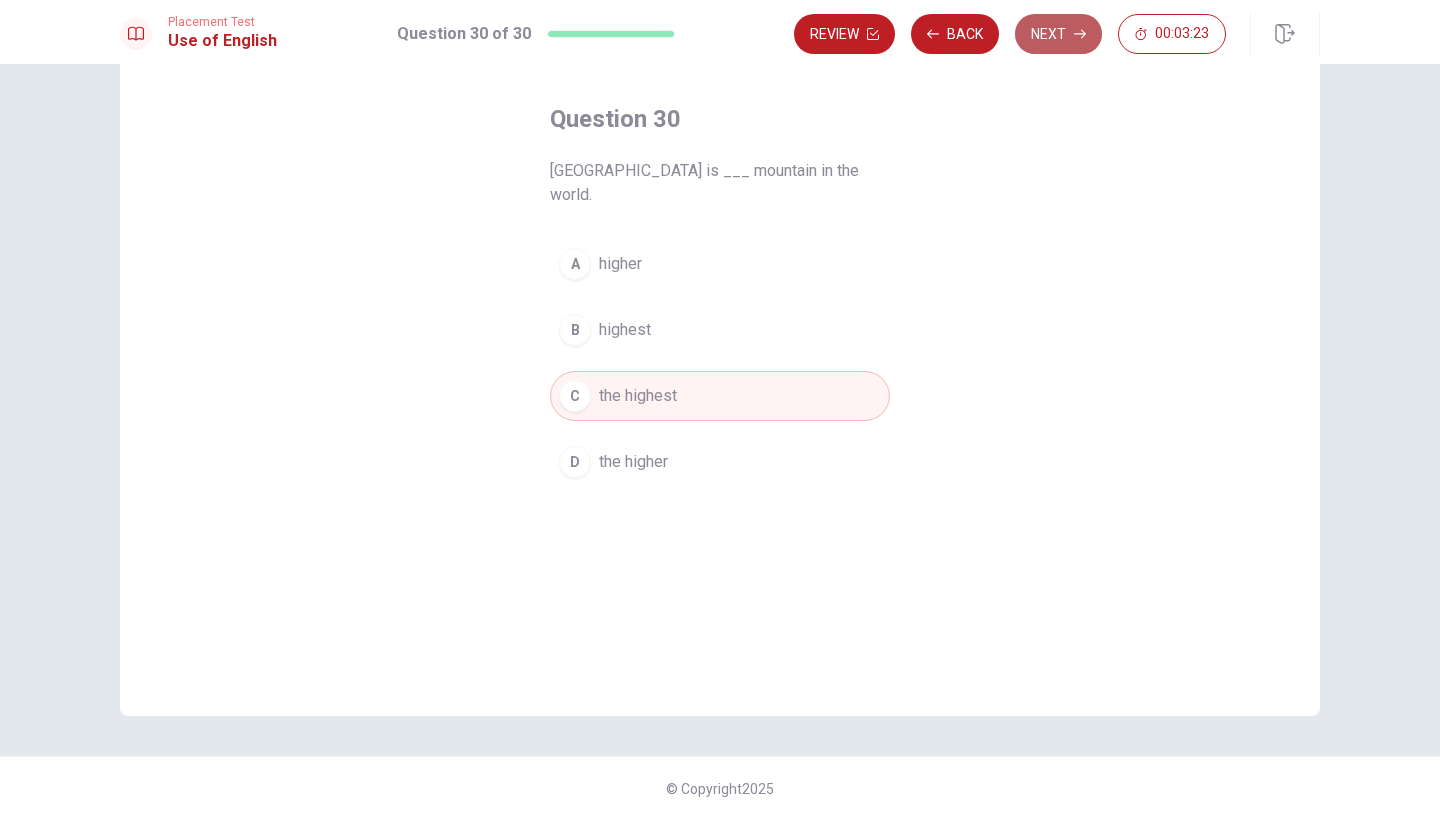 click on "Next" at bounding box center [1058, 34] 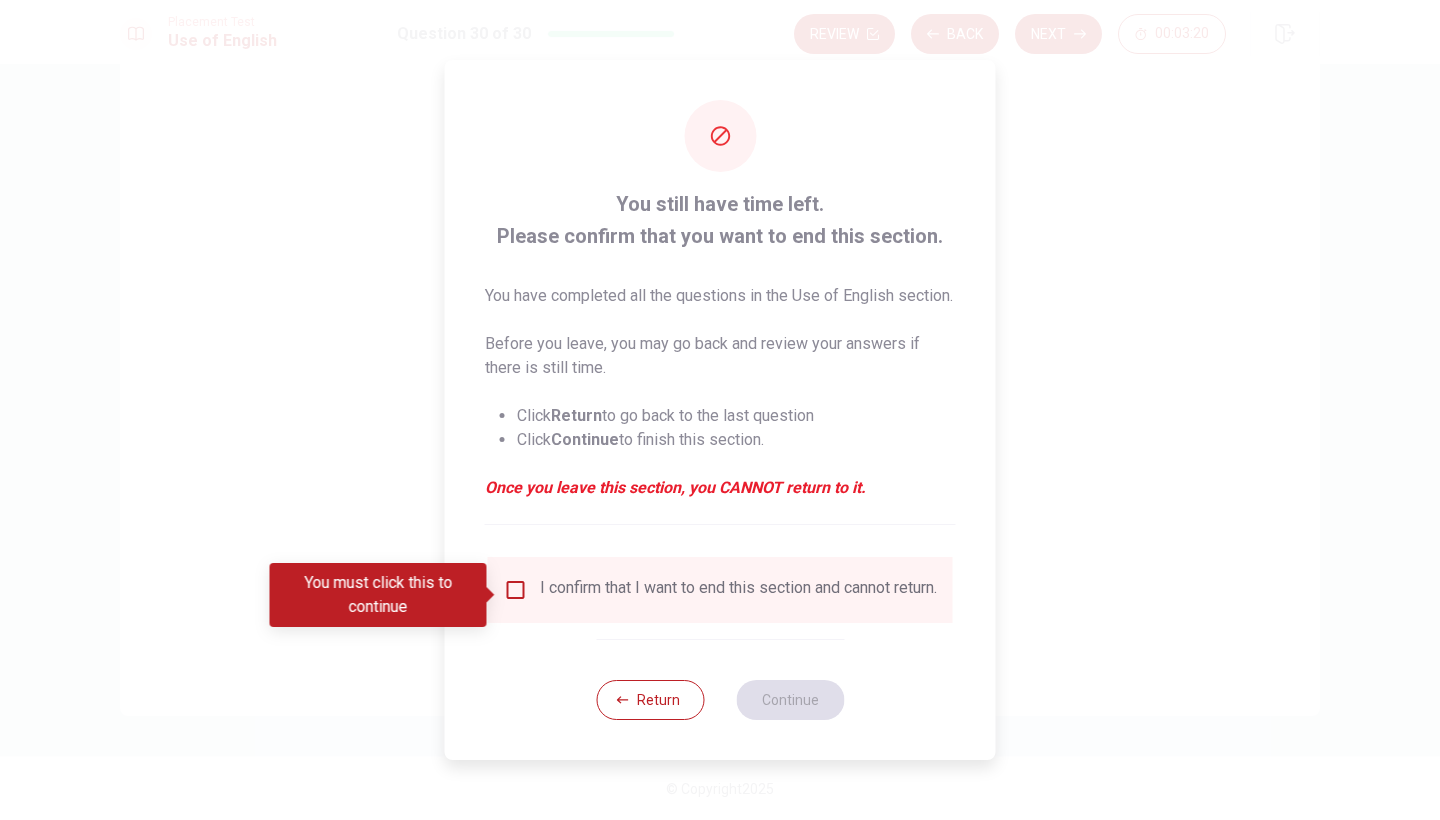 click at bounding box center (516, 590) 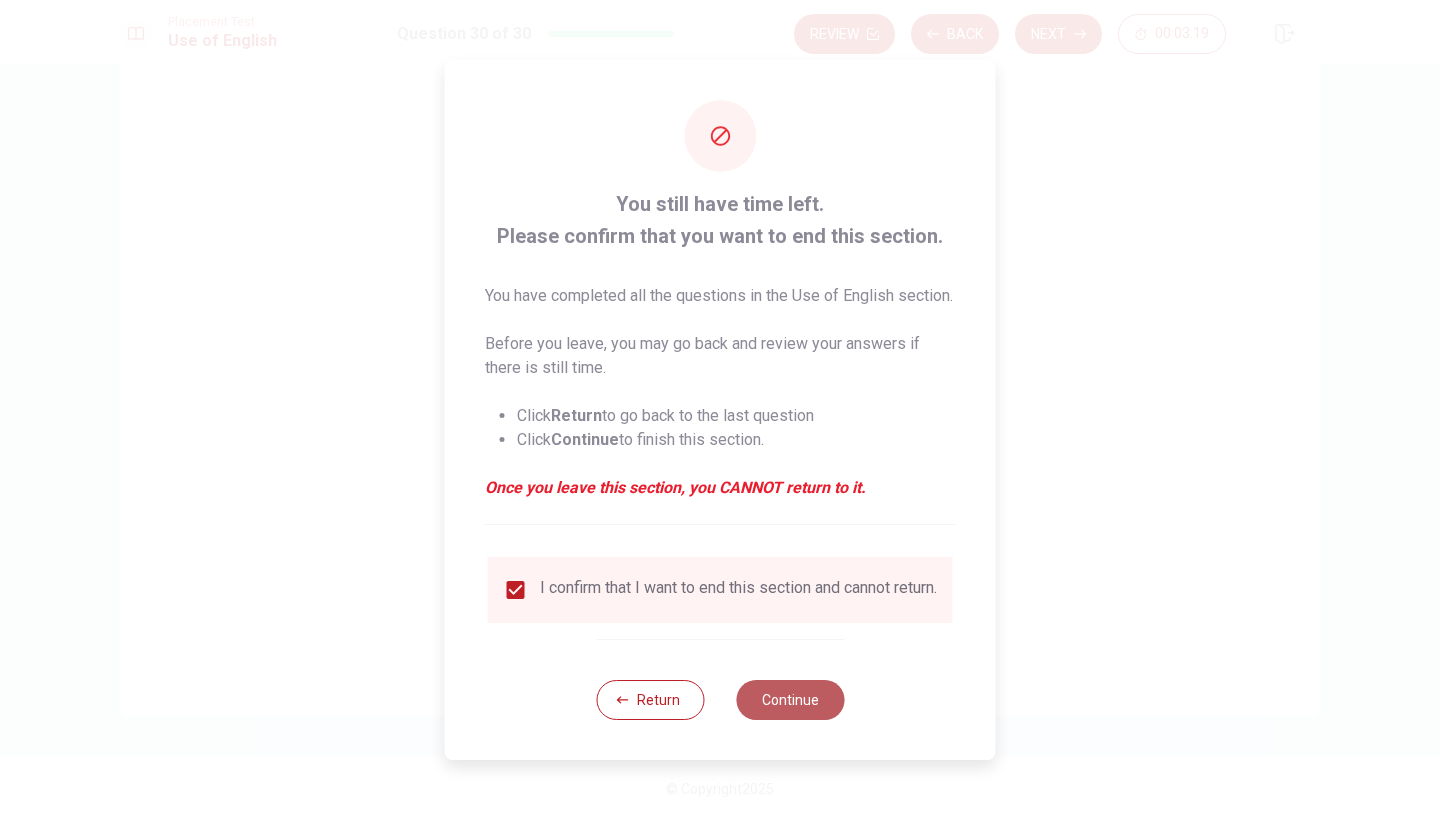 click on "Continue" at bounding box center (790, 700) 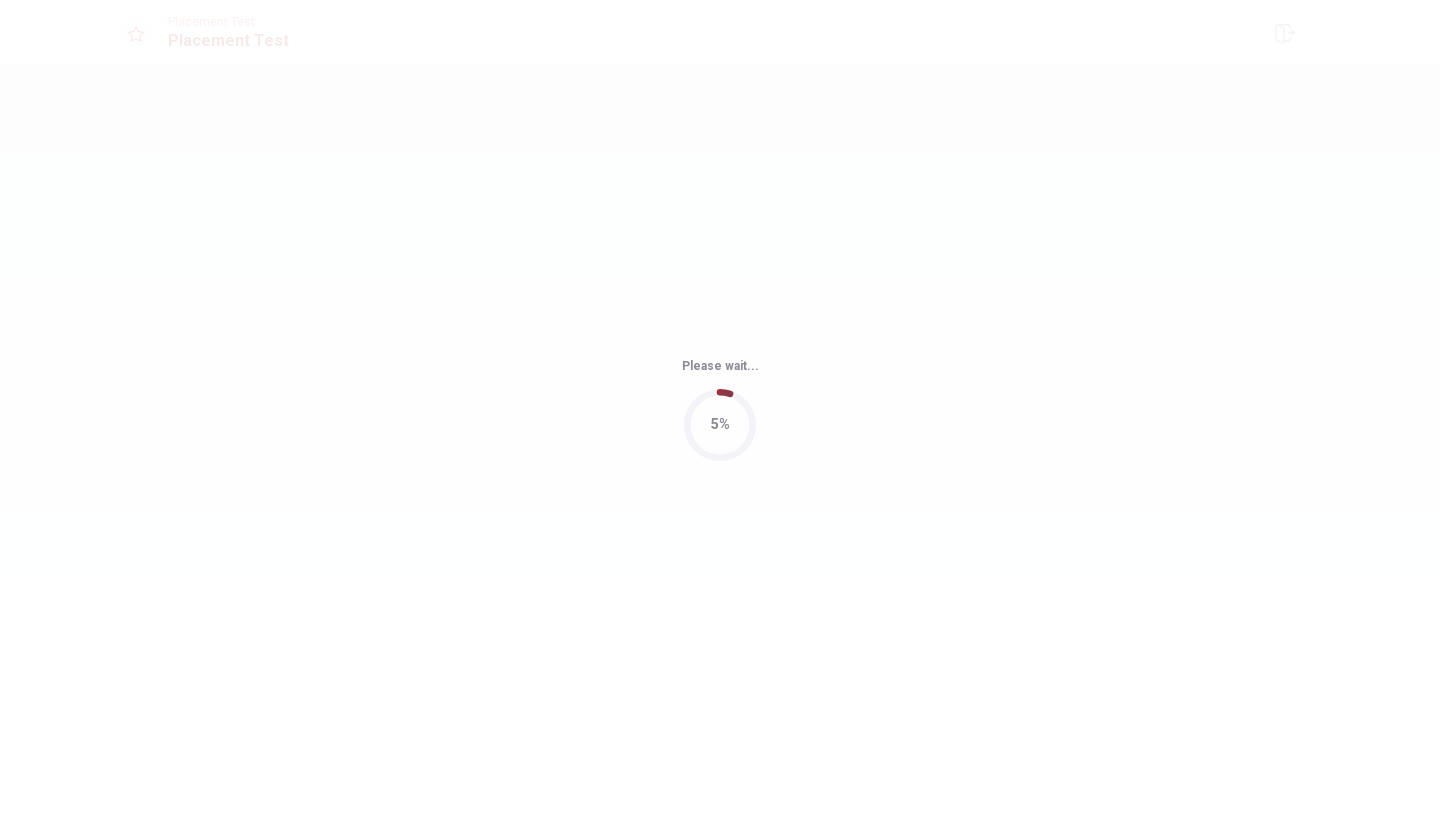 scroll, scrollTop: 0, scrollLeft: 0, axis: both 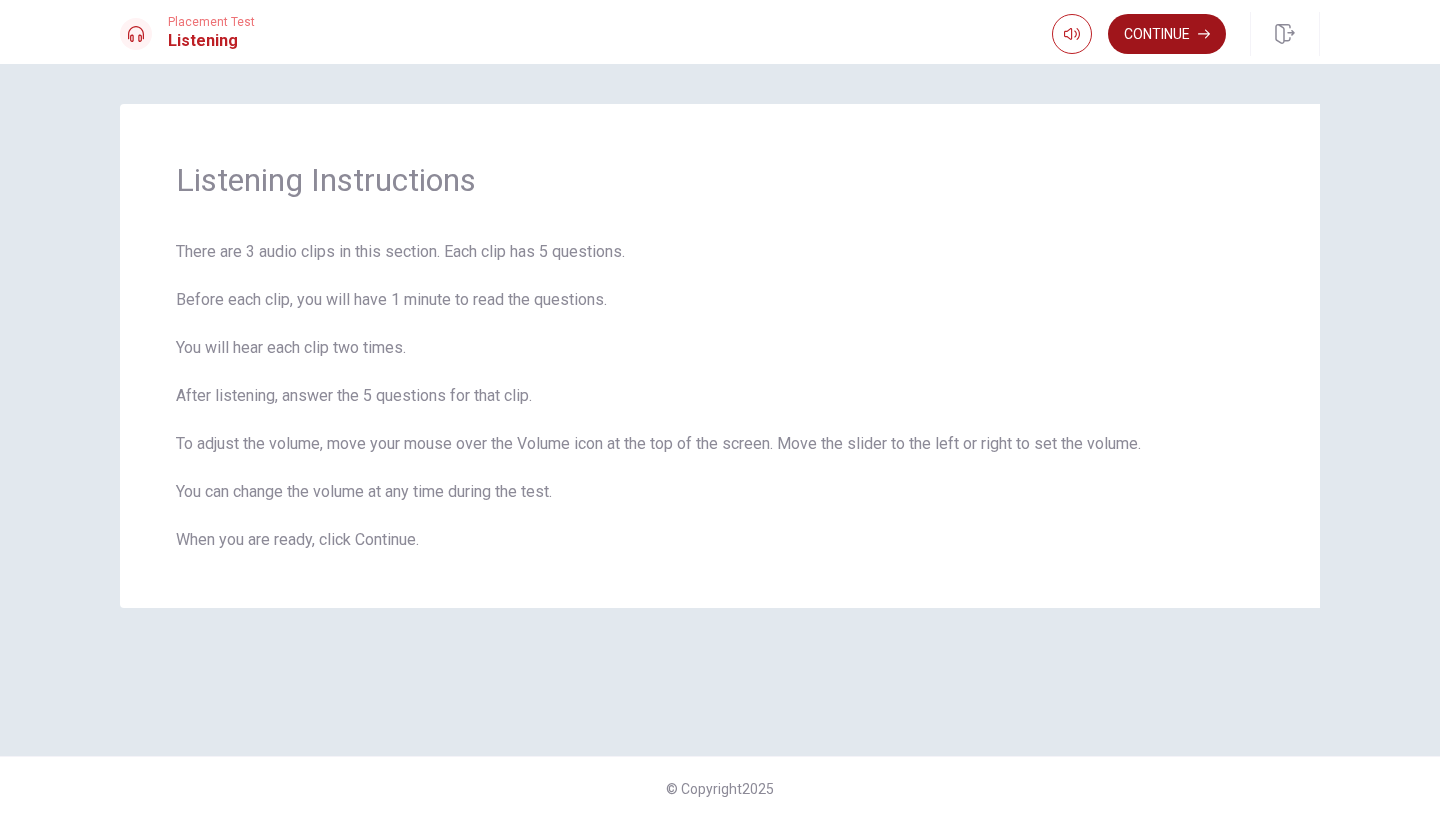 click on "Continue" at bounding box center (1167, 34) 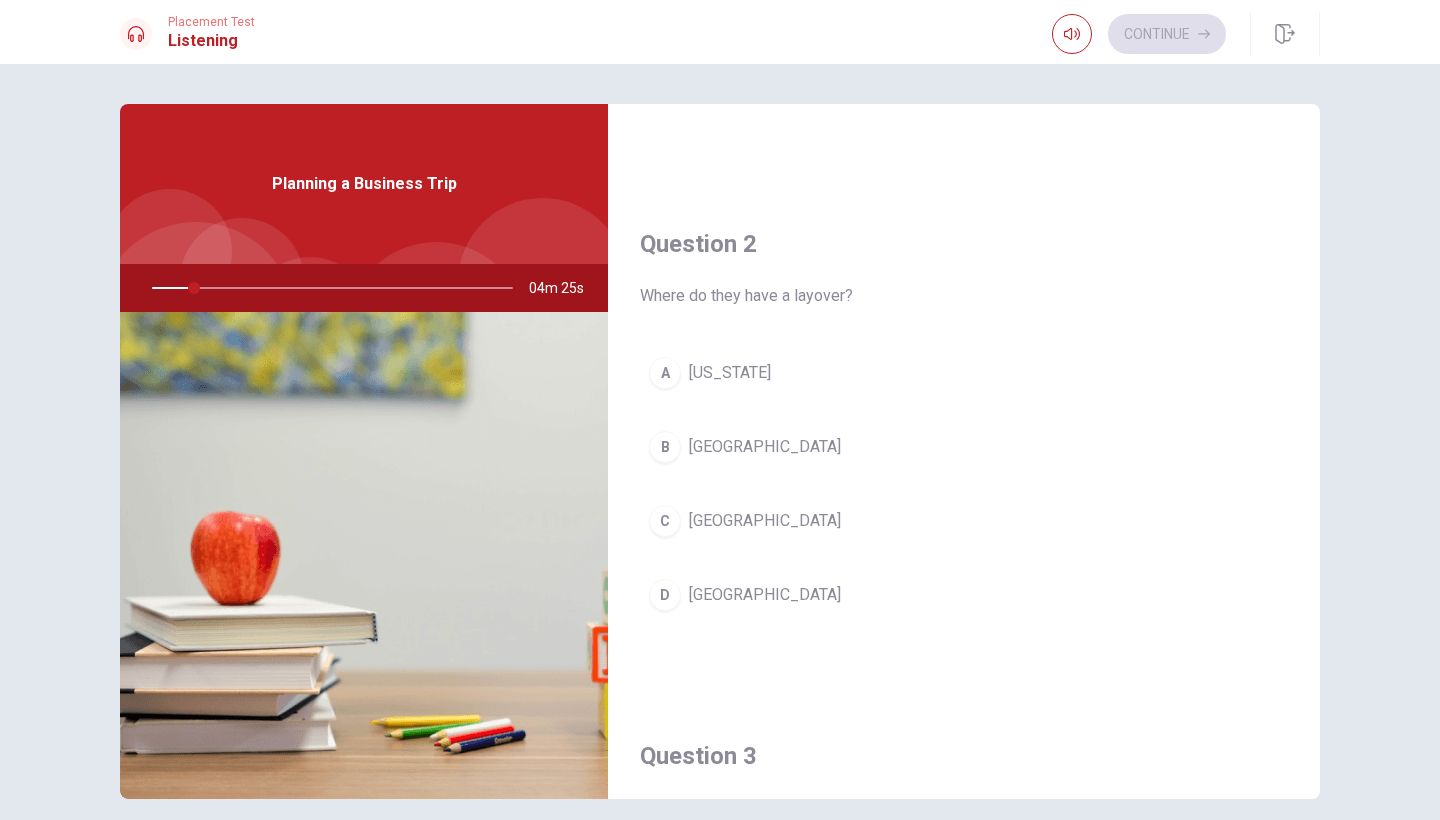 scroll, scrollTop: 435, scrollLeft: 0, axis: vertical 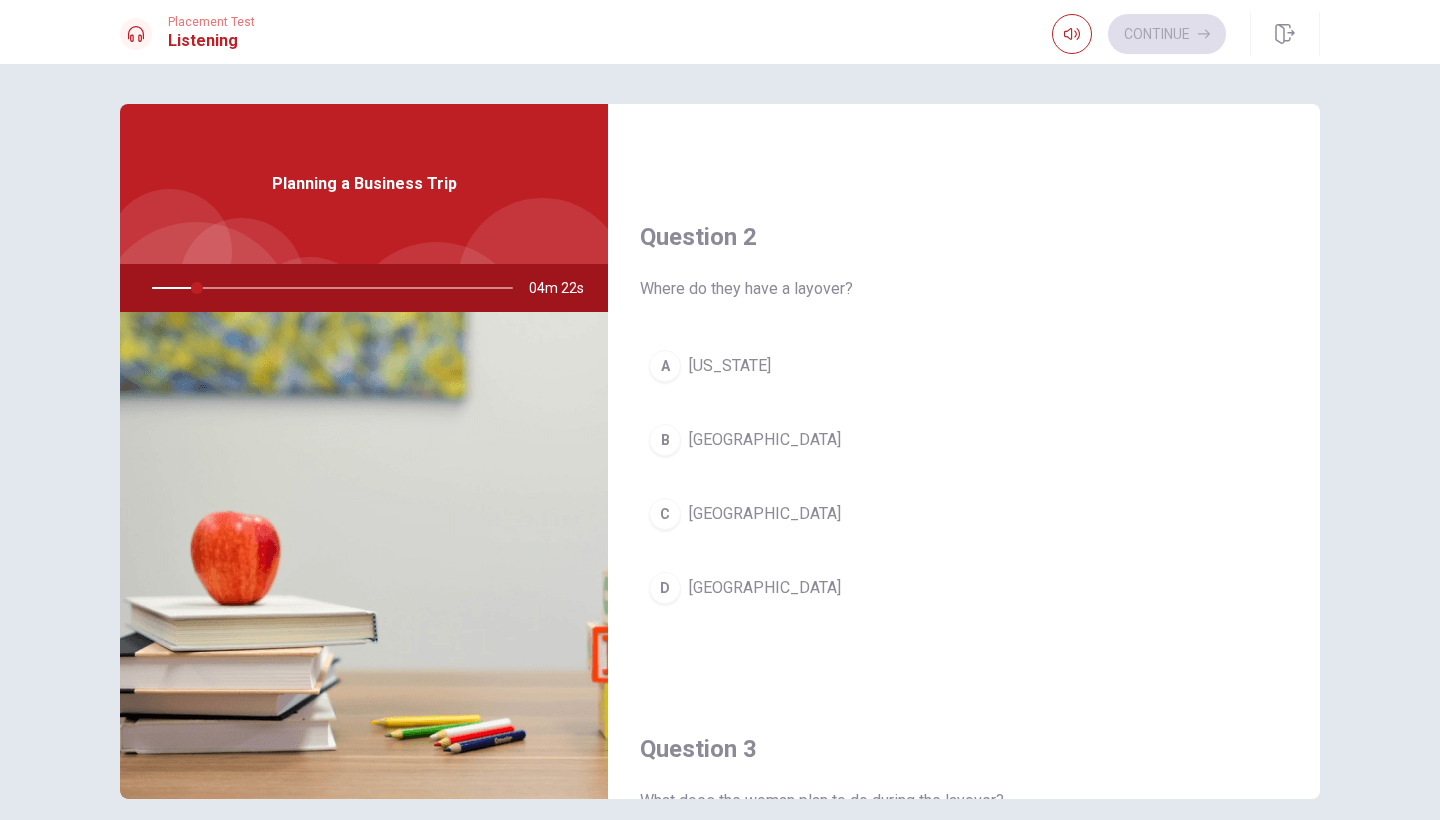 drag, startPoint x: 1310, startPoint y: 364, endPoint x: 1324, endPoint y: 408, distance: 46.173584 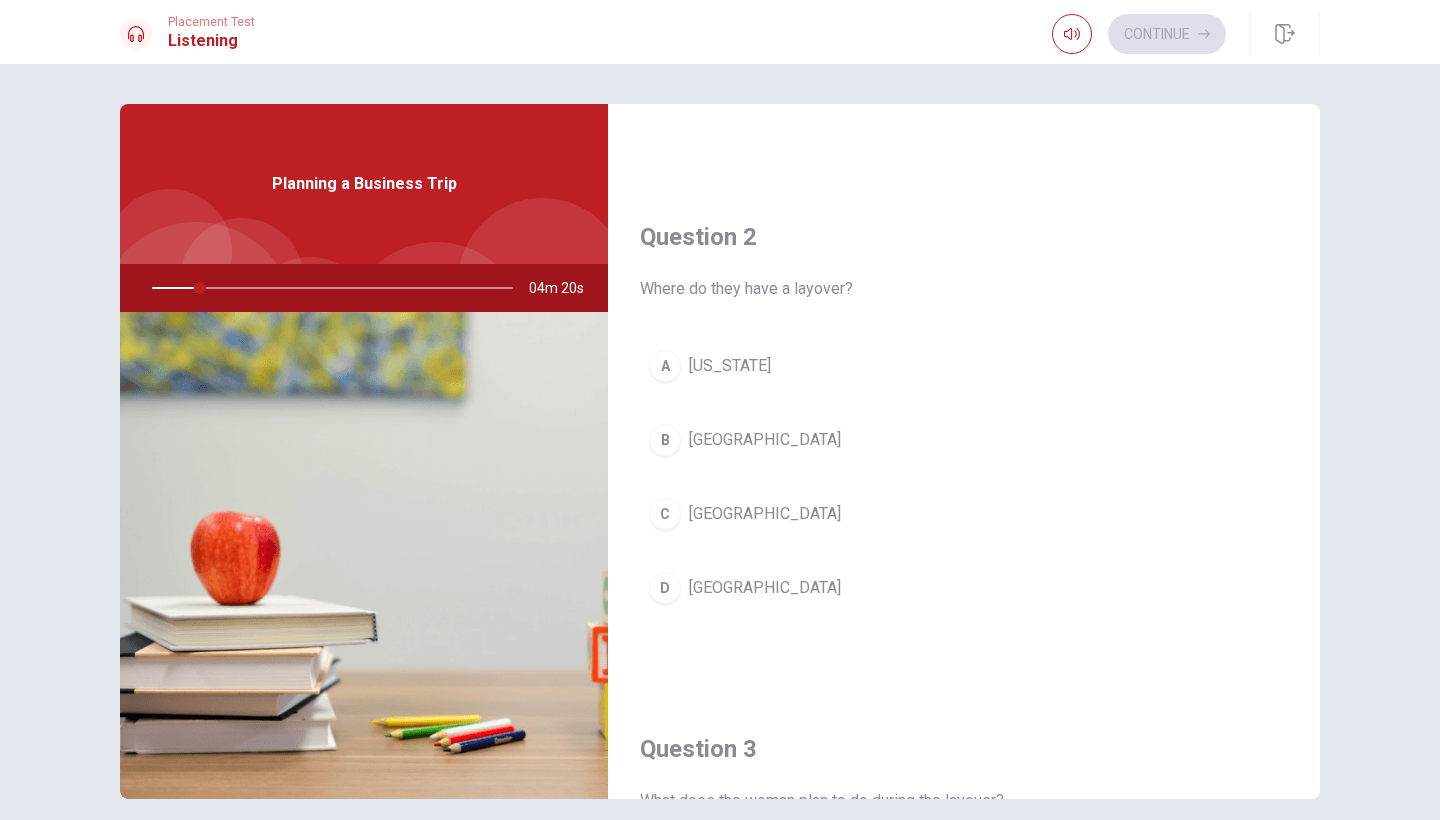 drag, startPoint x: 1312, startPoint y: 396, endPoint x: 1317, endPoint y: 437, distance: 41.303753 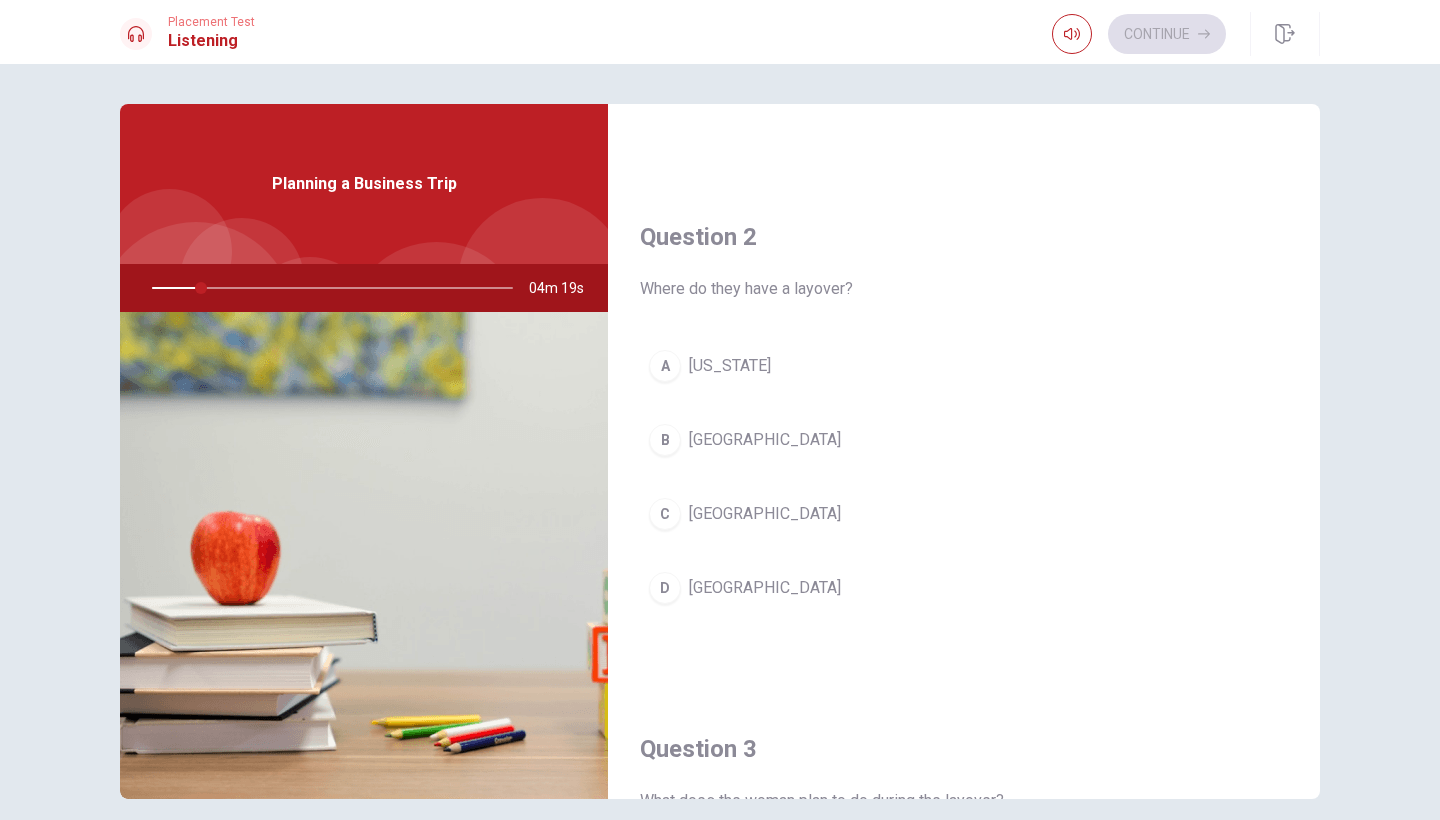 drag, startPoint x: 1311, startPoint y: 385, endPoint x: 1314, endPoint y: 435, distance: 50.08992 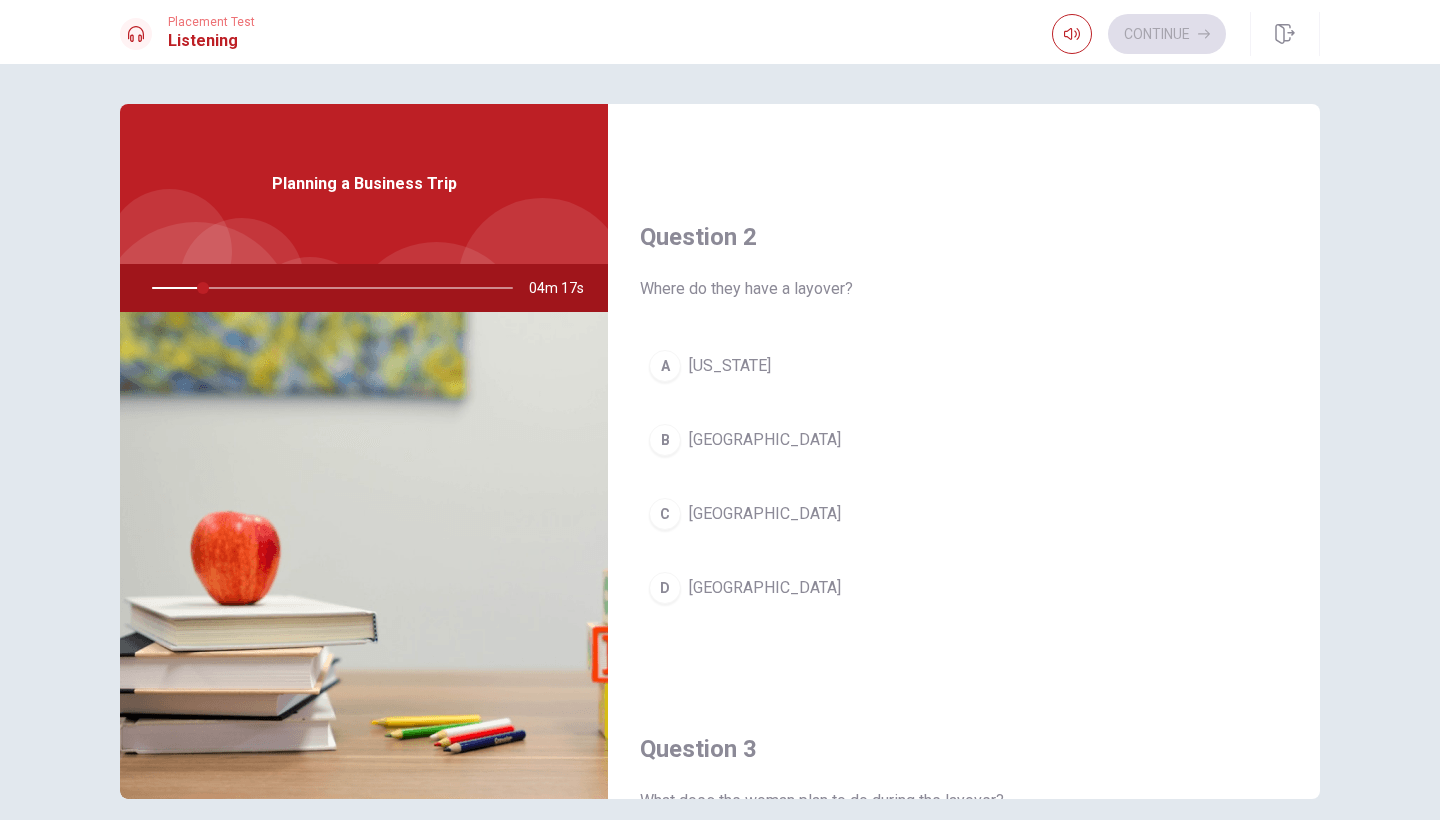 drag, startPoint x: 1312, startPoint y: 284, endPoint x: 1314, endPoint y: 381, distance: 97.020615 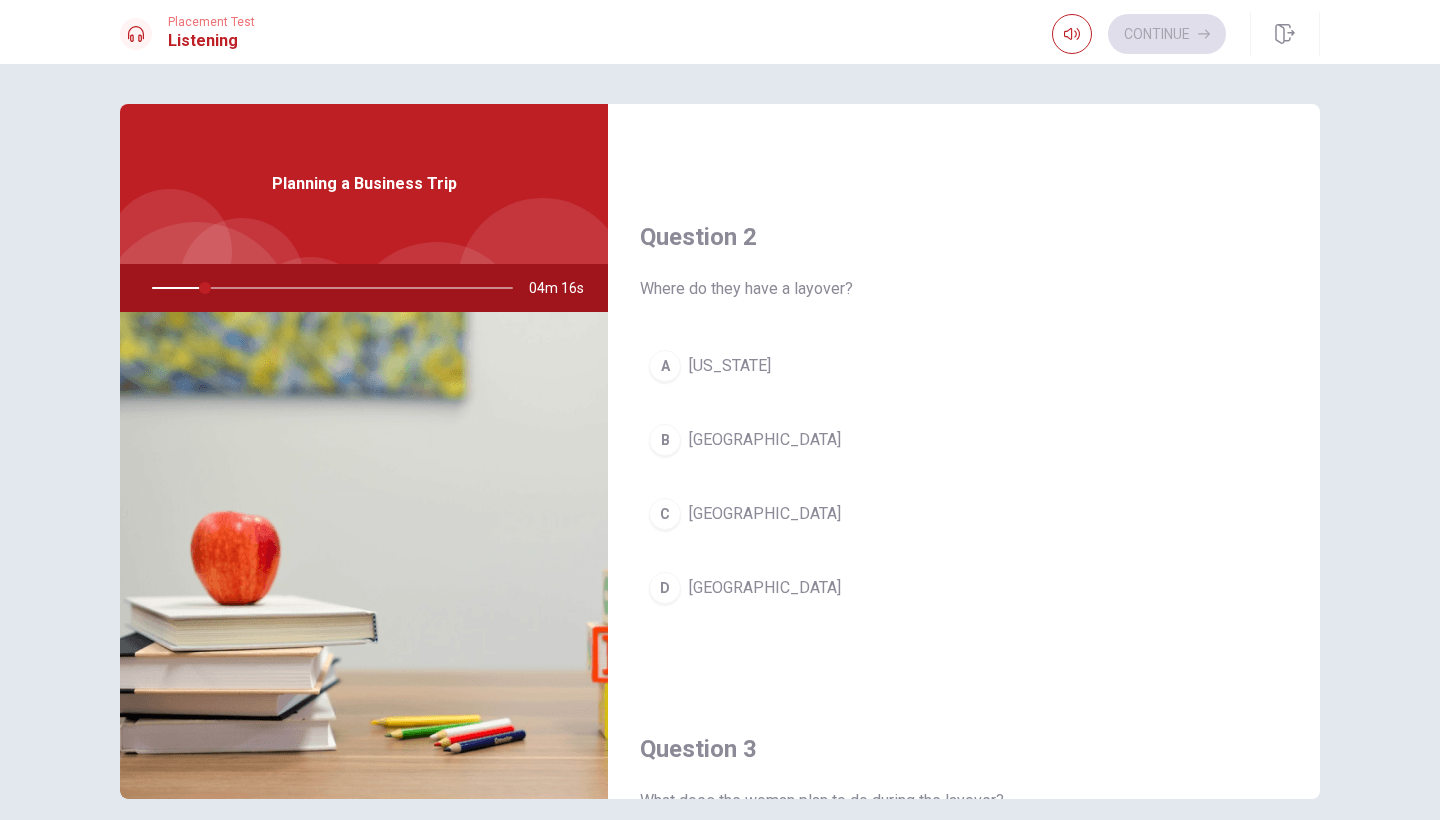 drag, startPoint x: 1319, startPoint y: 266, endPoint x: 1313, endPoint y: 333, distance: 67.26812 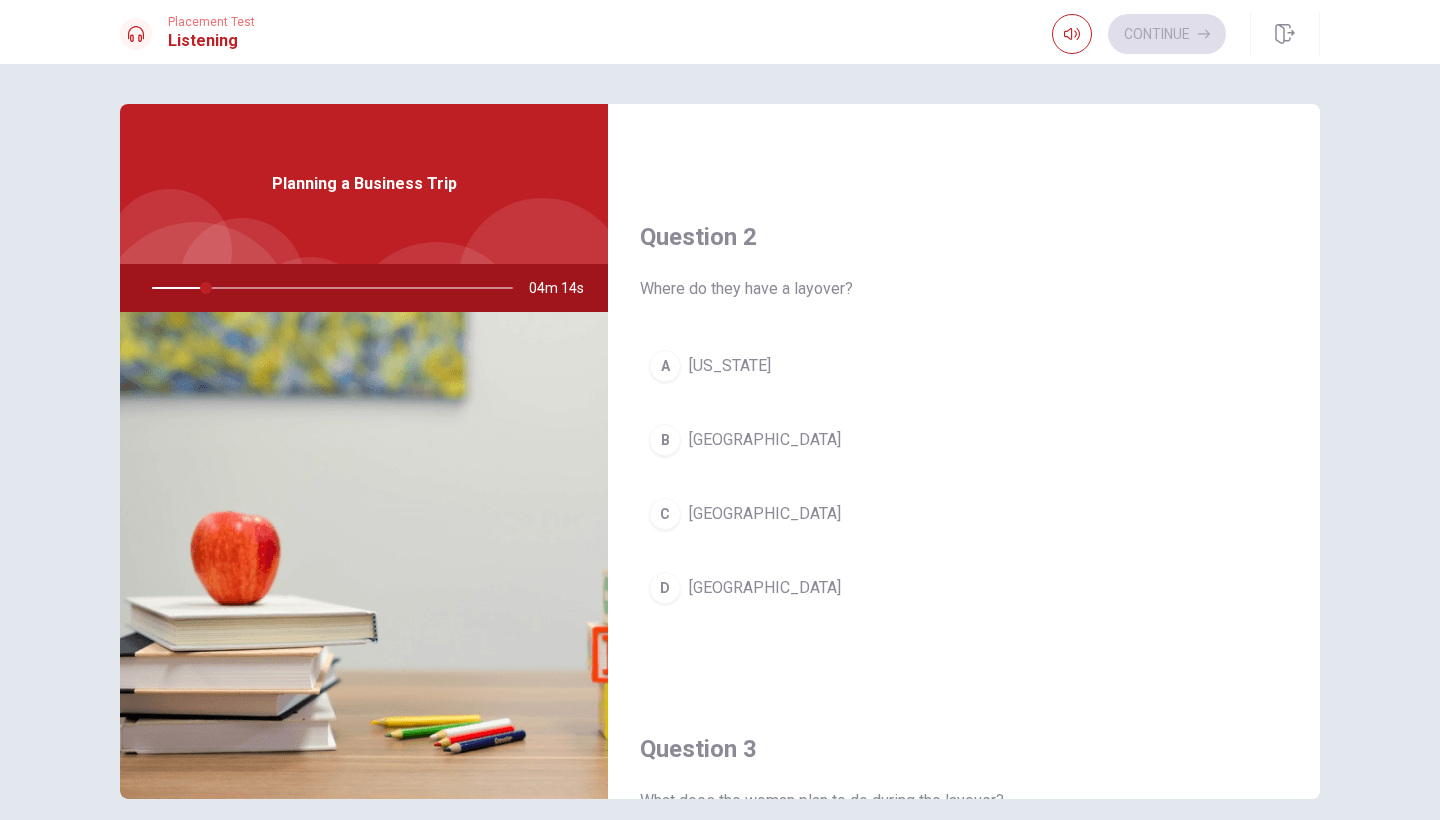 drag, startPoint x: 1311, startPoint y: 324, endPoint x: 1314, endPoint y: 412, distance: 88.051125 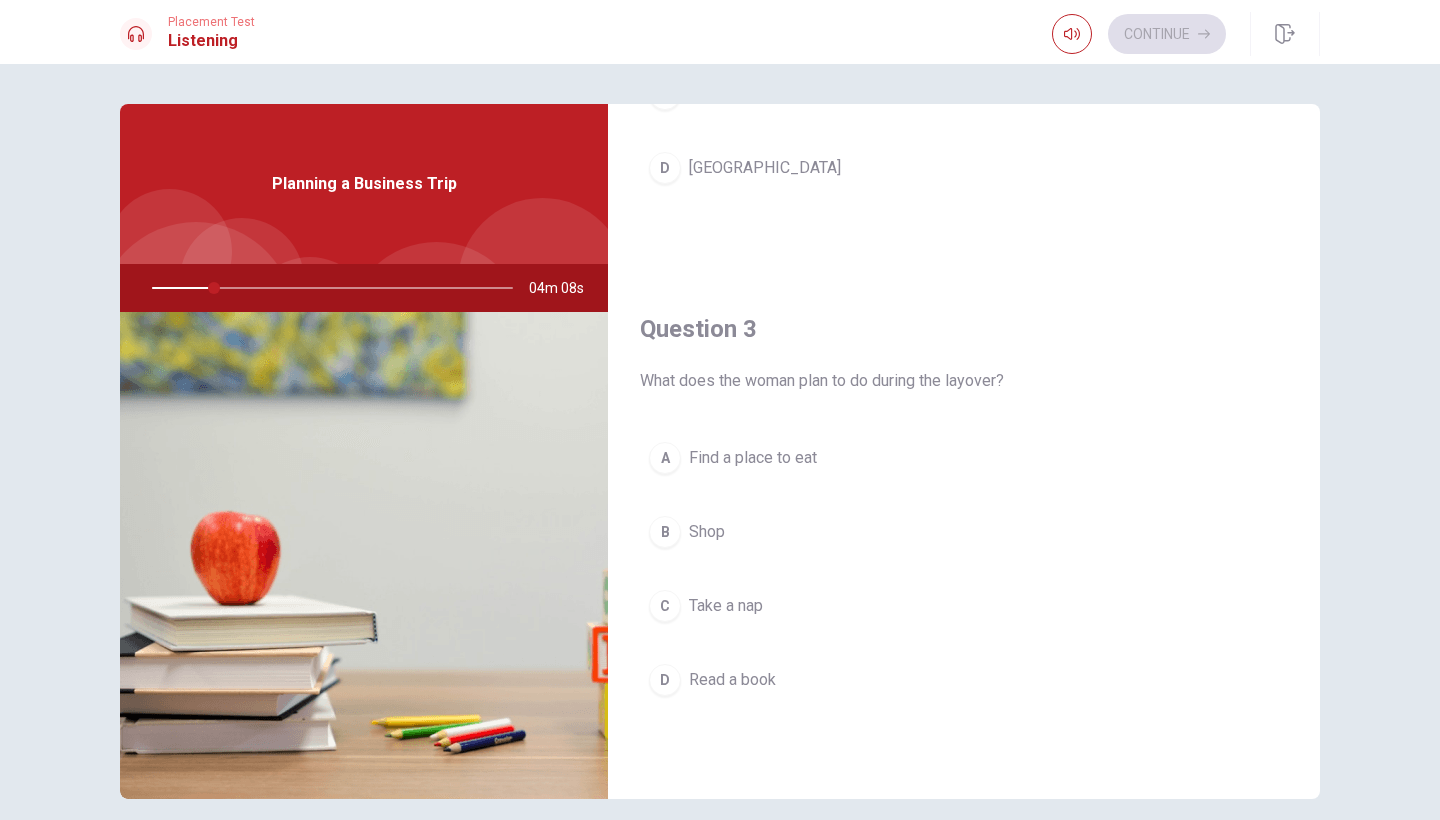 scroll, scrollTop: 859, scrollLeft: 0, axis: vertical 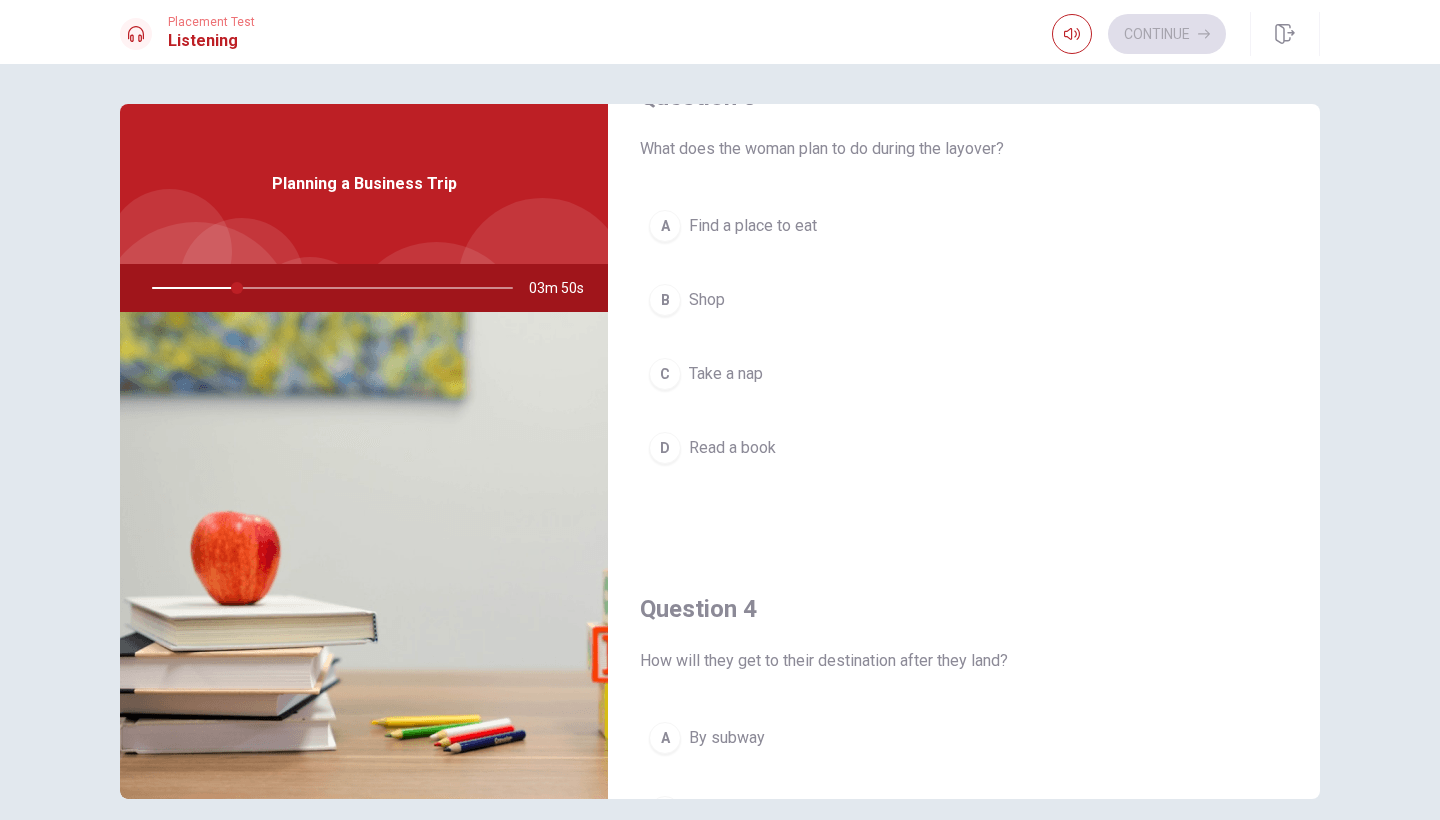 drag, startPoint x: 1310, startPoint y: 470, endPoint x: 1307, endPoint y: 290, distance: 180.025 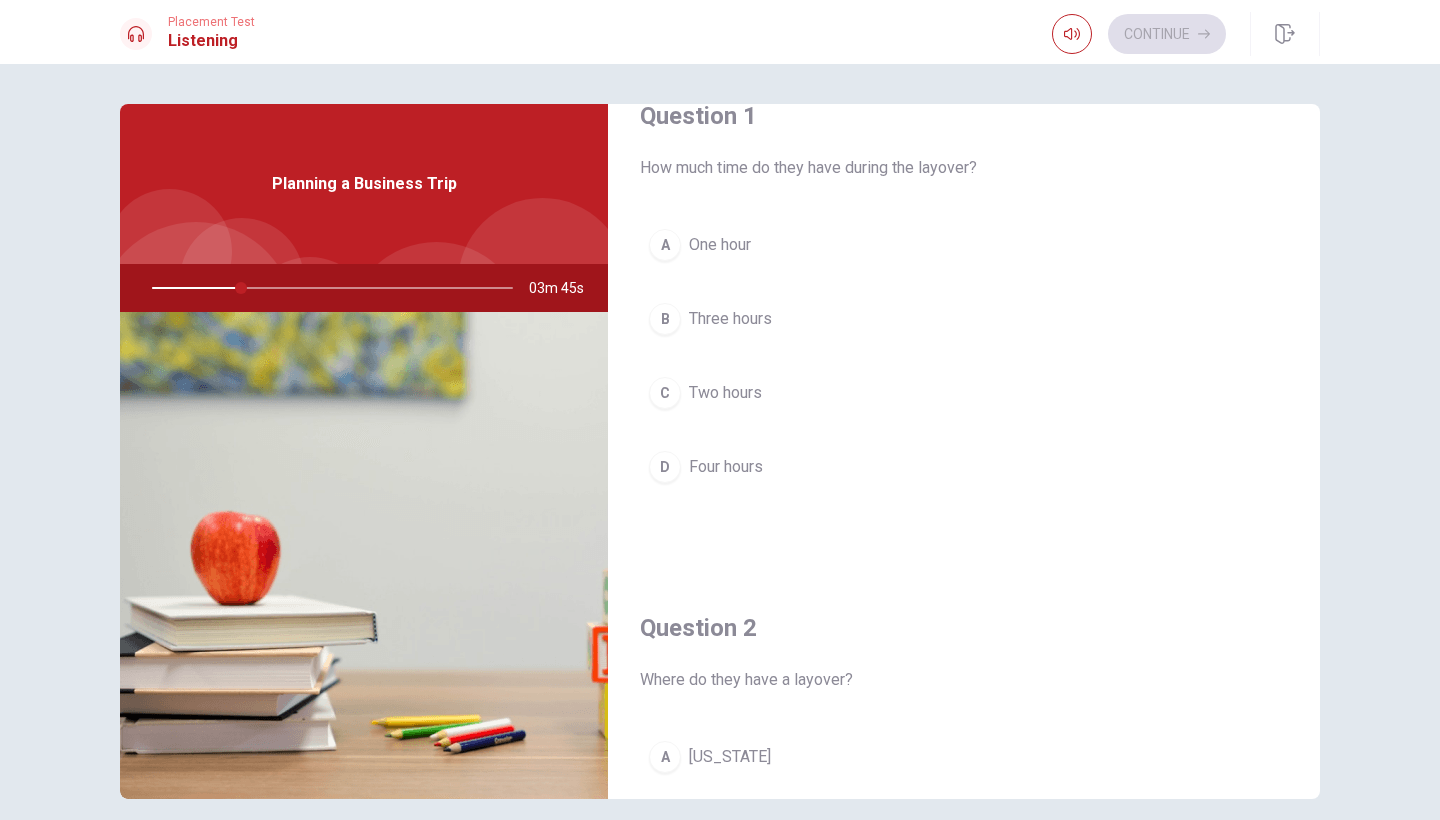scroll, scrollTop: 0, scrollLeft: 0, axis: both 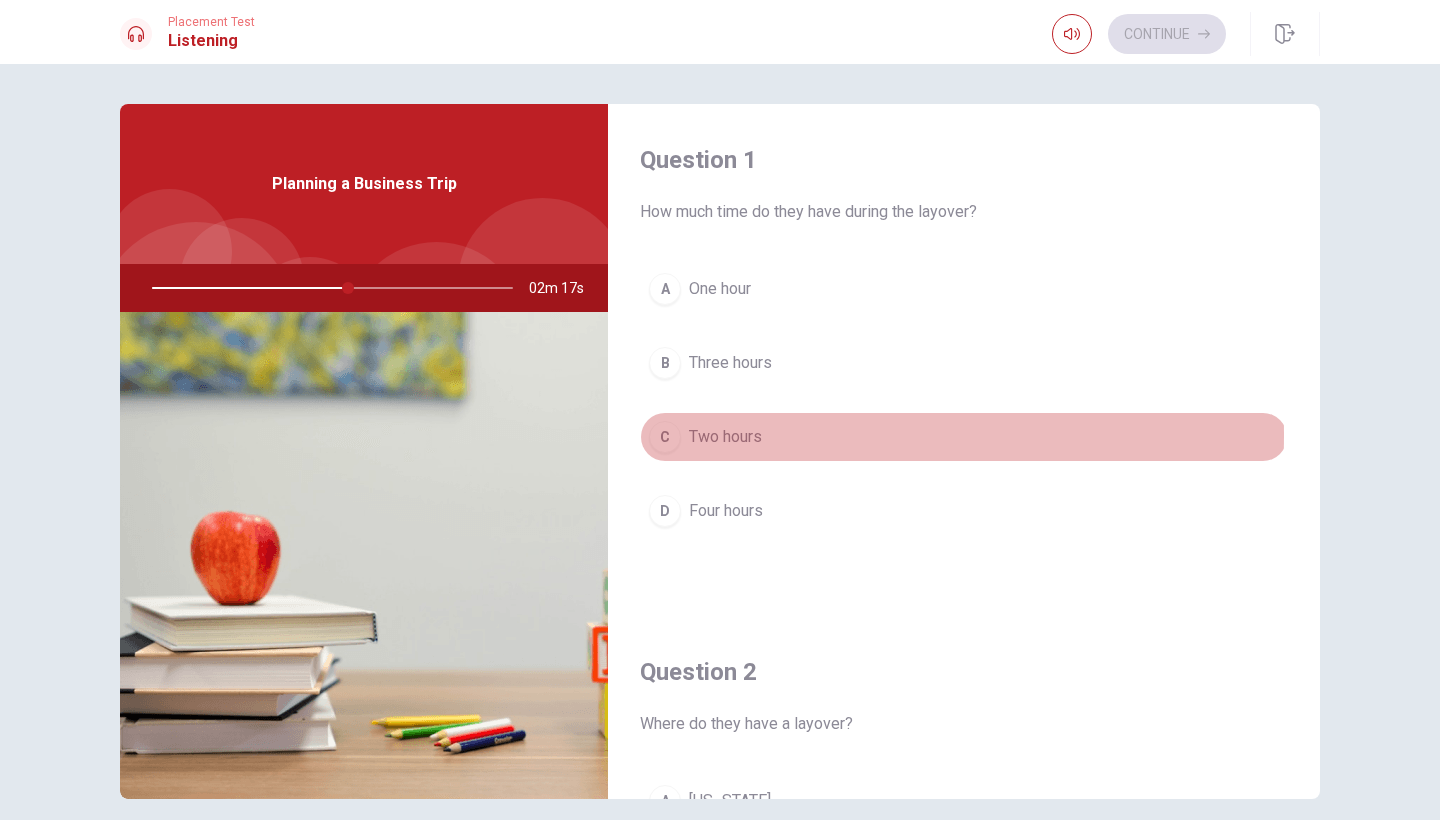 click on "C" at bounding box center [665, 437] 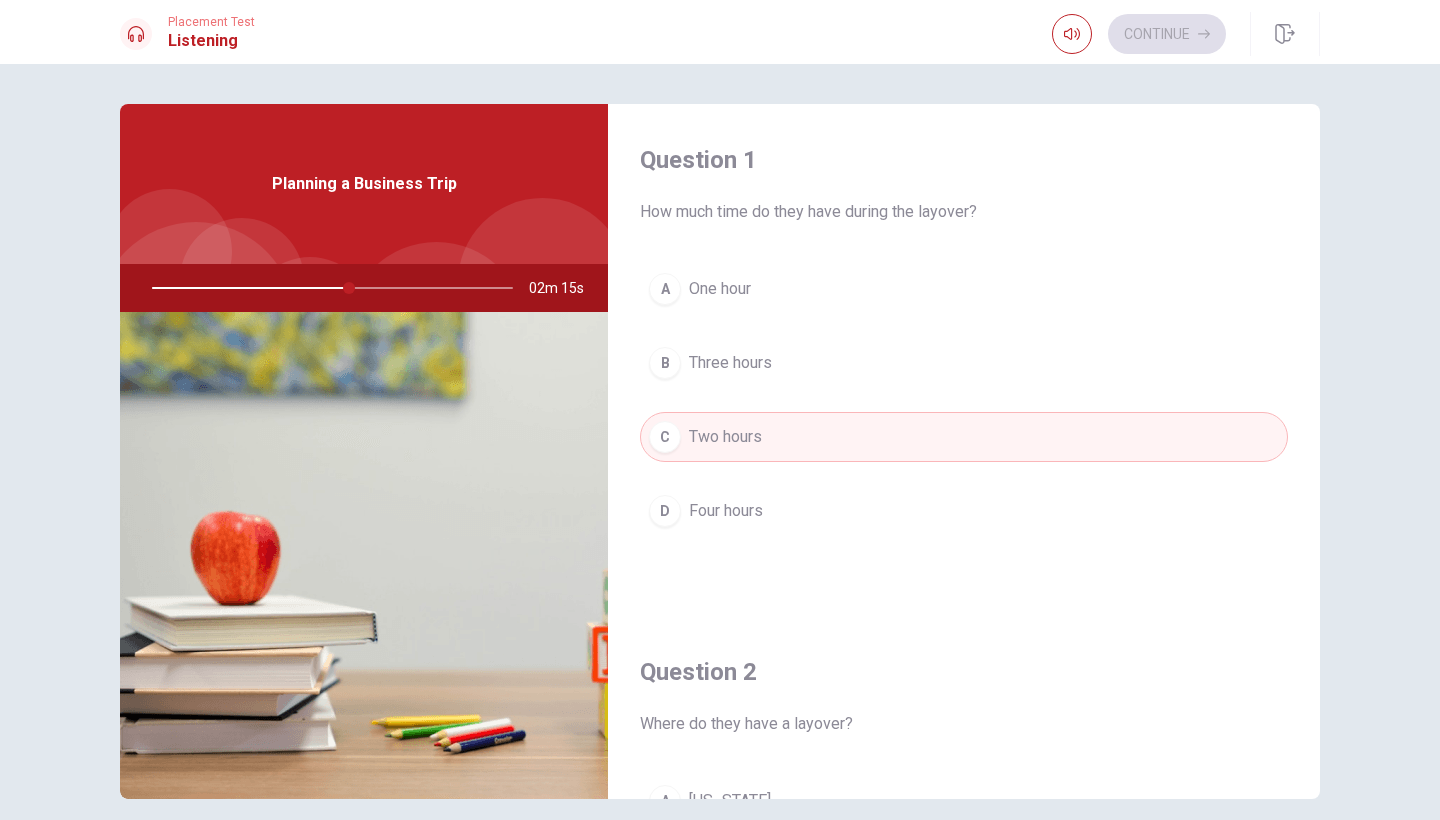 scroll, scrollTop: 41, scrollLeft: 0, axis: vertical 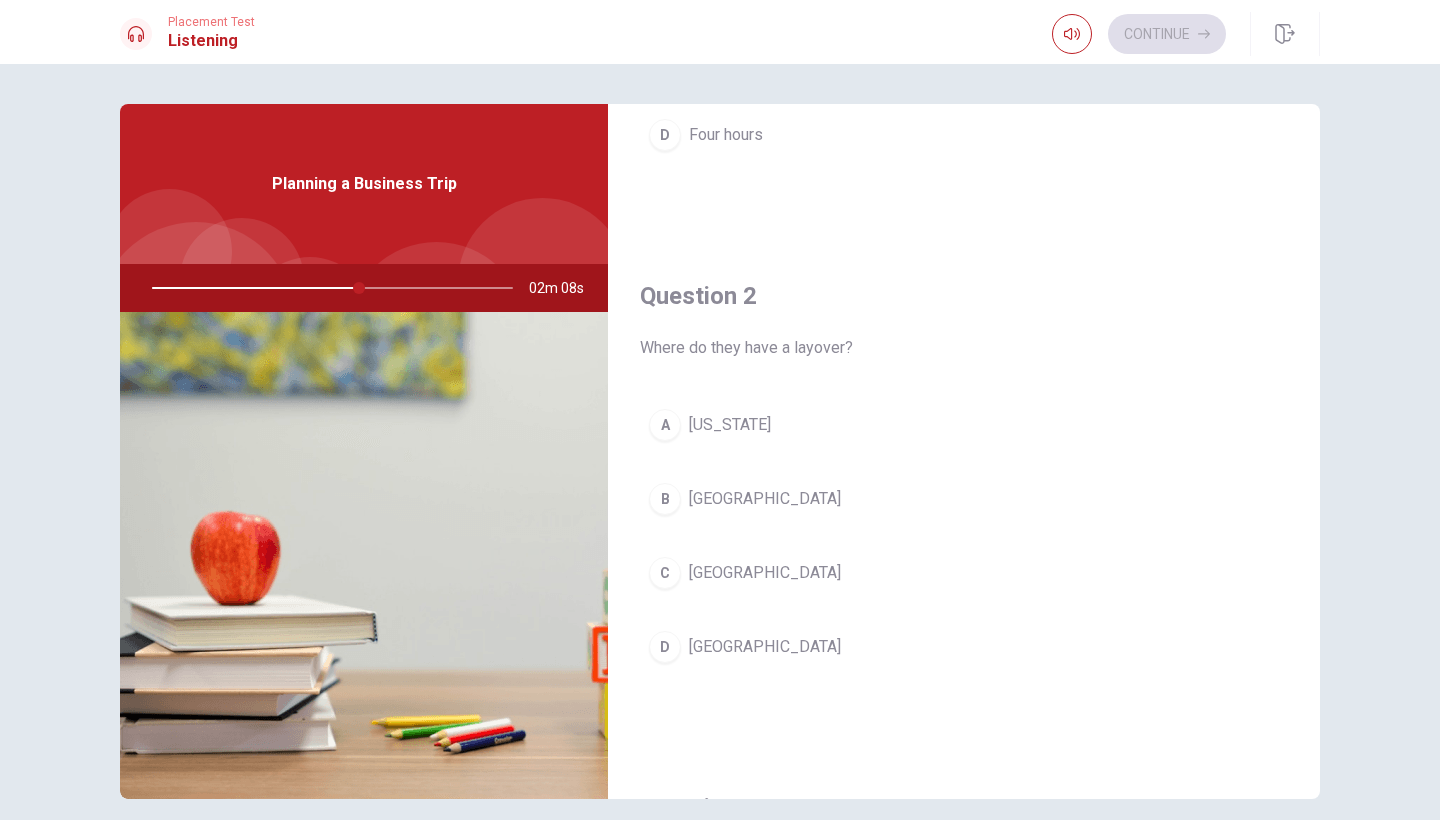 click on "D" at bounding box center (665, 647) 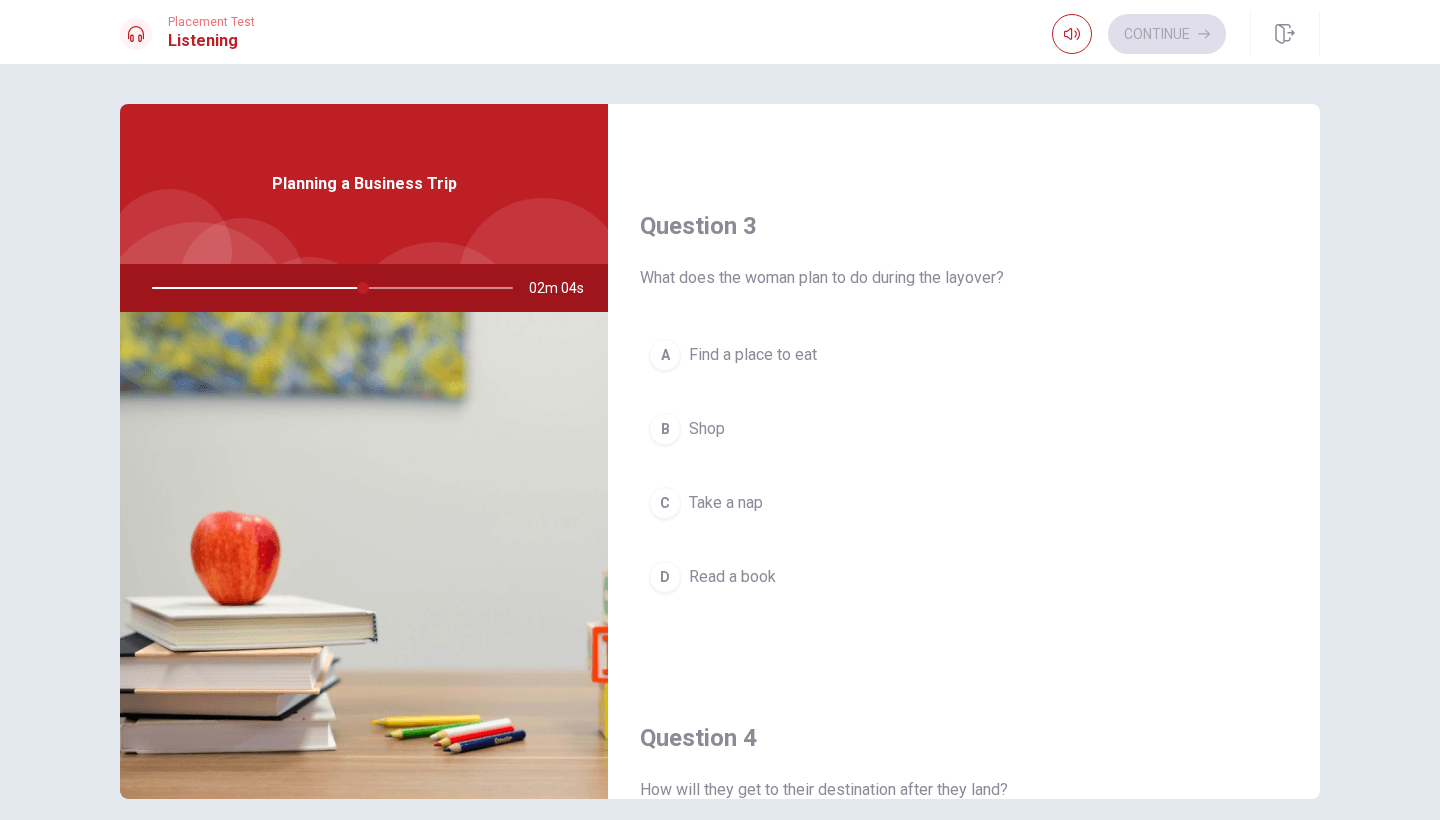 scroll, scrollTop: 966, scrollLeft: 0, axis: vertical 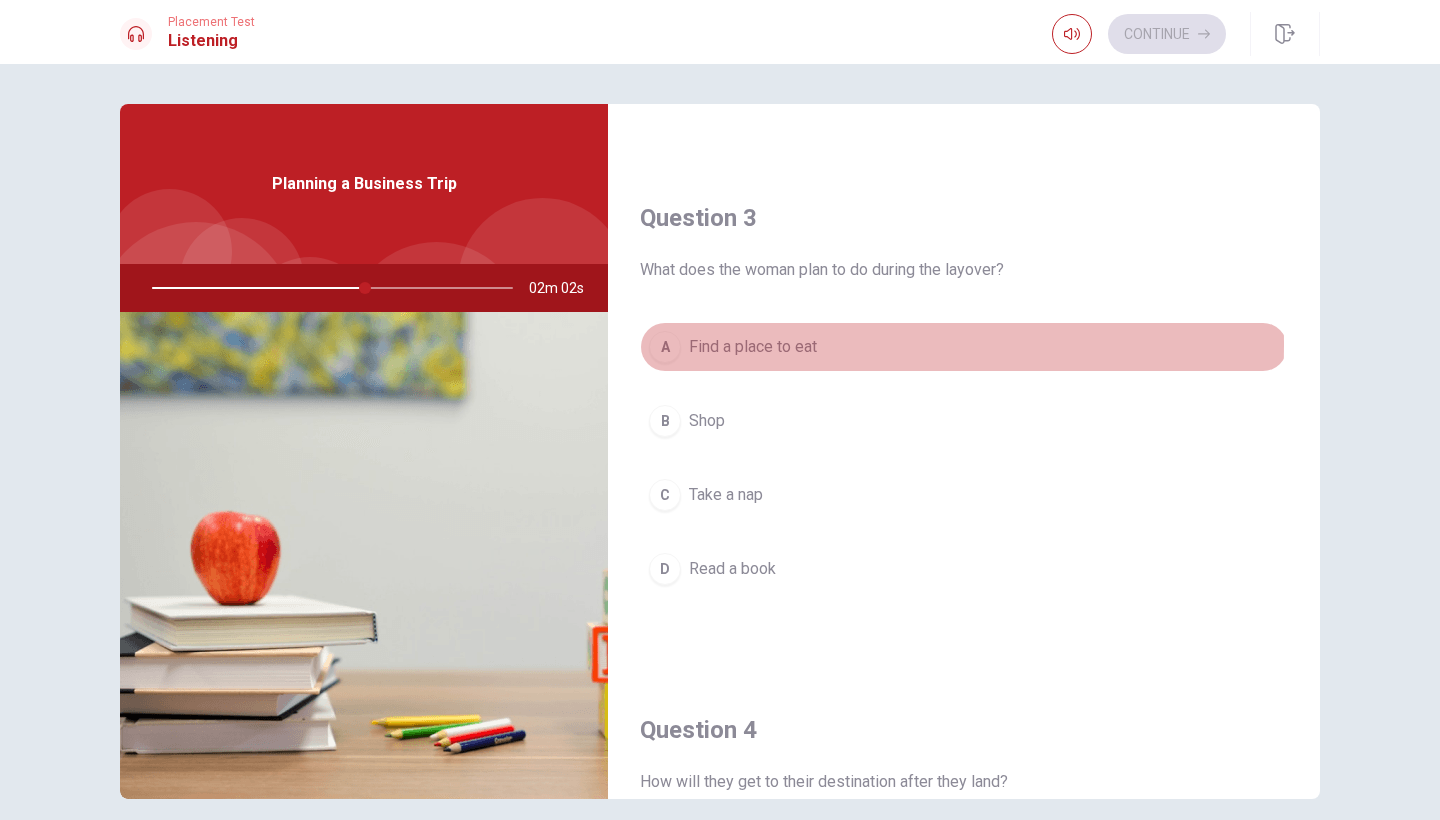 click on "A" at bounding box center [665, 347] 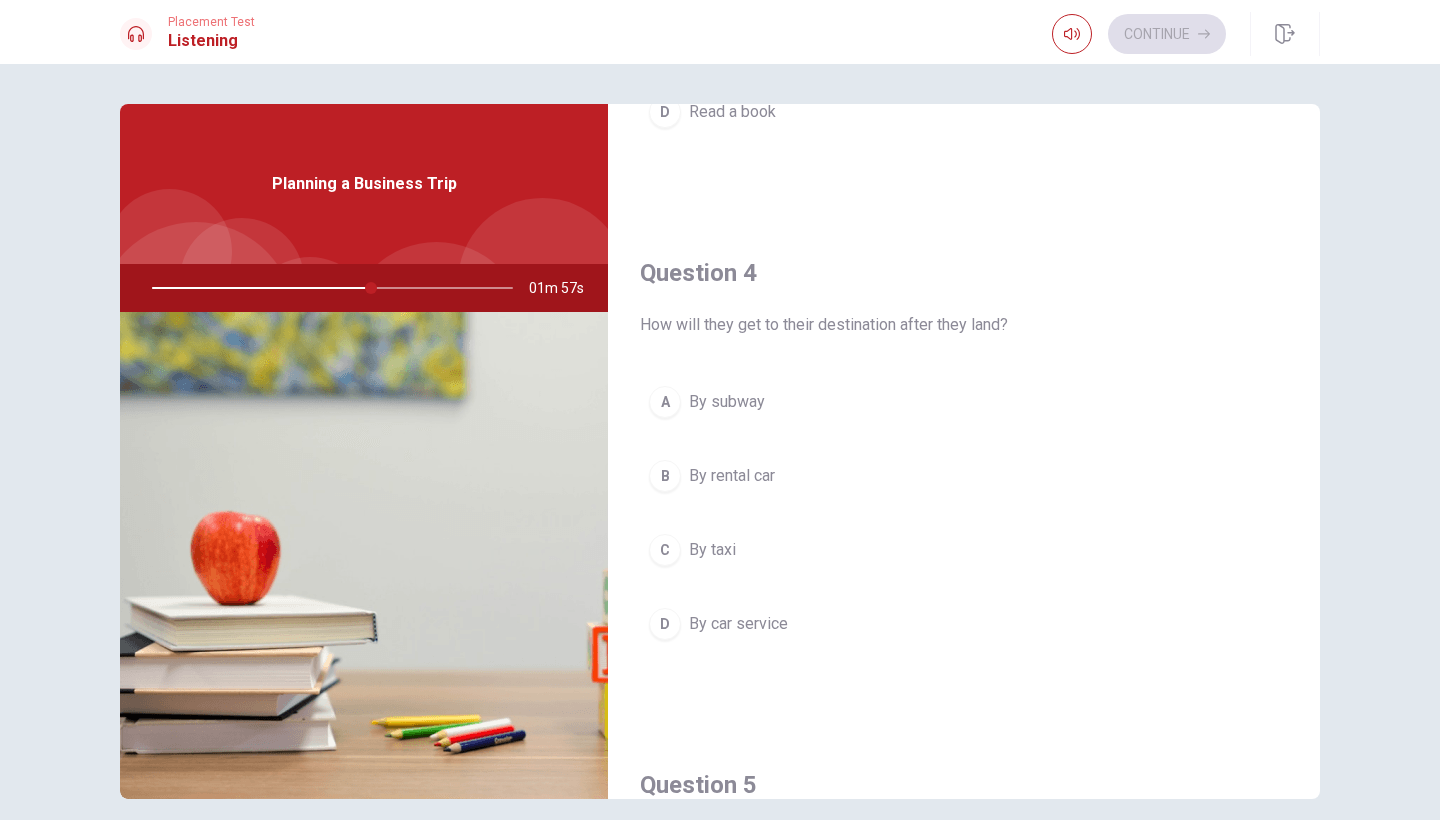 scroll, scrollTop: 1437, scrollLeft: 0, axis: vertical 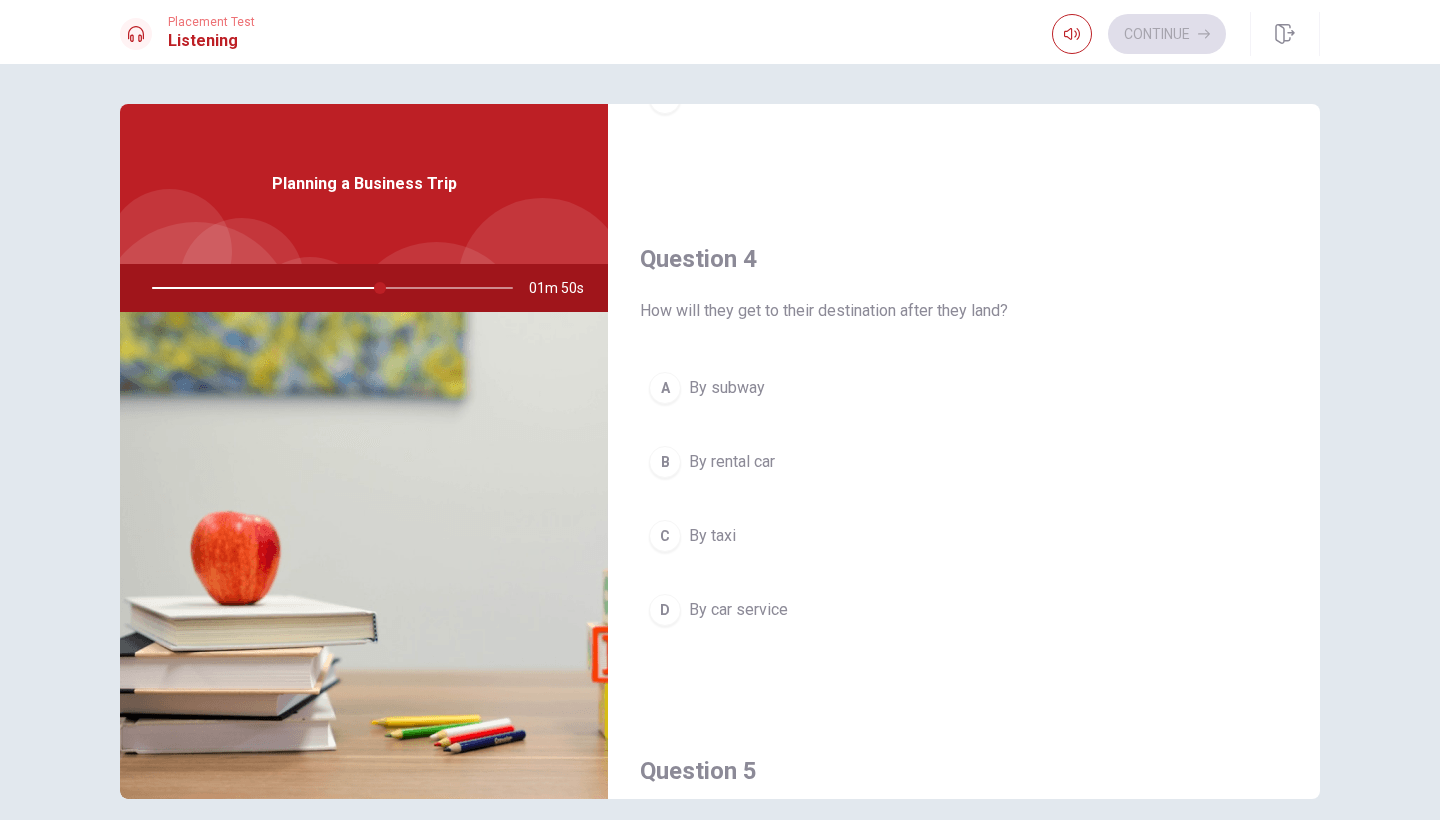 click on "D" at bounding box center [665, 610] 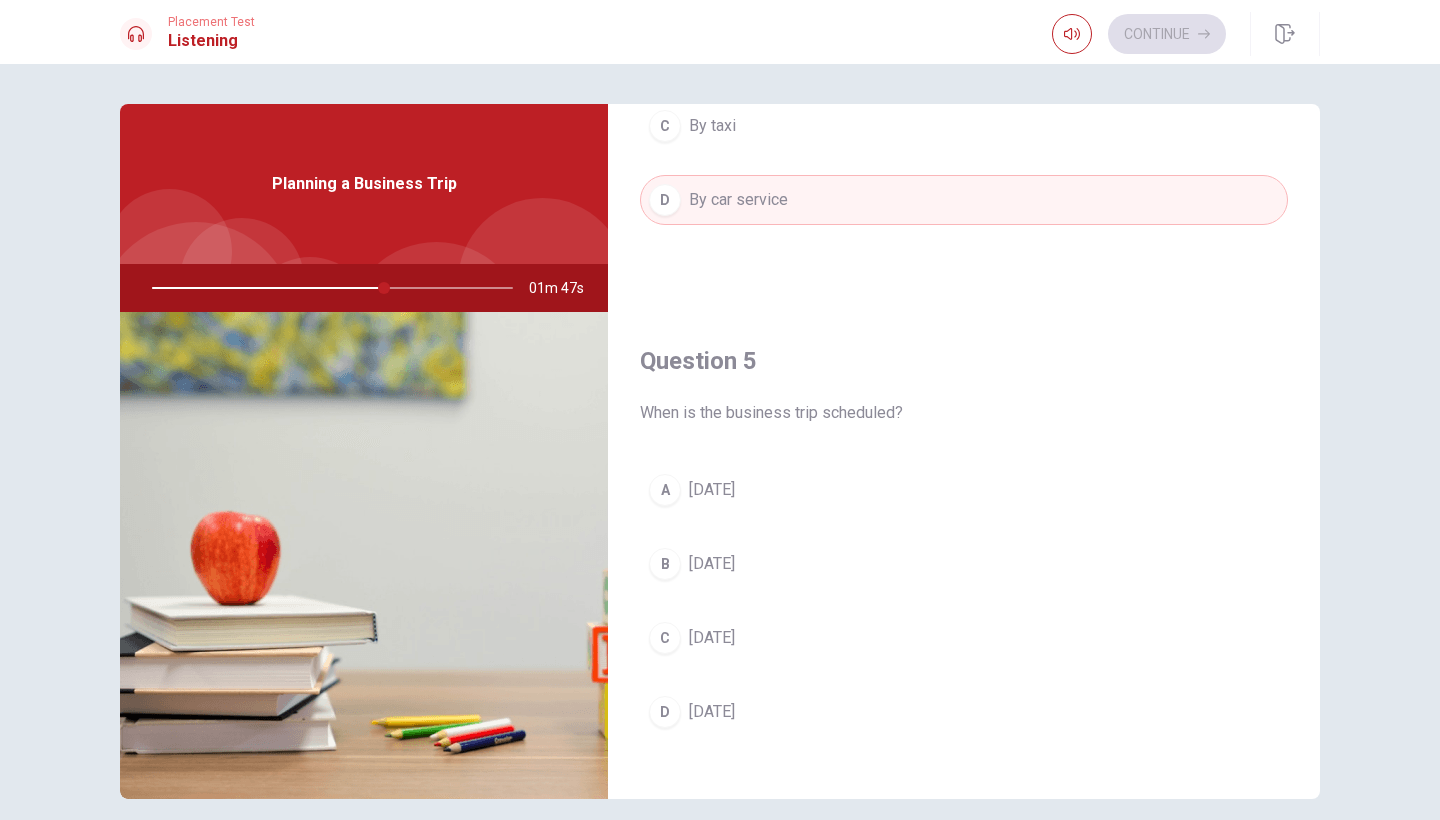 scroll, scrollTop: 1865, scrollLeft: 0, axis: vertical 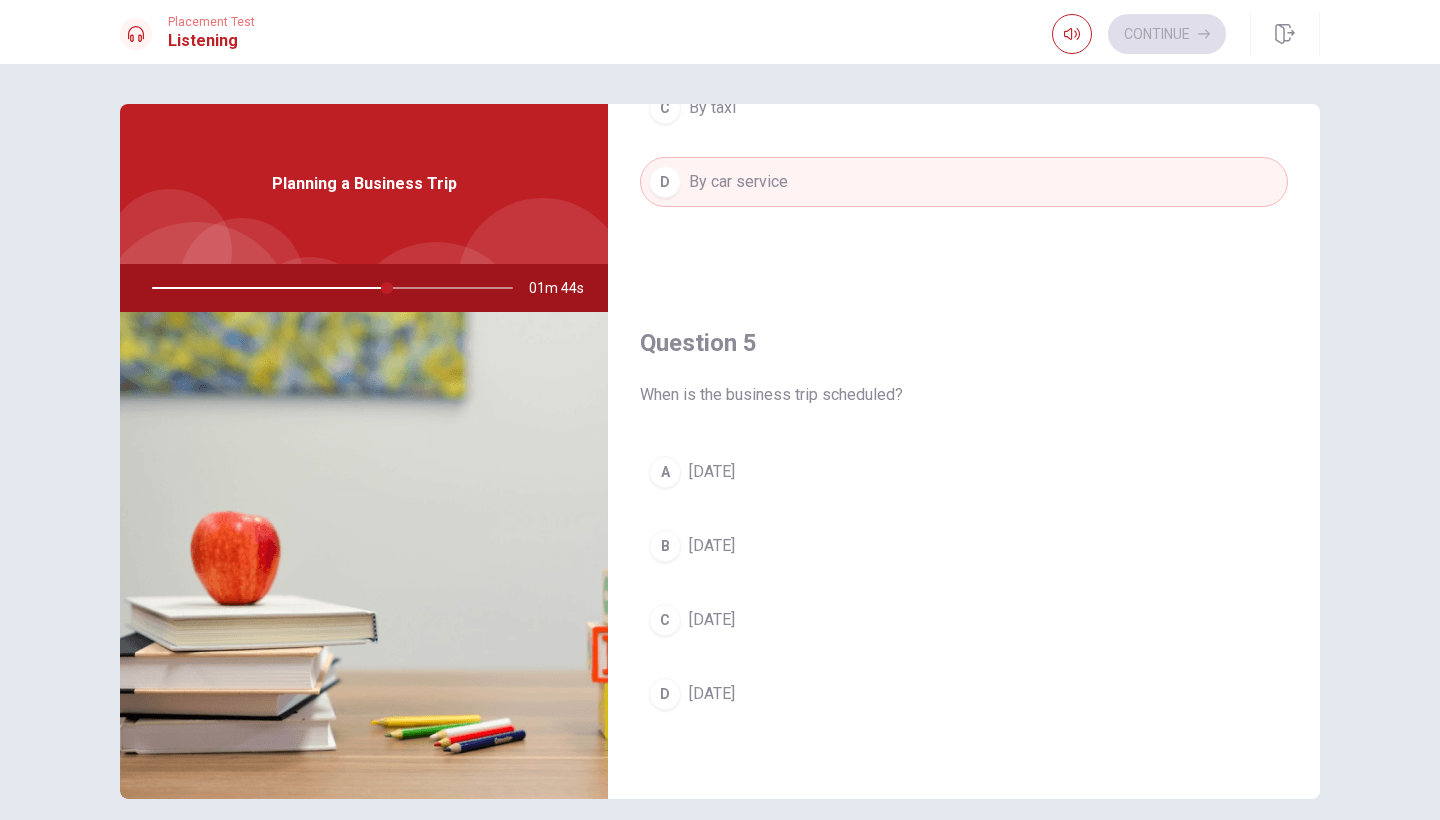 click on "A" at bounding box center (665, 472) 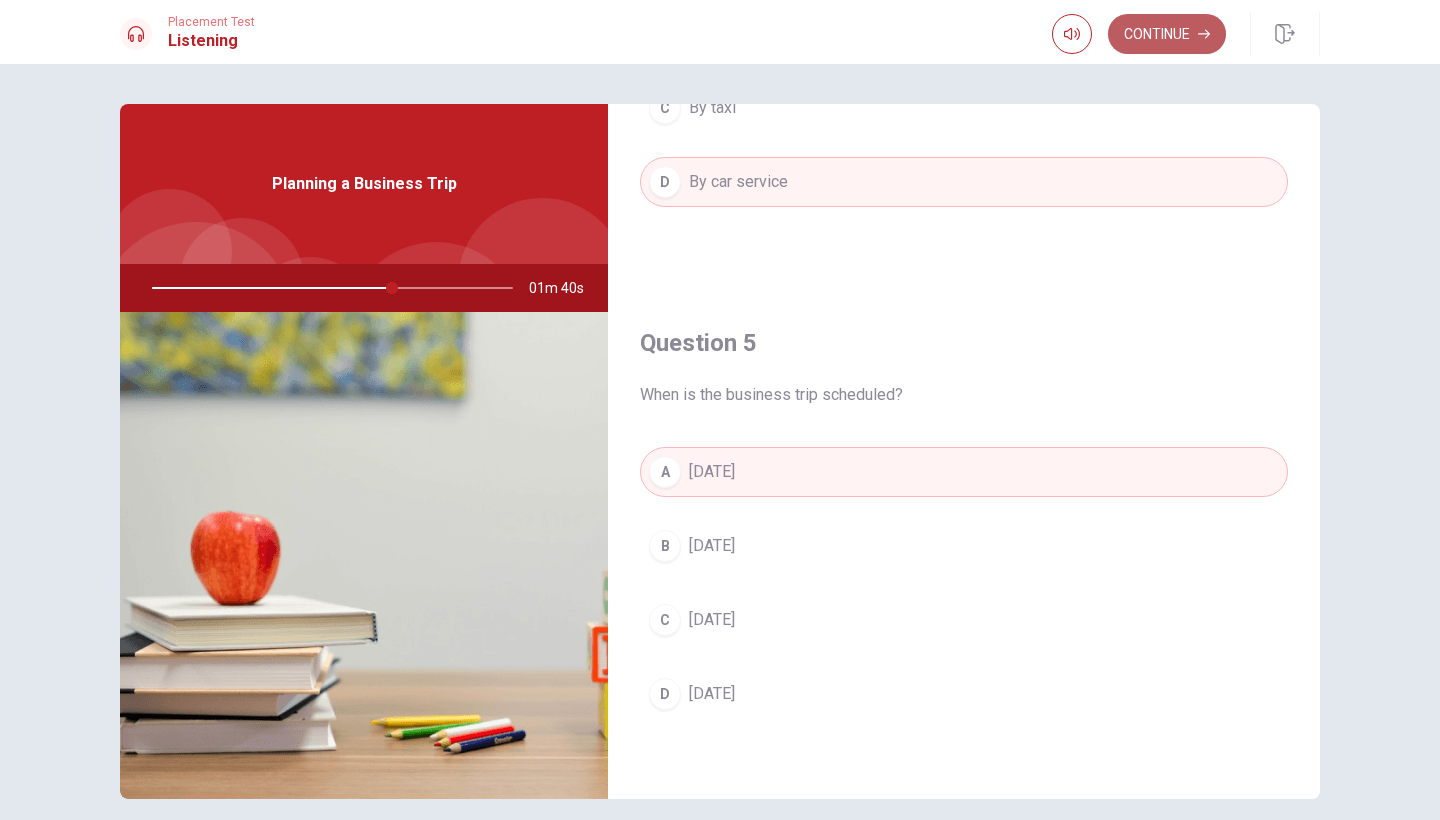 click on "Continue" at bounding box center [1167, 34] 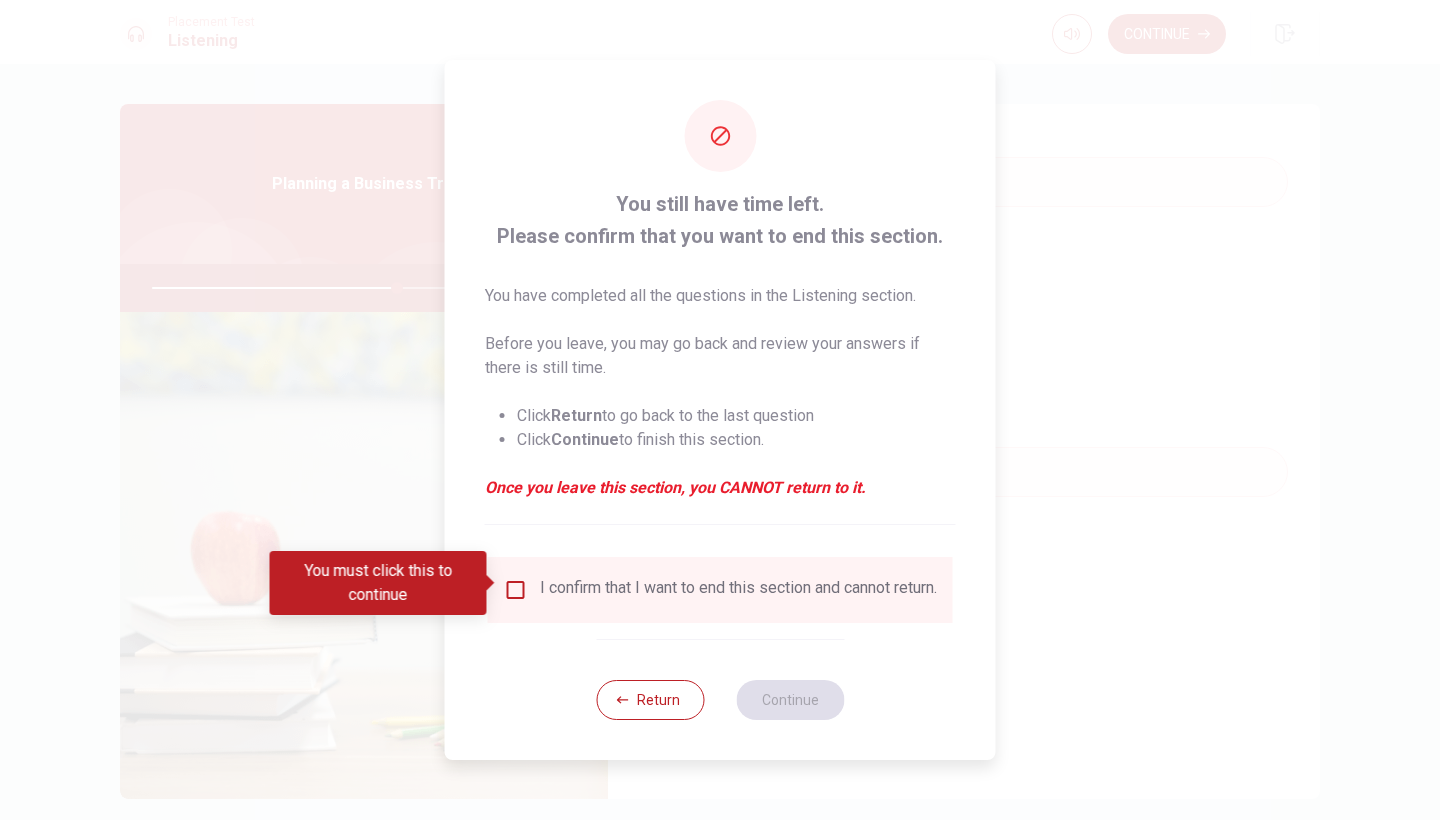 click on "I confirm that I want to end this section and cannot return." at bounding box center (738, 590) 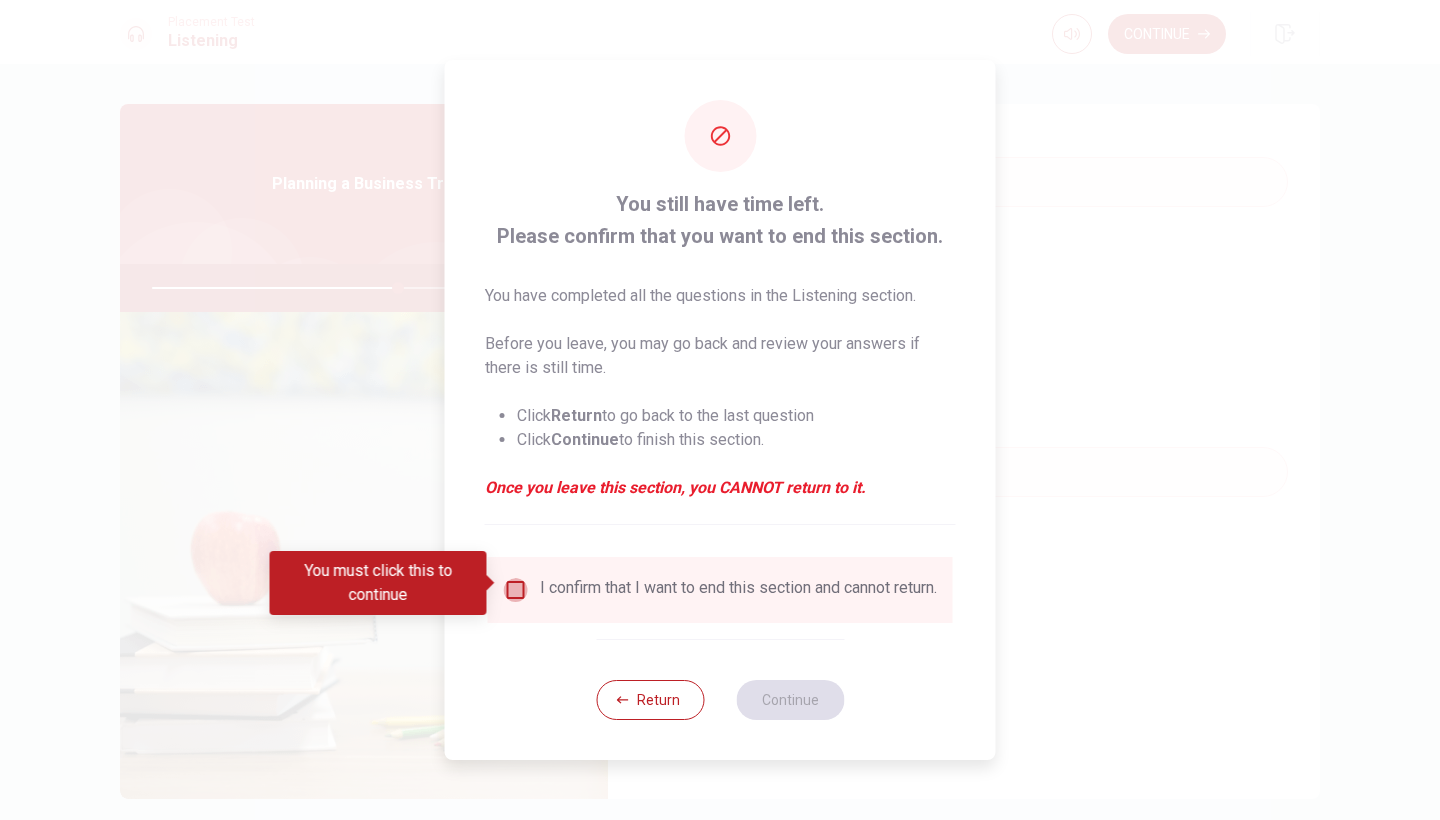 click at bounding box center [516, 590] 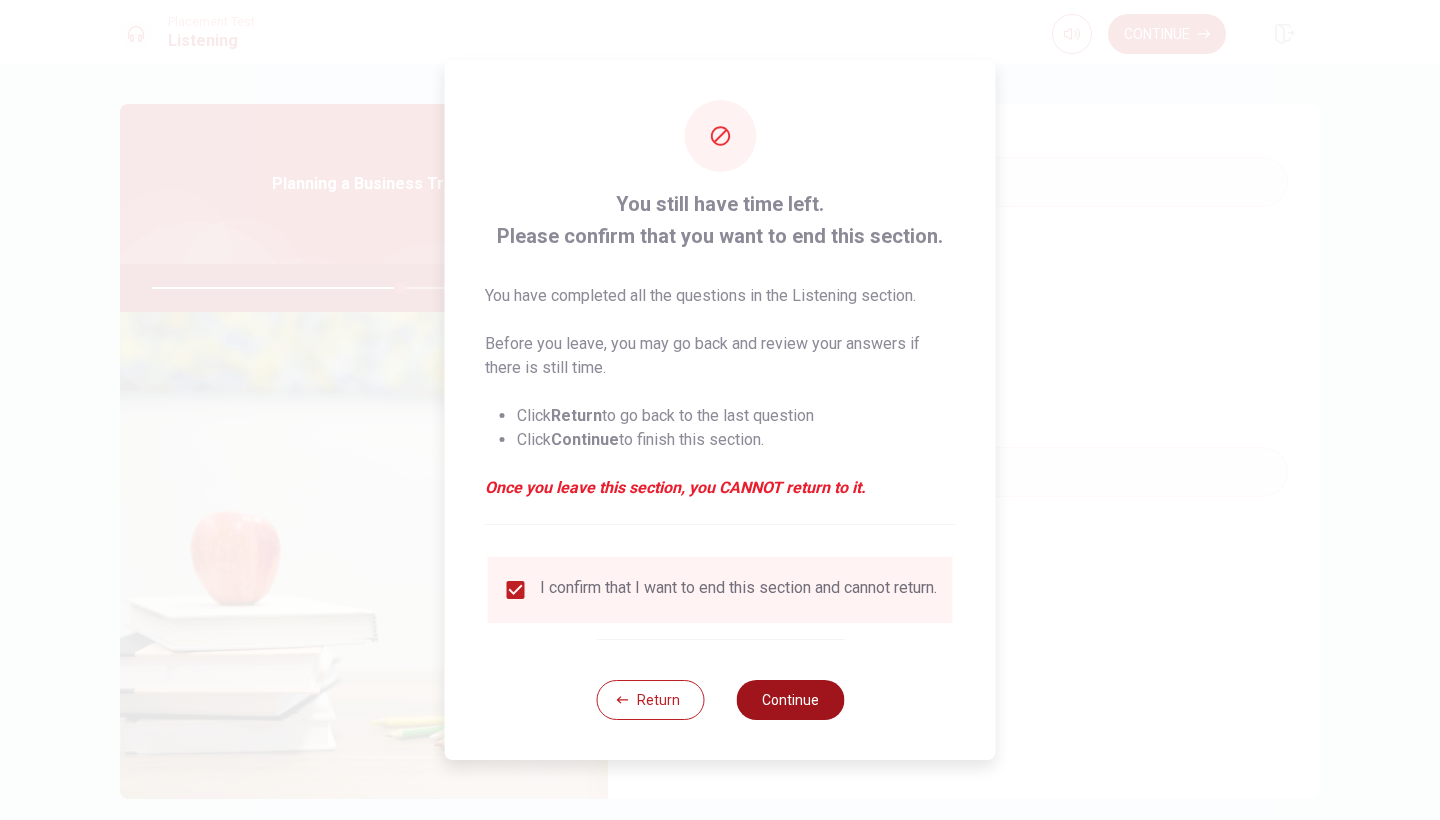 click on "Continue" at bounding box center (790, 700) 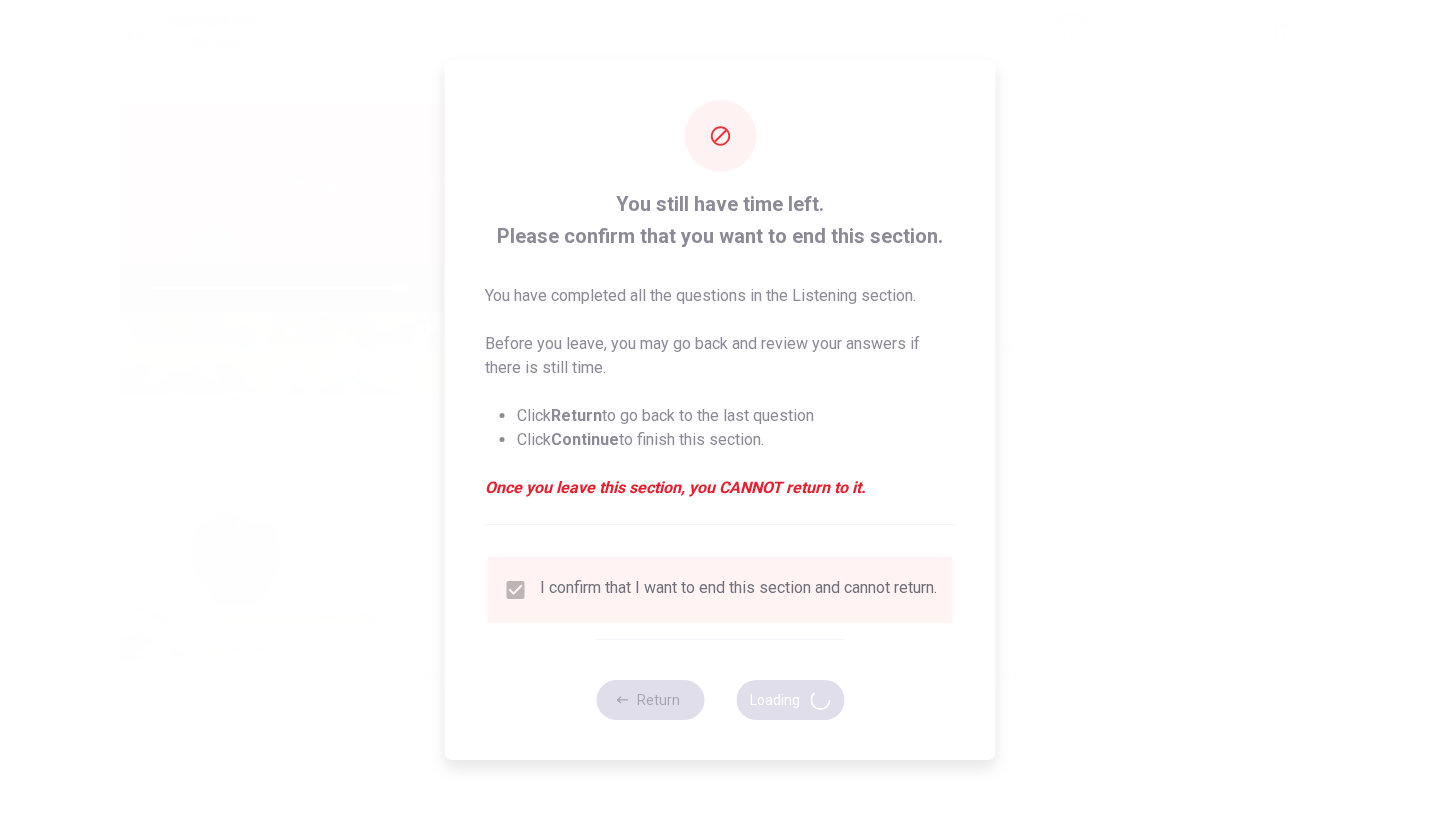 type on "69" 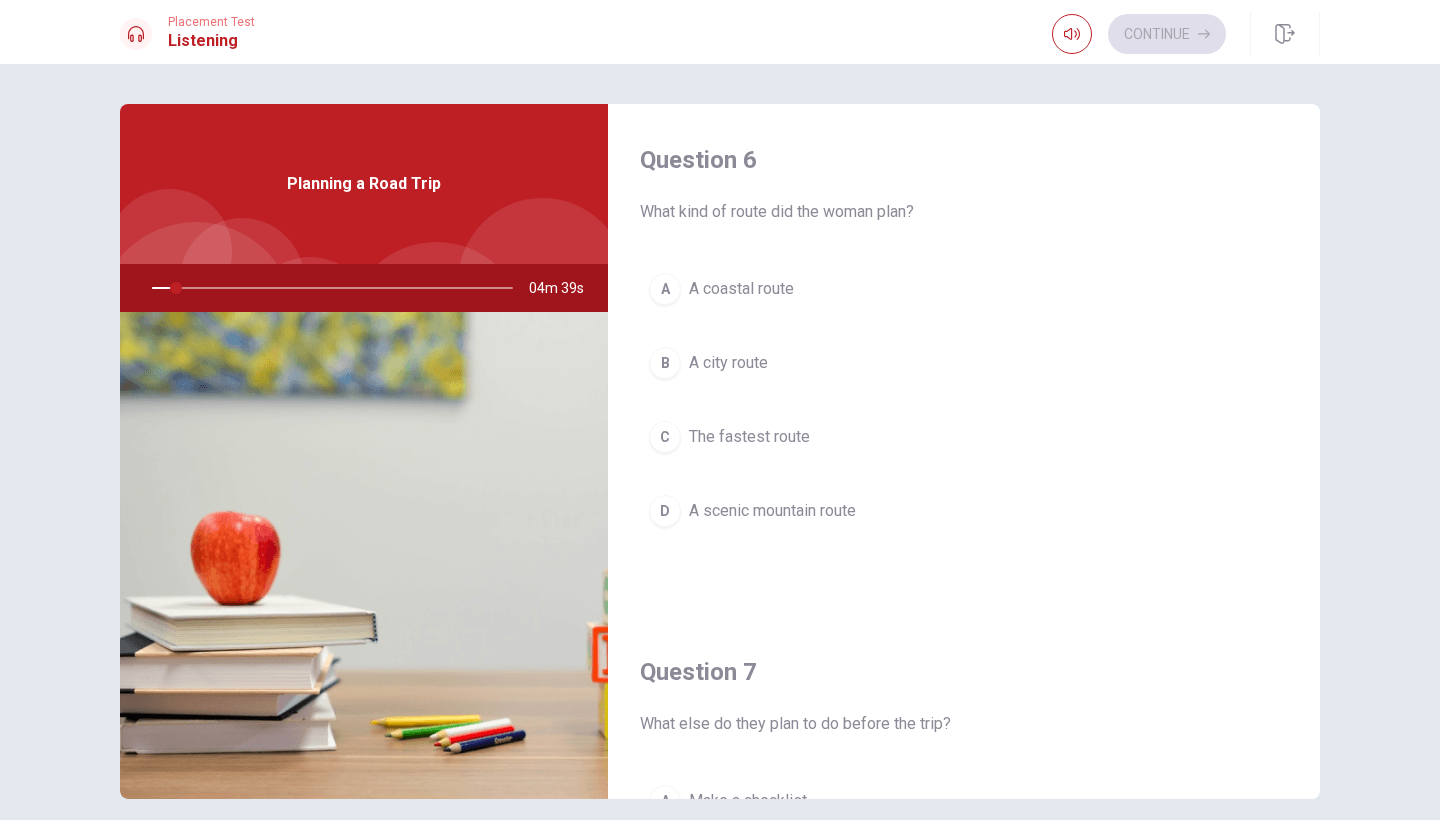 drag, startPoint x: 1312, startPoint y: 267, endPoint x: 1312, endPoint y: 306, distance: 39 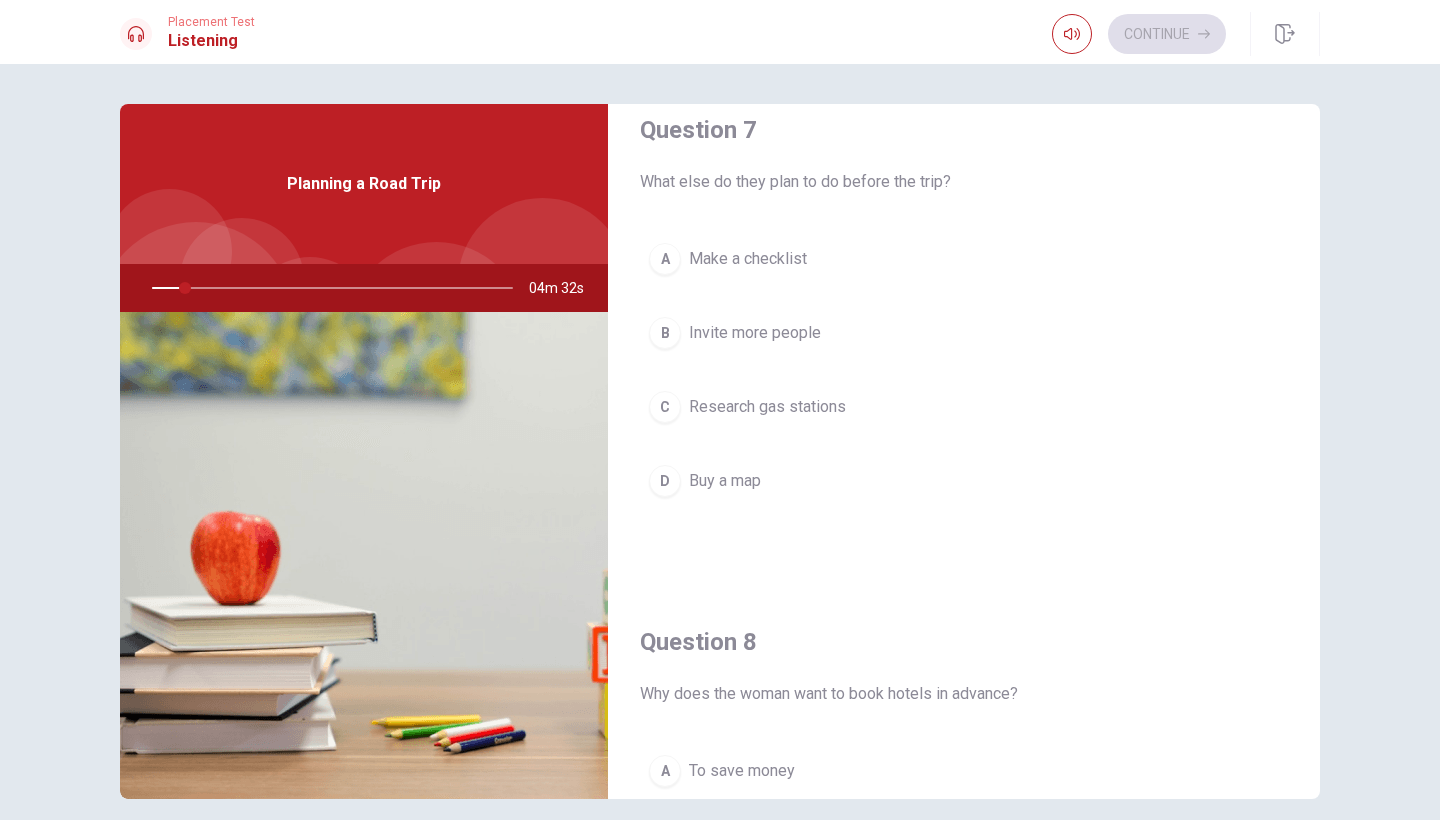 scroll, scrollTop: 553, scrollLeft: 0, axis: vertical 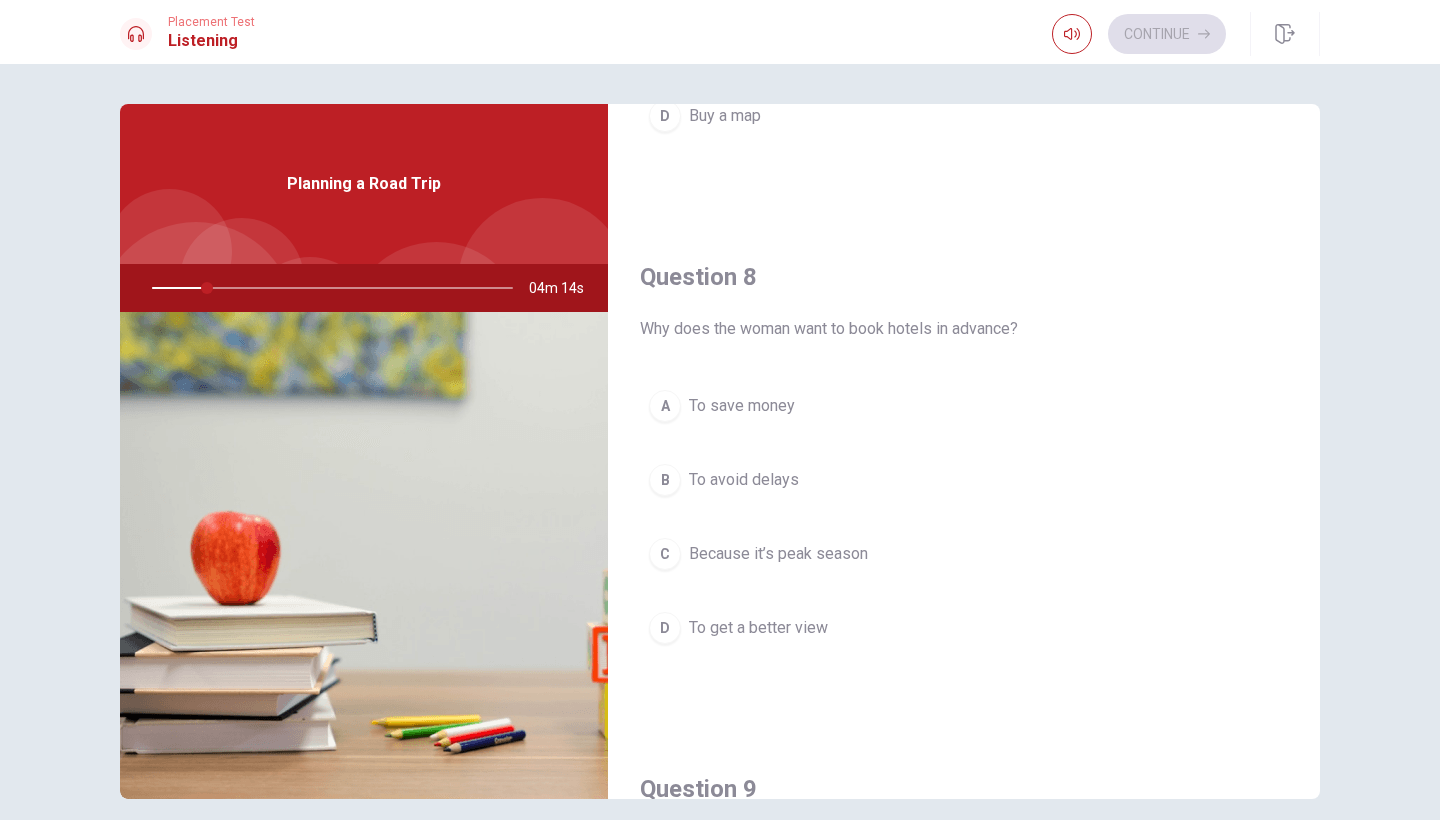 drag, startPoint x: 1313, startPoint y: 422, endPoint x: 1316, endPoint y: 579, distance: 157.02866 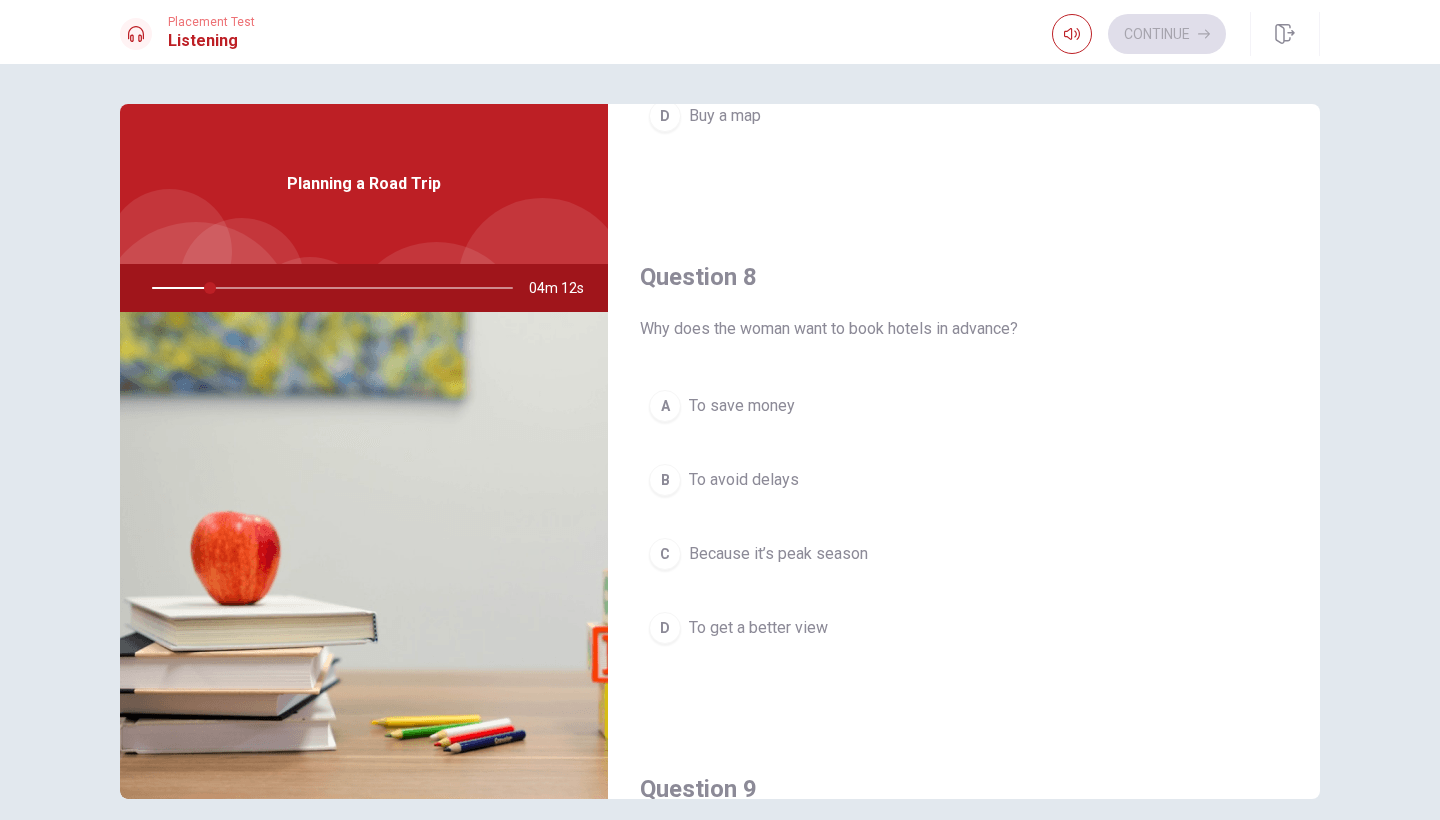 drag, startPoint x: 1317, startPoint y: 496, endPoint x: 1317, endPoint y: 552, distance: 56 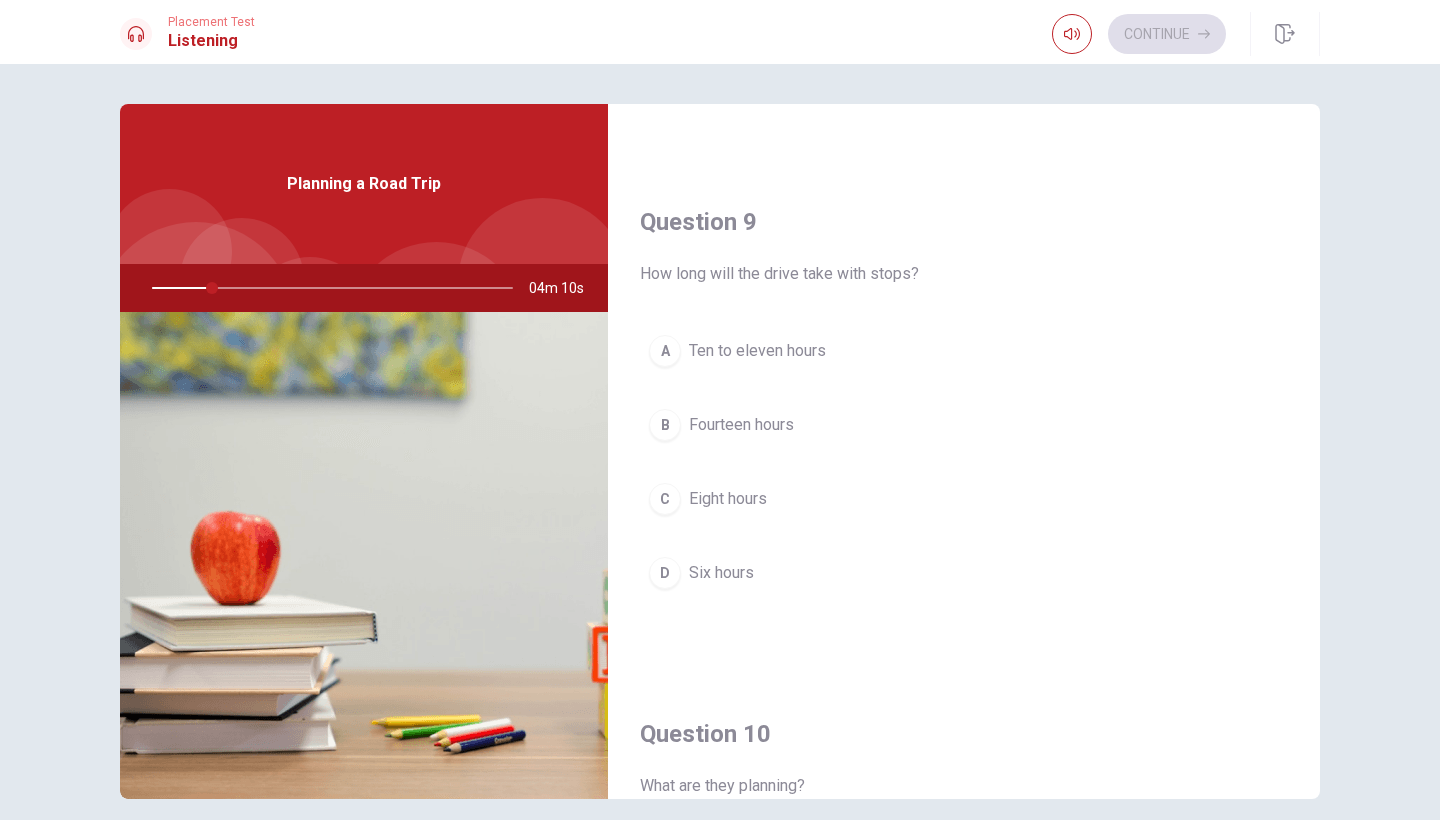 scroll, scrollTop: 1482, scrollLeft: 0, axis: vertical 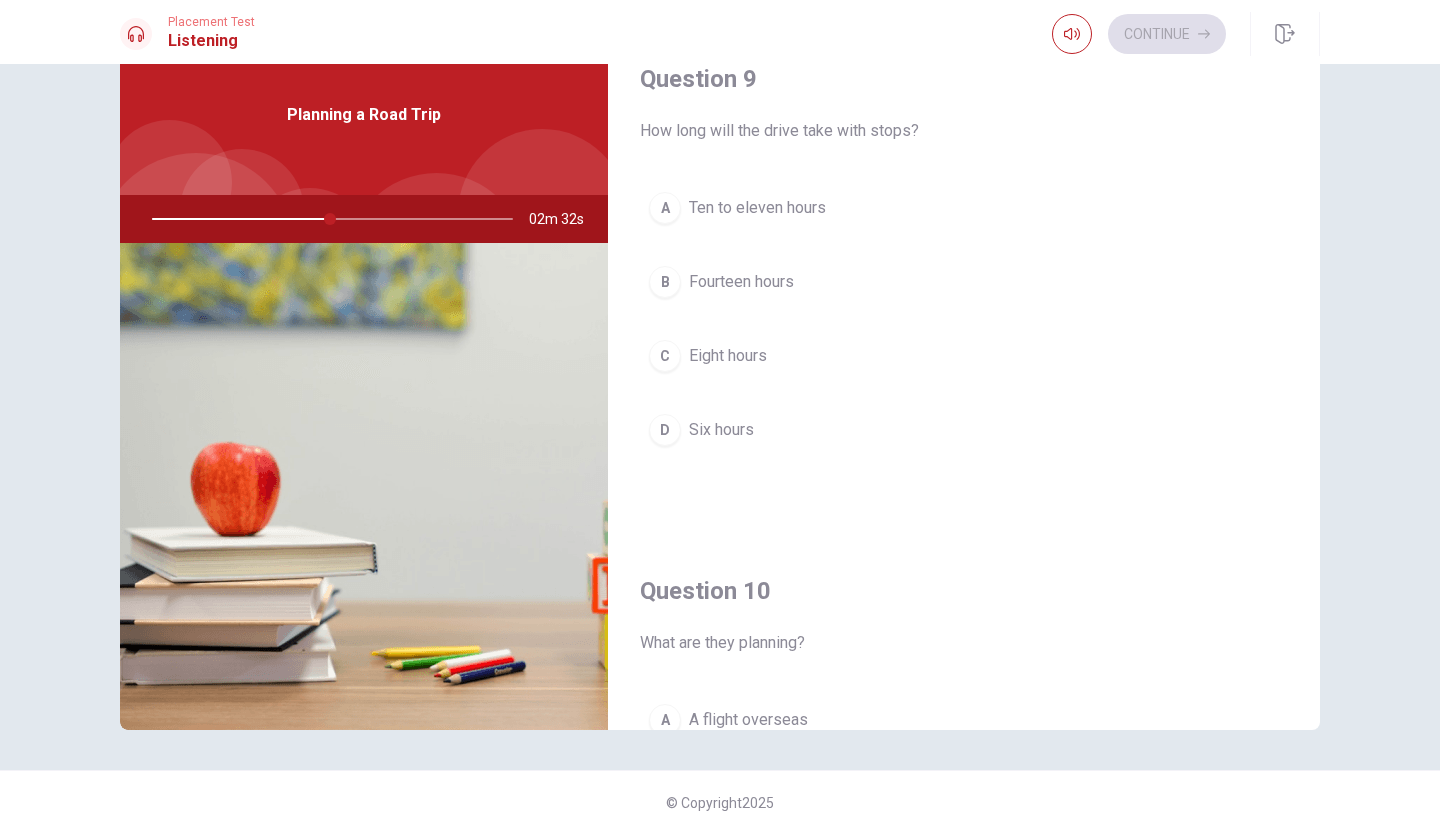 drag, startPoint x: 1311, startPoint y: 582, endPoint x: 1313, endPoint y: 656, distance: 74.02702 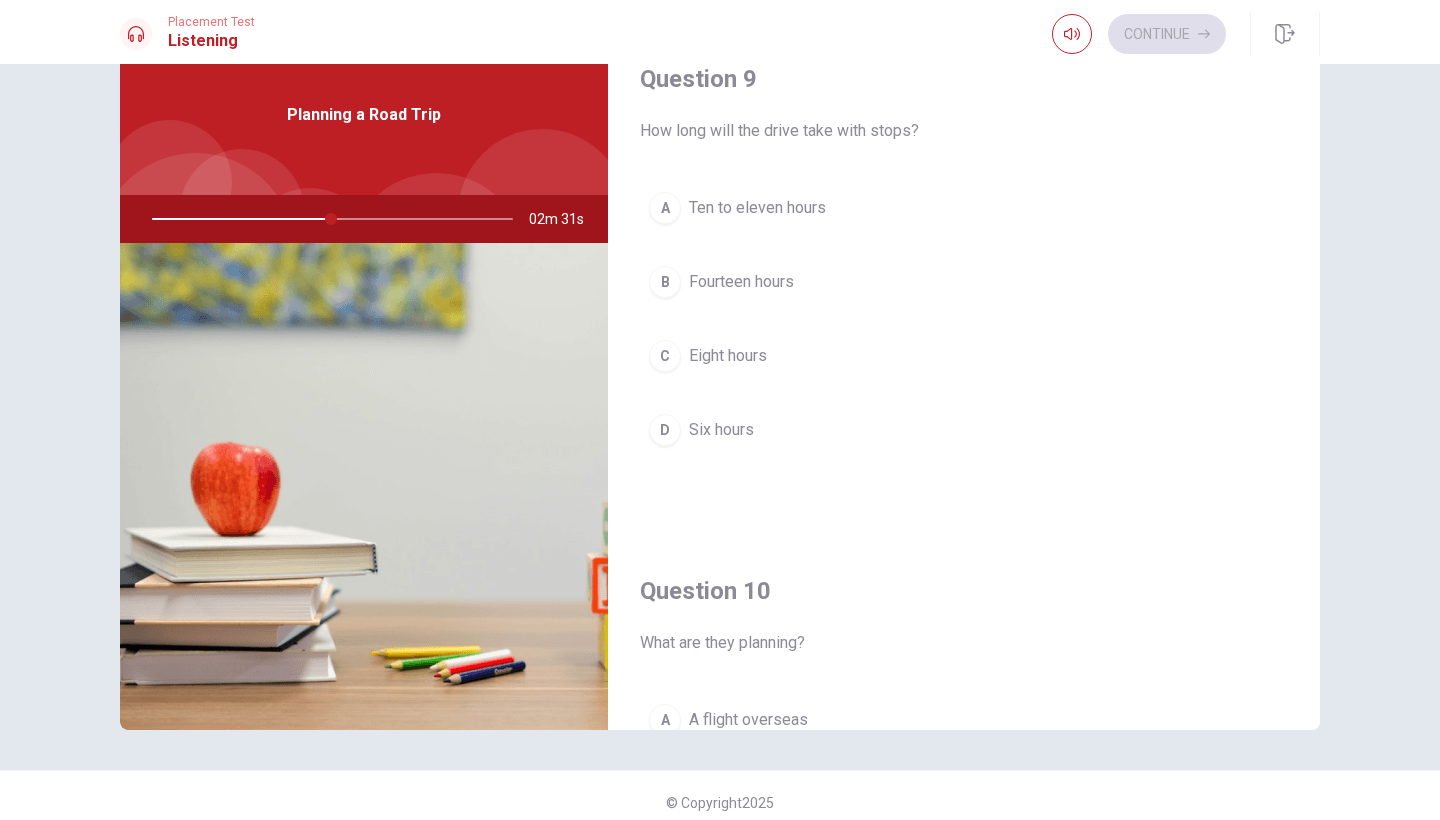 drag, startPoint x: 1310, startPoint y: 603, endPoint x: 1314, endPoint y: 616, distance: 13.601471 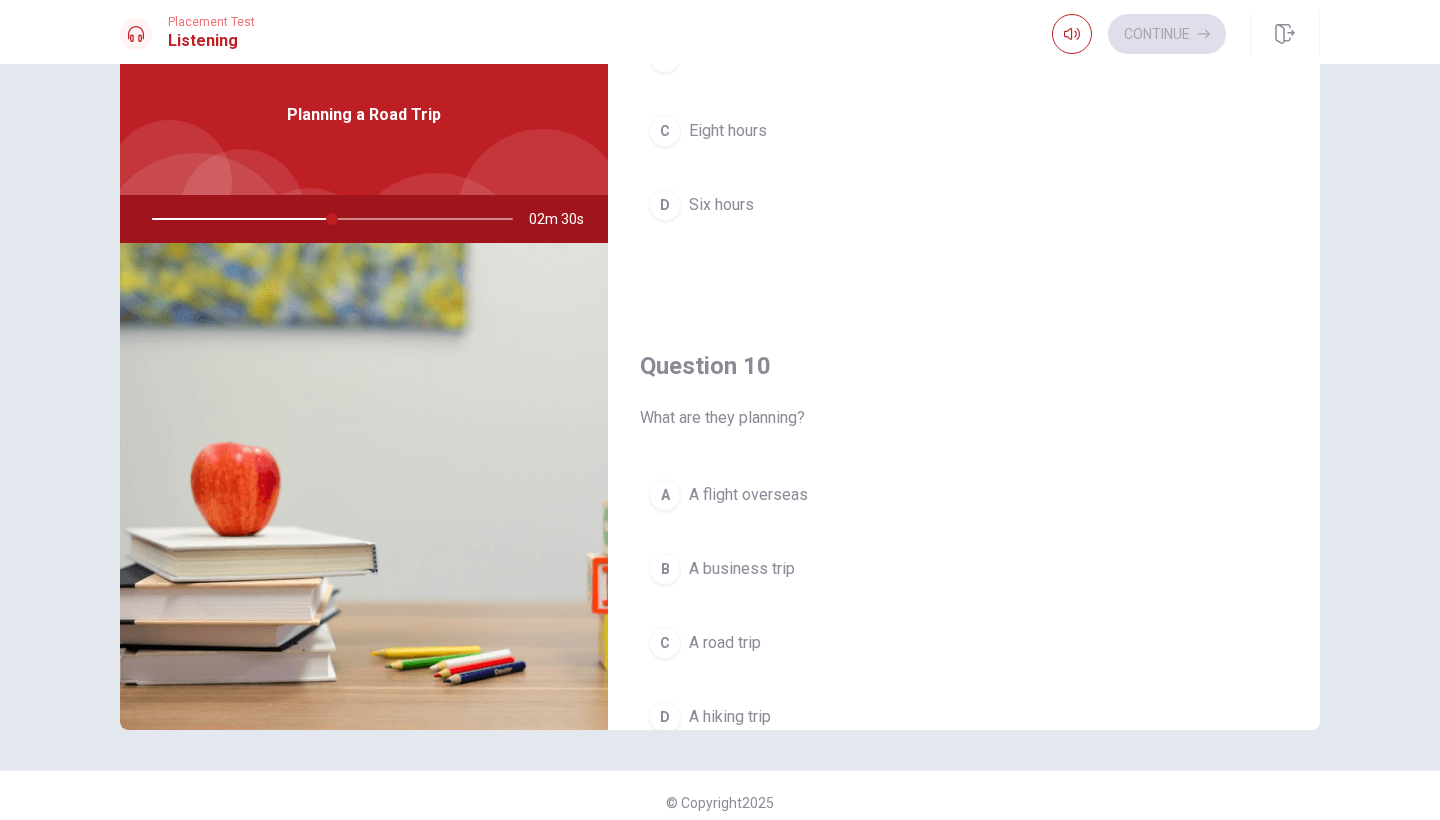 scroll, scrollTop: 1788, scrollLeft: 0, axis: vertical 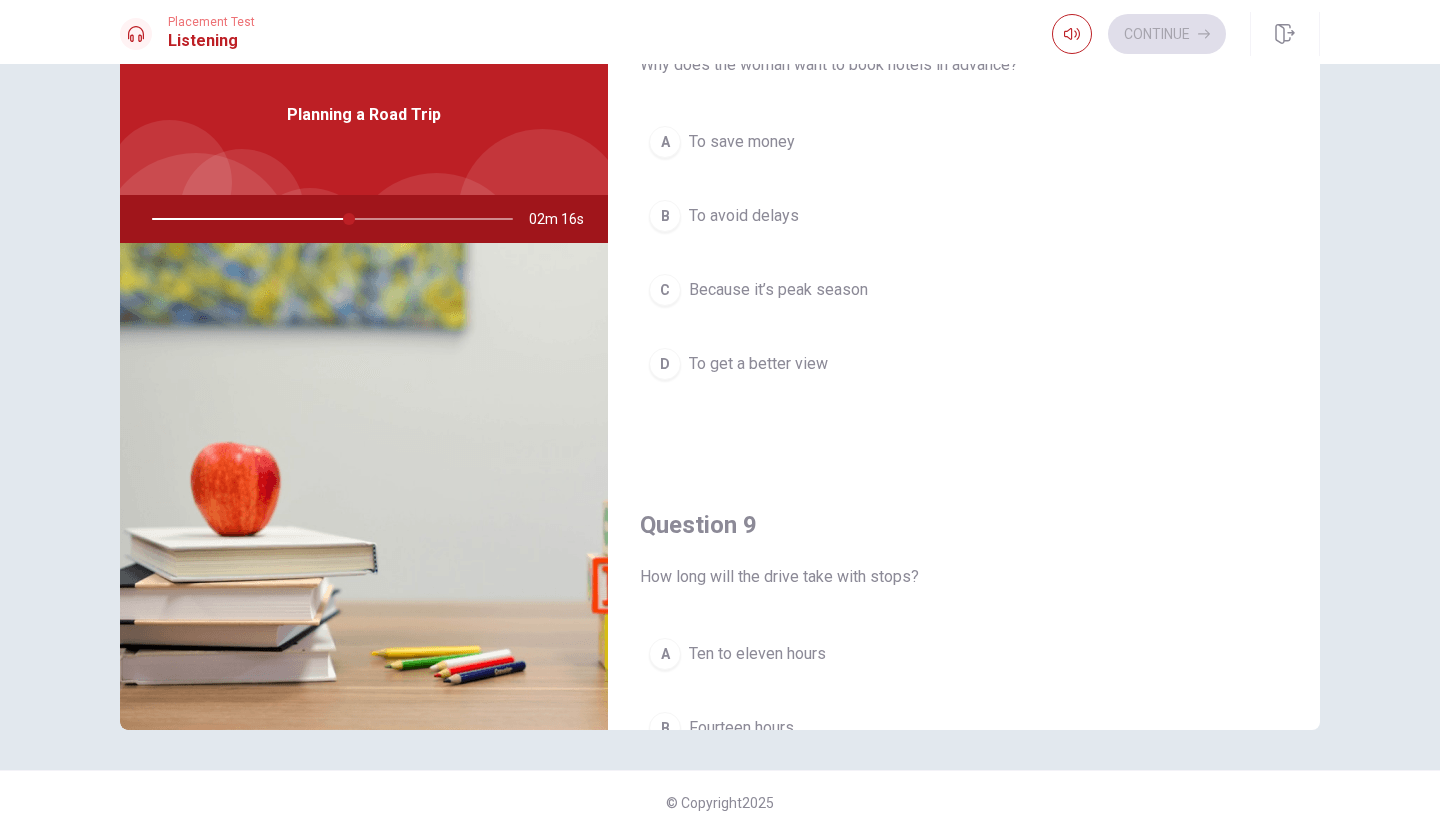drag, startPoint x: 1312, startPoint y: 483, endPoint x: 1314, endPoint y: 399, distance: 84.0238 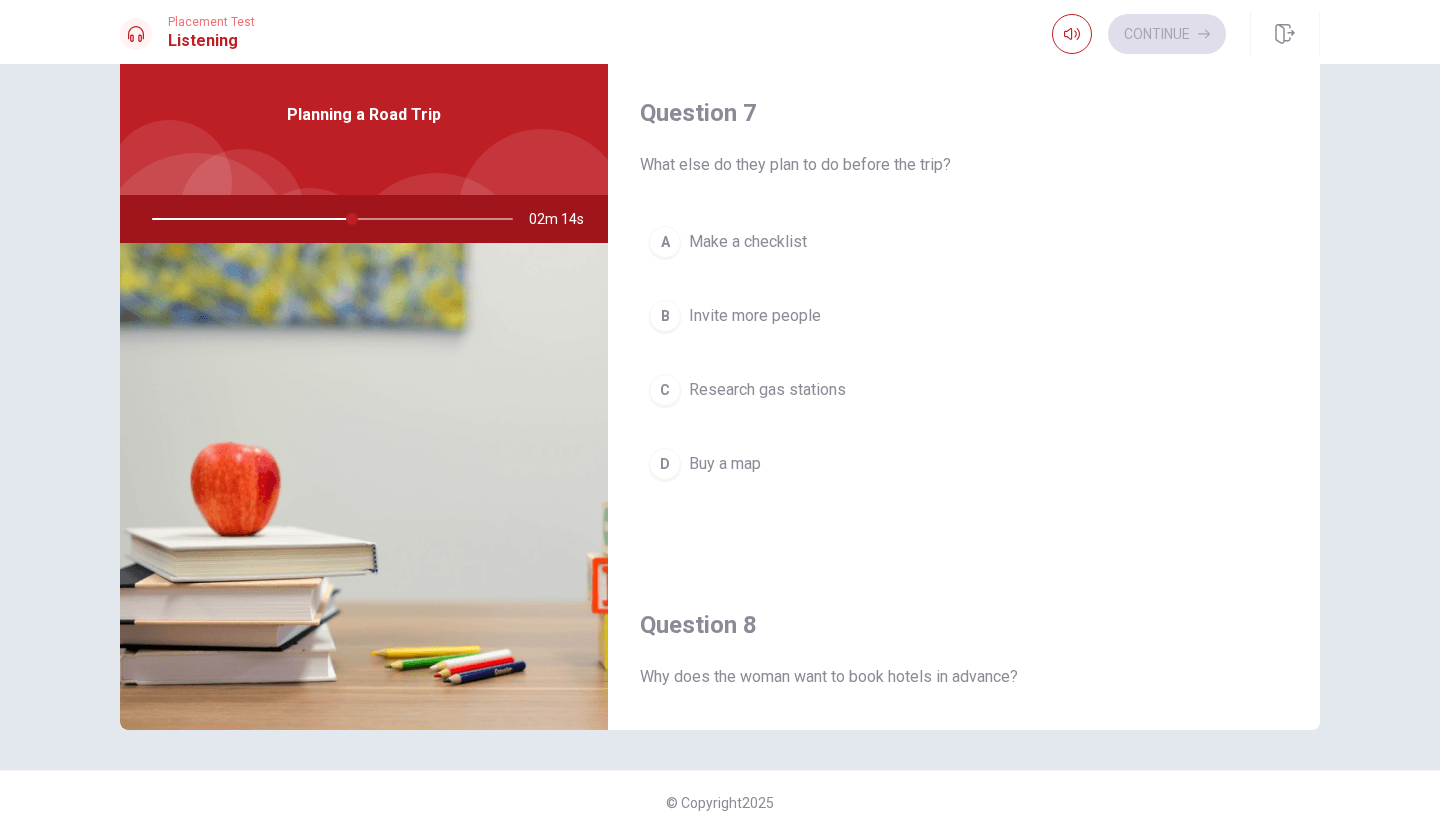 scroll, scrollTop: 483, scrollLeft: 0, axis: vertical 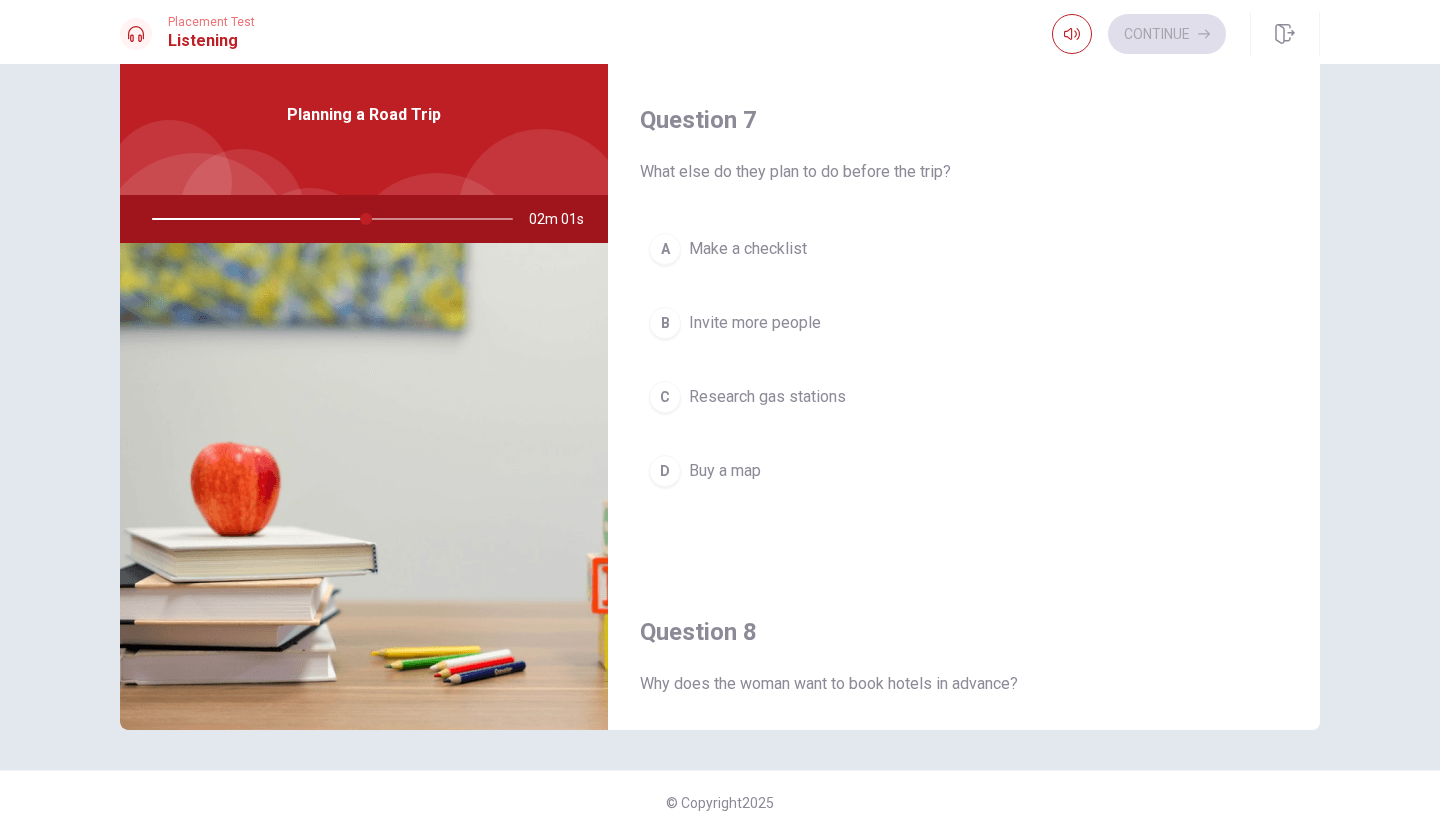 drag, startPoint x: 1312, startPoint y: 250, endPoint x: 1312, endPoint y: 210, distance: 40 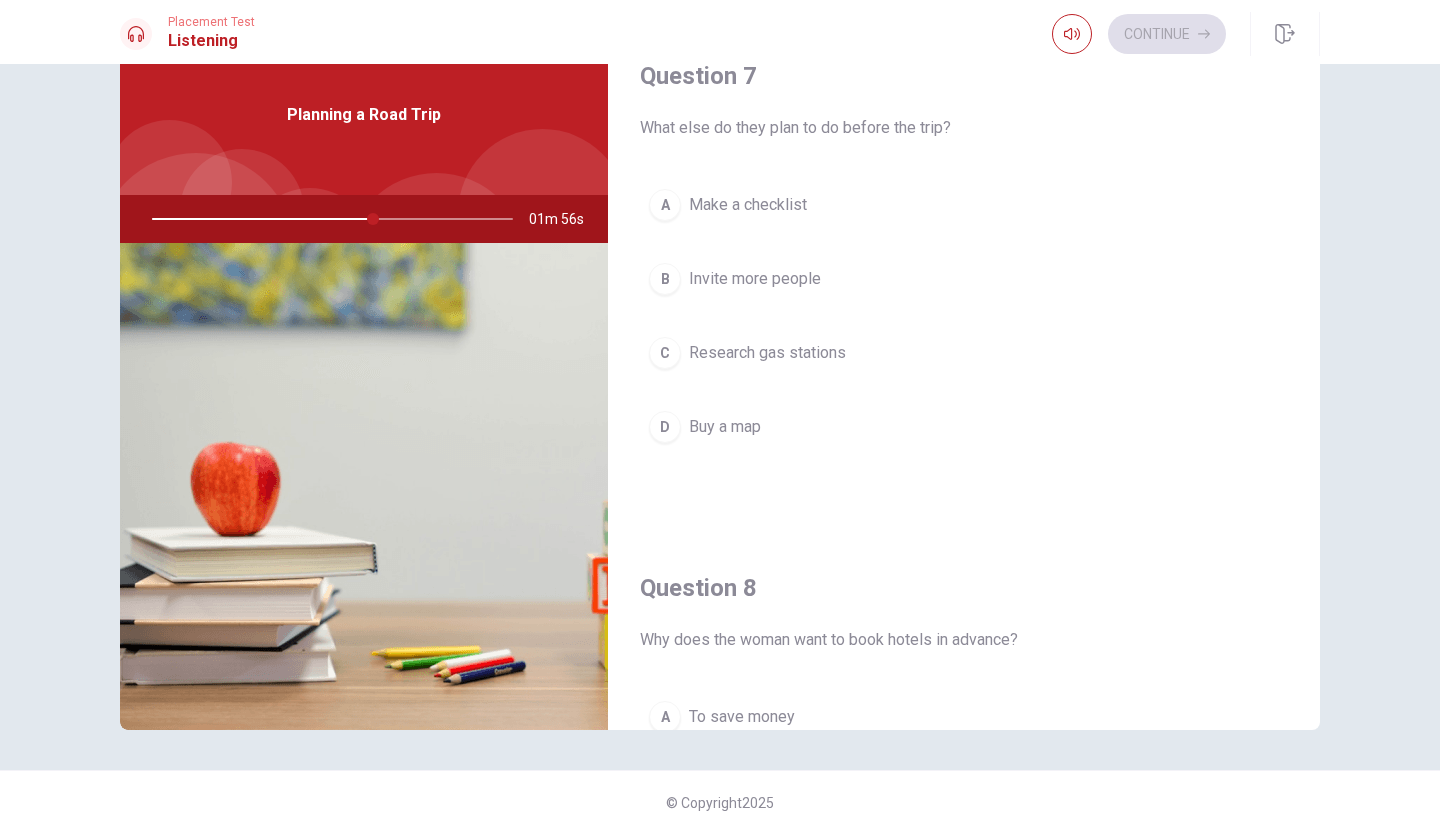 scroll, scrollTop: 527, scrollLeft: 0, axis: vertical 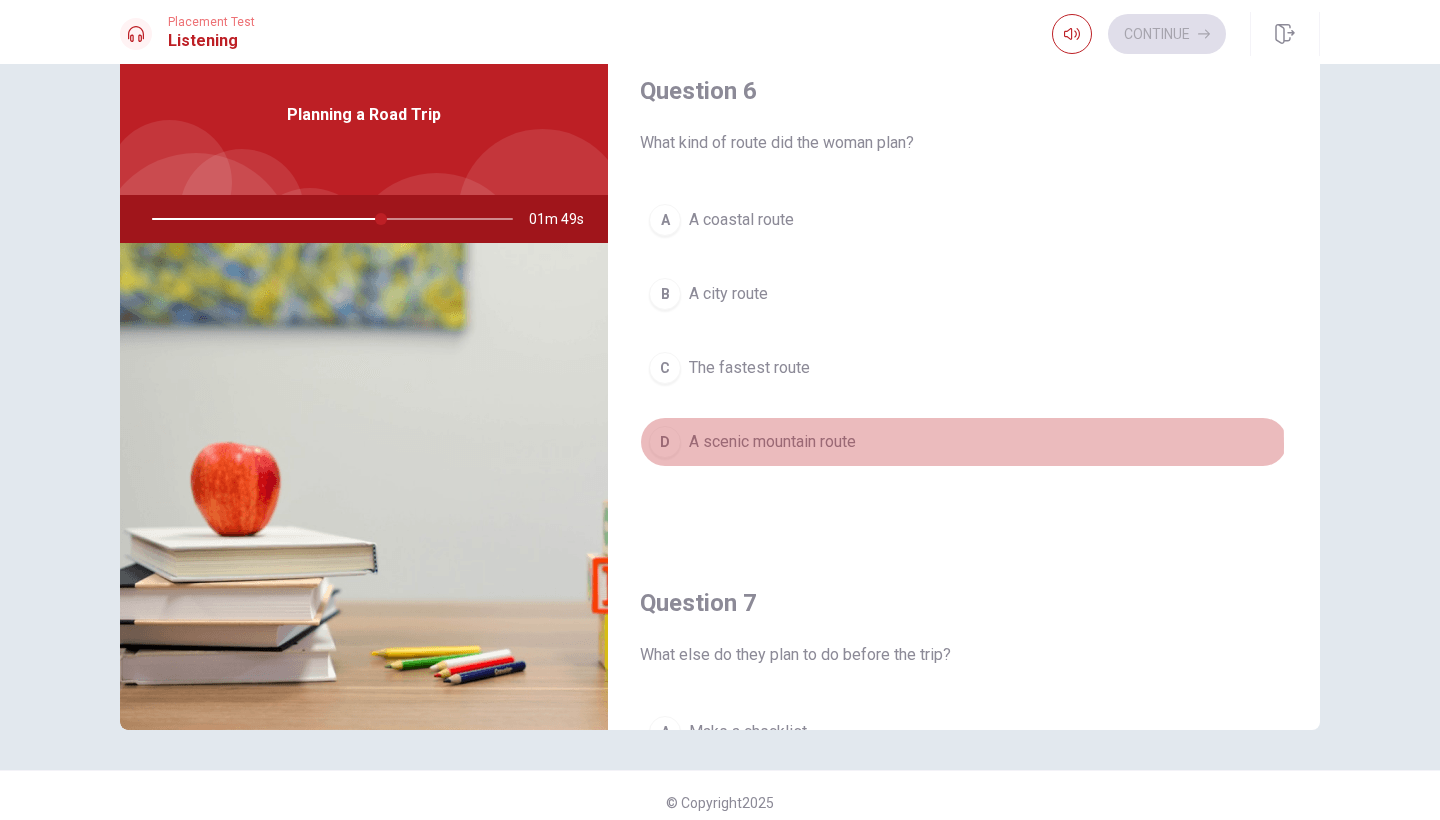click on "A scenic mountain route" at bounding box center (772, 442) 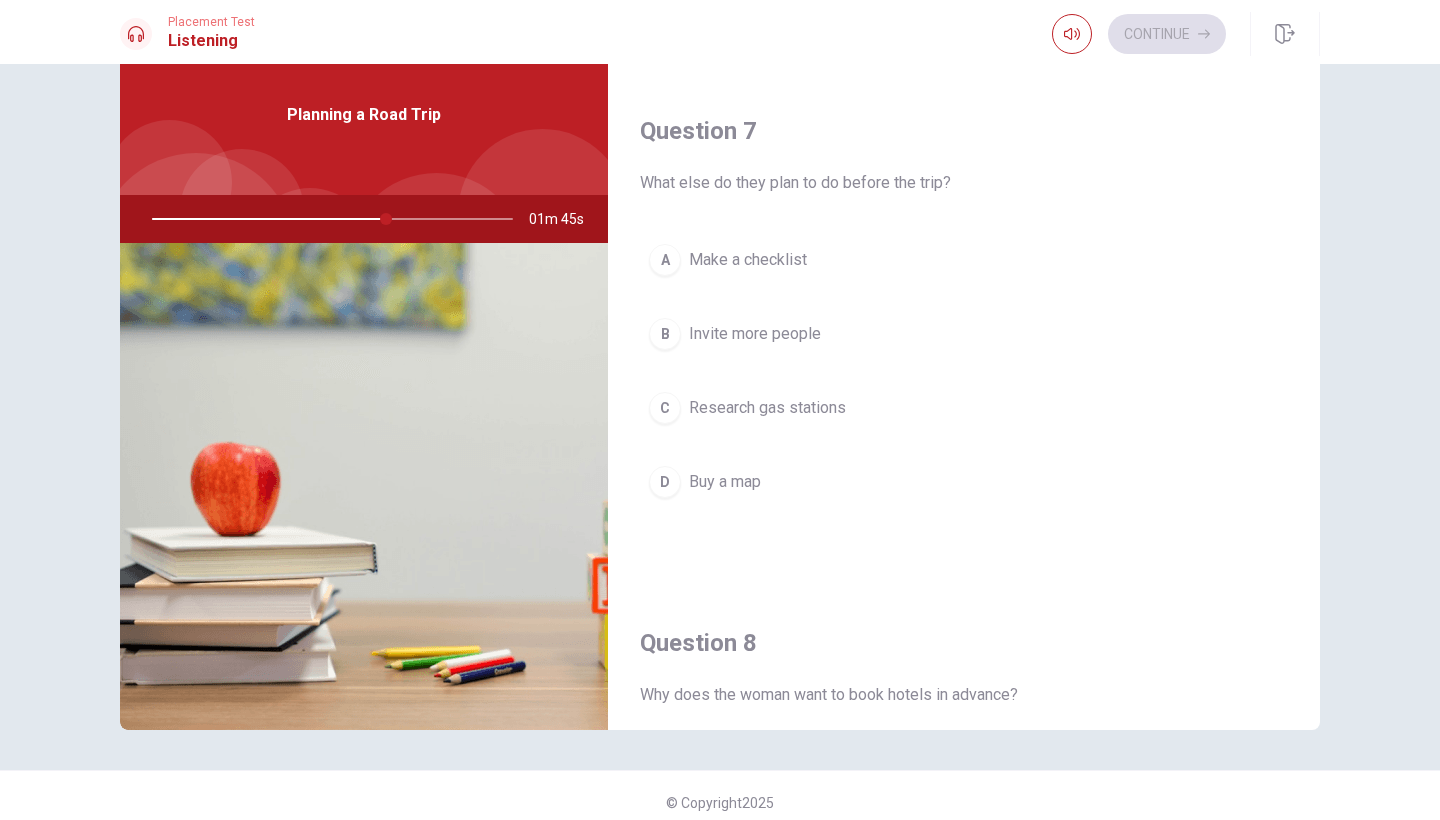 scroll, scrollTop: 483, scrollLeft: 0, axis: vertical 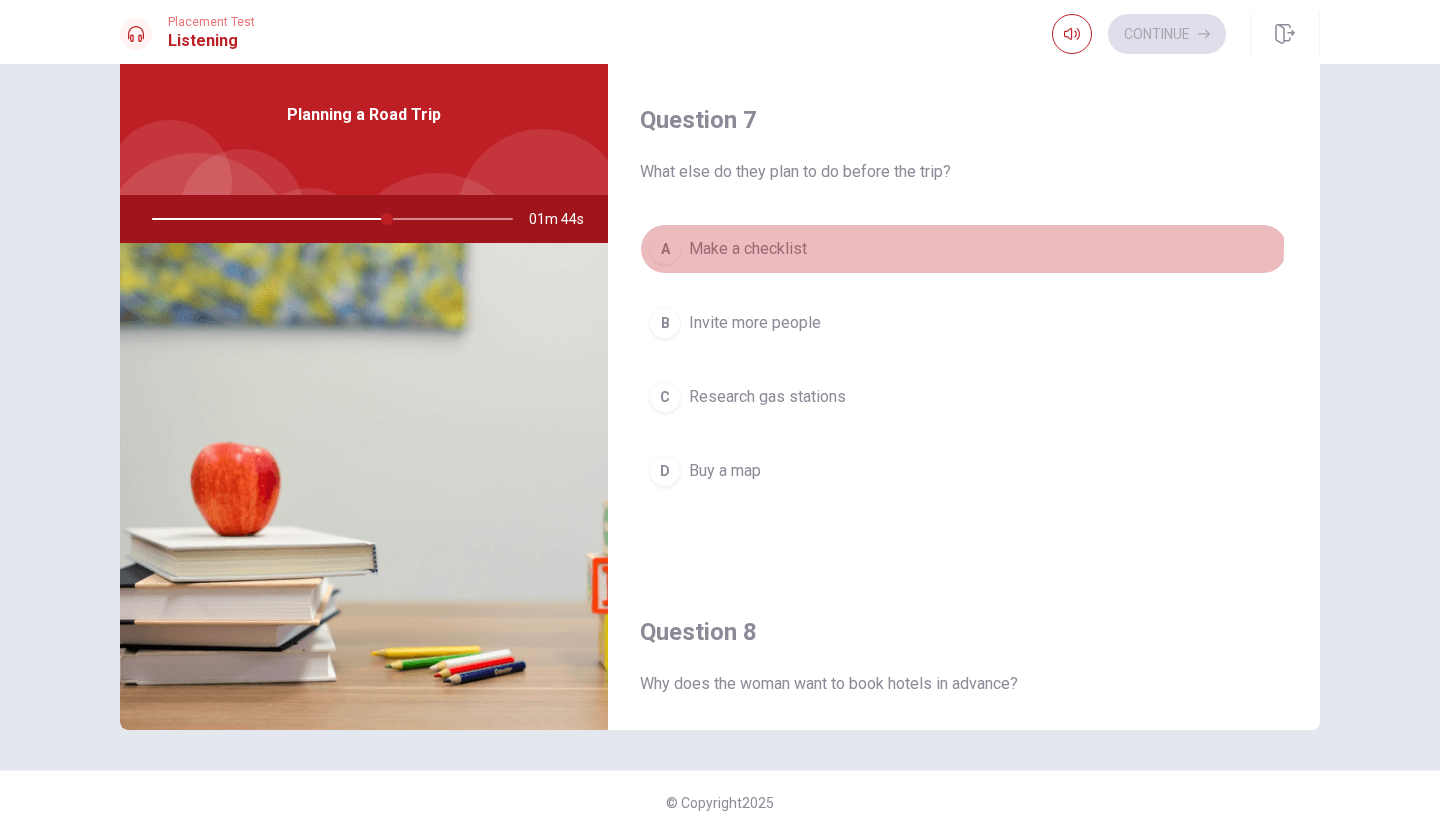 click on "Make a checklist" at bounding box center (748, 249) 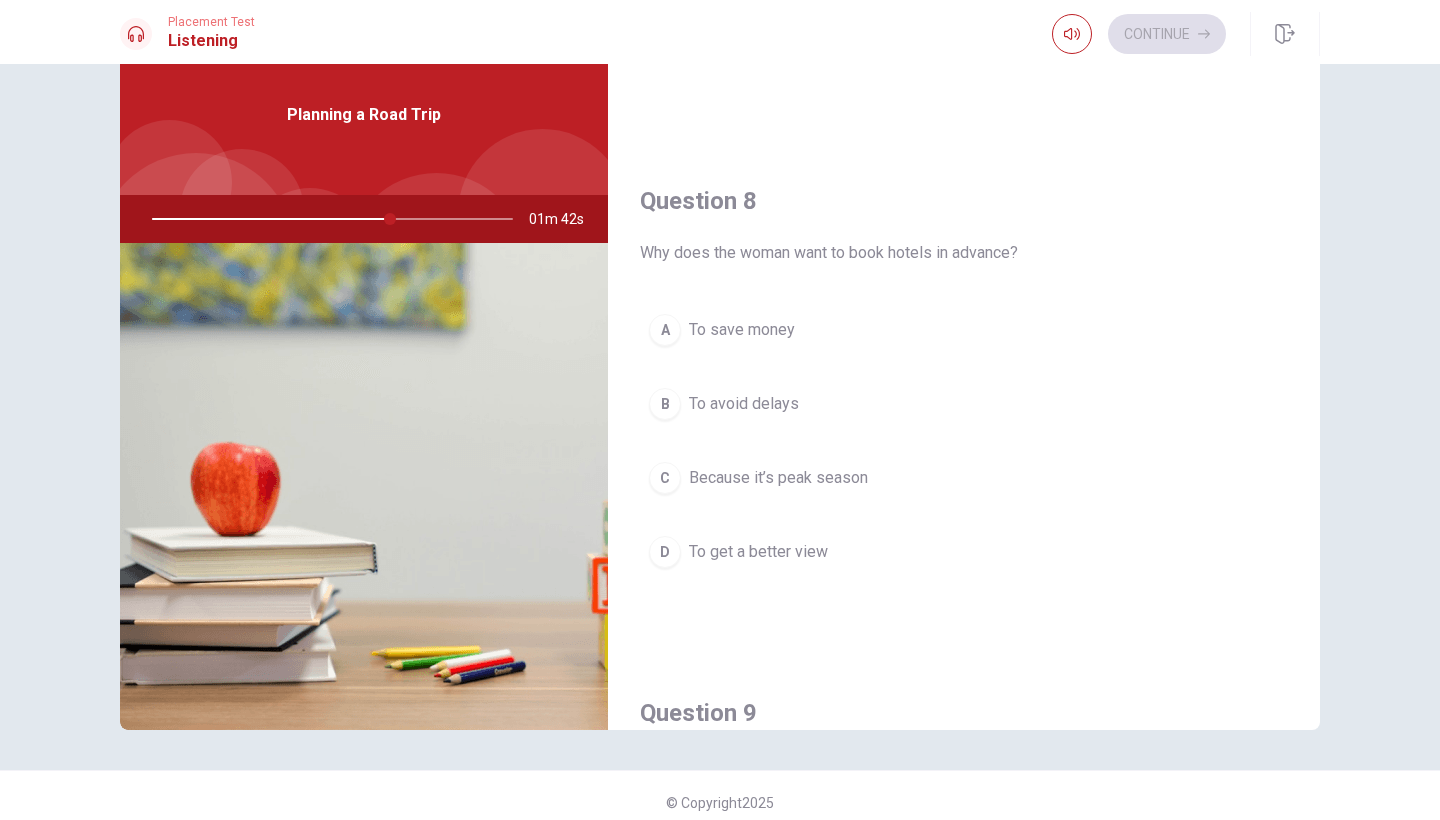 scroll, scrollTop: 918, scrollLeft: 0, axis: vertical 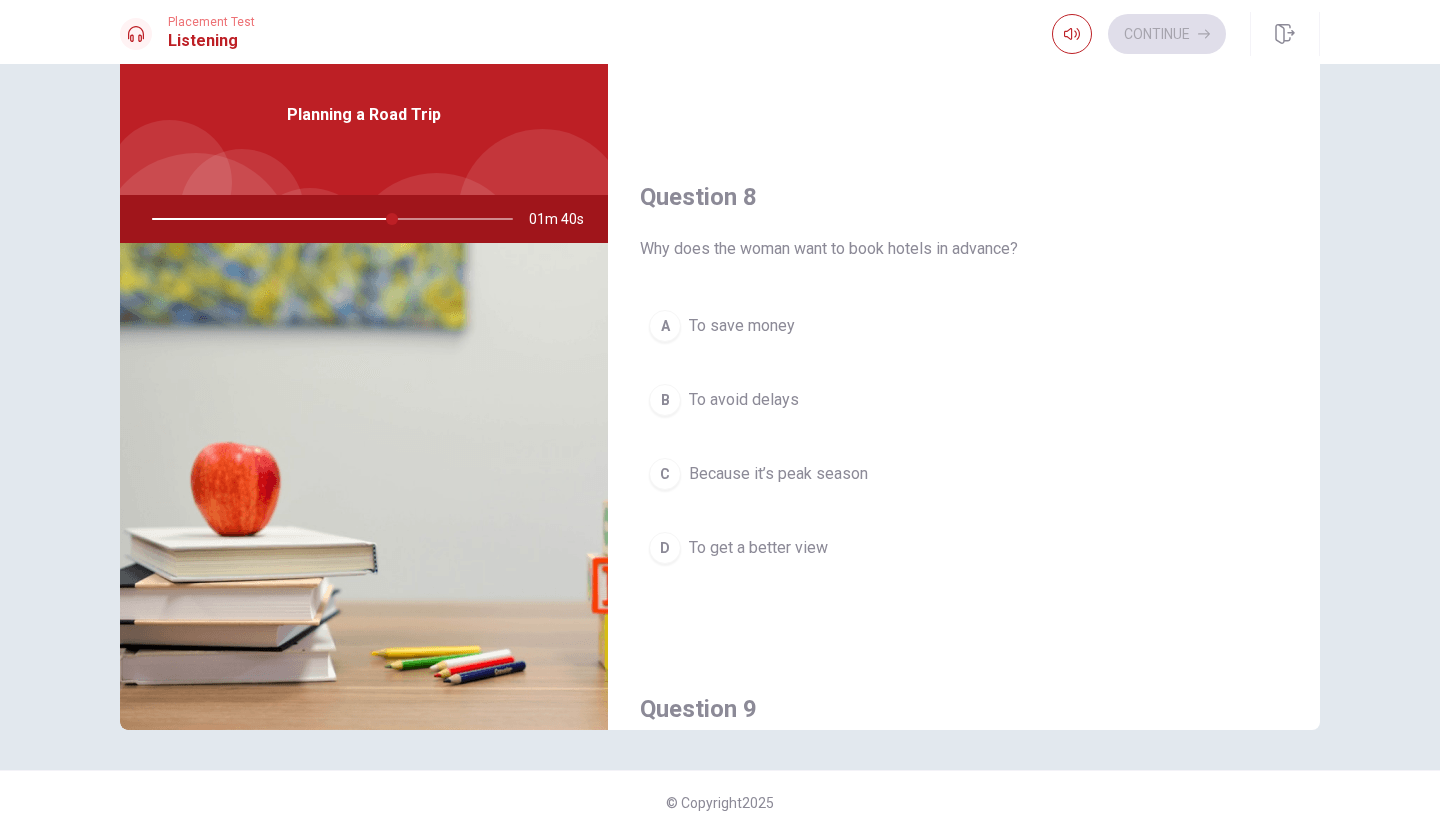 click on "Because it’s peak season" at bounding box center (778, 474) 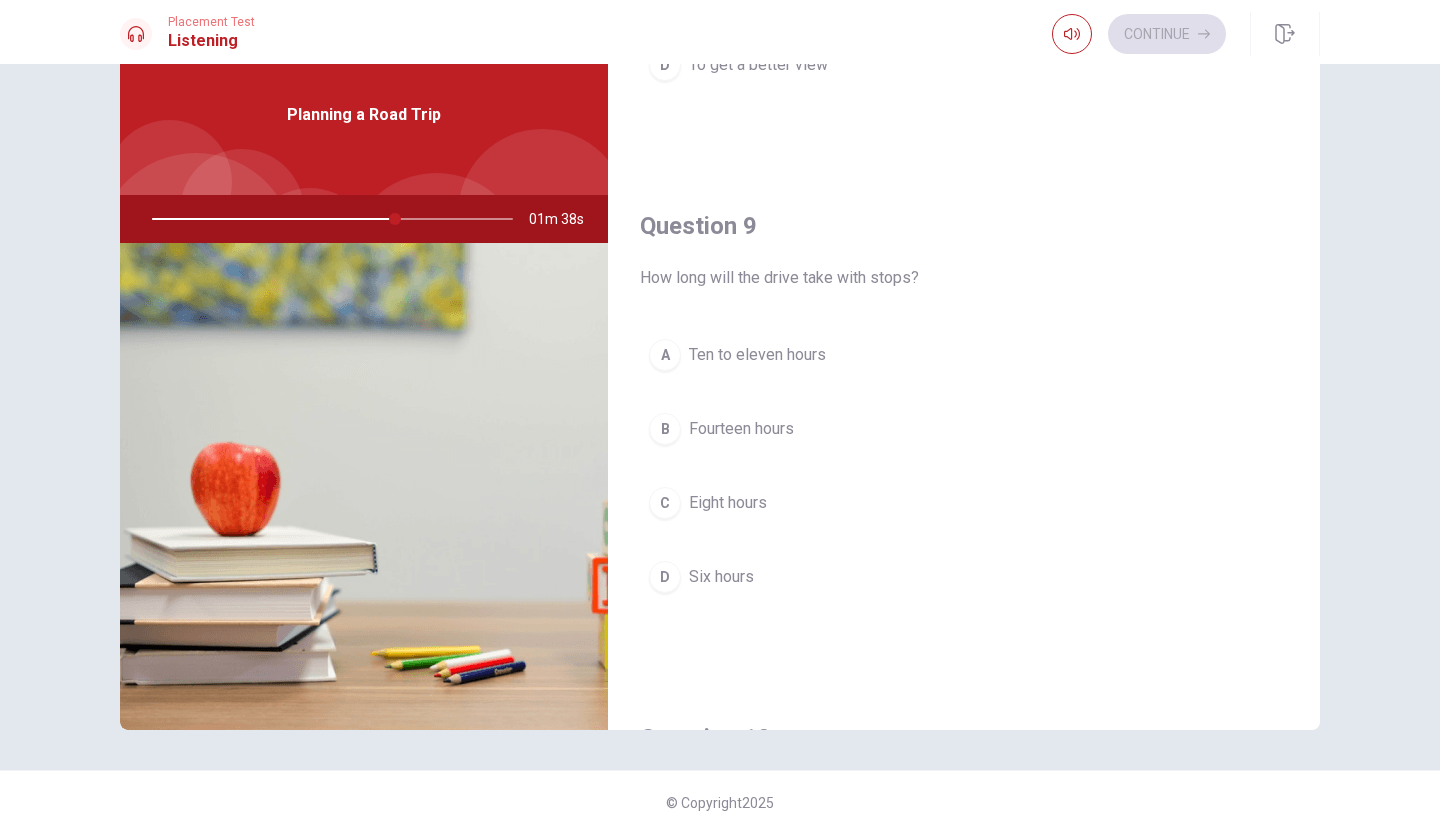 scroll, scrollTop: 1408, scrollLeft: 0, axis: vertical 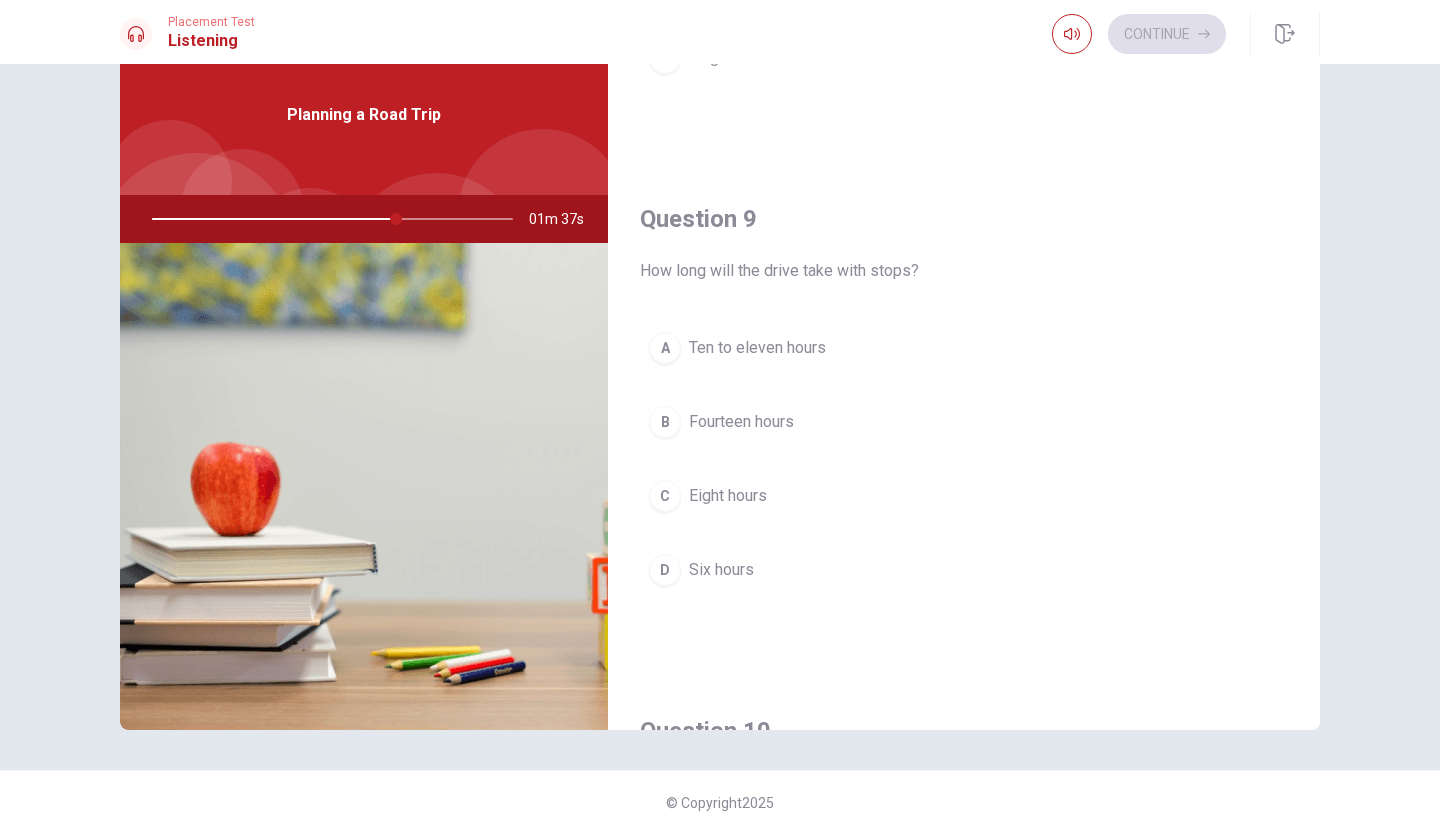 click on "Ten to eleven hours" at bounding box center [757, 348] 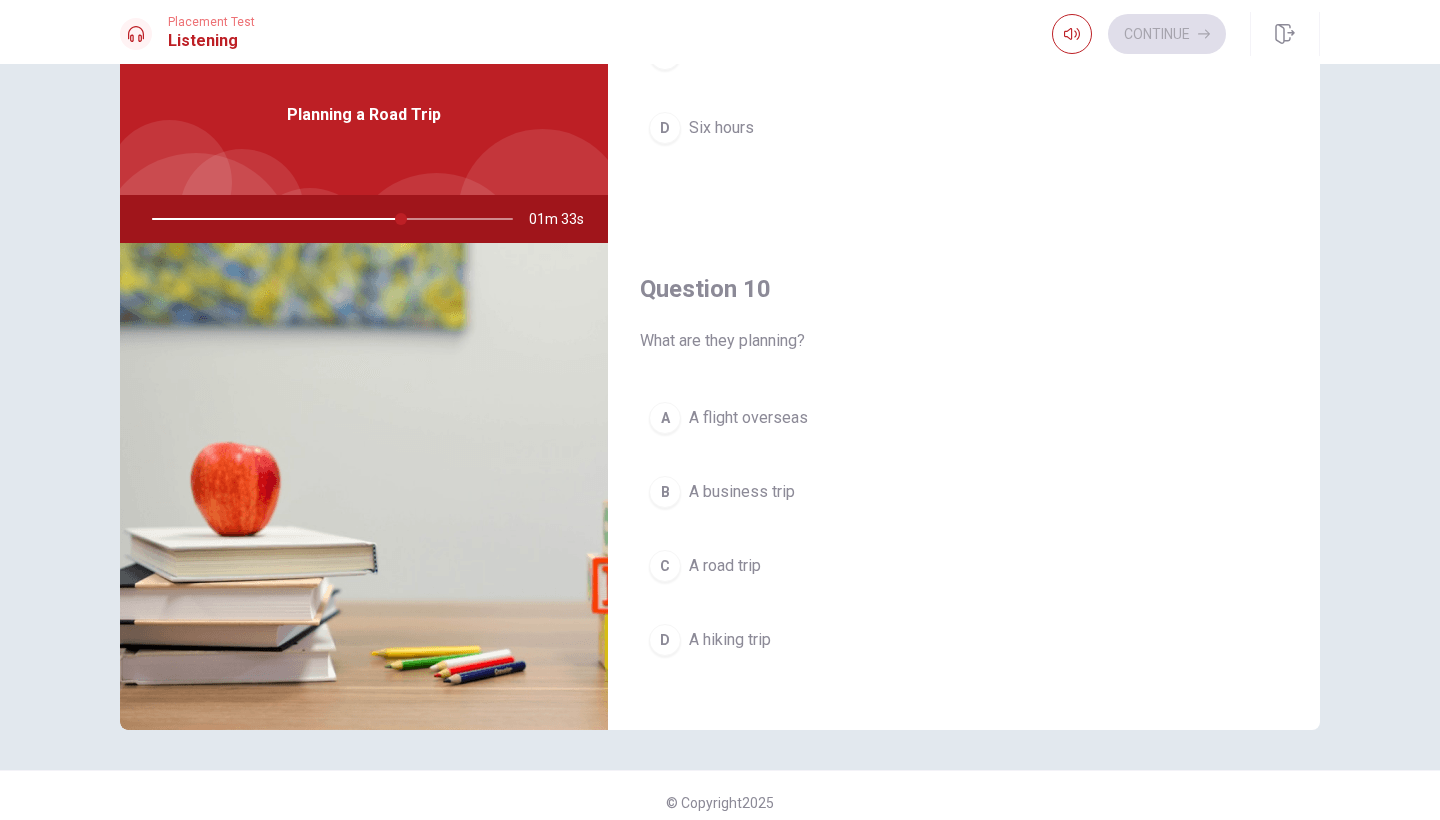 scroll, scrollTop: 1865, scrollLeft: 0, axis: vertical 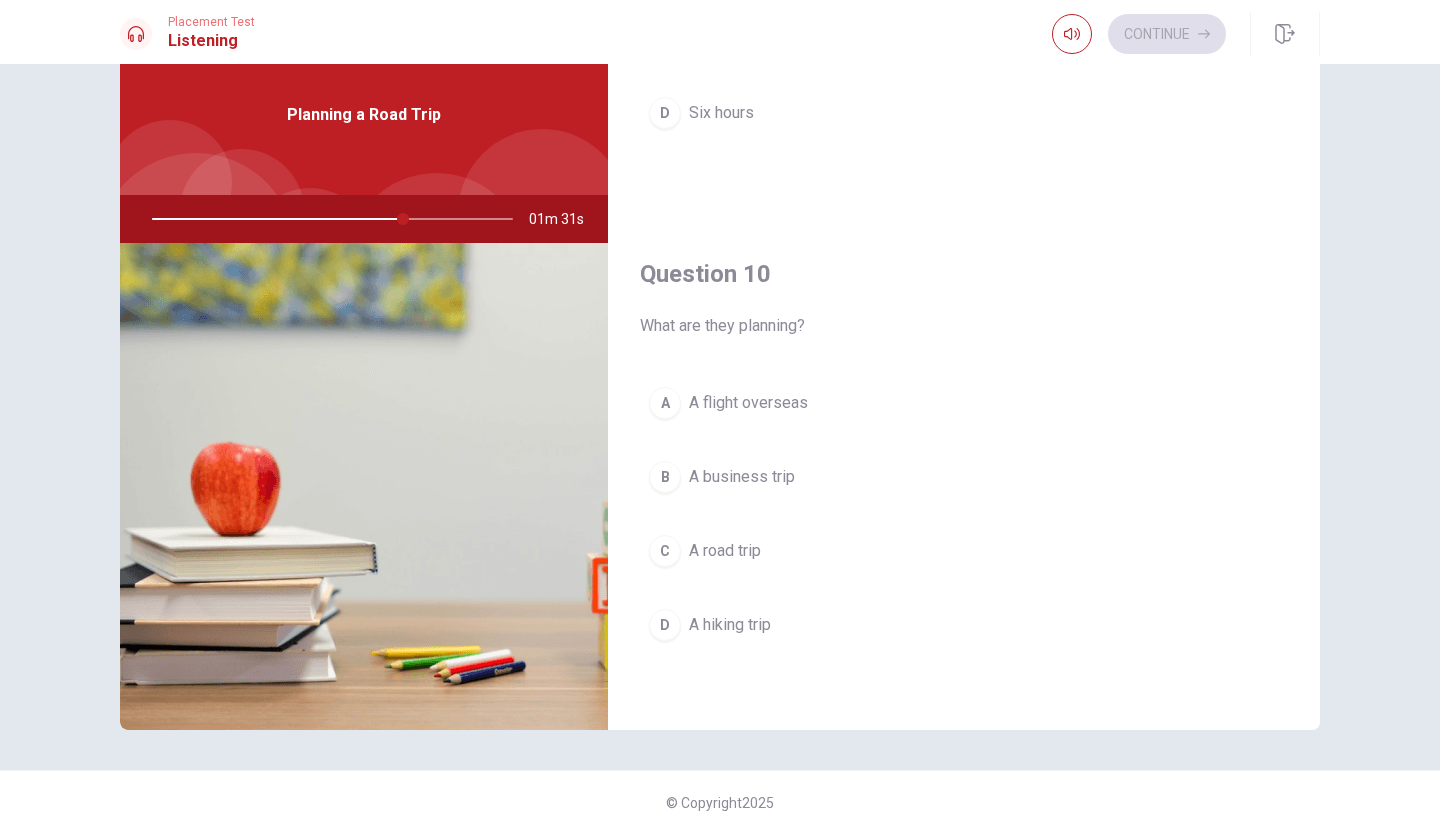 click on "A road trip" at bounding box center [725, 551] 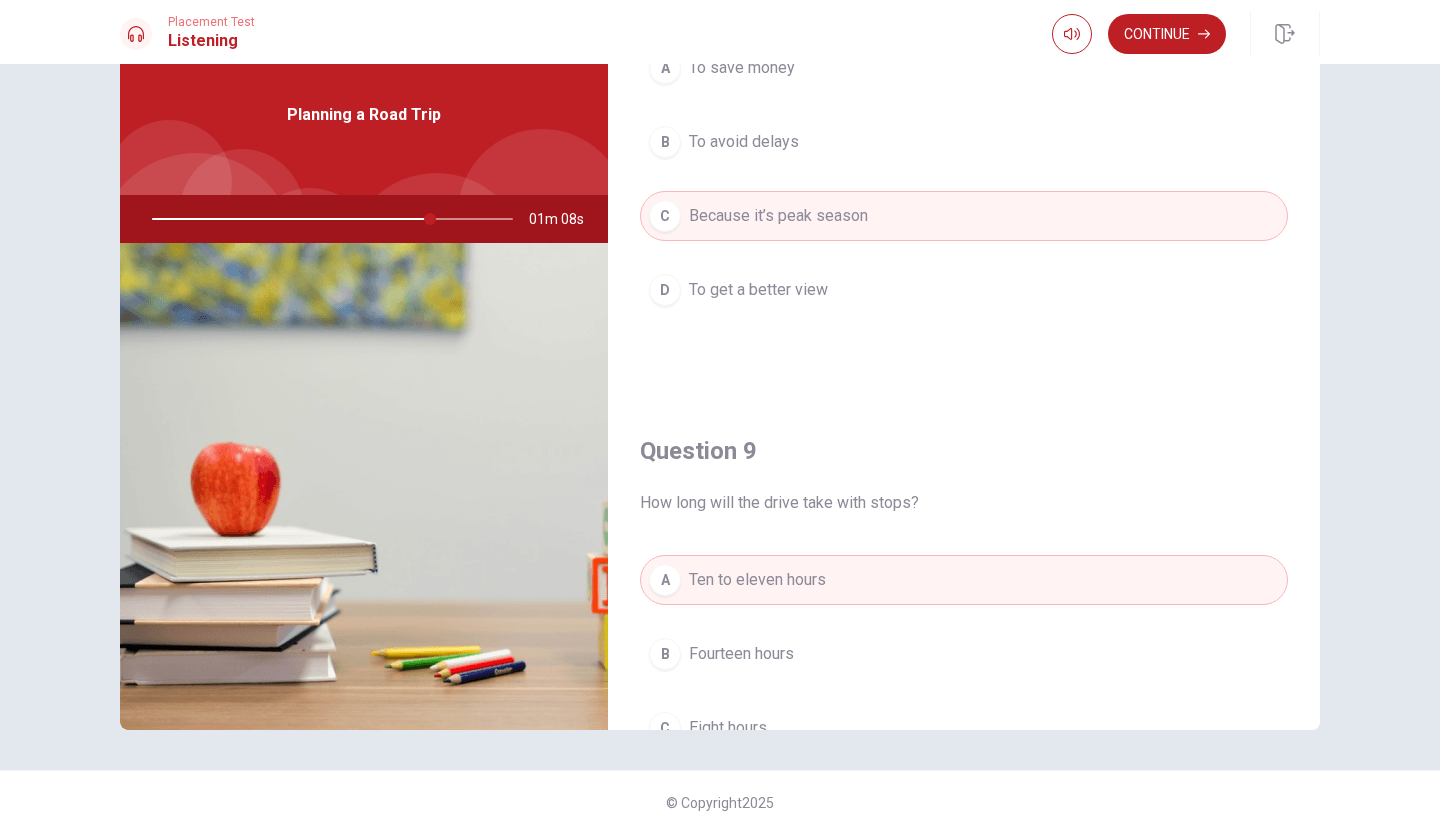scroll, scrollTop: 1187, scrollLeft: 0, axis: vertical 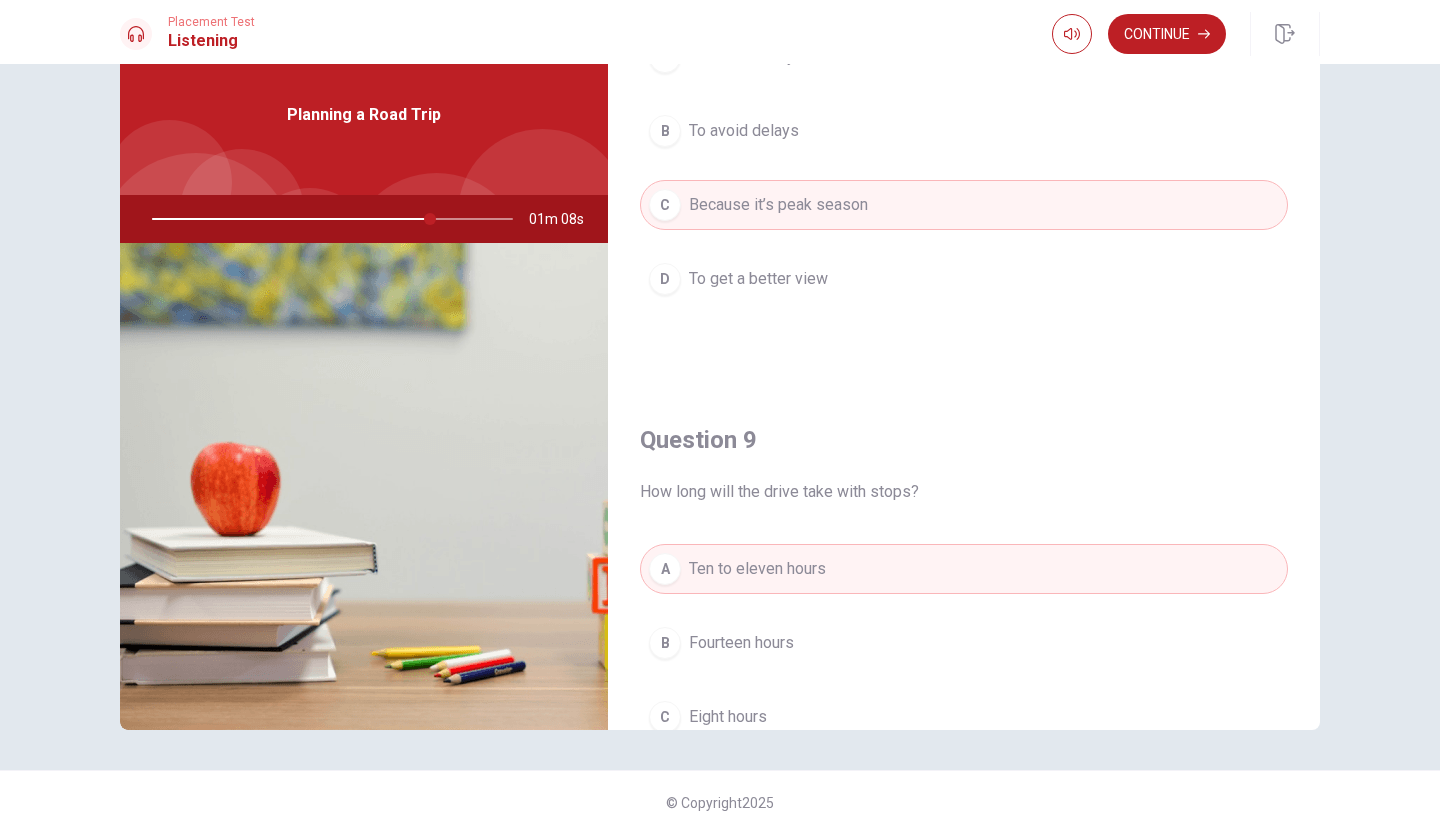 click on "Question 6 What kind of route did the woman plan? A A coastal route B A city route C The fastest route D A scenic mountain route Question 7 What else do they plan to do before the trip? A Make a checklist B Invite more people C Research gas stations D Buy a map Question 8 Why does the woman want to book hotels in advance? A To save money B To avoid delays C Because it’s peak season D To get a better view Question 9 How long will the drive take with stops? A Ten to eleven hours B Fourteen hours C Eight hours D Six hours Question 10 What are they planning? A A flight overseas B A business trip C A road trip D A hiking trip Planning a Road Trip 01m 08s" at bounding box center (720, 382) 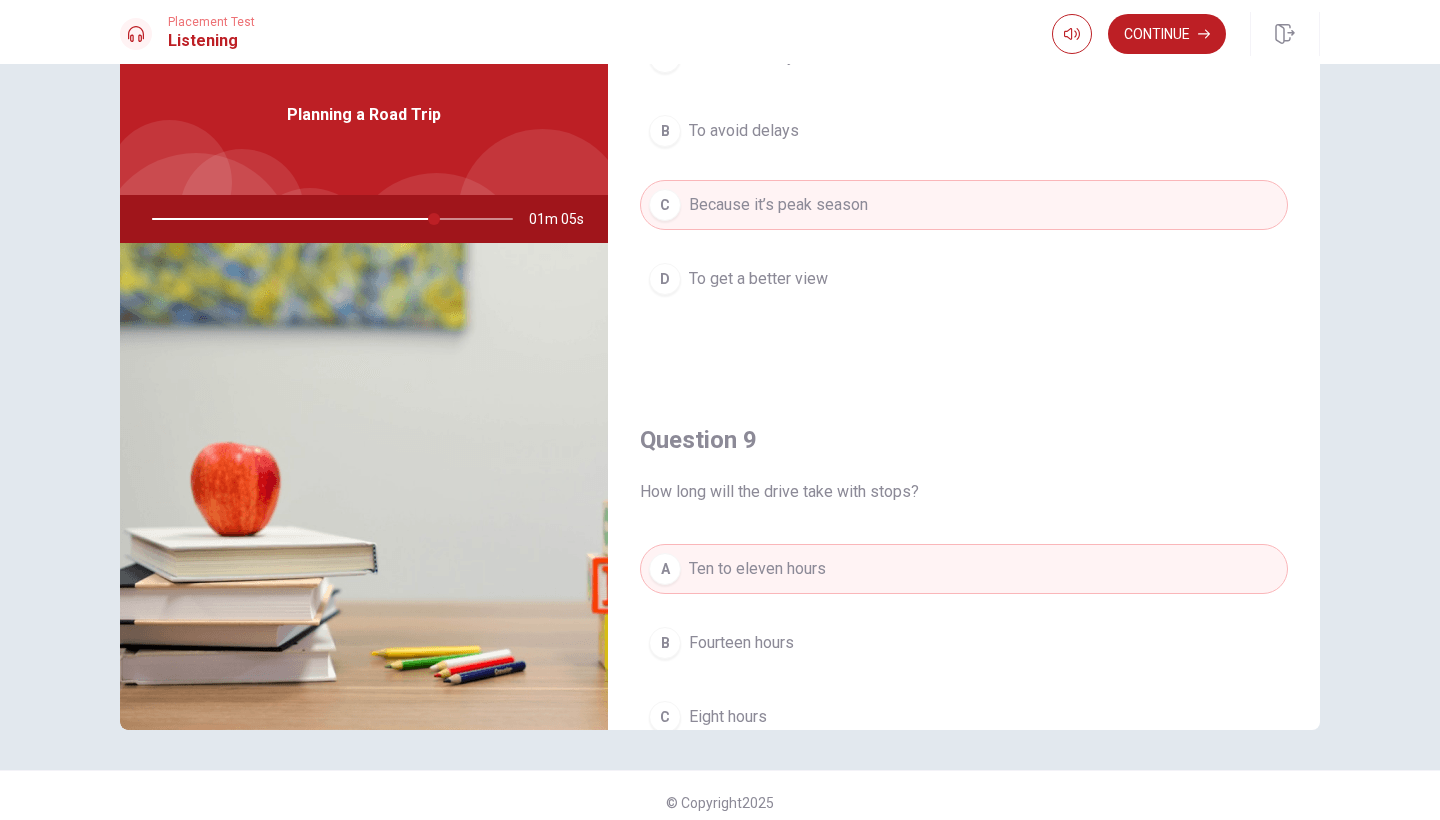 drag, startPoint x: 1309, startPoint y: 466, endPoint x: 1312, endPoint y: 504, distance: 38.118237 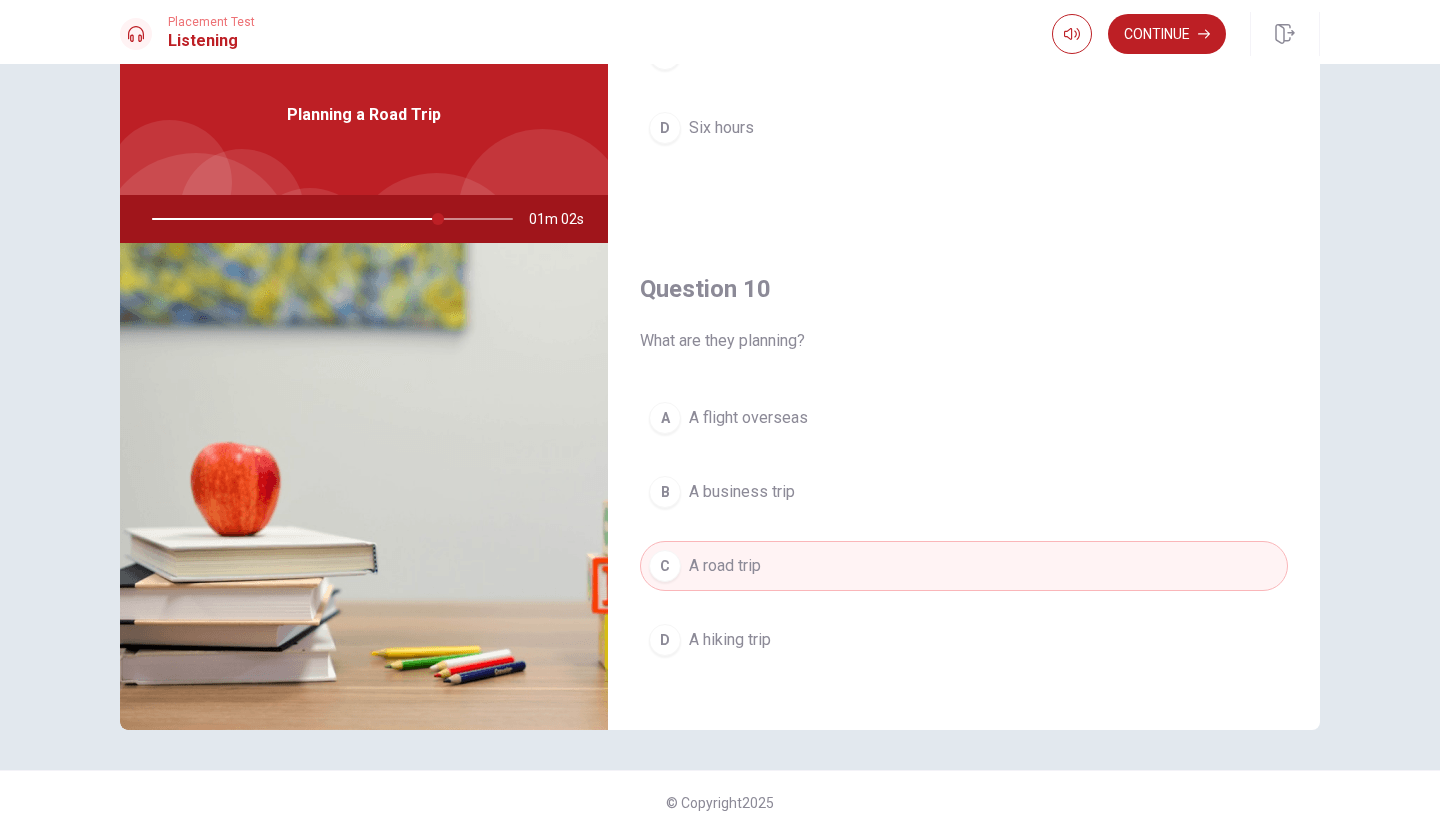 scroll, scrollTop: 1865, scrollLeft: 0, axis: vertical 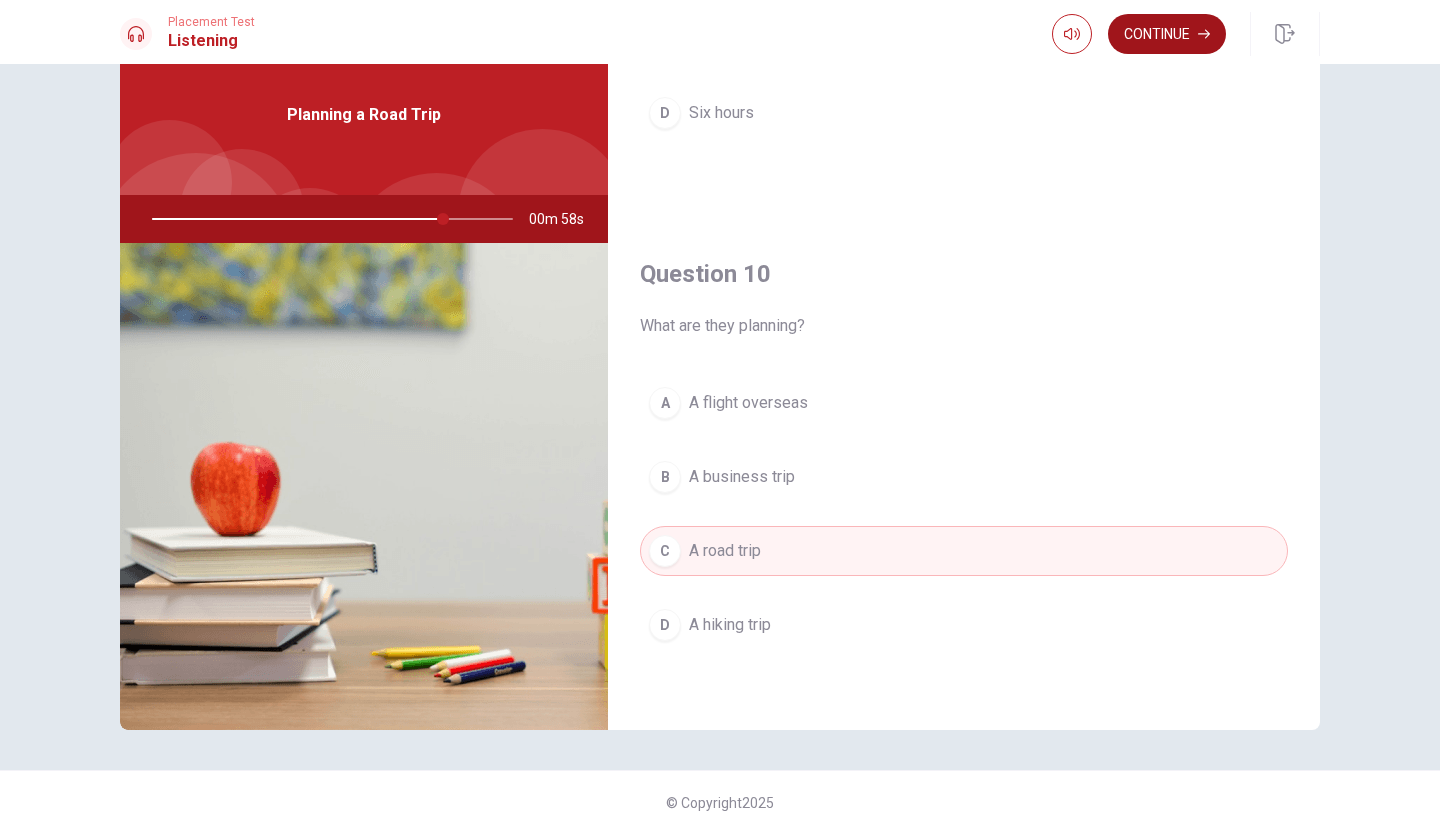 click on "Continue" at bounding box center [1167, 34] 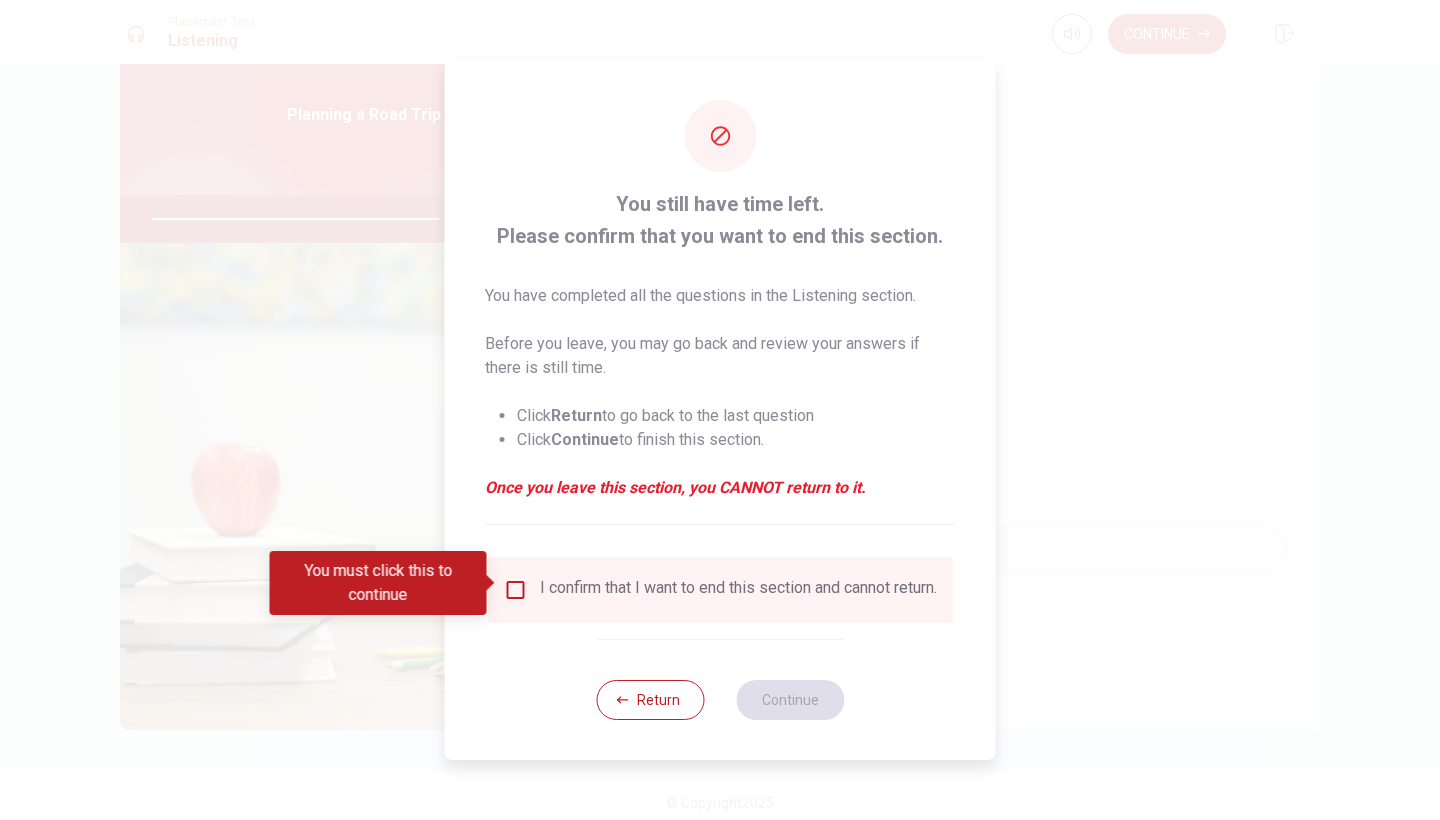 click on "I confirm that I want to end this section and cannot return." at bounding box center [738, 590] 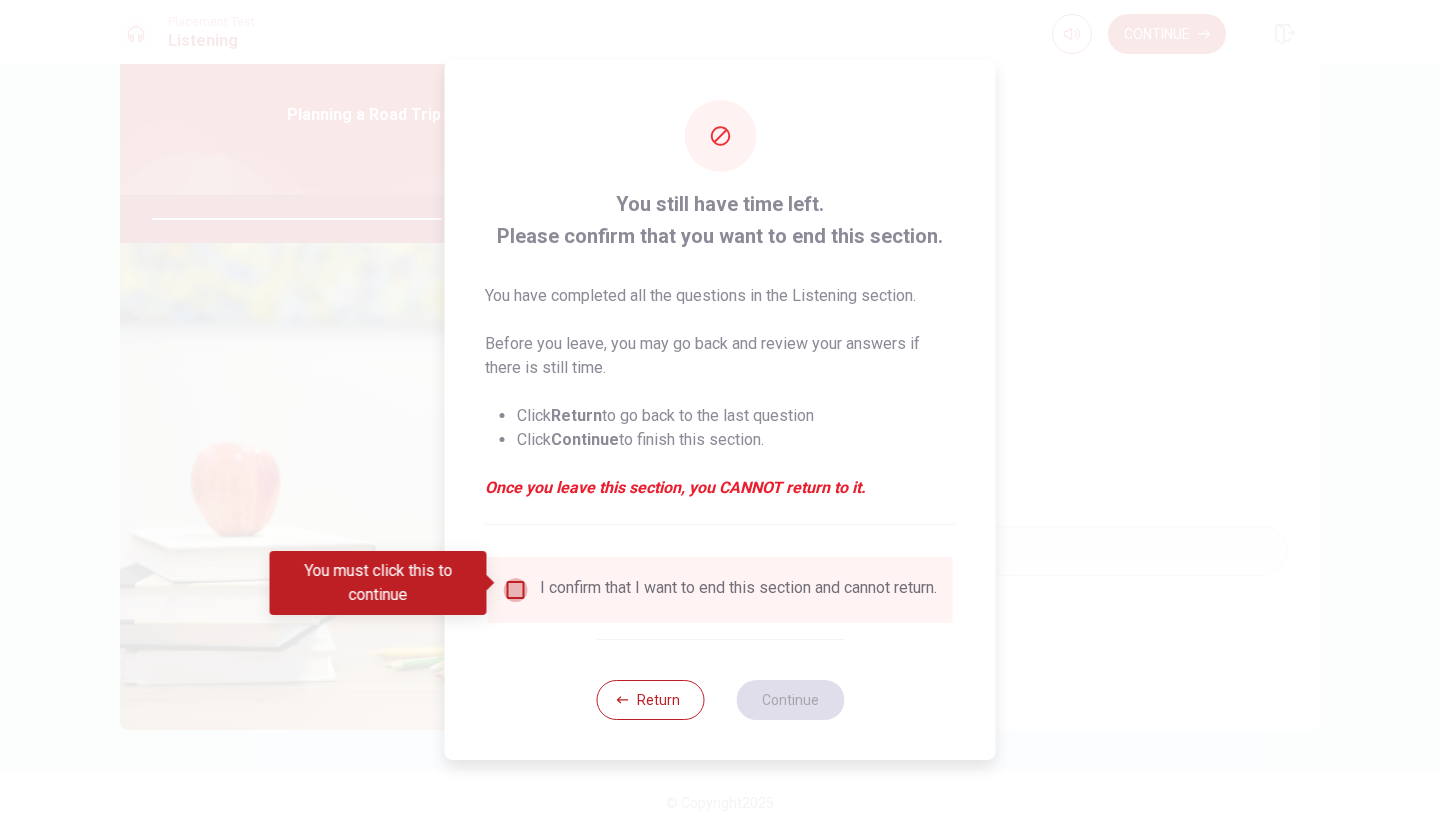 click at bounding box center [516, 590] 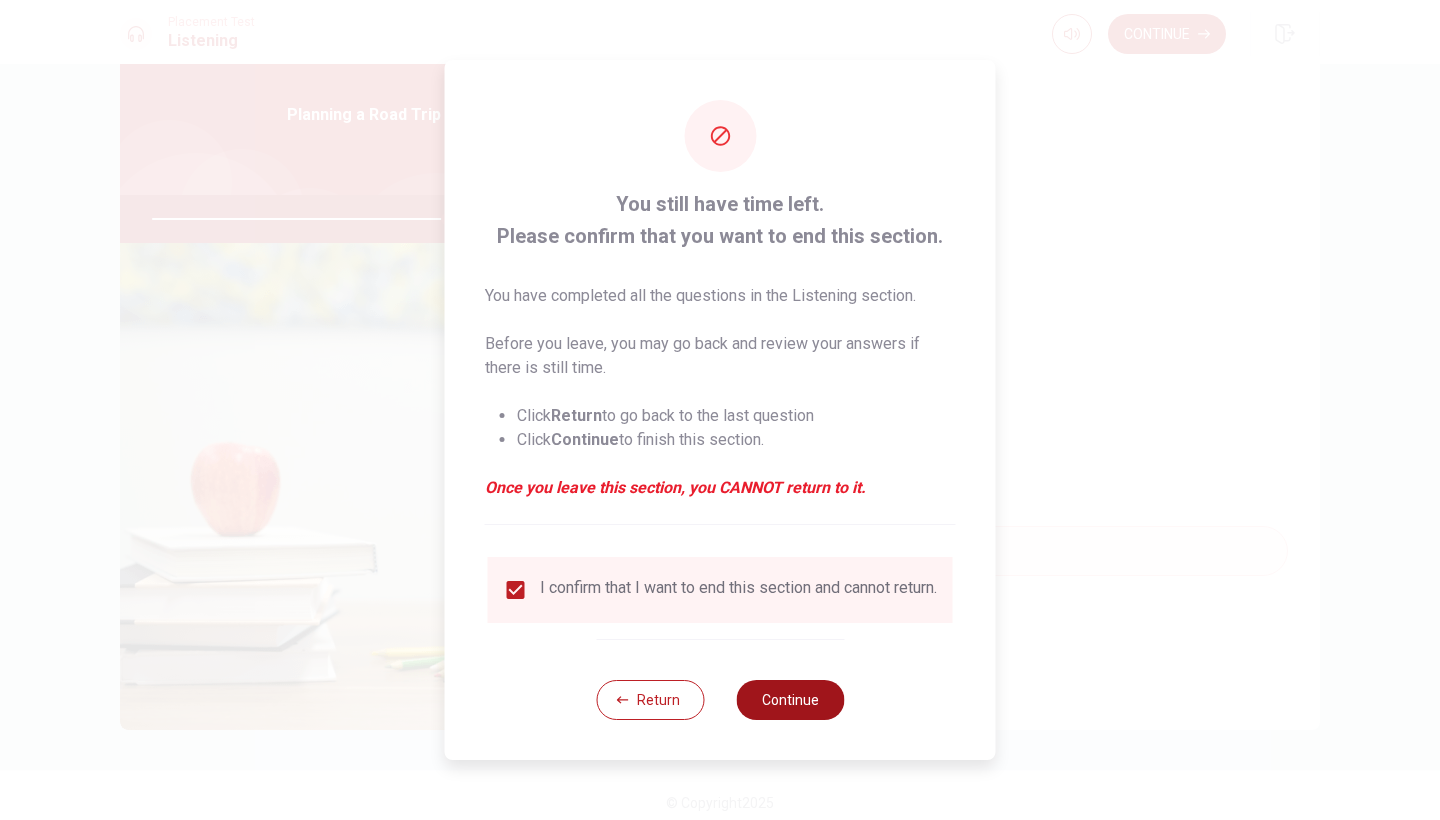 click on "Continue" at bounding box center (790, 700) 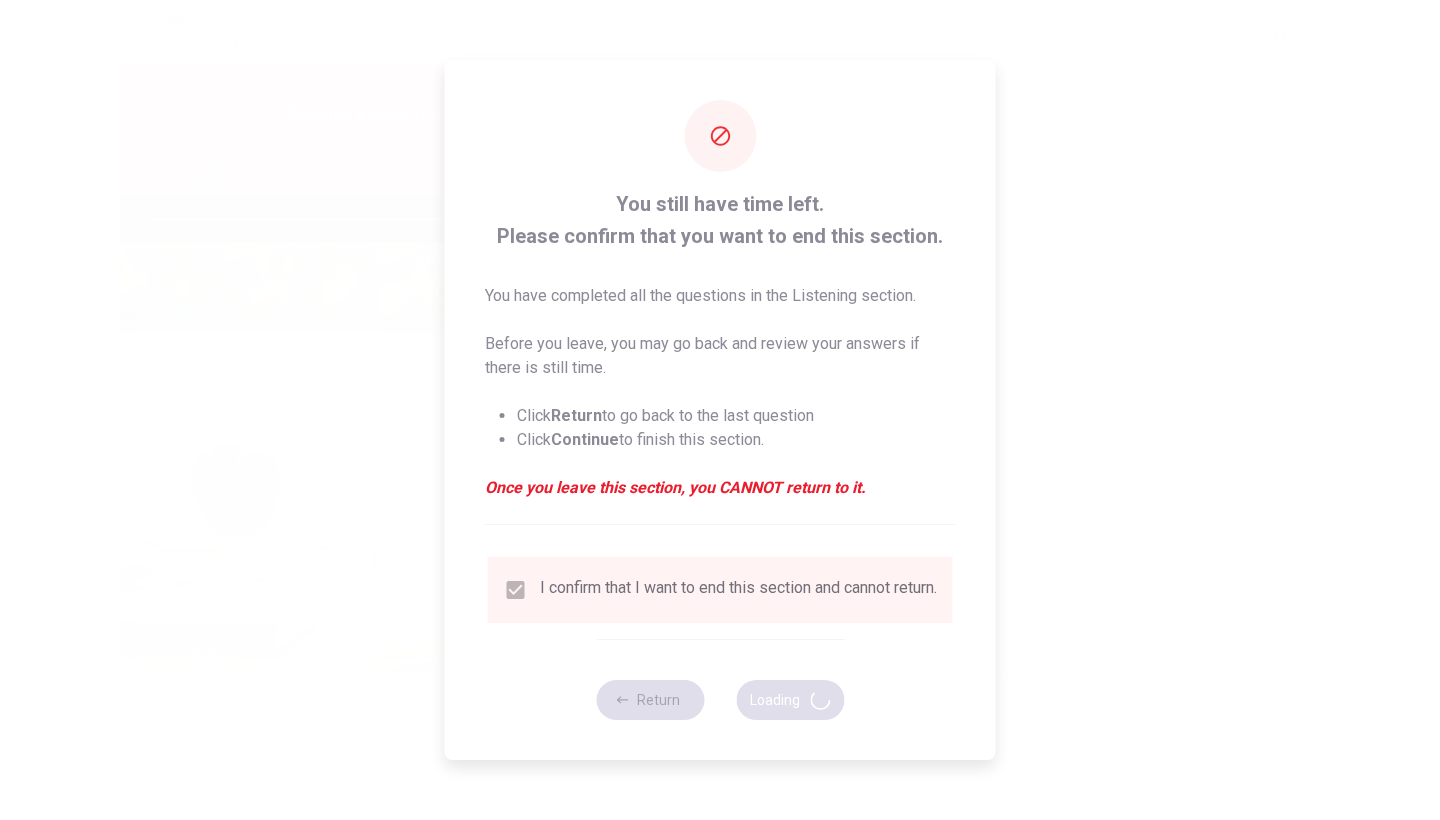 type on "83" 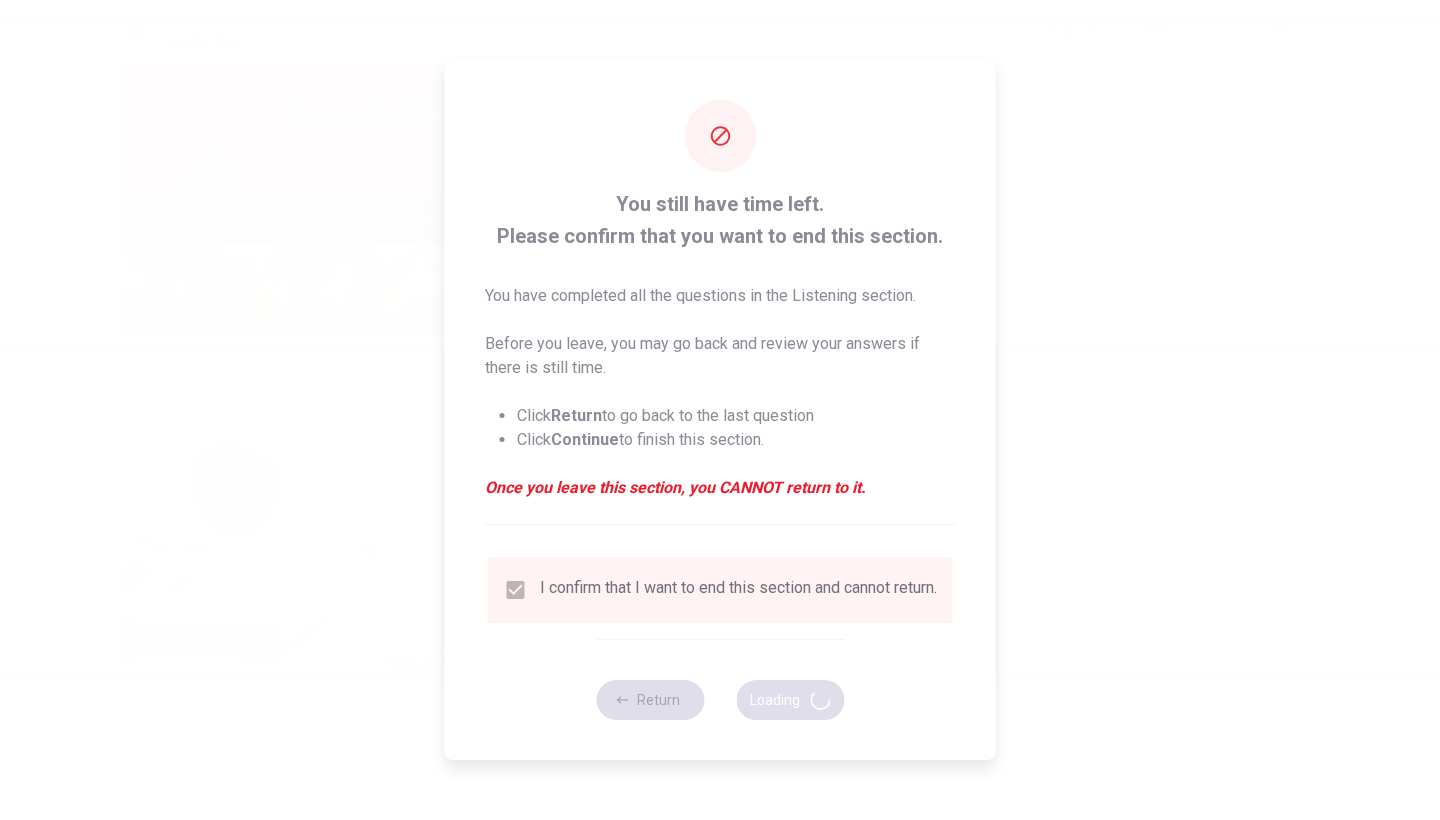 scroll, scrollTop: 0, scrollLeft: 0, axis: both 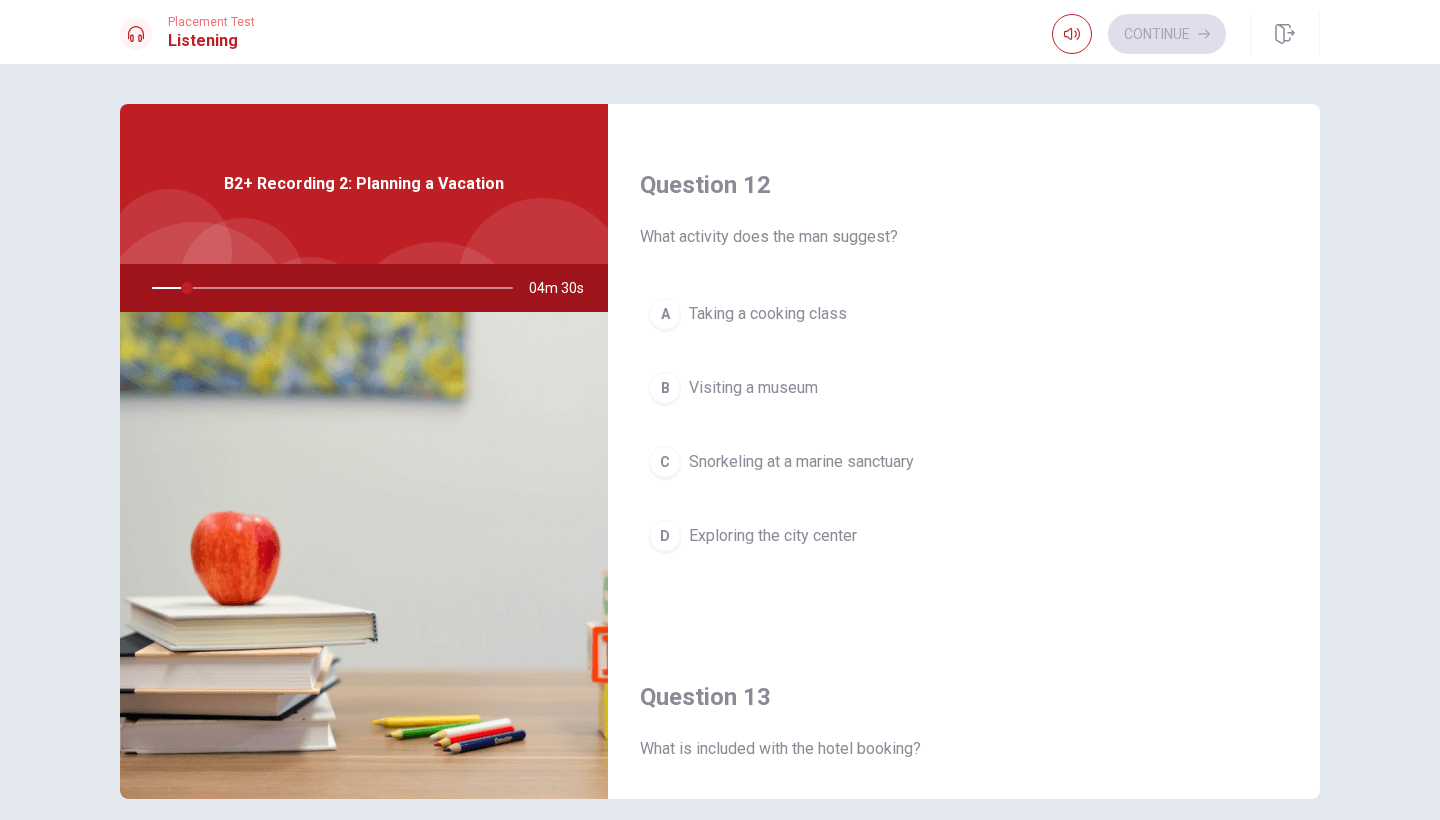 click on "Question 11 What does the woman want the man to check? A The snorkeling tour schedule B Day trips to nearby islands C Cancellation policies D The hotel’s transportation options Question 12 What activity does the man suggest? A Taking a cooking class B Visiting a museum C Snorkeling at a marine sanctuary D Exploring the city center Question 13 What is included with the hotel booking? A Free meals B Yoga and paddleboarding C Guided snorkeling tours D Airport transportation Question 14 What will the man do next? A Call the hotel B Purchase flight tickets C Finalize the itinerary D Book the snorkeling tour Question 15 Why hasn’t the man booked the flights yet? A He forgot B He’s waiting for a friend’s confirmation C He hasn’t decided on the destination D He’s waiting for ticket prices to drop B2+ Recording 2: Planning a Vacation 04m 30s" at bounding box center [720, 451] 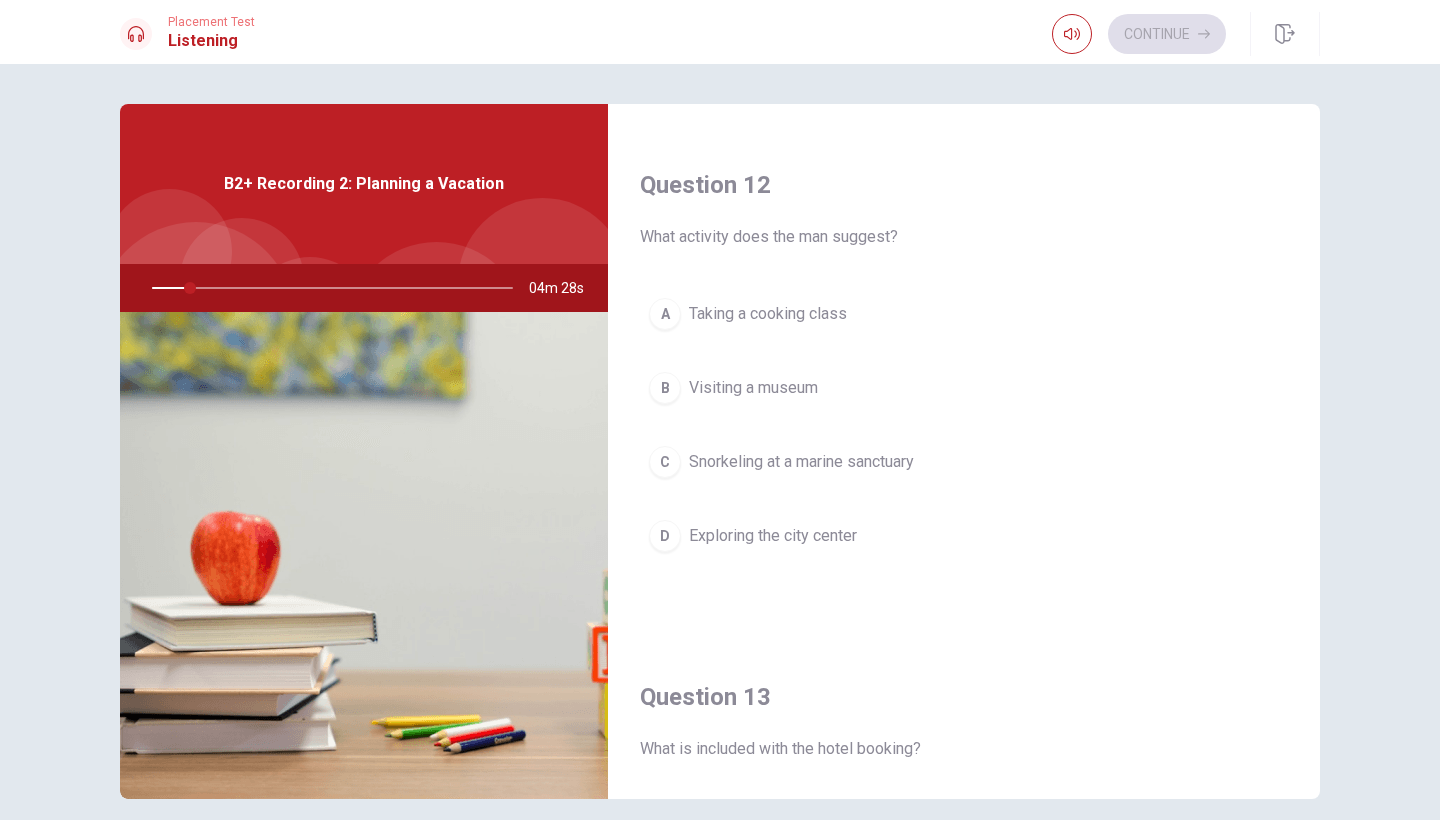 drag, startPoint x: 1309, startPoint y: 382, endPoint x: 1309, endPoint y: 366, distance: 16 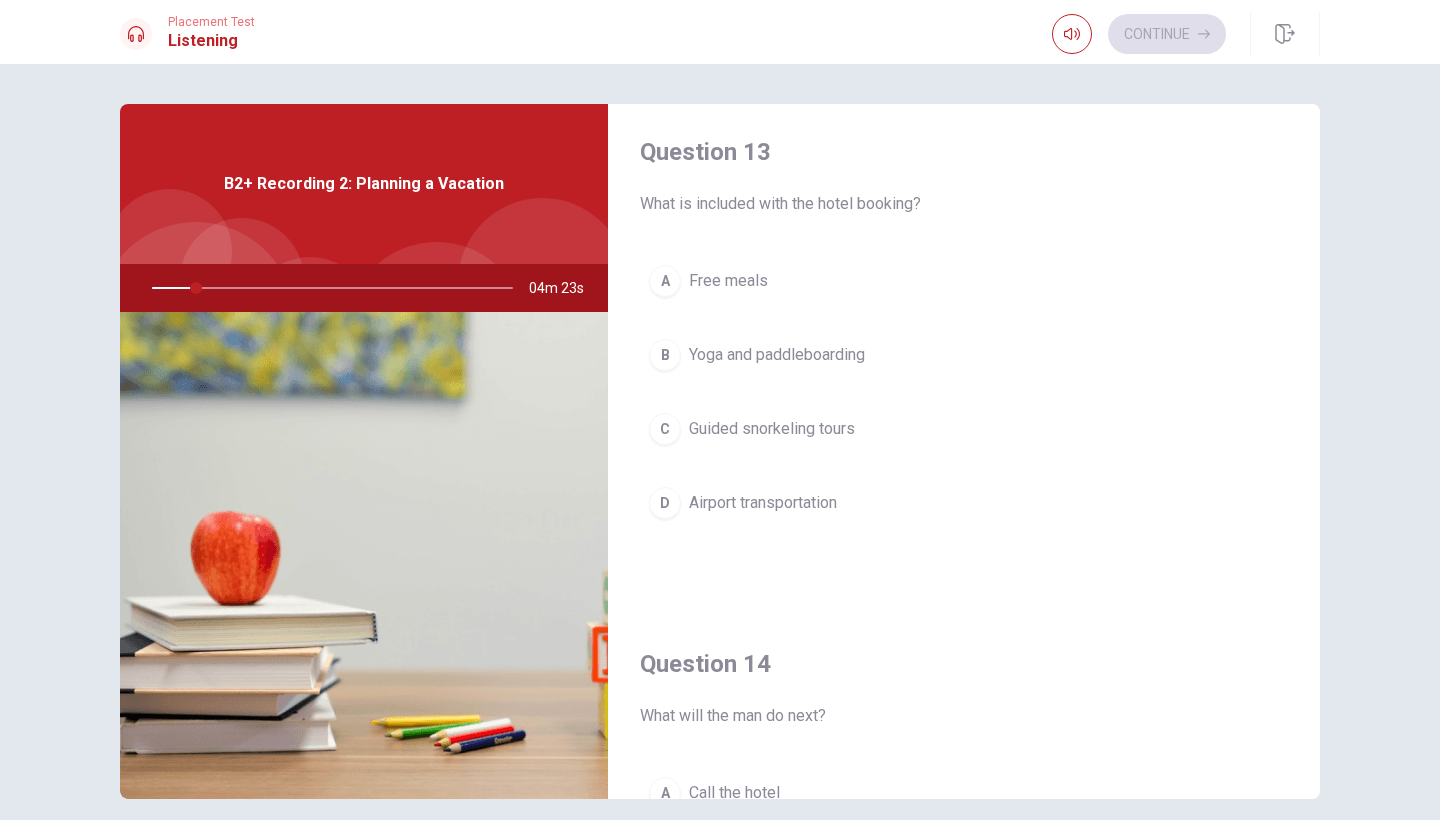scroll, scrollTop: 1043, scrollLeft: 0, axis: vertical 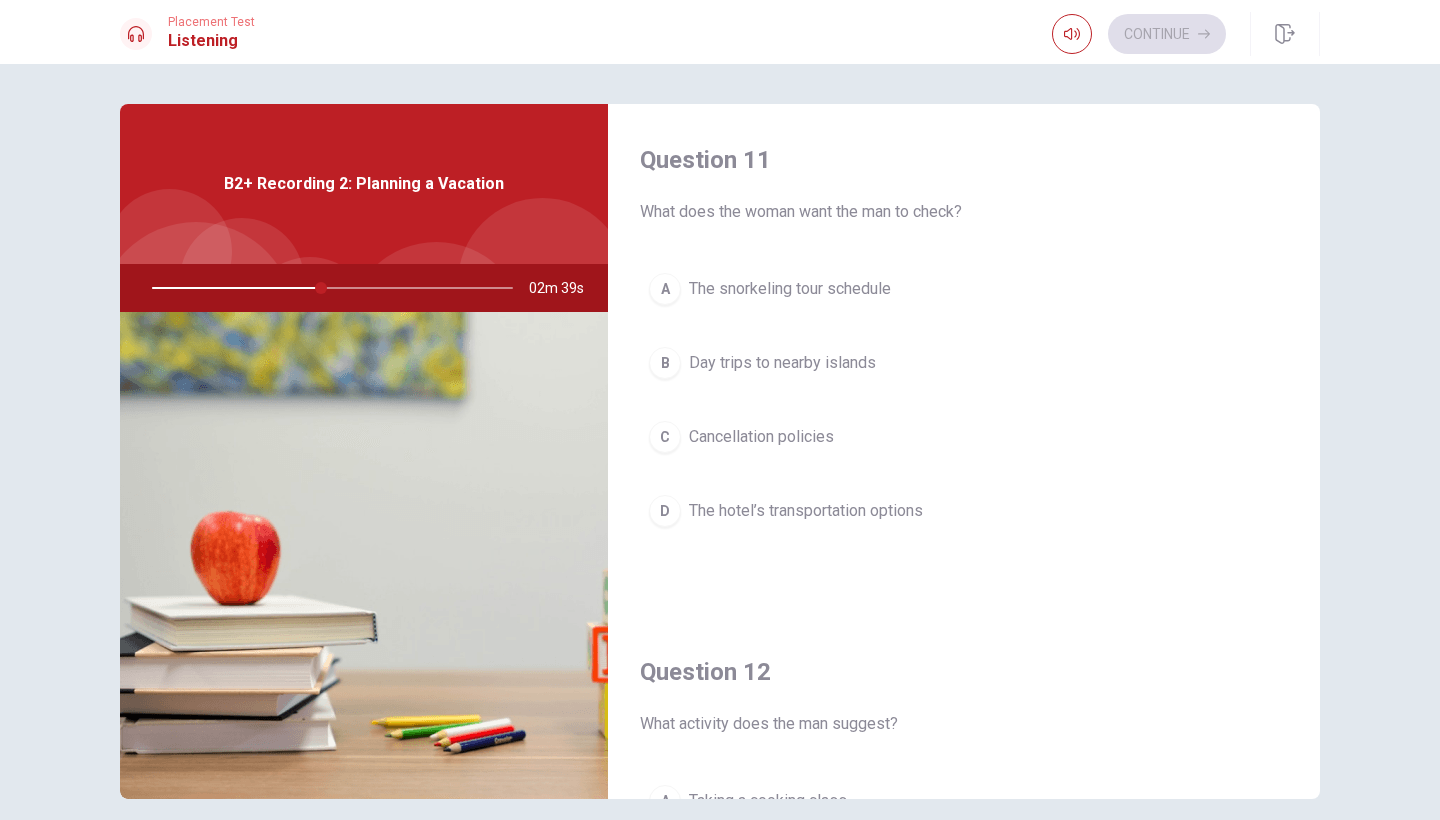 drag, startPoint x: 1312, startPoint y: 210, endPoint x: 1345, endPoint y: 654, distance: 445.22467 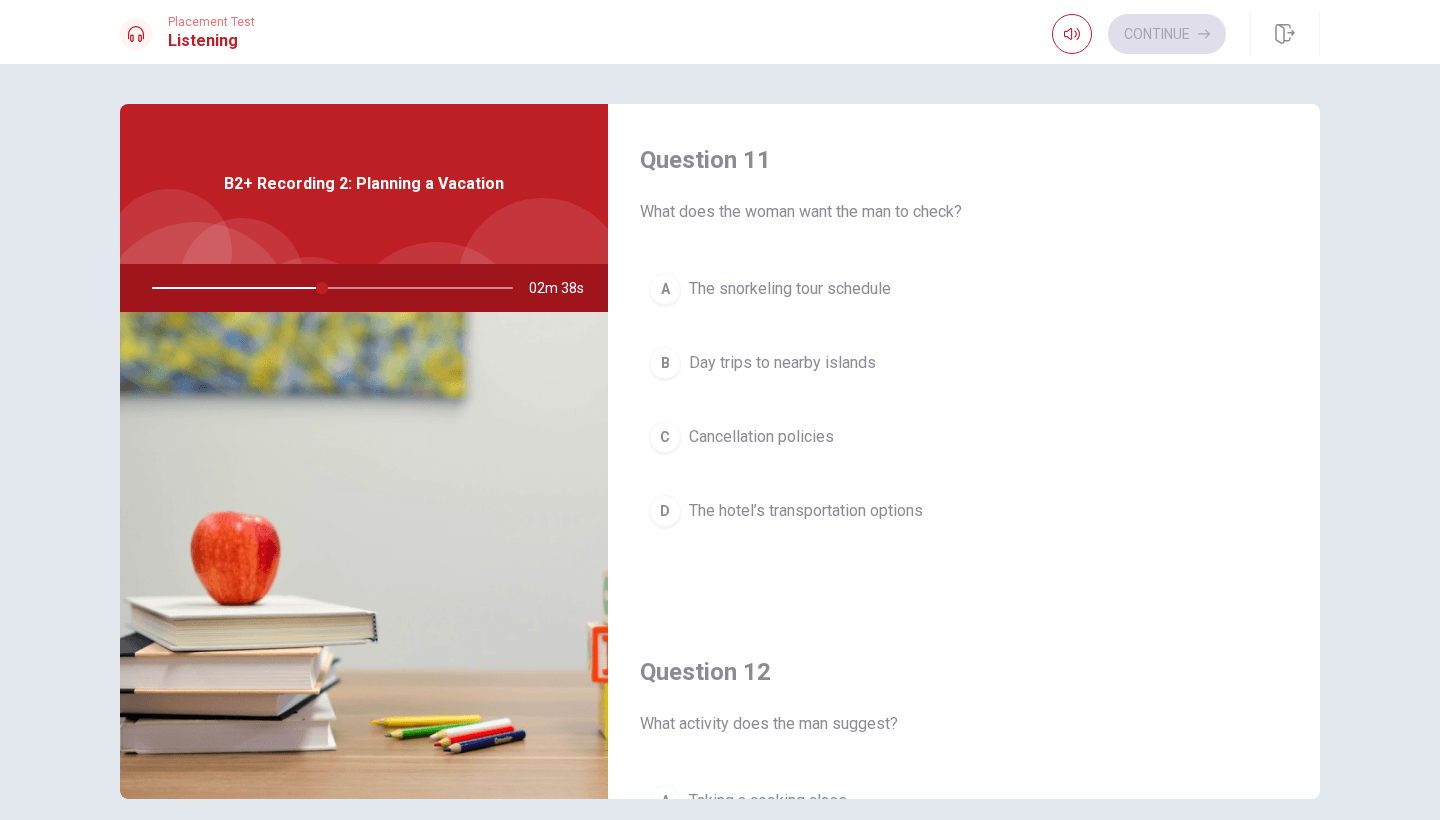 drag, startPoint x: 1312, startPoint y: 262, endPoint x: 1322, endPoint y: 471, distance: 209.2391 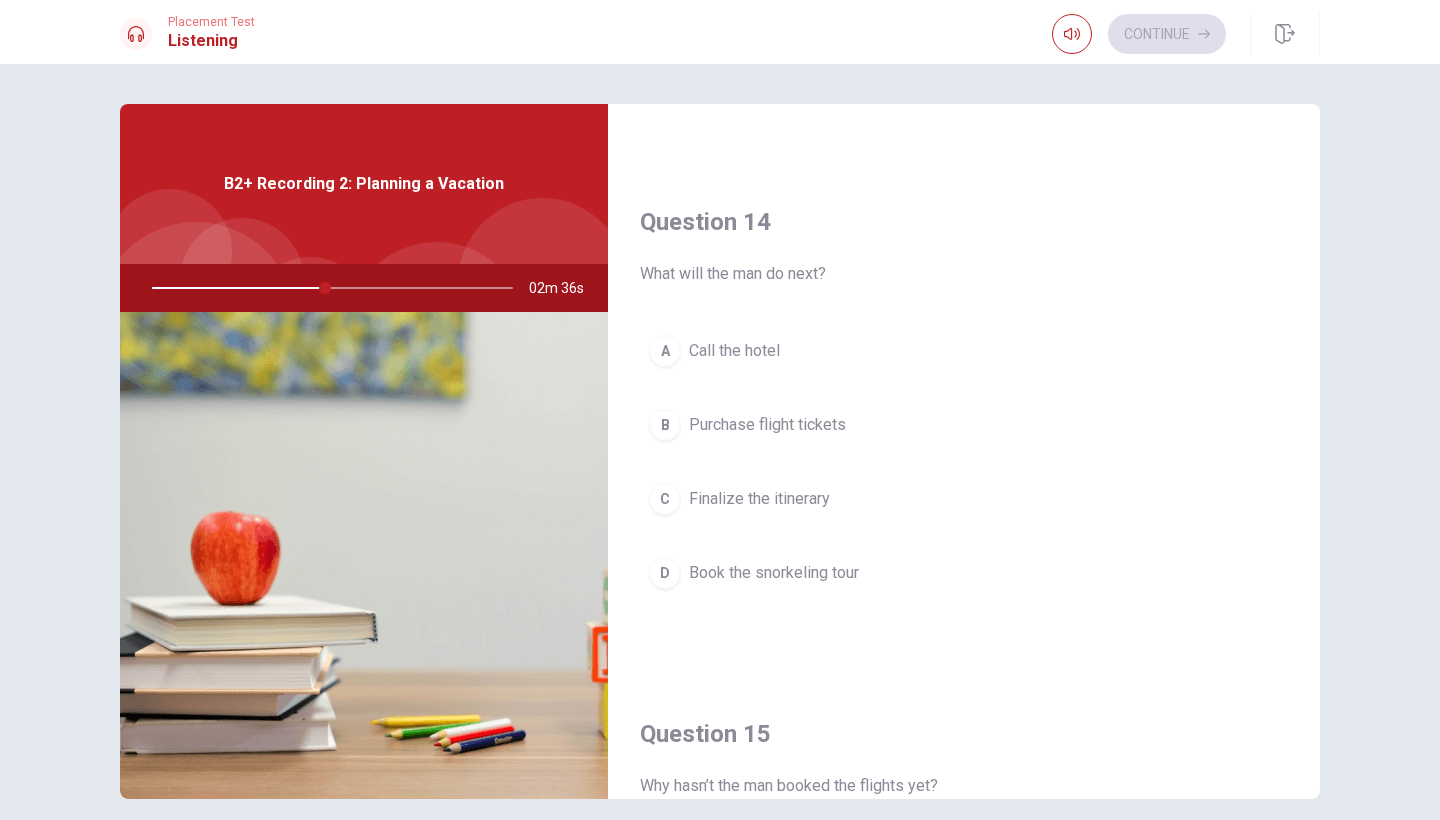 scroll, scrollTop: 1482, scrollLeft: 0, axis: vertical 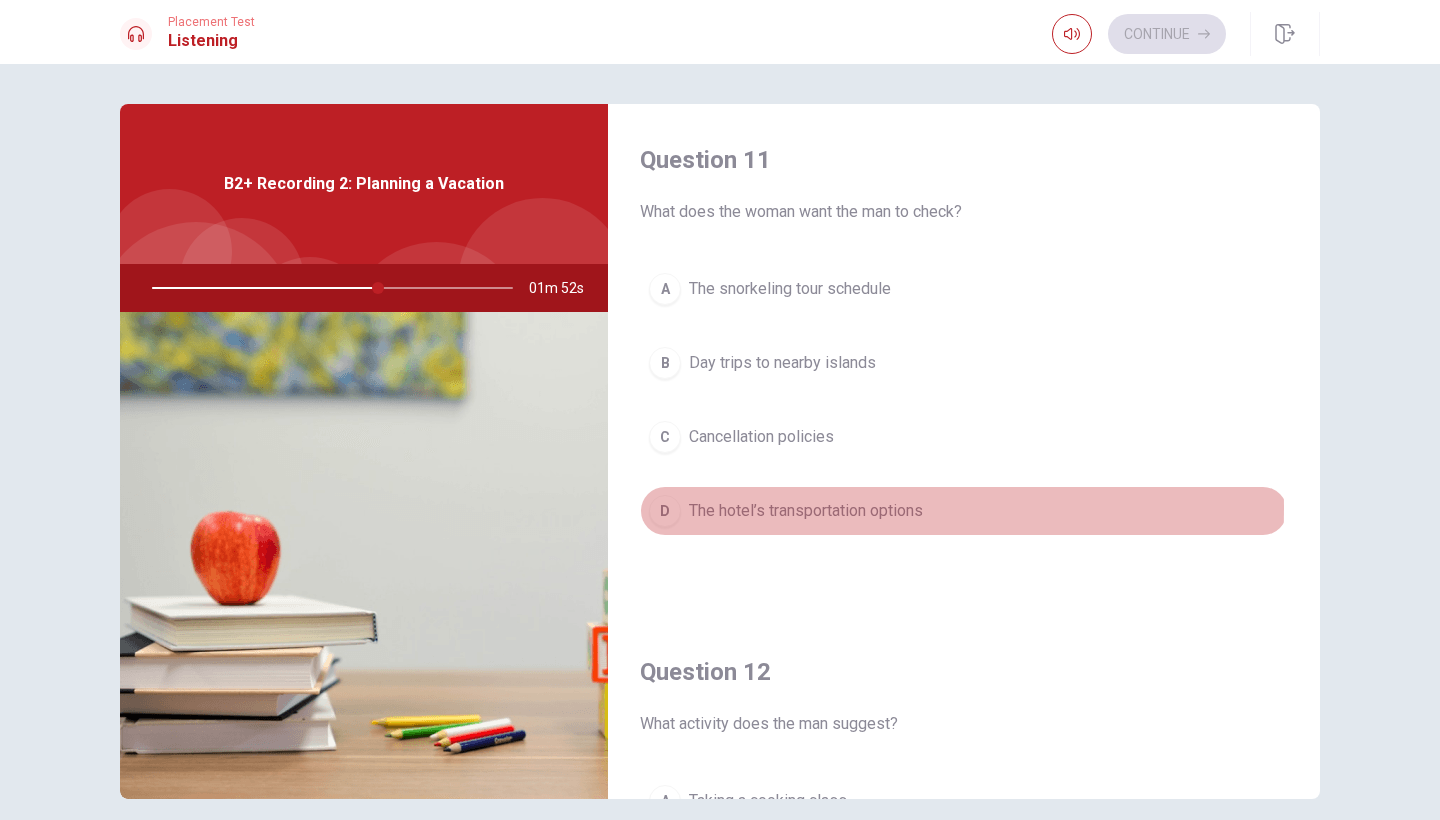 click on "The hotel’s transportation options" at bounding box center [806, 511] 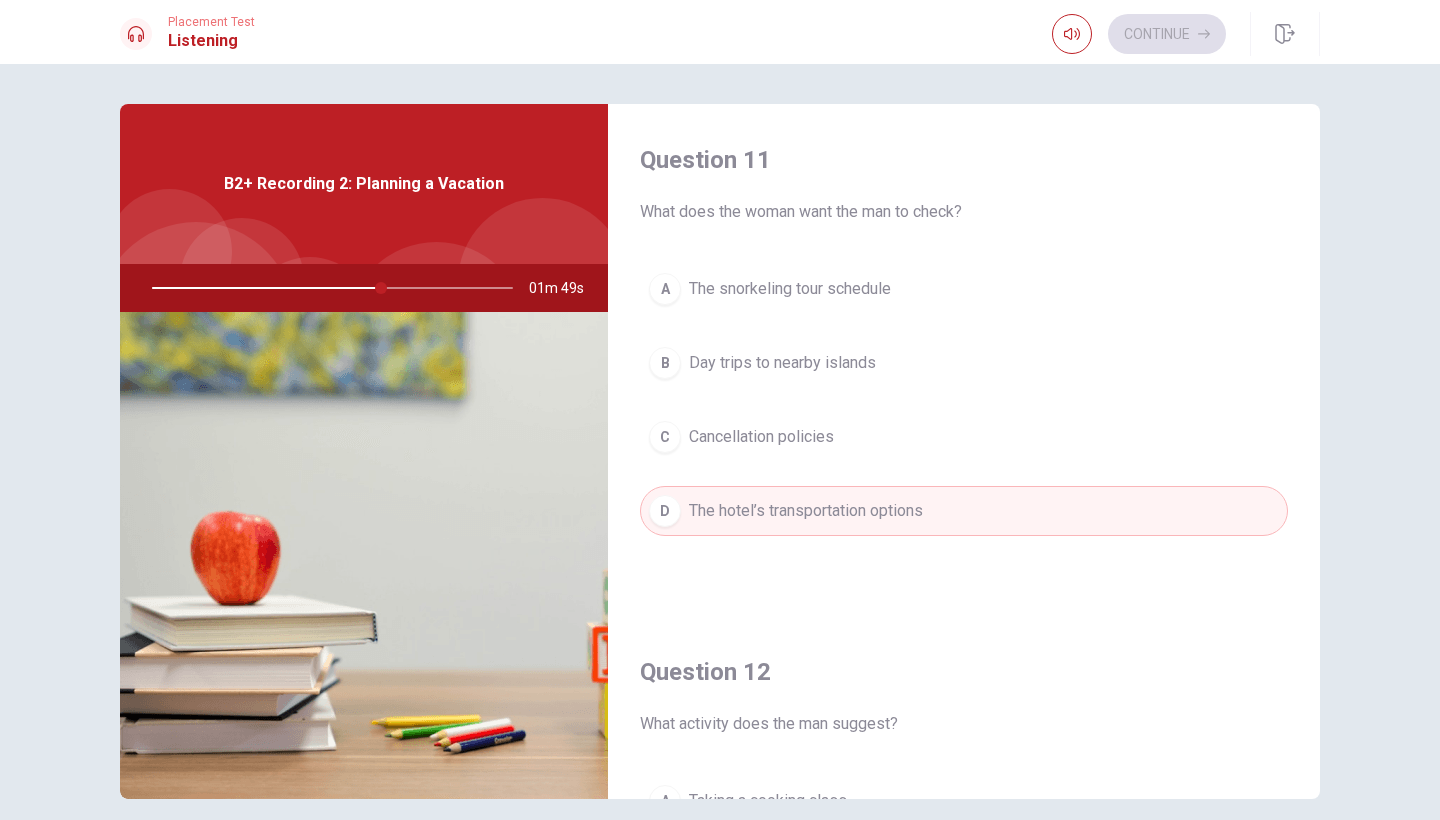 drag, startPoint x: 1312, startPoint y: 259, endPoint x: 1312, endPoint y: 379, distance: 120 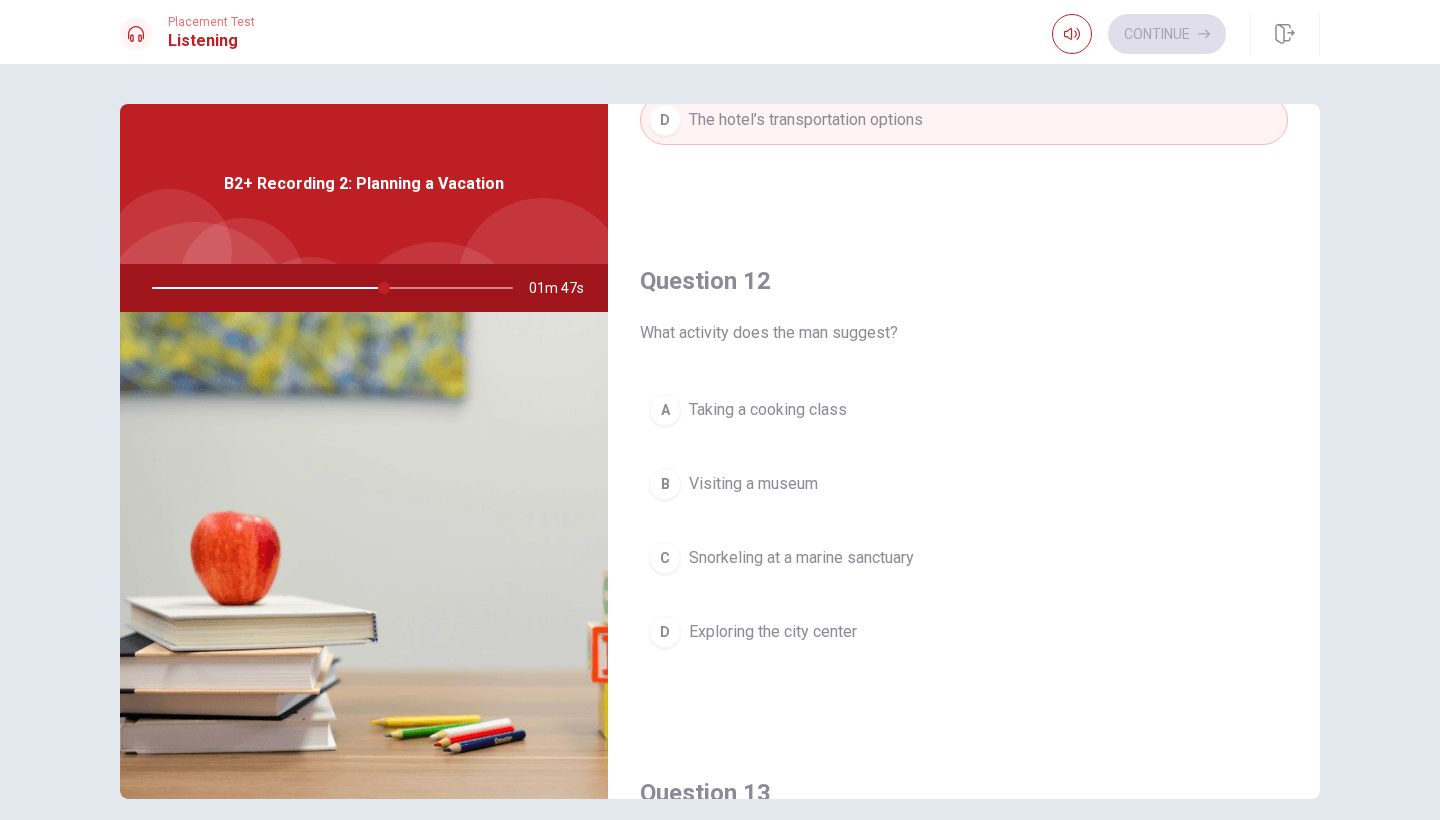 scroll, scrollTop: 398, scrollLeft: 0, axis: vertical 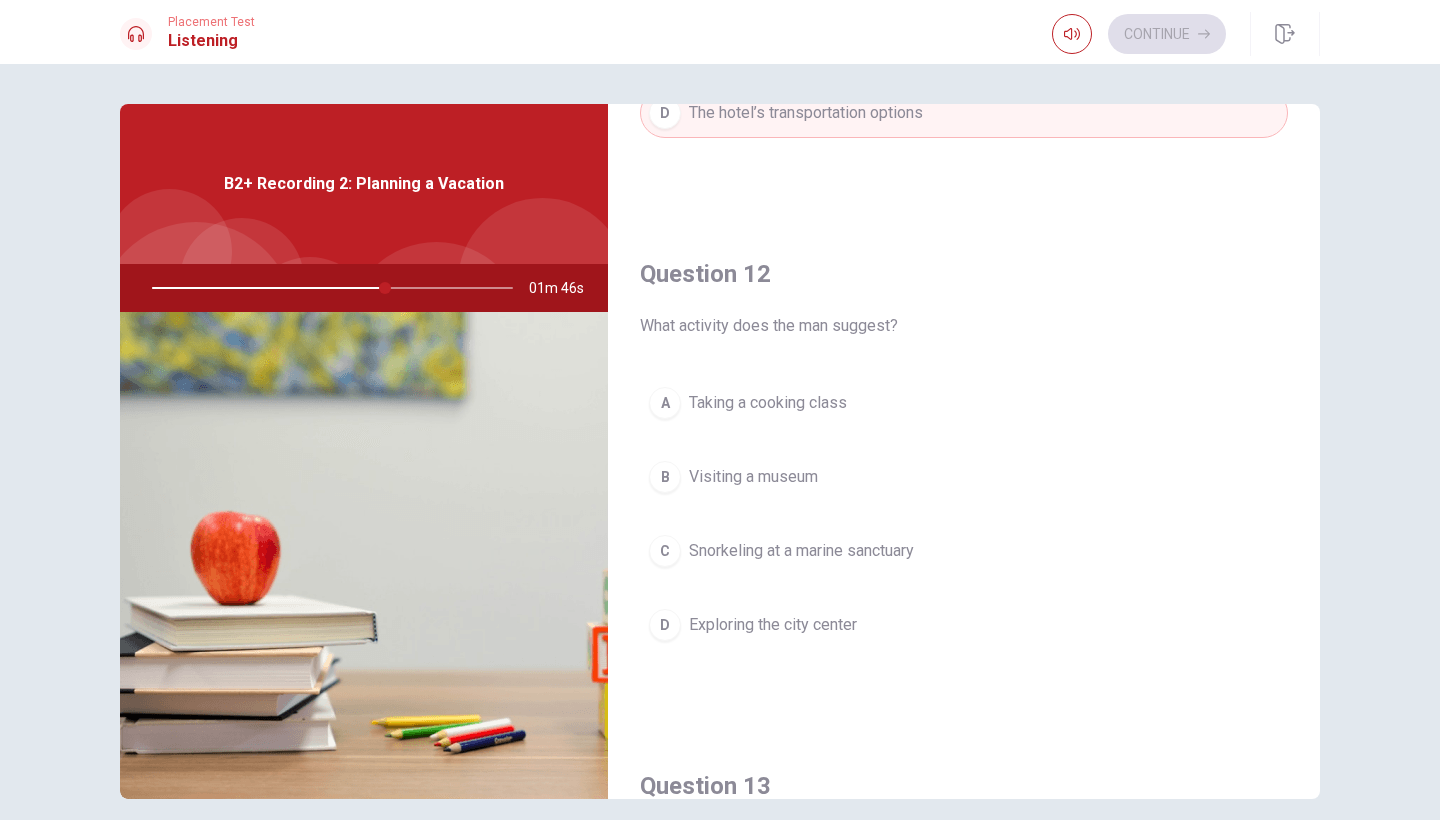 click on "Snorkeling at a marine sanctuary" at bounding box center [801, 551] 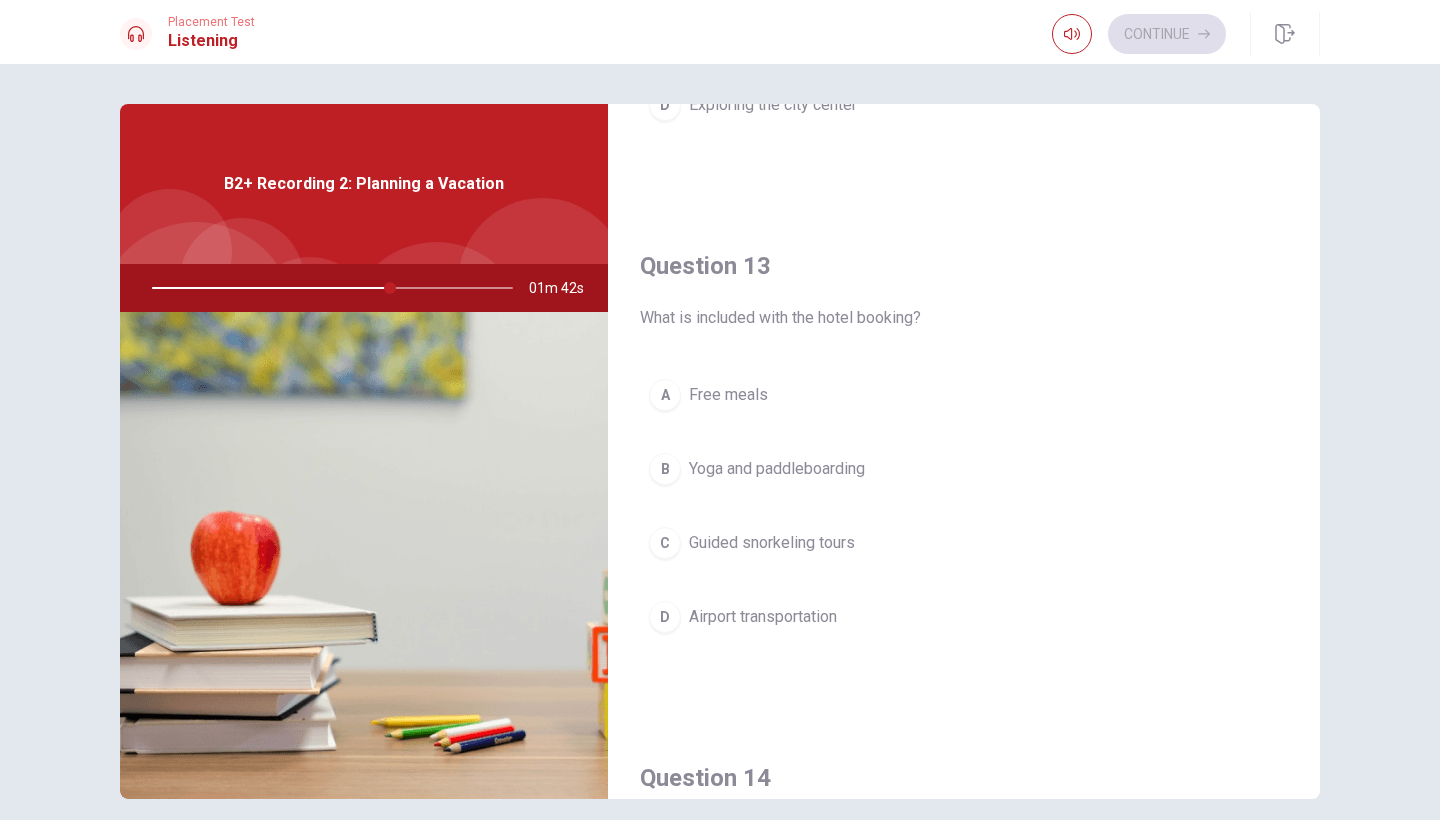scroll, scrollTop: 925, scrollLeft: 0, axis: vertical 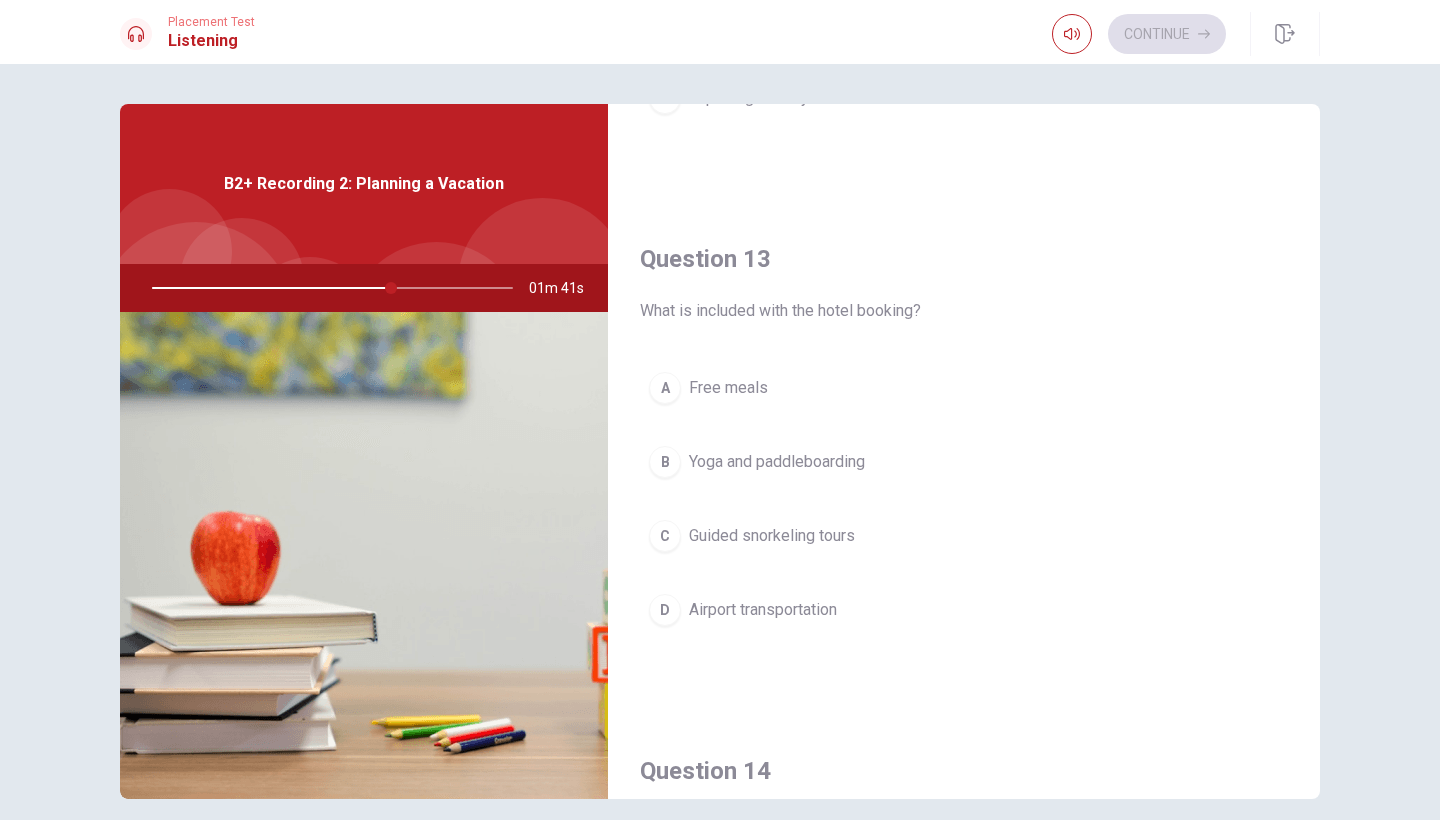click on "Yoga and paddleboarding" at bounding box center (777, 462) 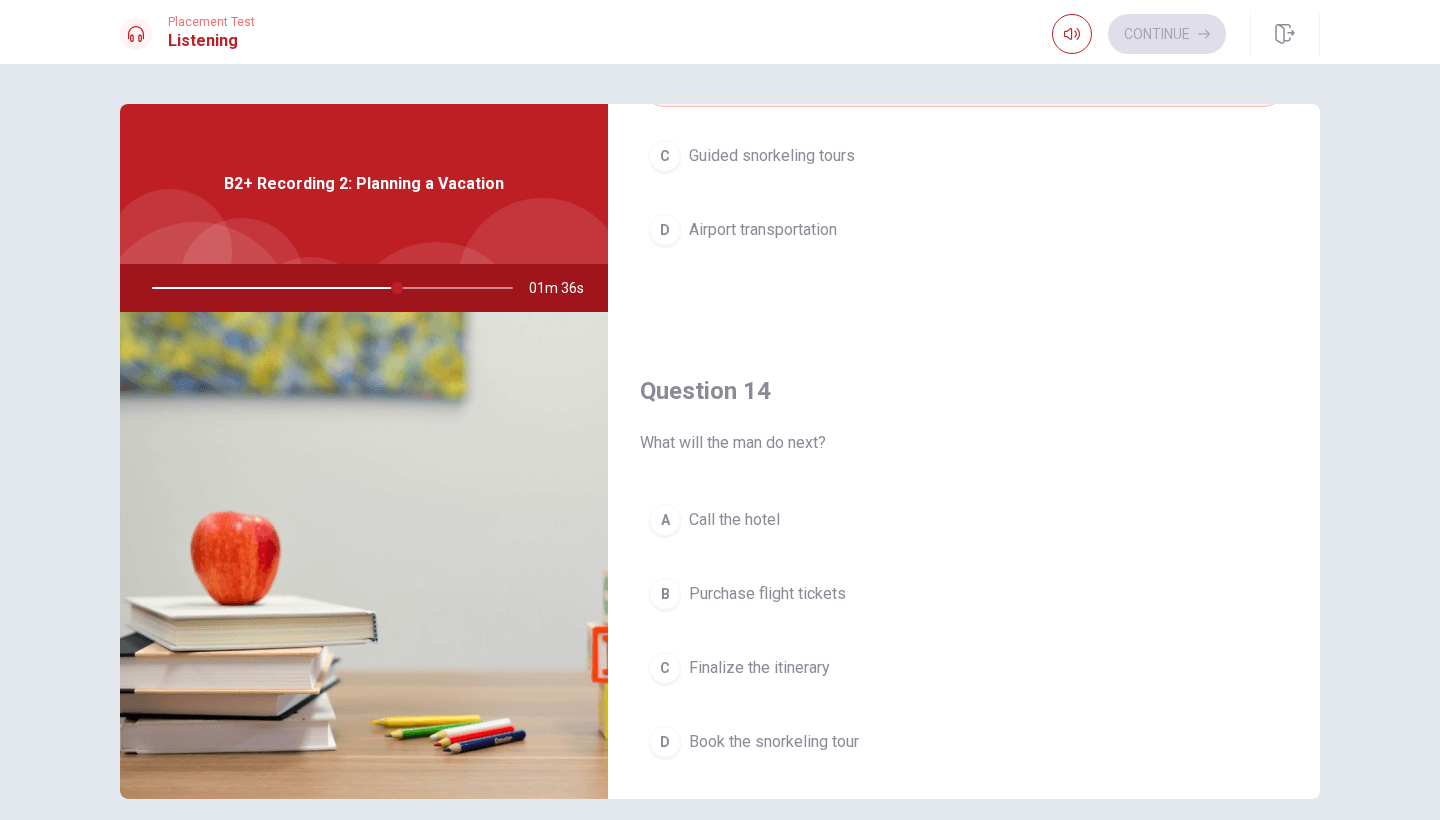 scroll, scrollTop: 1327, scrollLeft: 0, axis: vertical 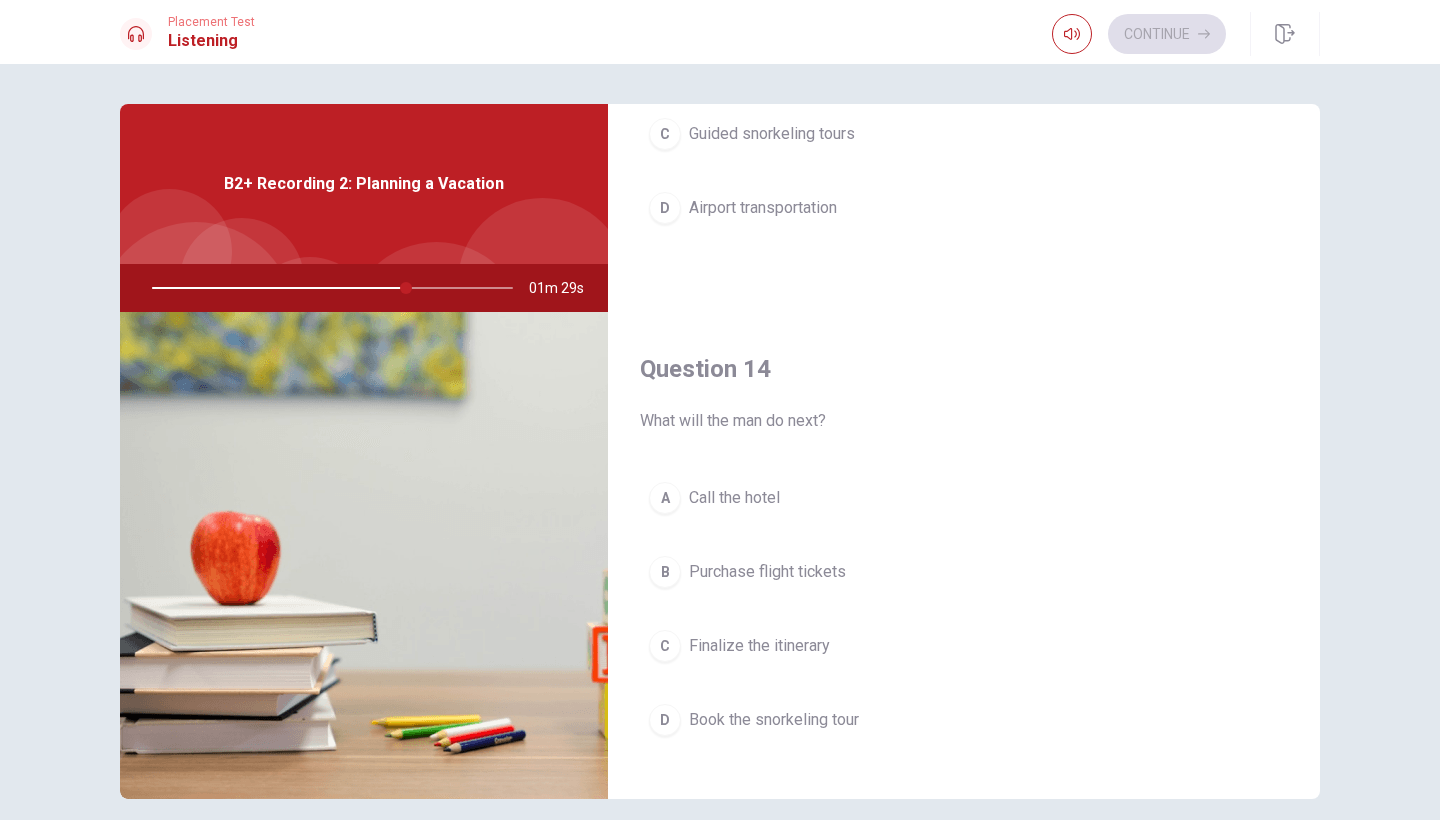 drag, startPoint x: 1312, startPoint y: 579, endPoint x: 1312, endPoint y: 626, distance: 47 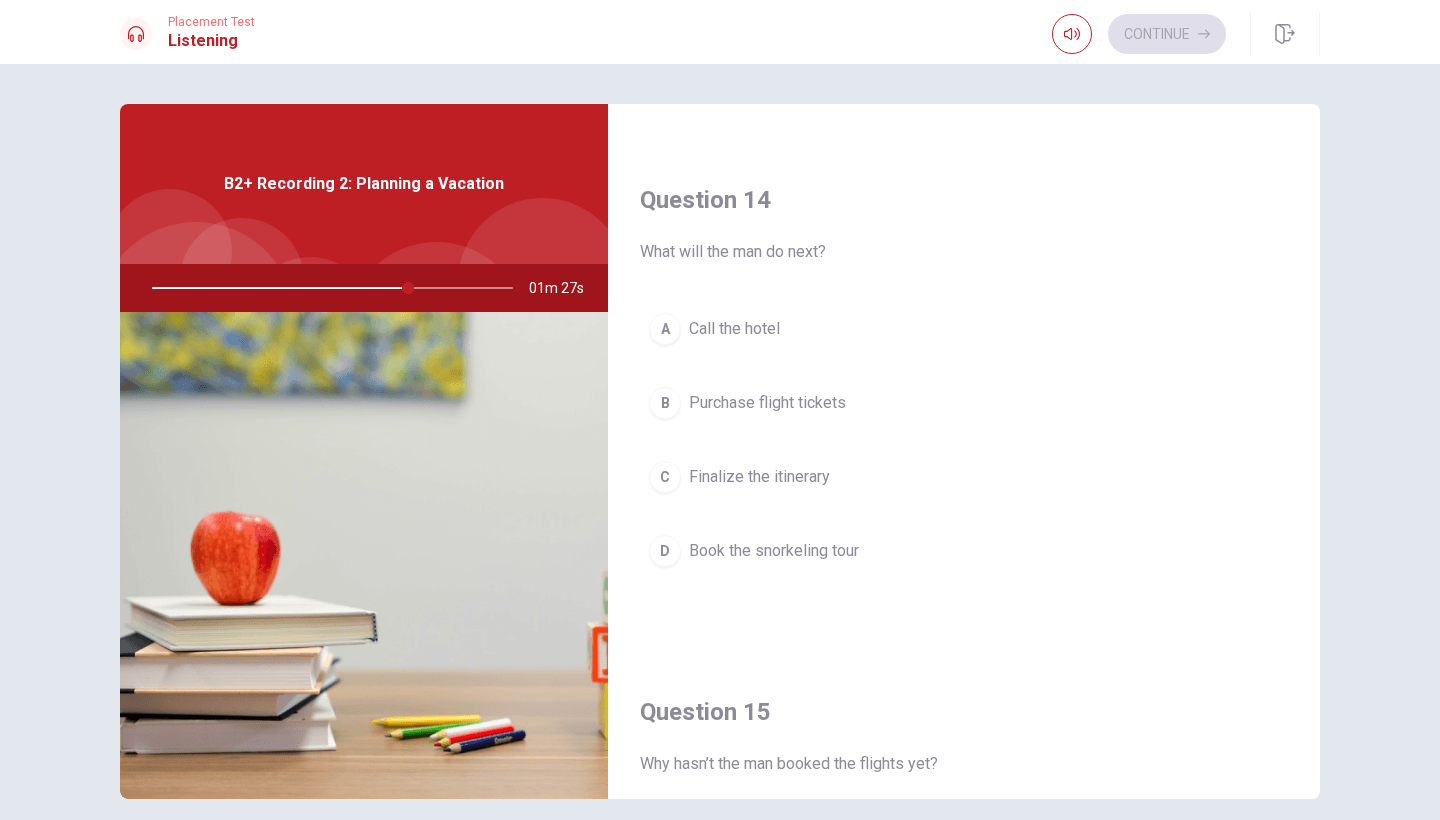 scroll, scrollTop: 1500, scrollLeft: 0, axis: vertical 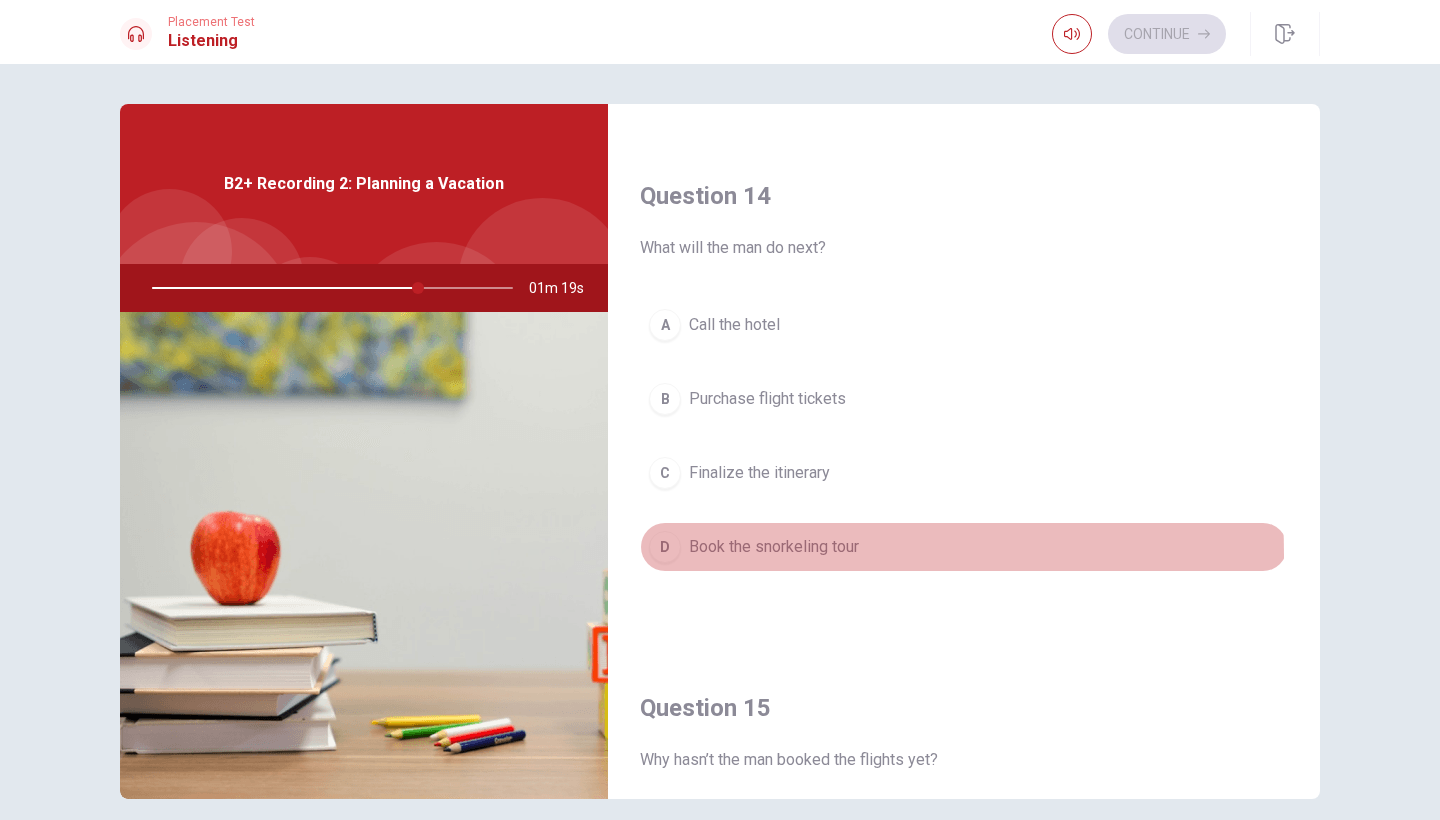 click on "D" at bounding box center (665, 547) 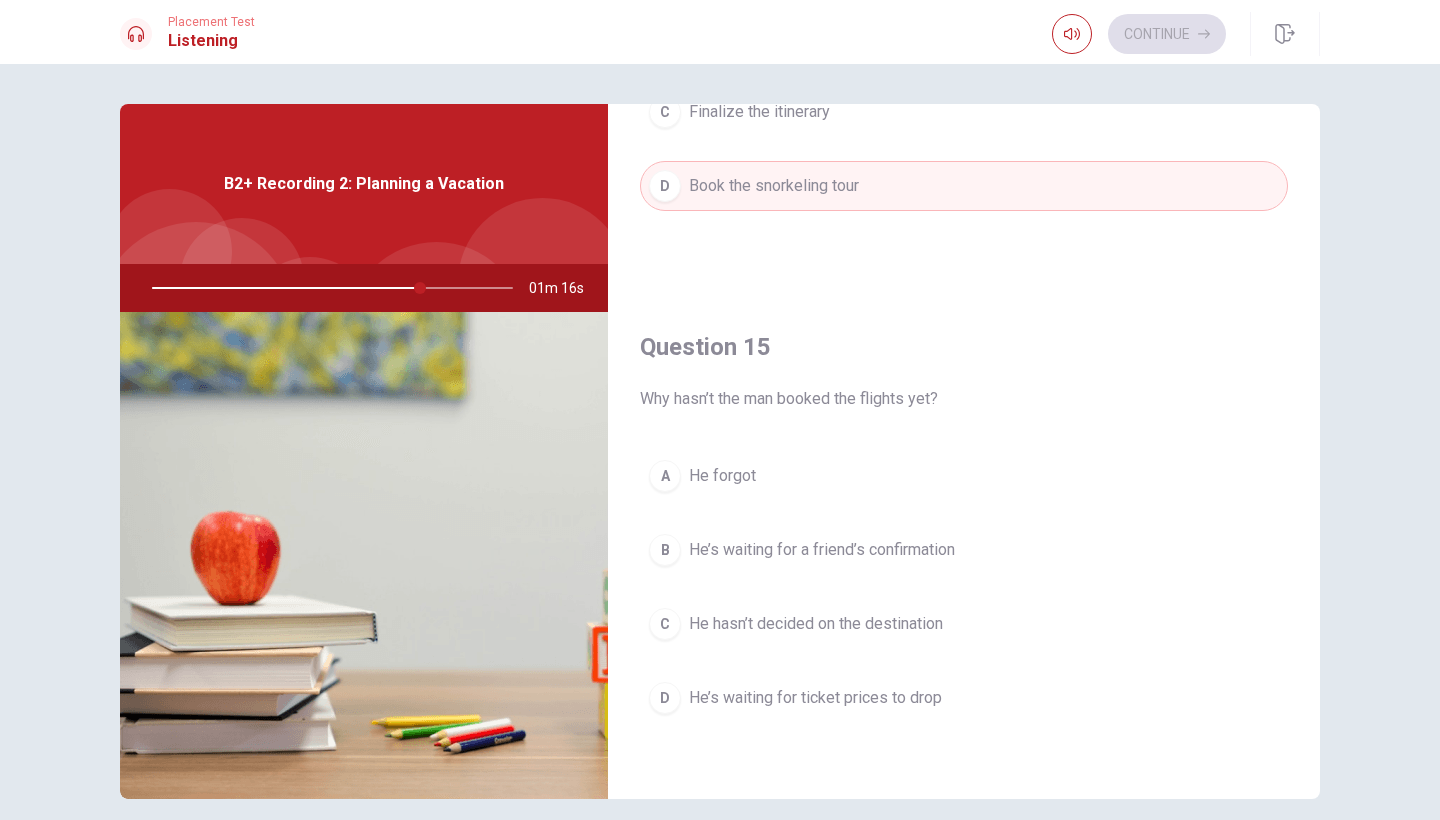 scroll, scrollTop: 1861, scrollLeft: 0, axis: vertical 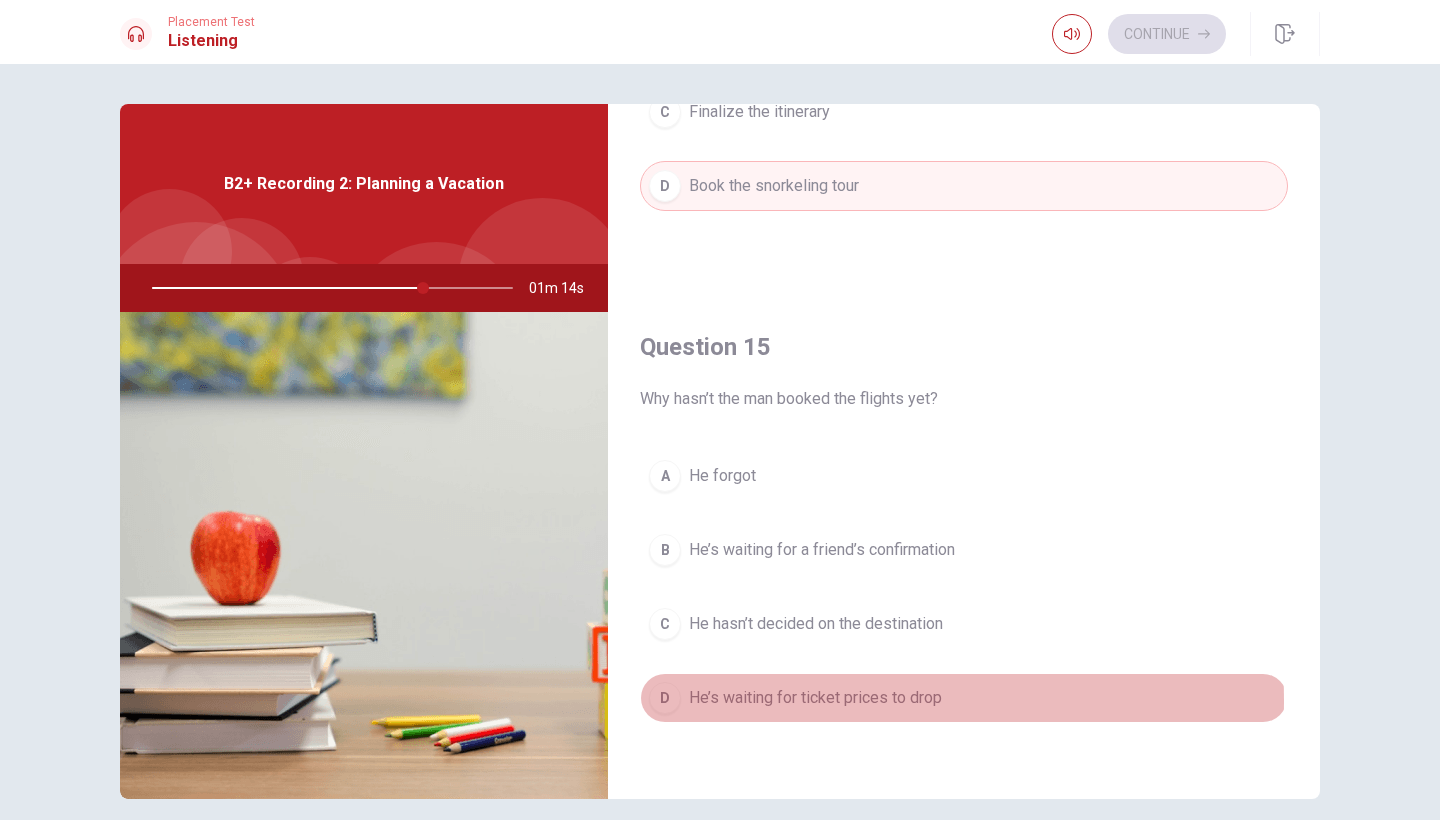 click on "He’s waiting for ticket prices to drop" at bounding box center [815, 698] 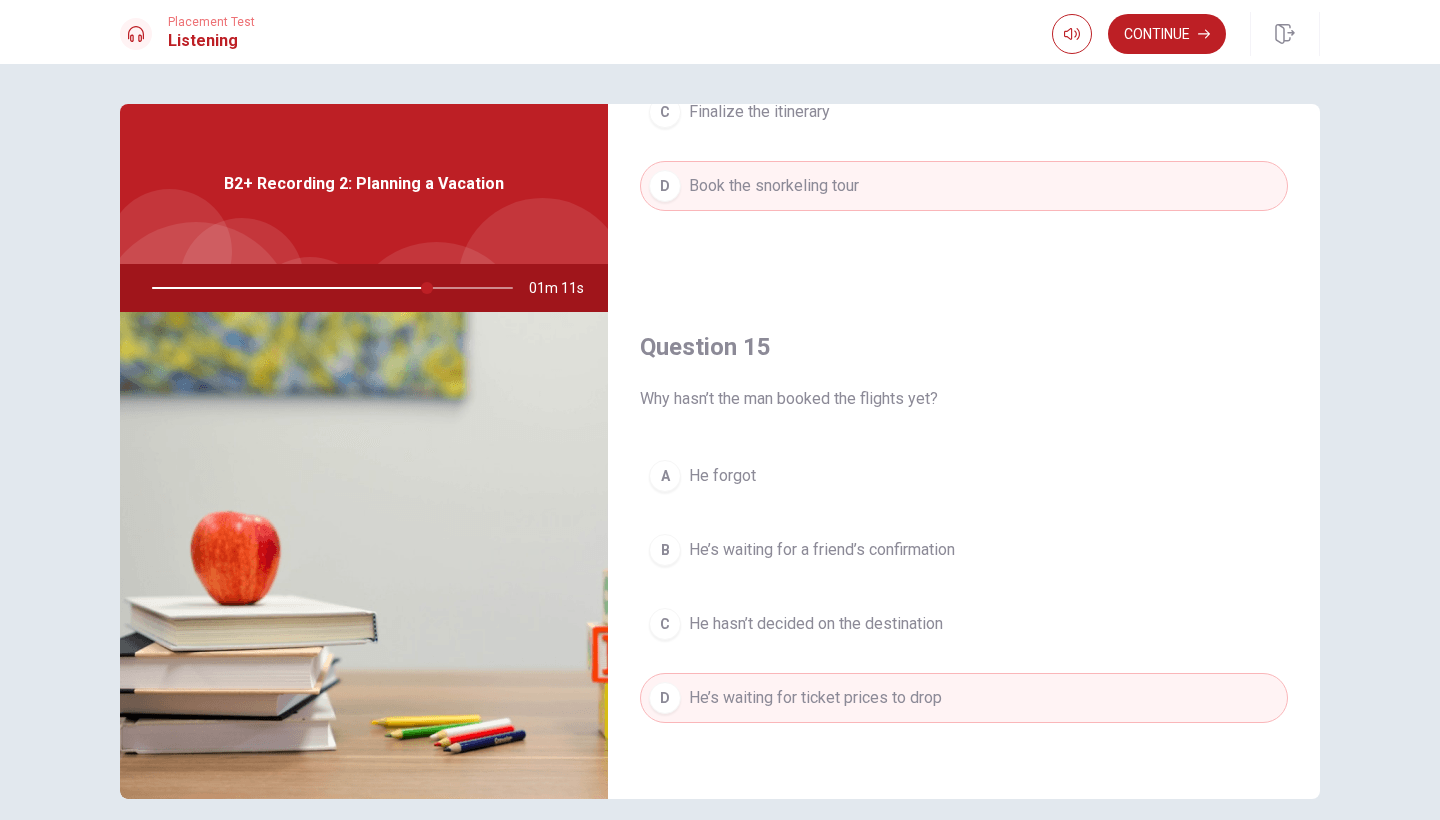 scroll, scrollTop: 1865, scrollLeft: 0, axis: vertical 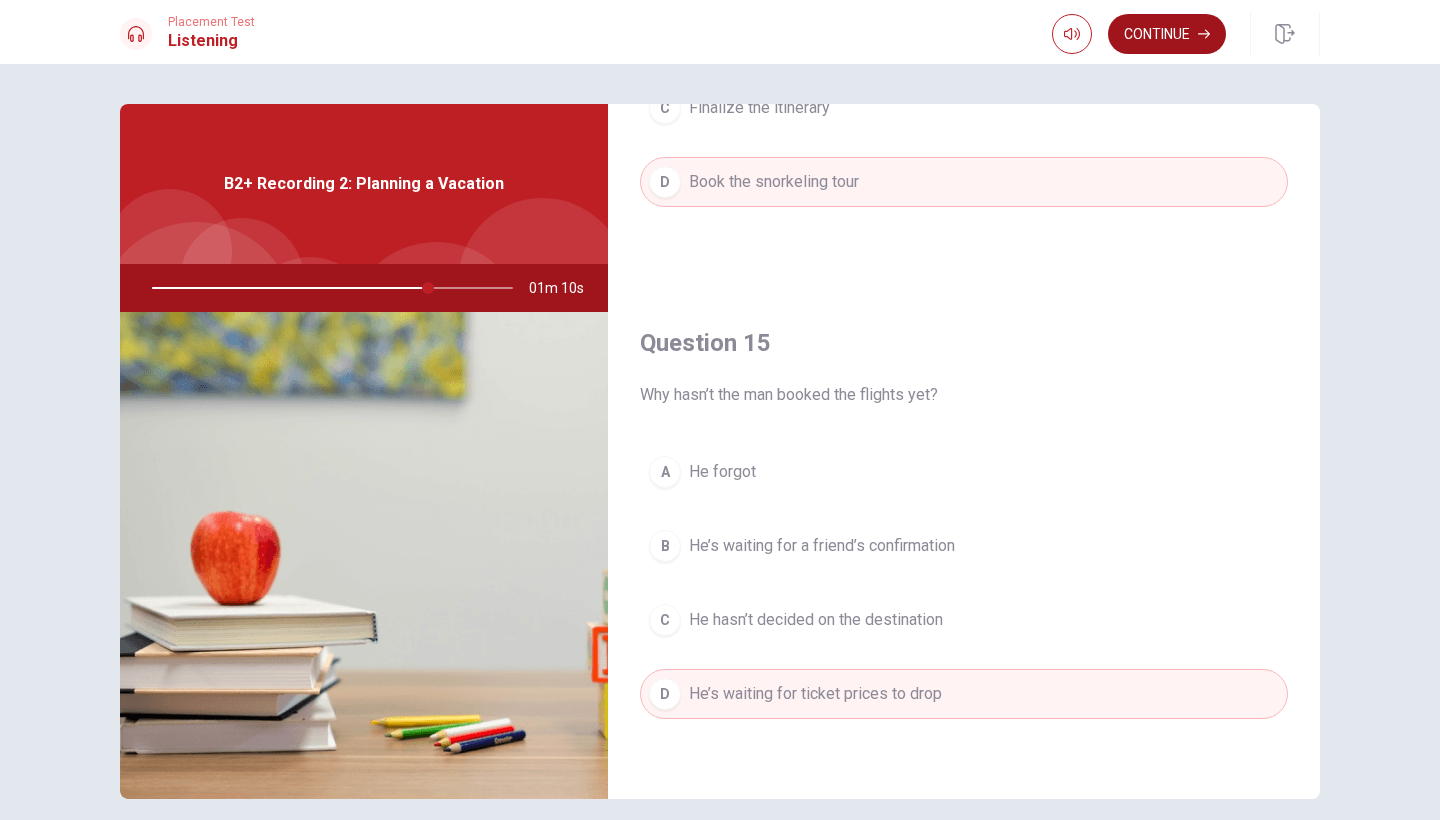 click on "Continue" at bounding box center (1167, 34) 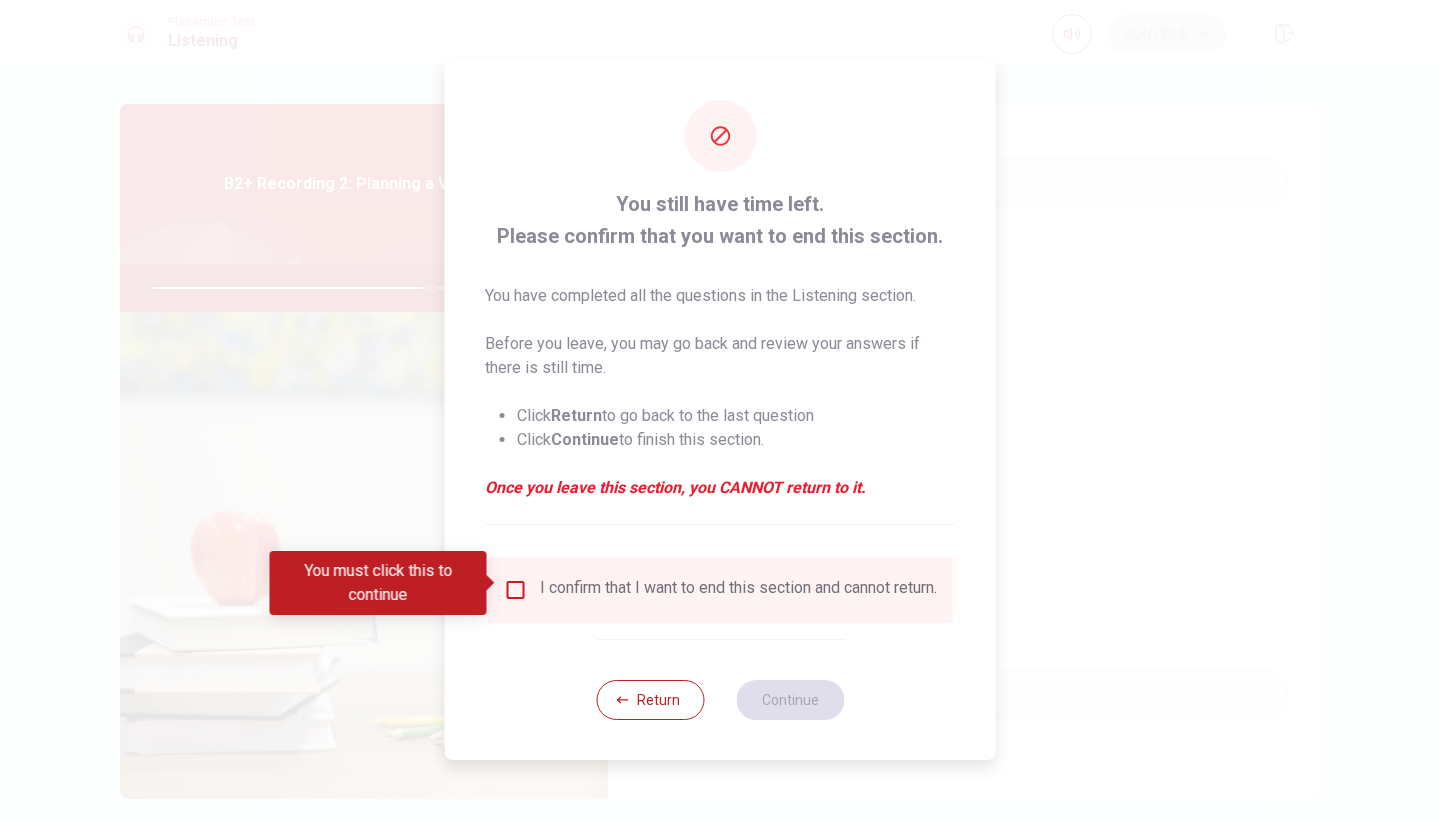 click on "I confirm that I want to end this section and cannot return." at bounding box center [738, 590] 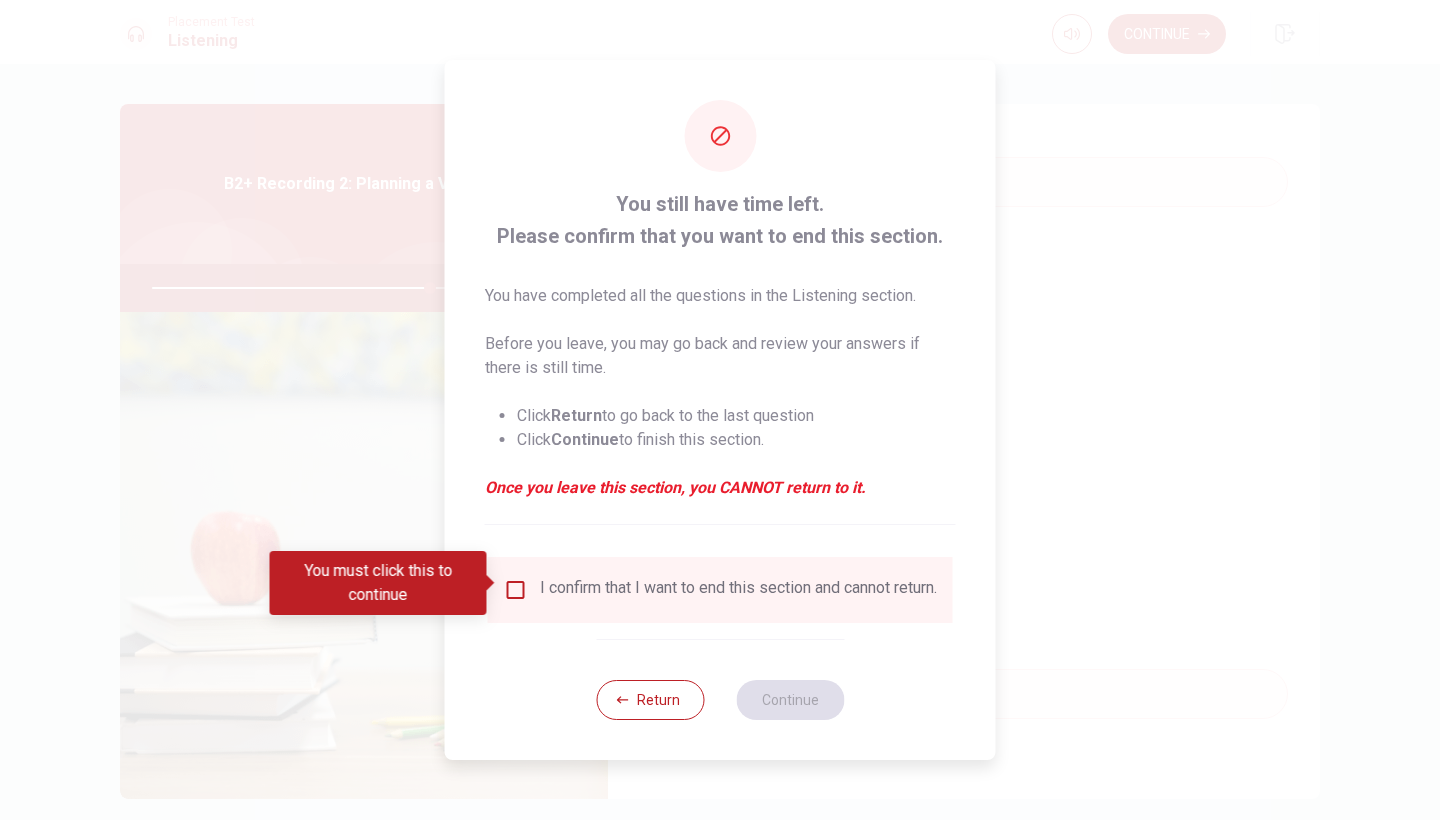 click on "I confirm that I want to end this section and cannot return." at bounding box center [738, 590] 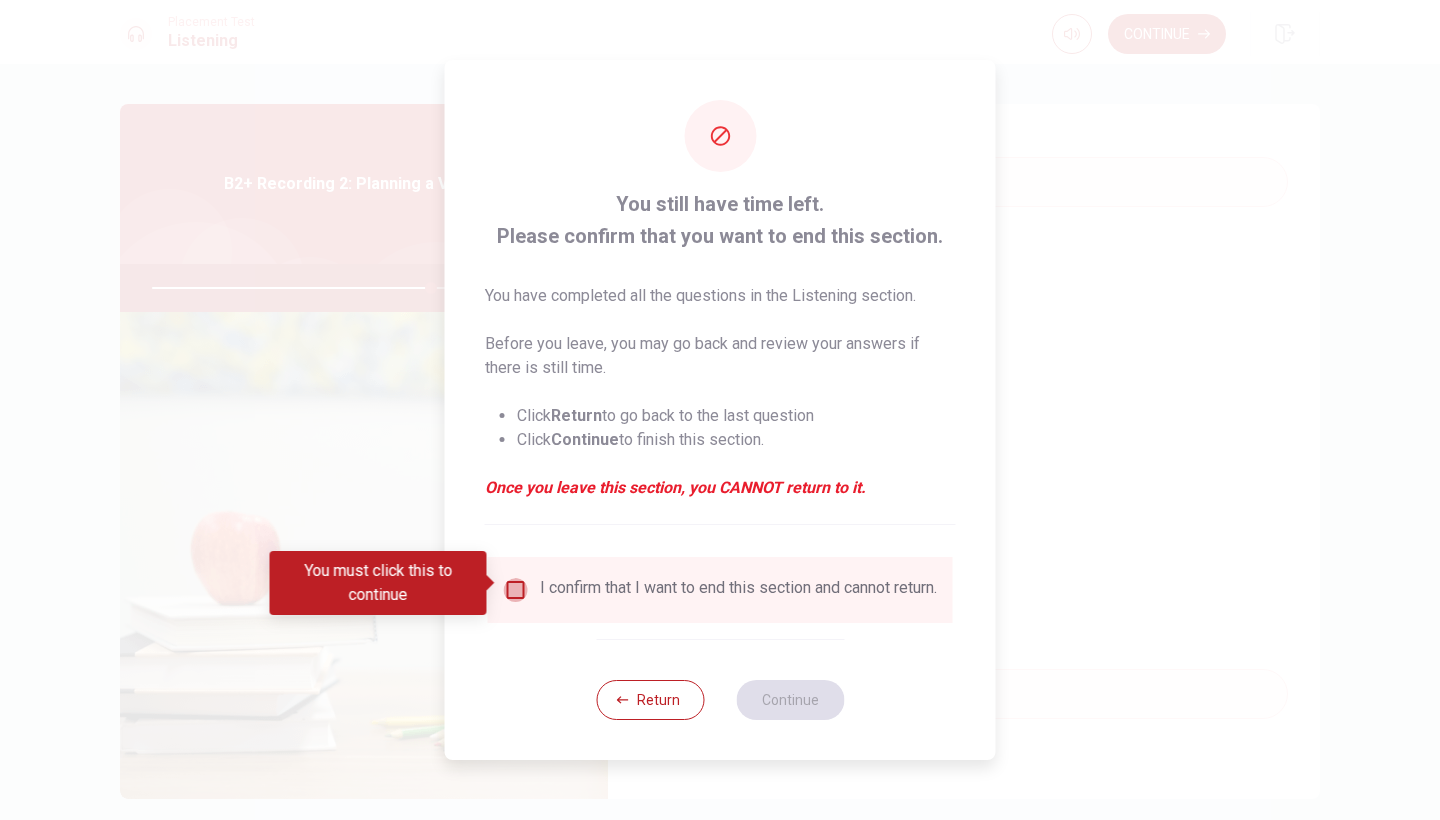 click at bounding box center [516, 590] 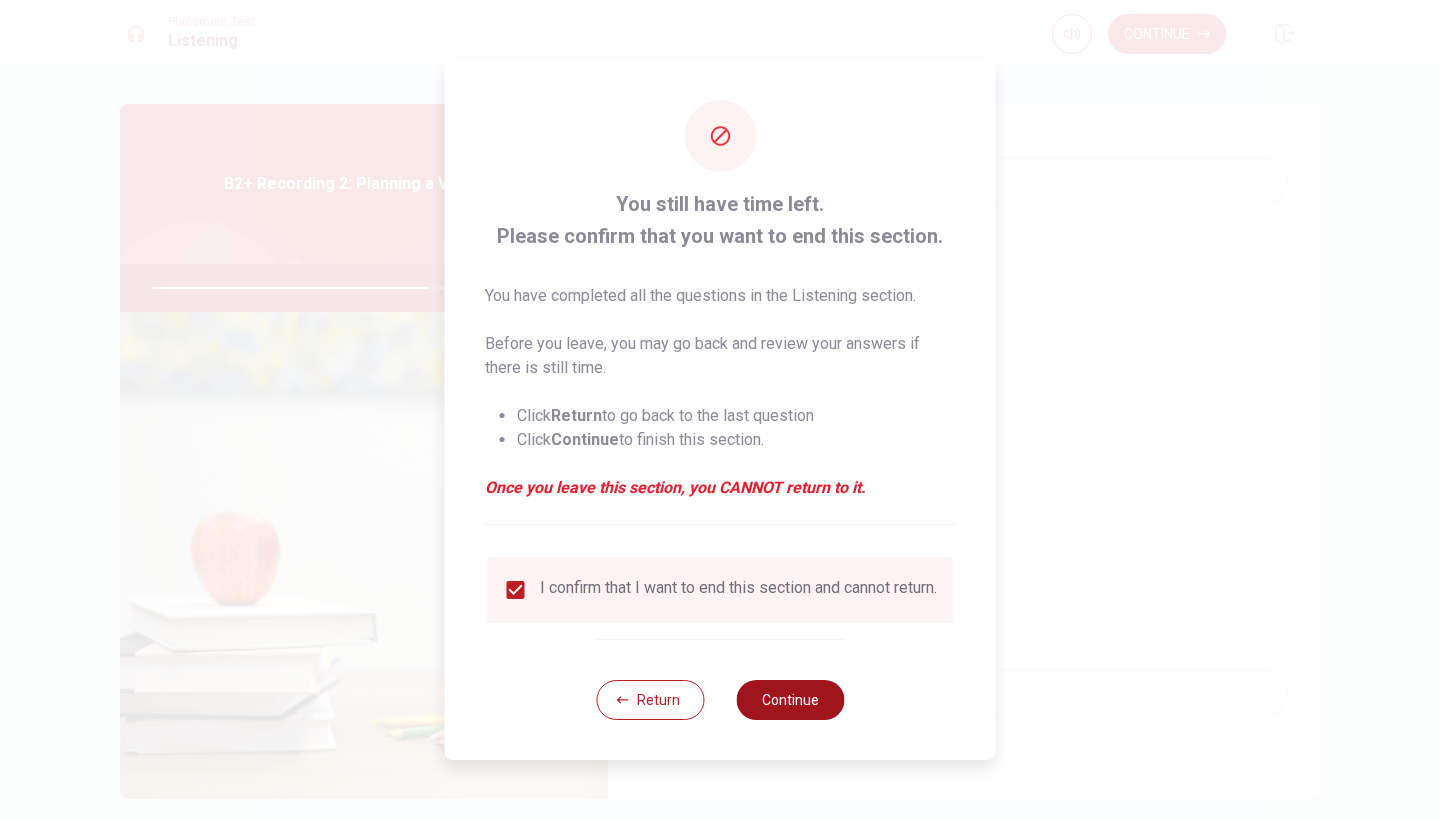 click on "Continue" at bounding box center (790, 700) 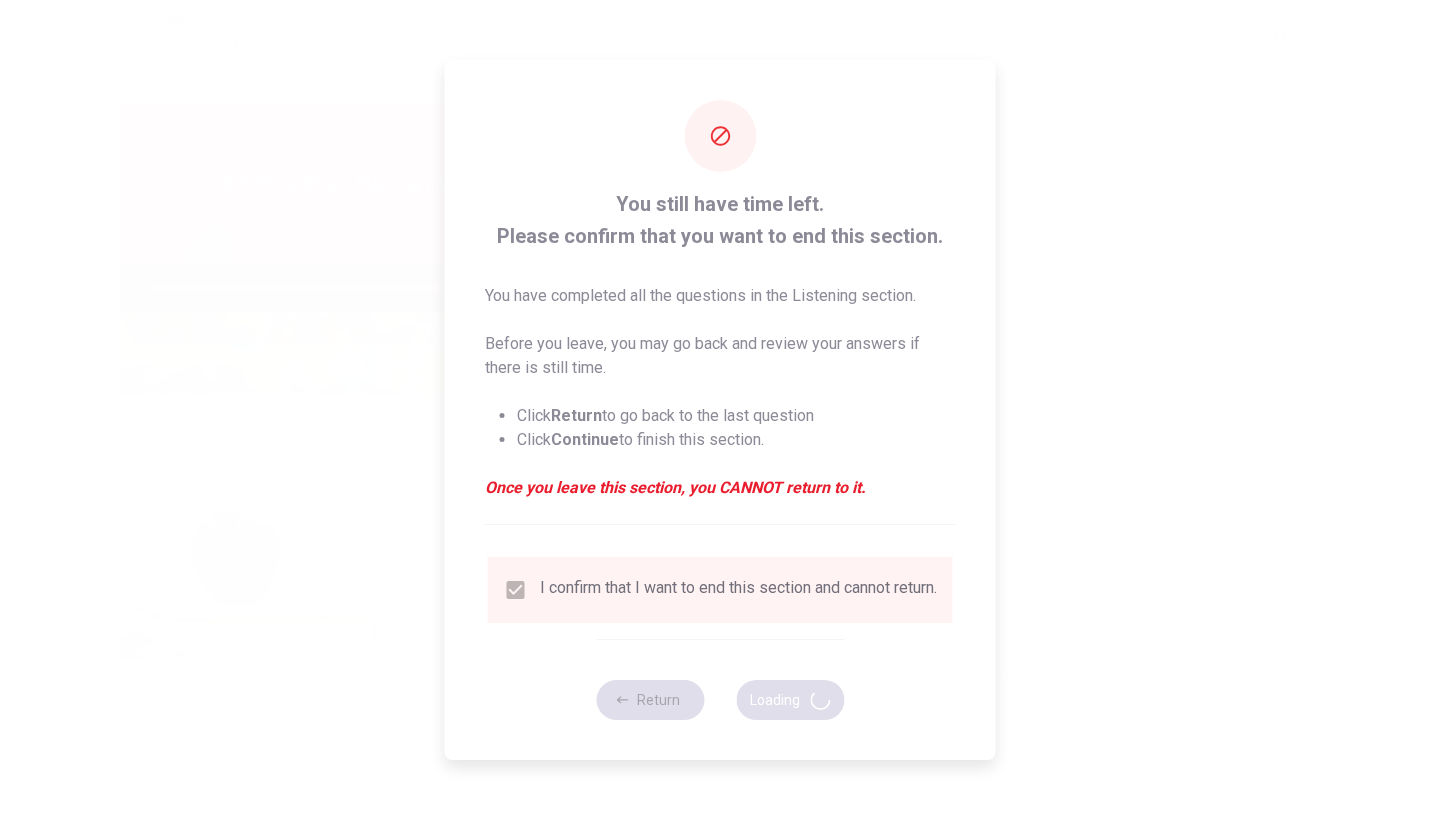 type on "78" 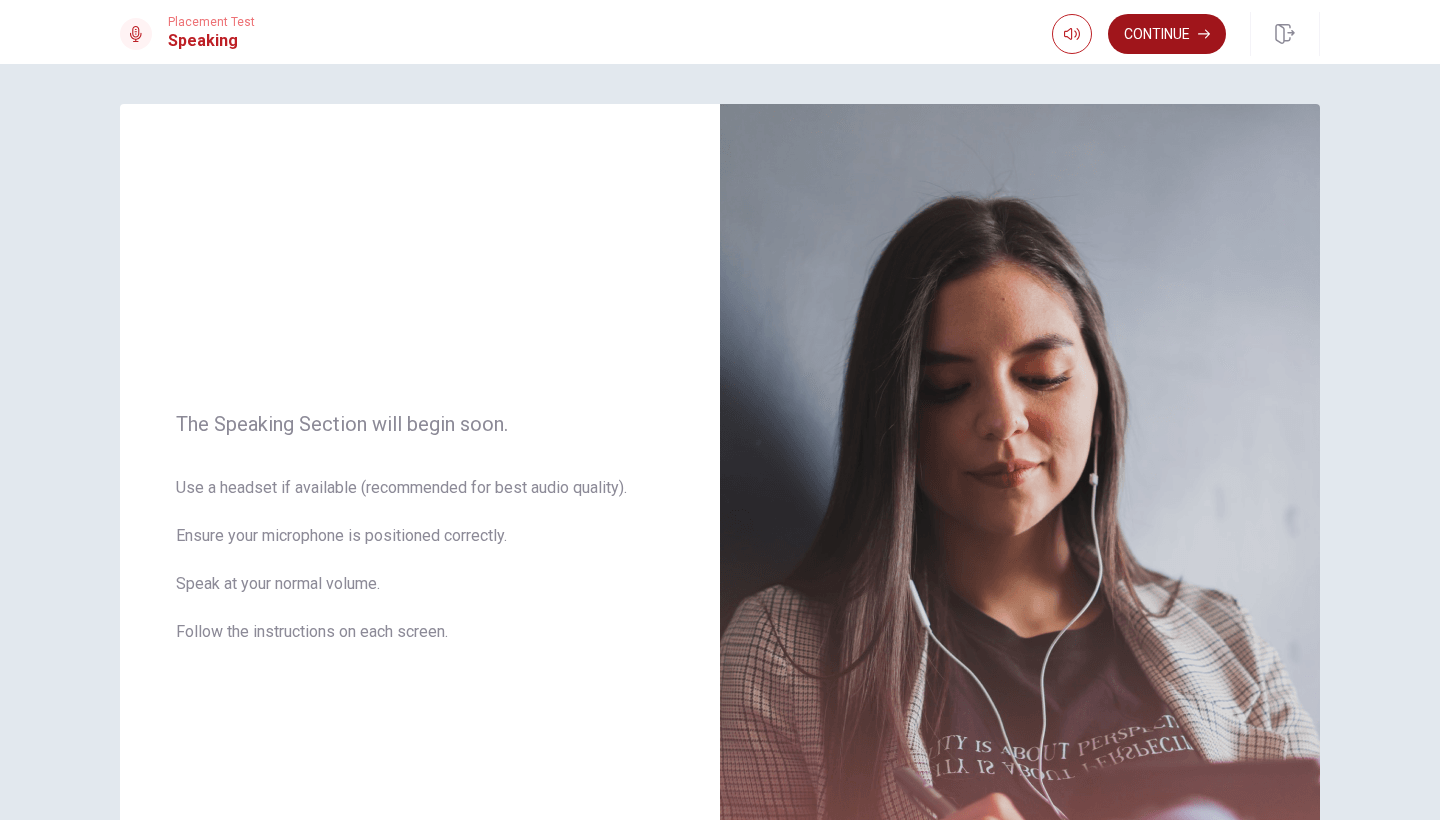 click on "Continue" at bounding box center (1167, 34) 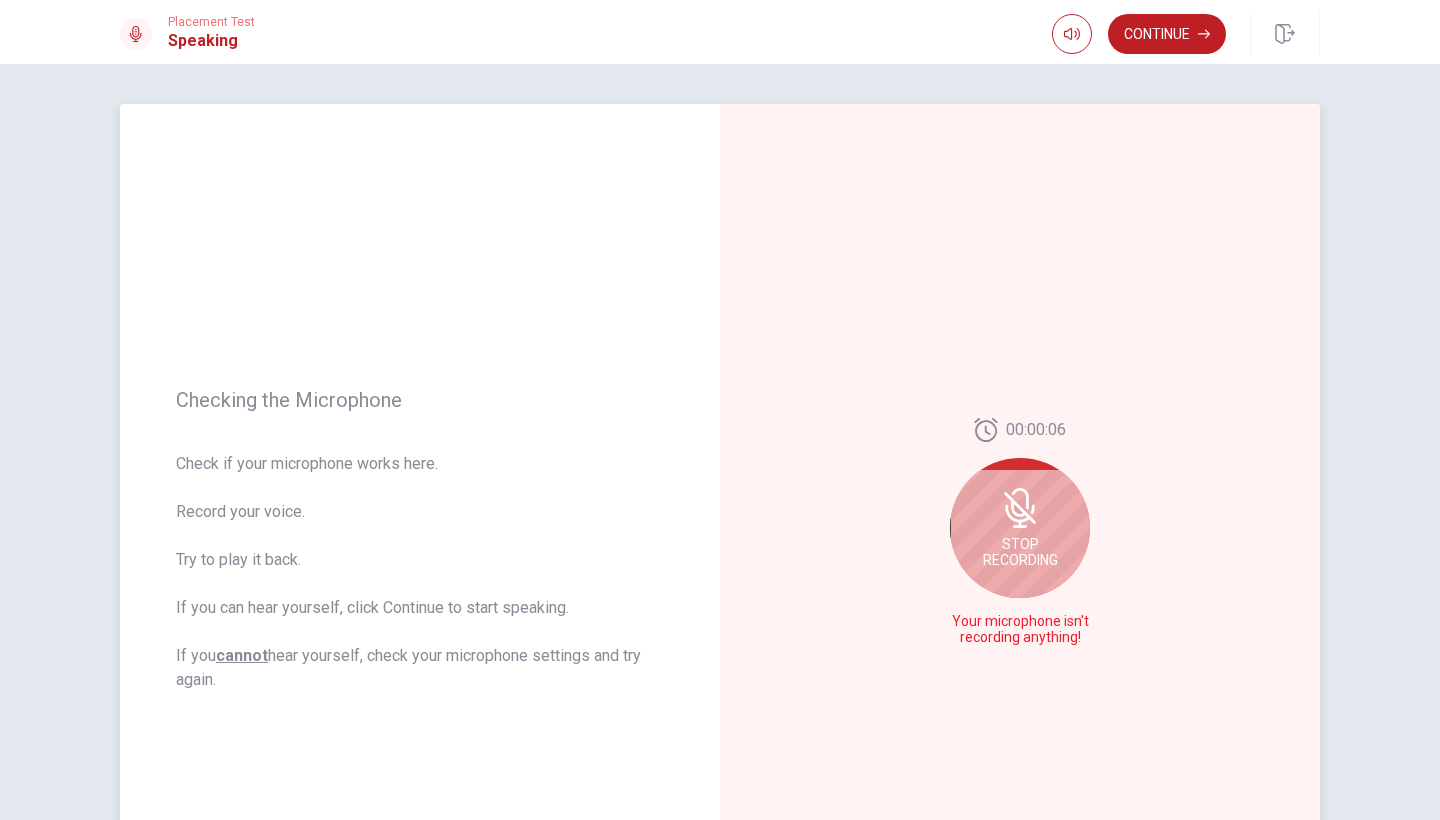 click on "Stop   Recording" at bounding box center [1020, 552] 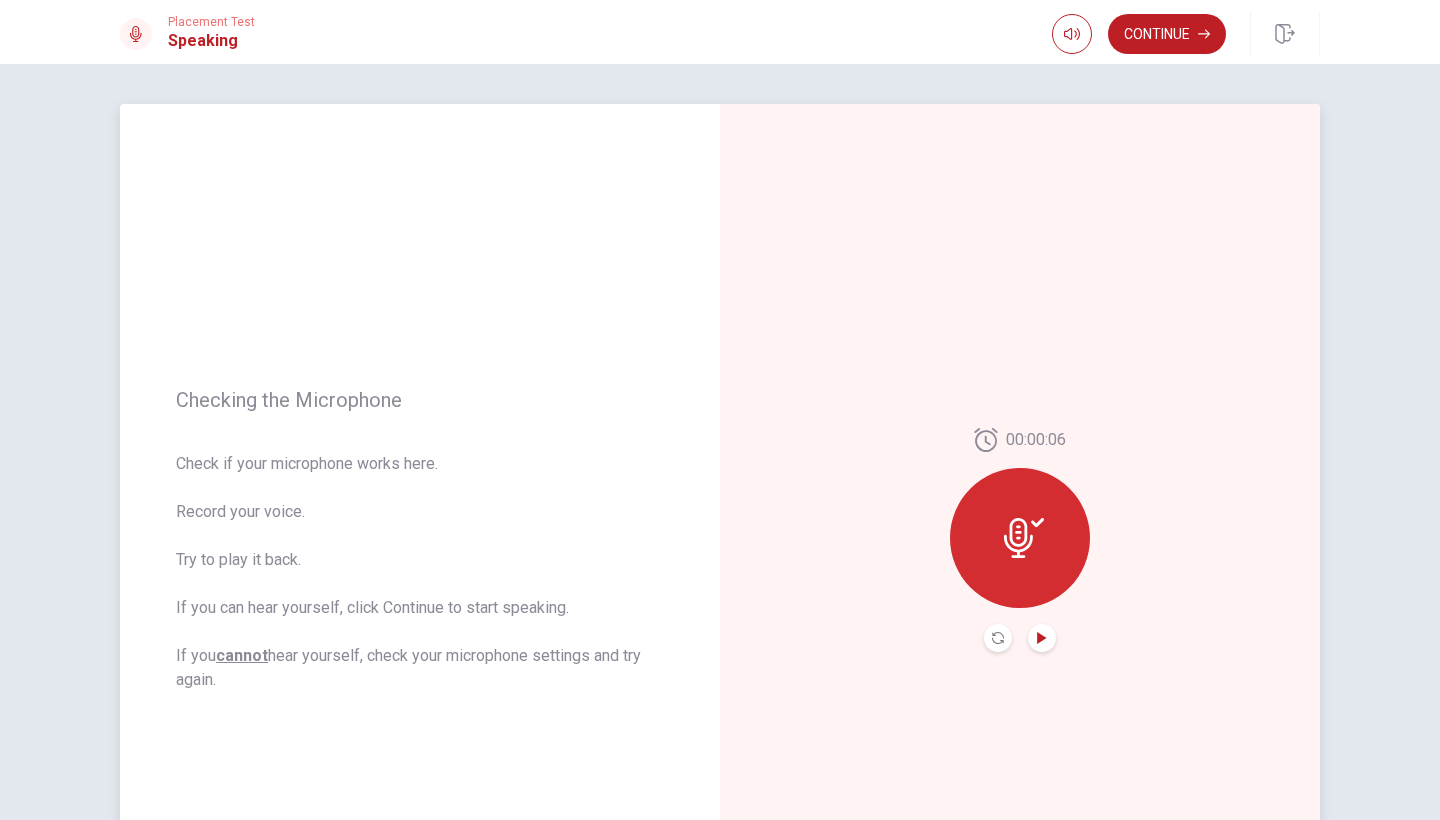 click 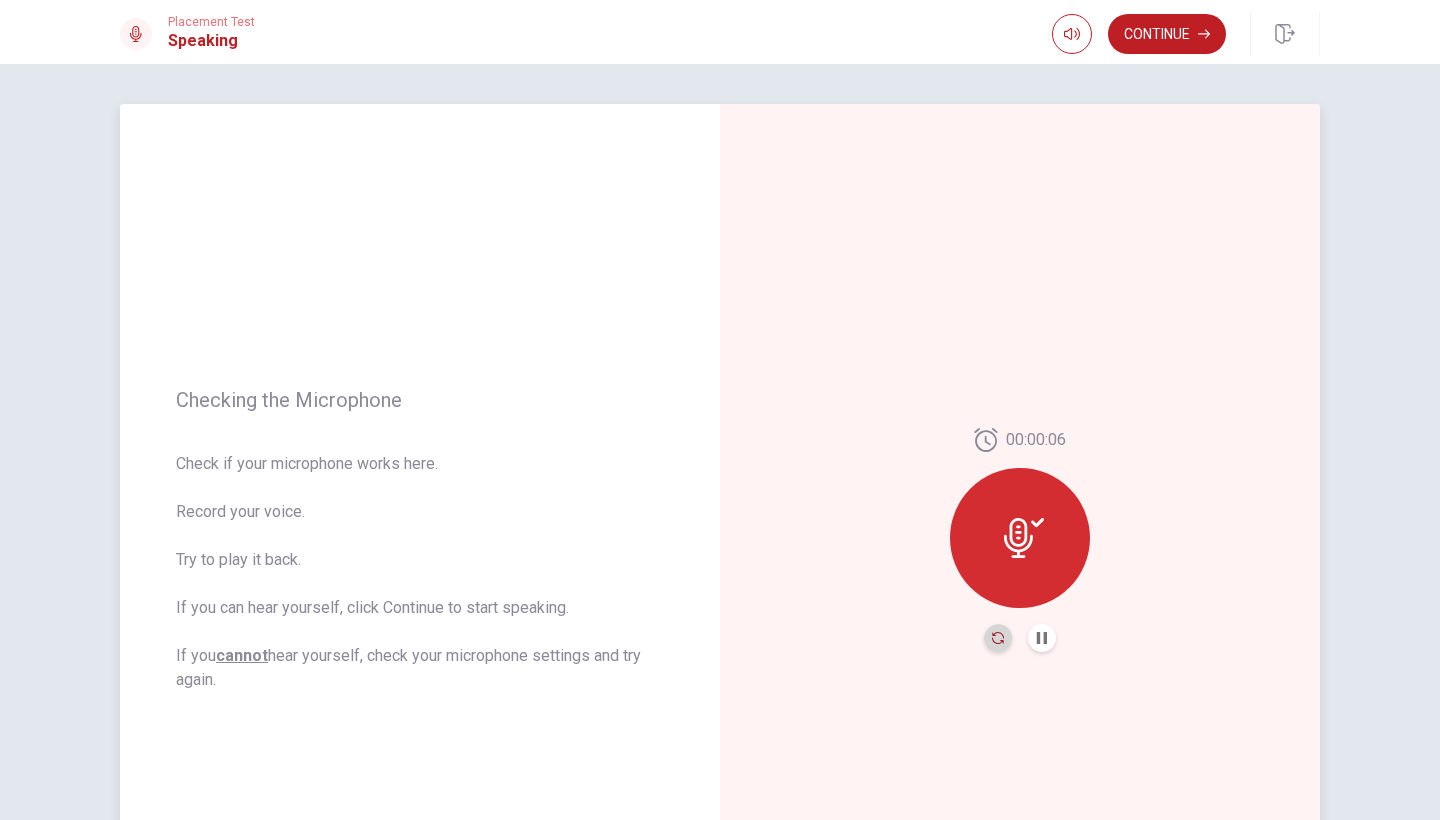 click 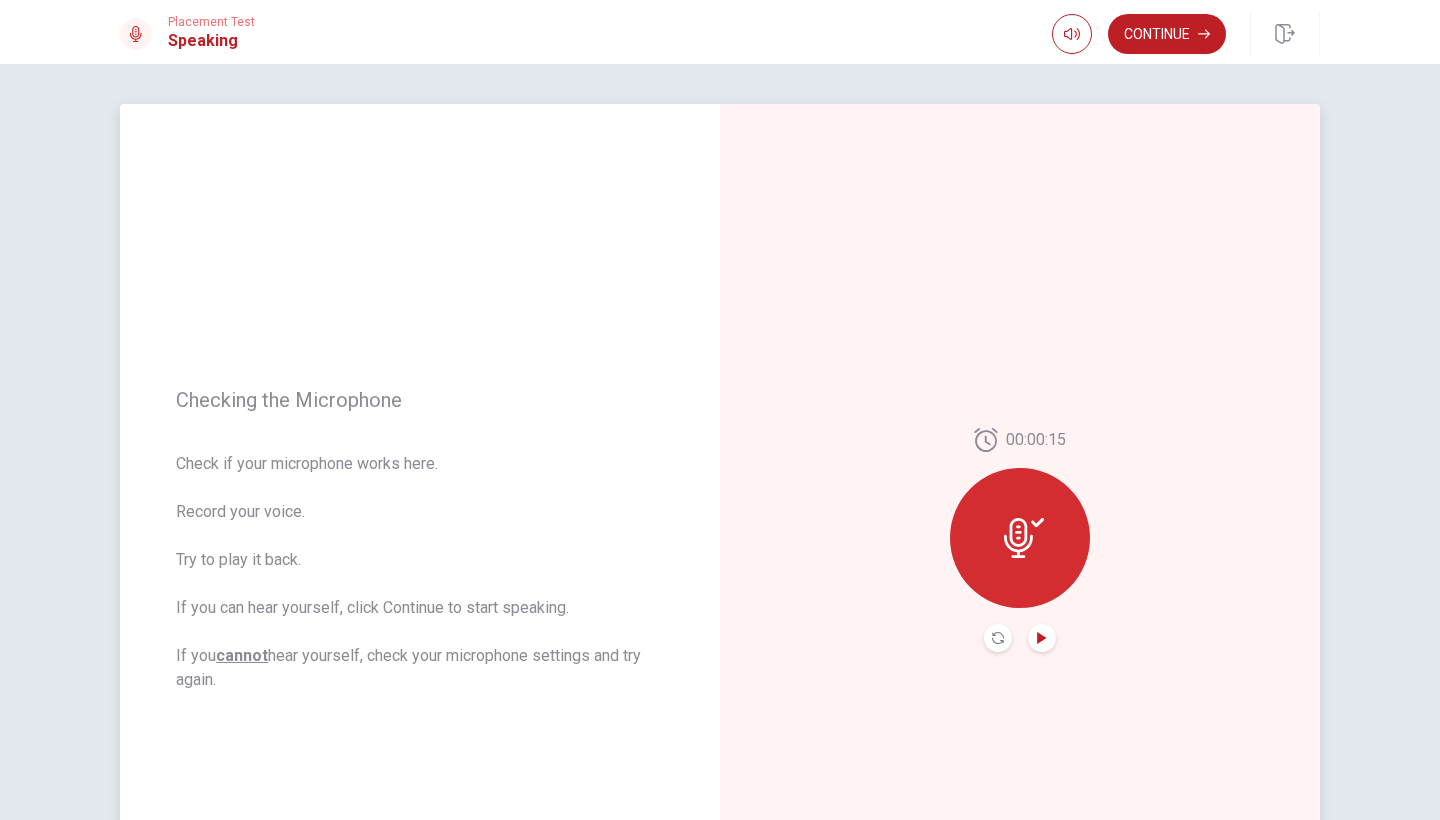 click 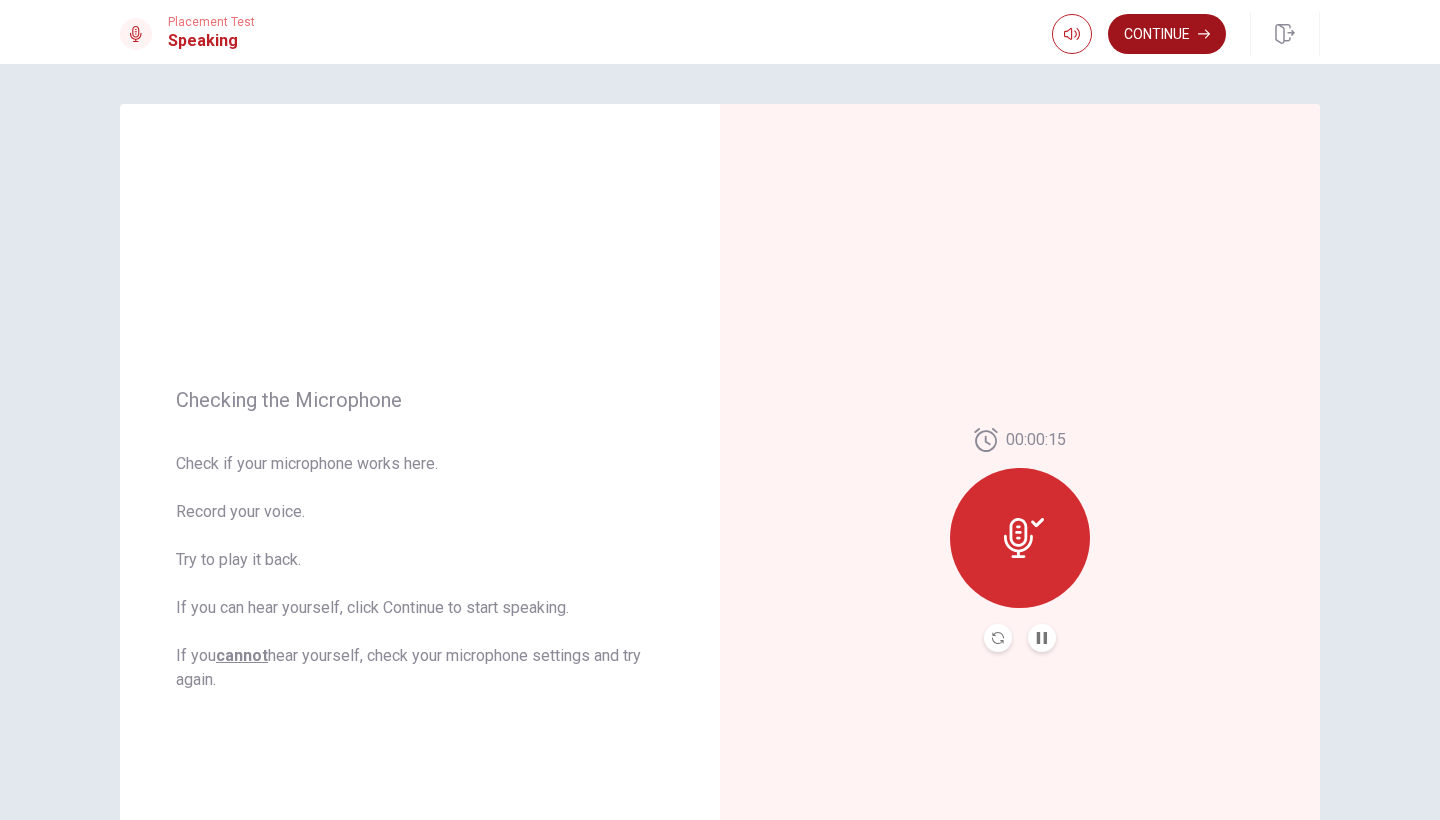 click on "Continue" at bounding box center (1167, 34) 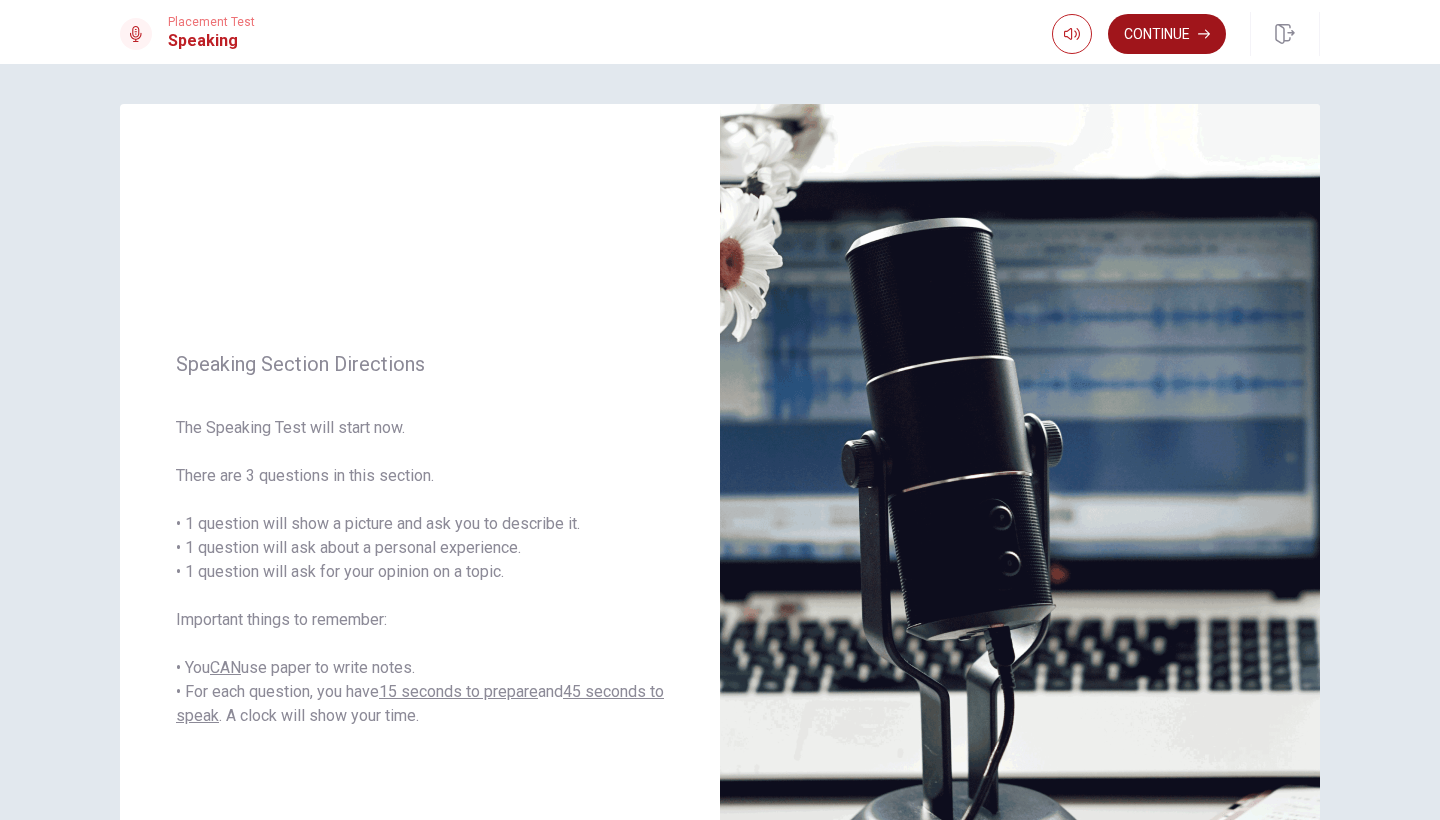 click on "Continue" at bounding box center [1167, 34] 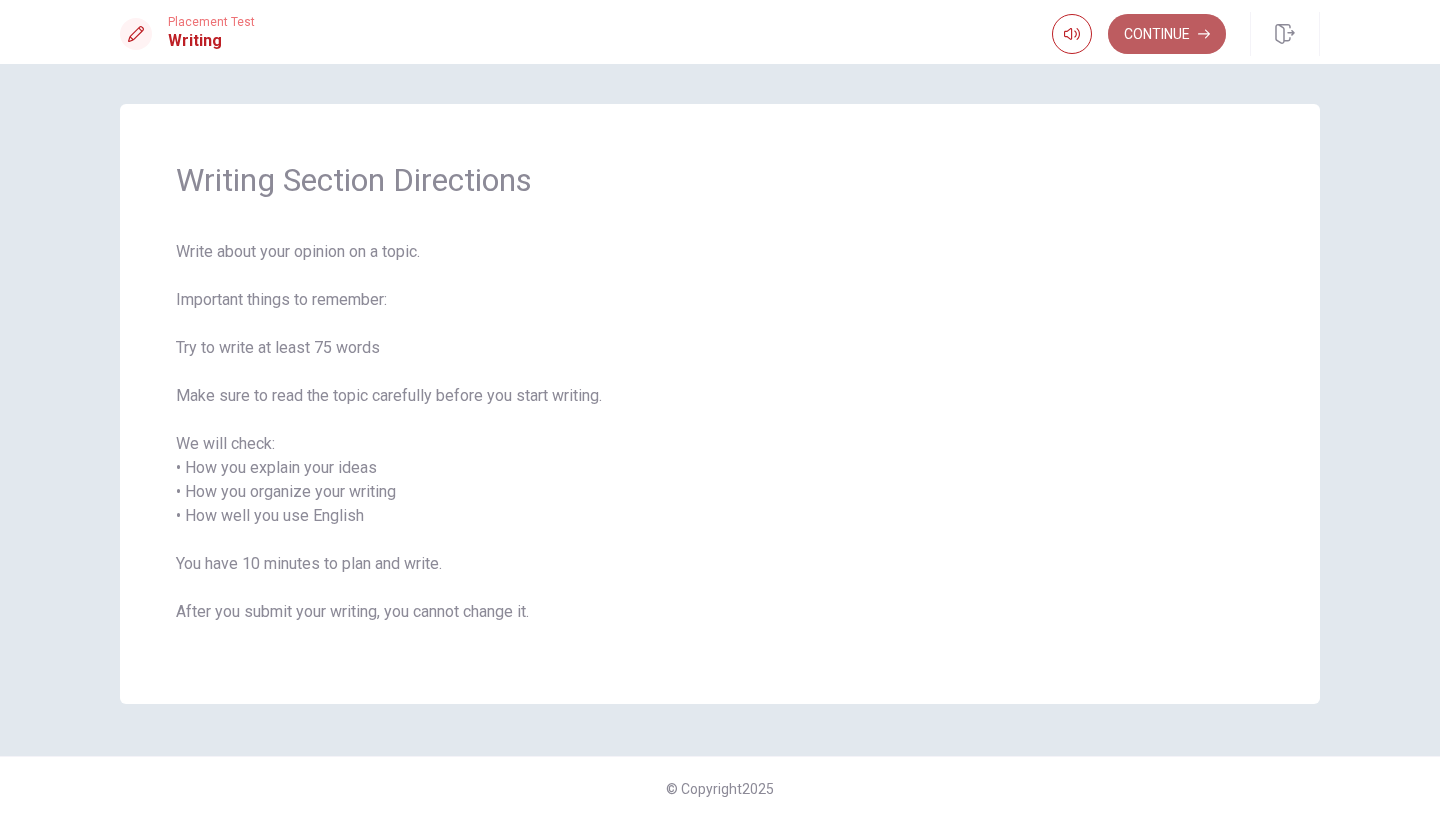 click on "Continue" at bounding box center [1167, 34] 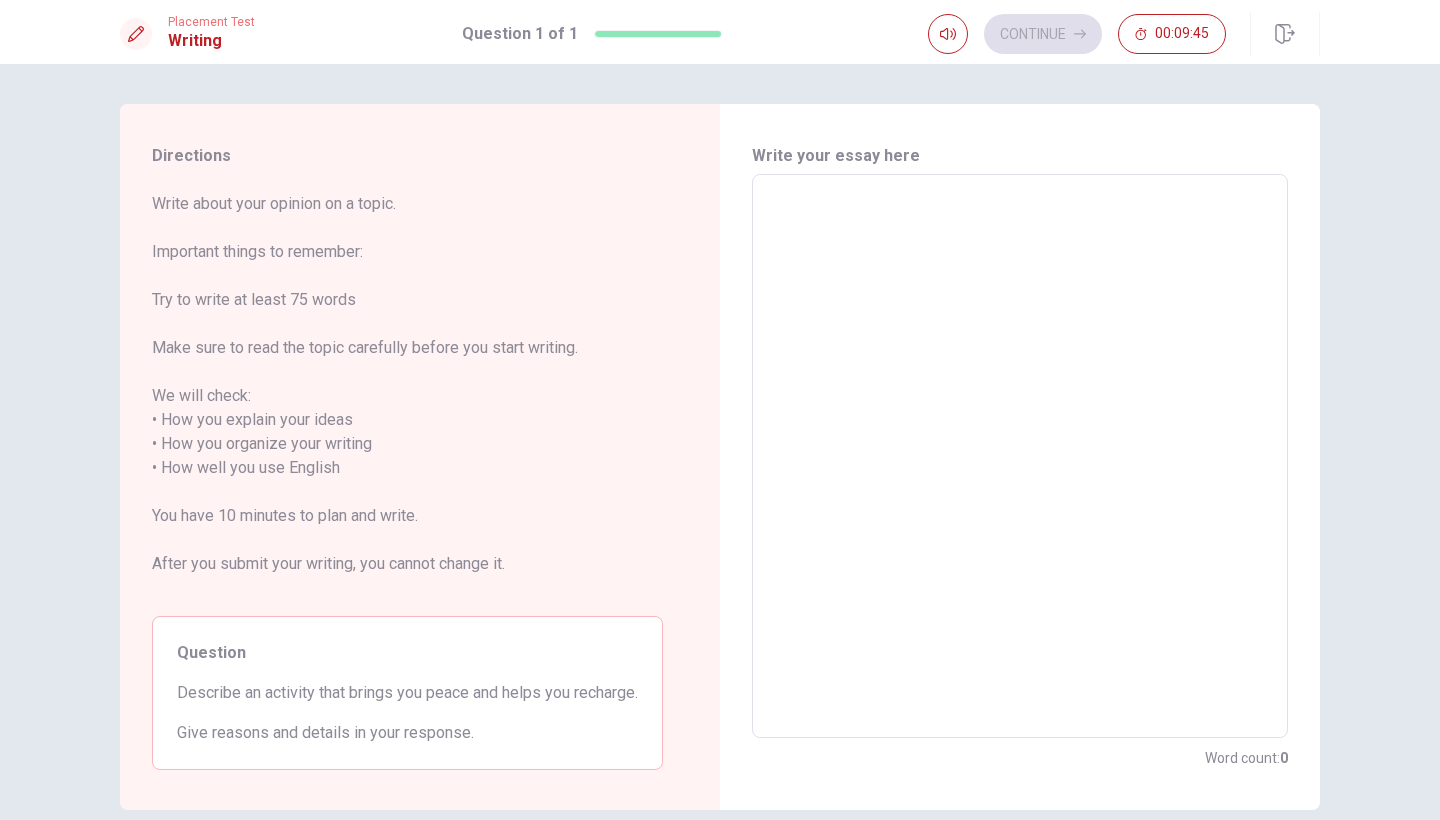 click at bounding box center [1020, 456] 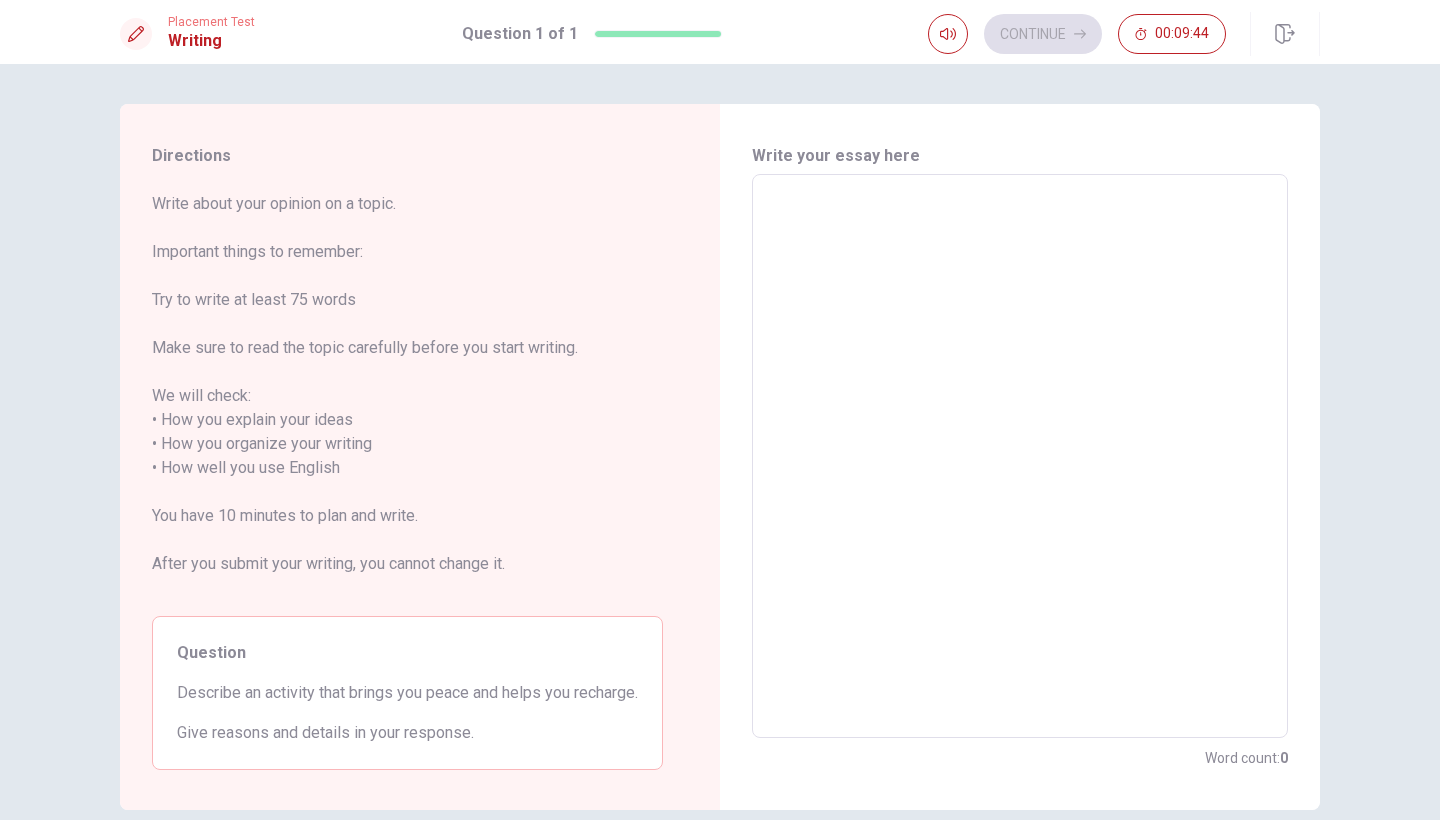 type on "S" 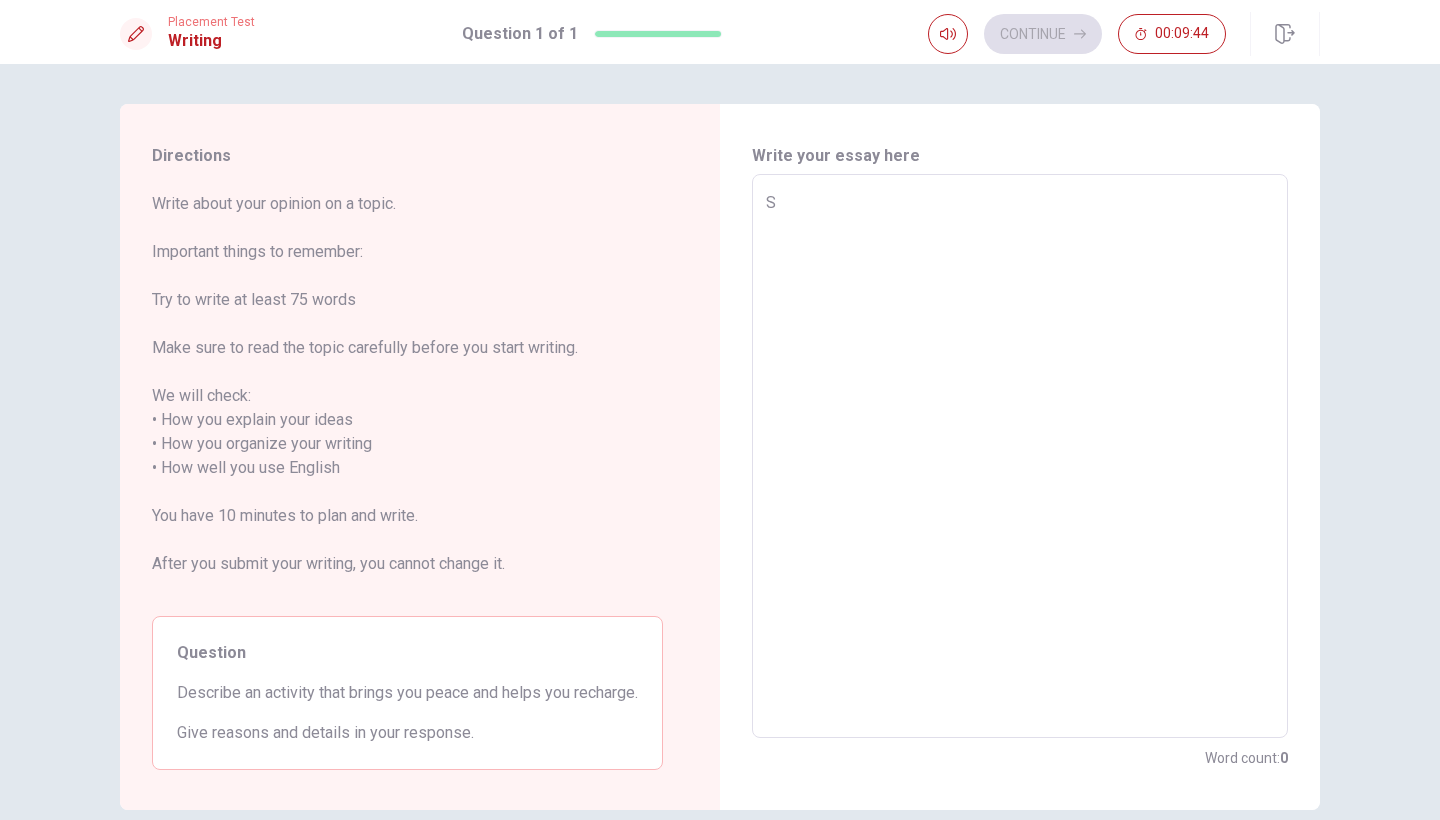type on "x" 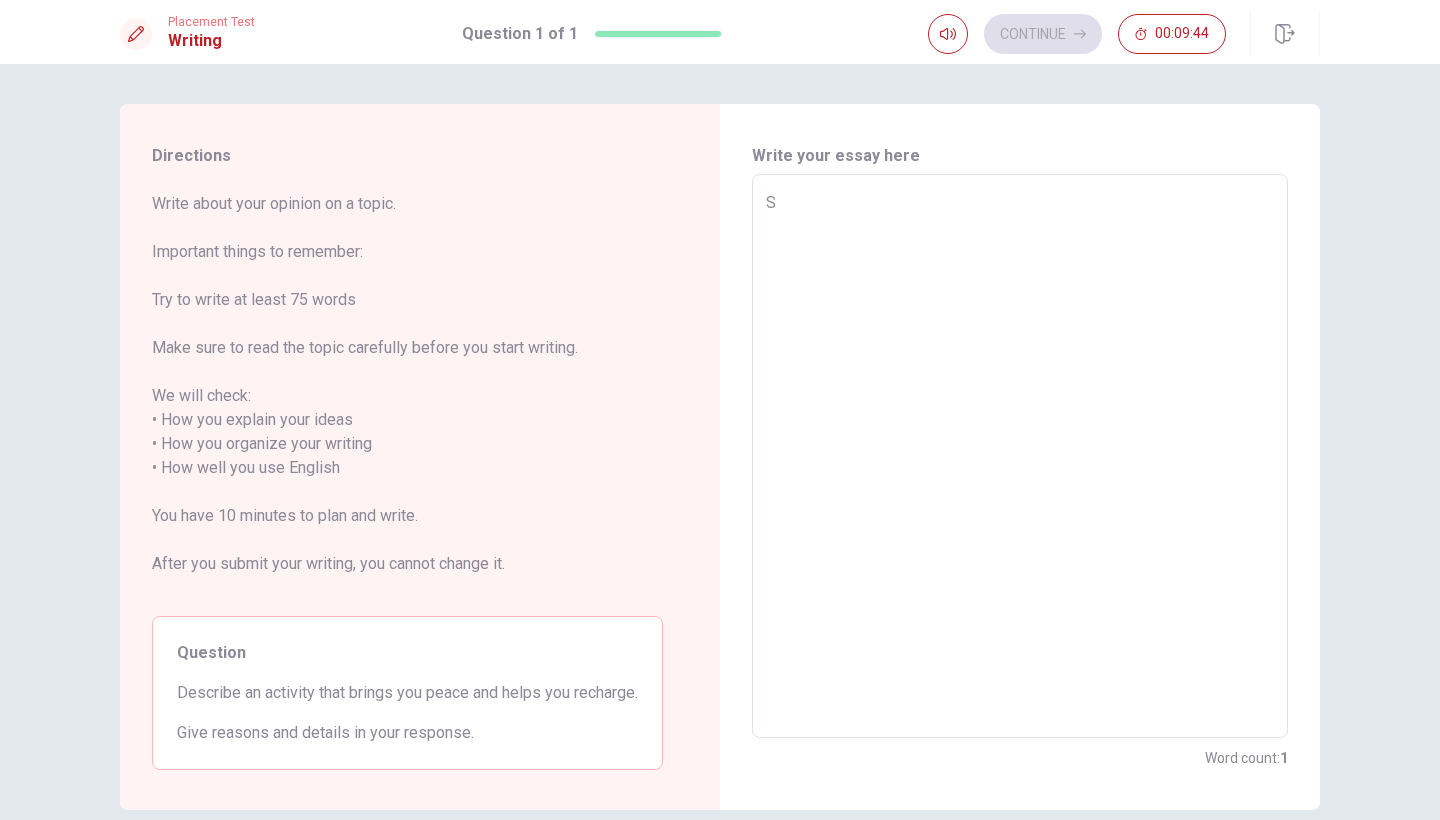 type on "Si" 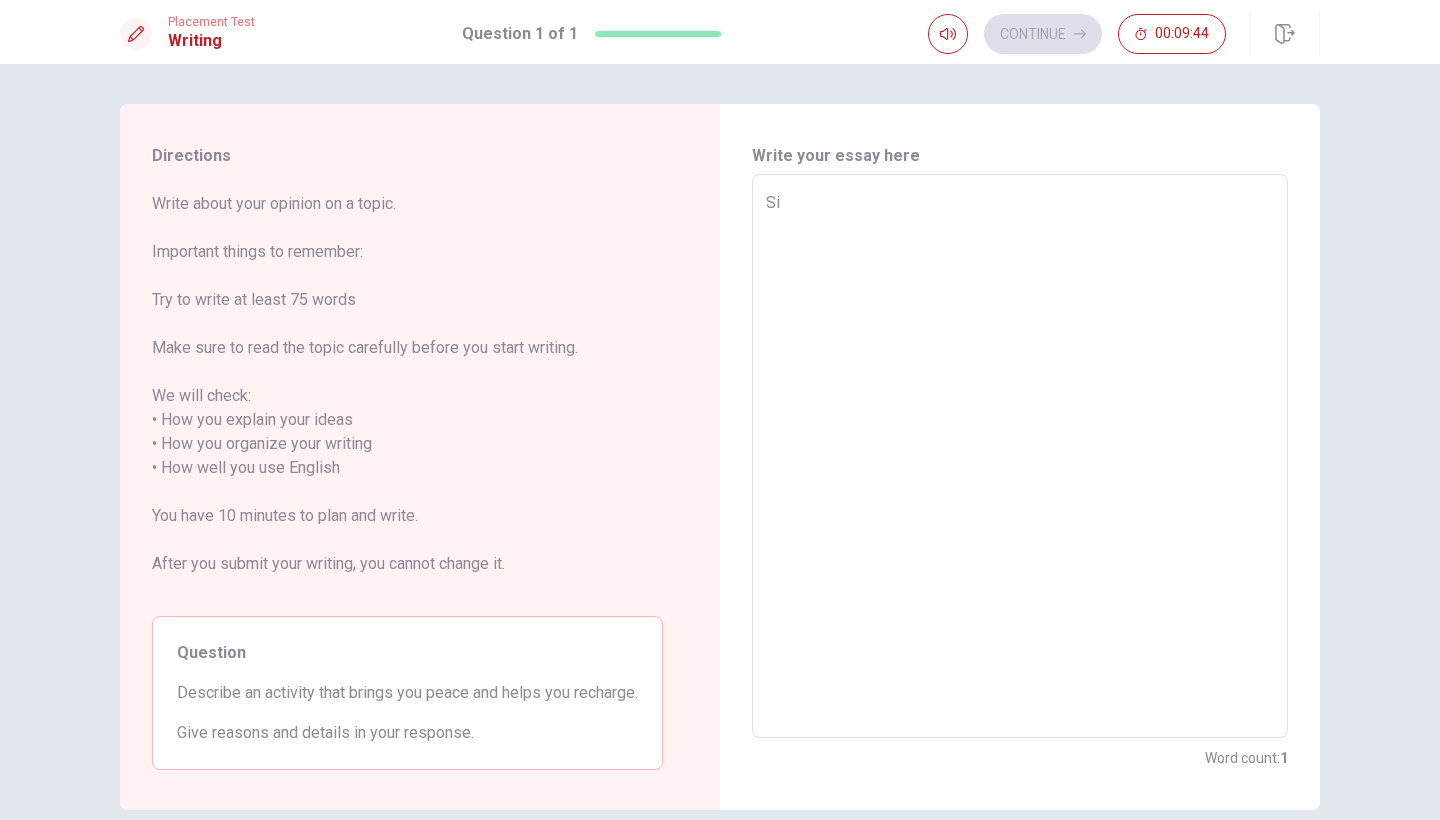 type on "x" 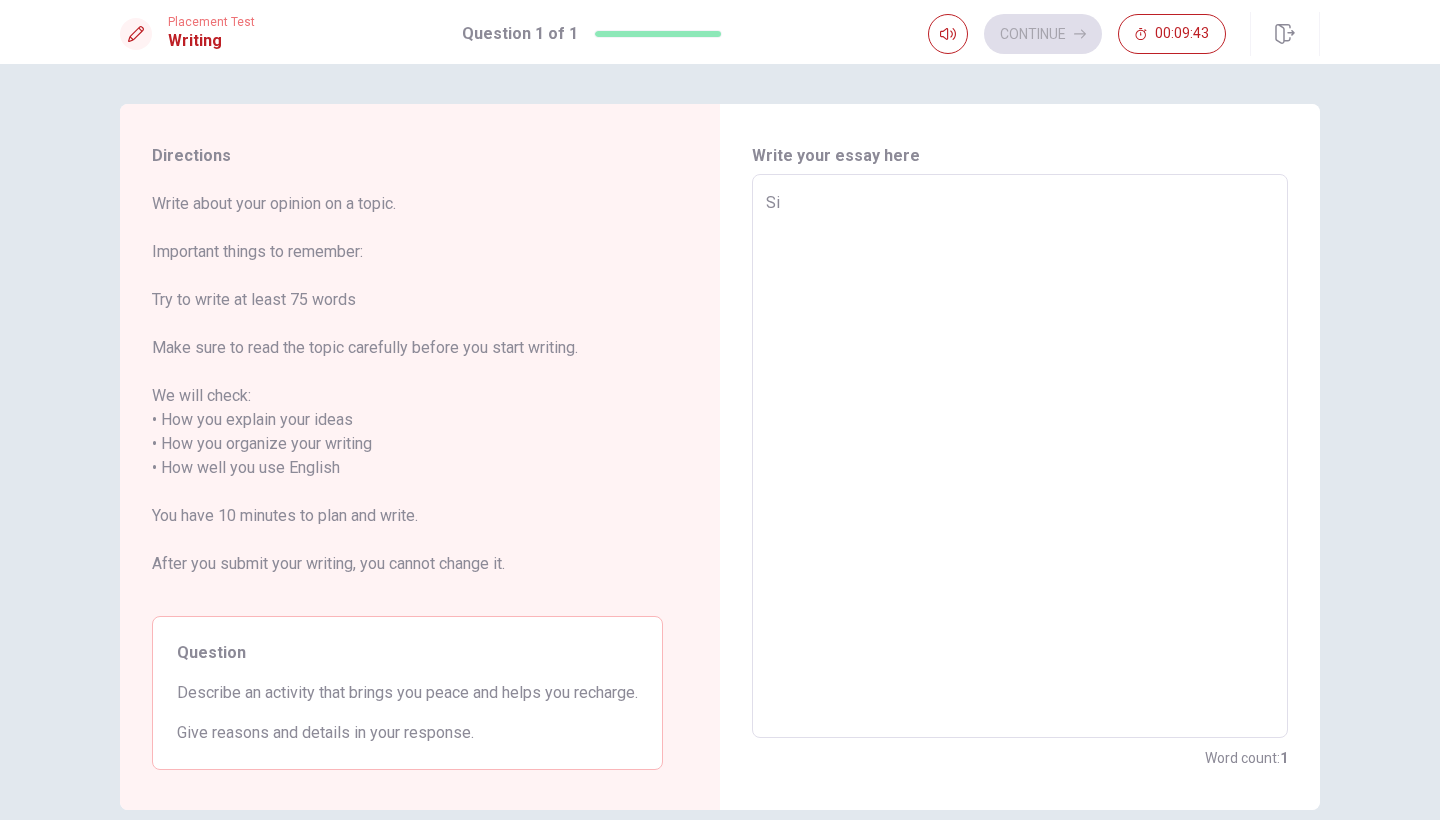 type on "Sin" 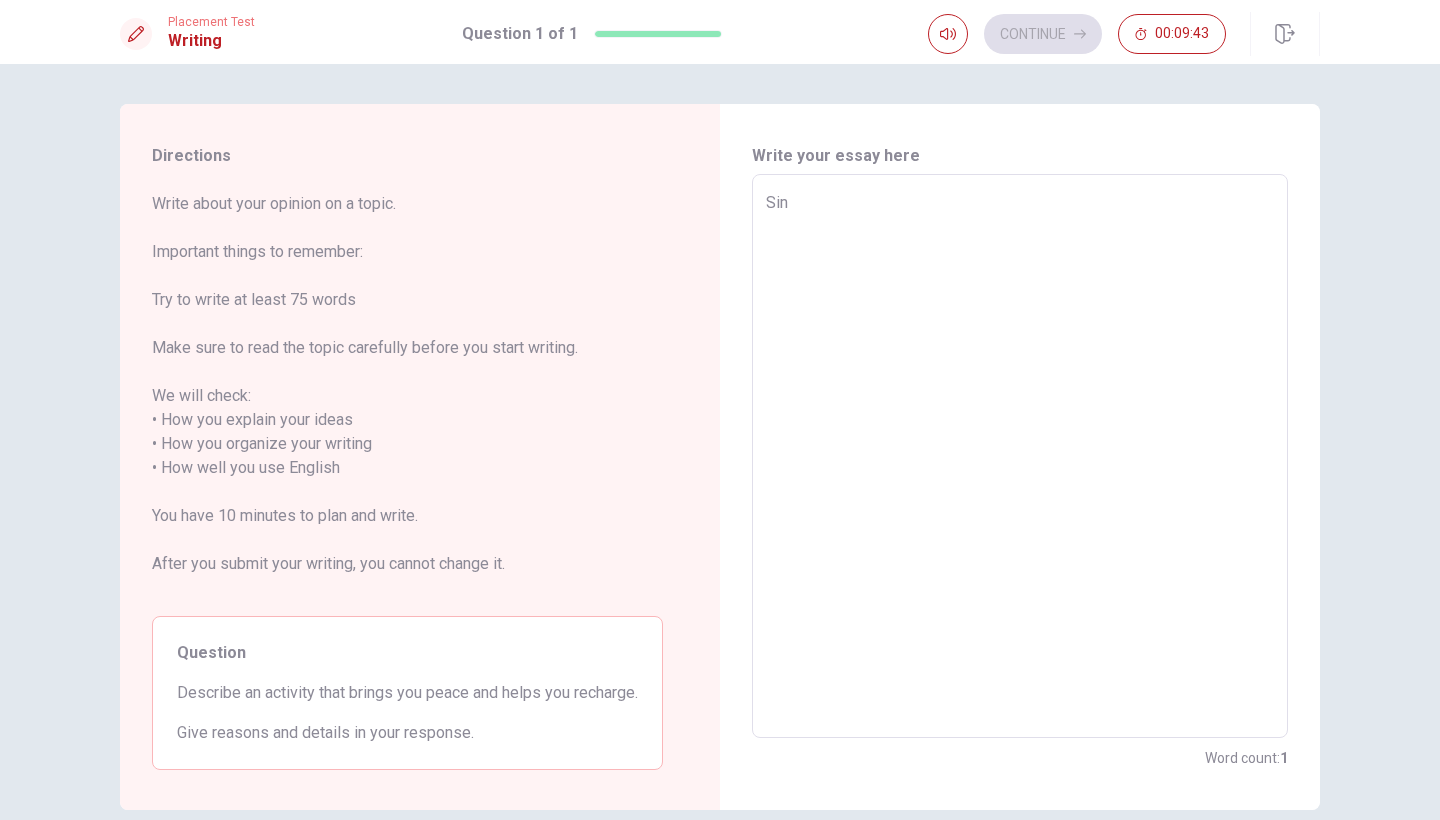 type on "x" 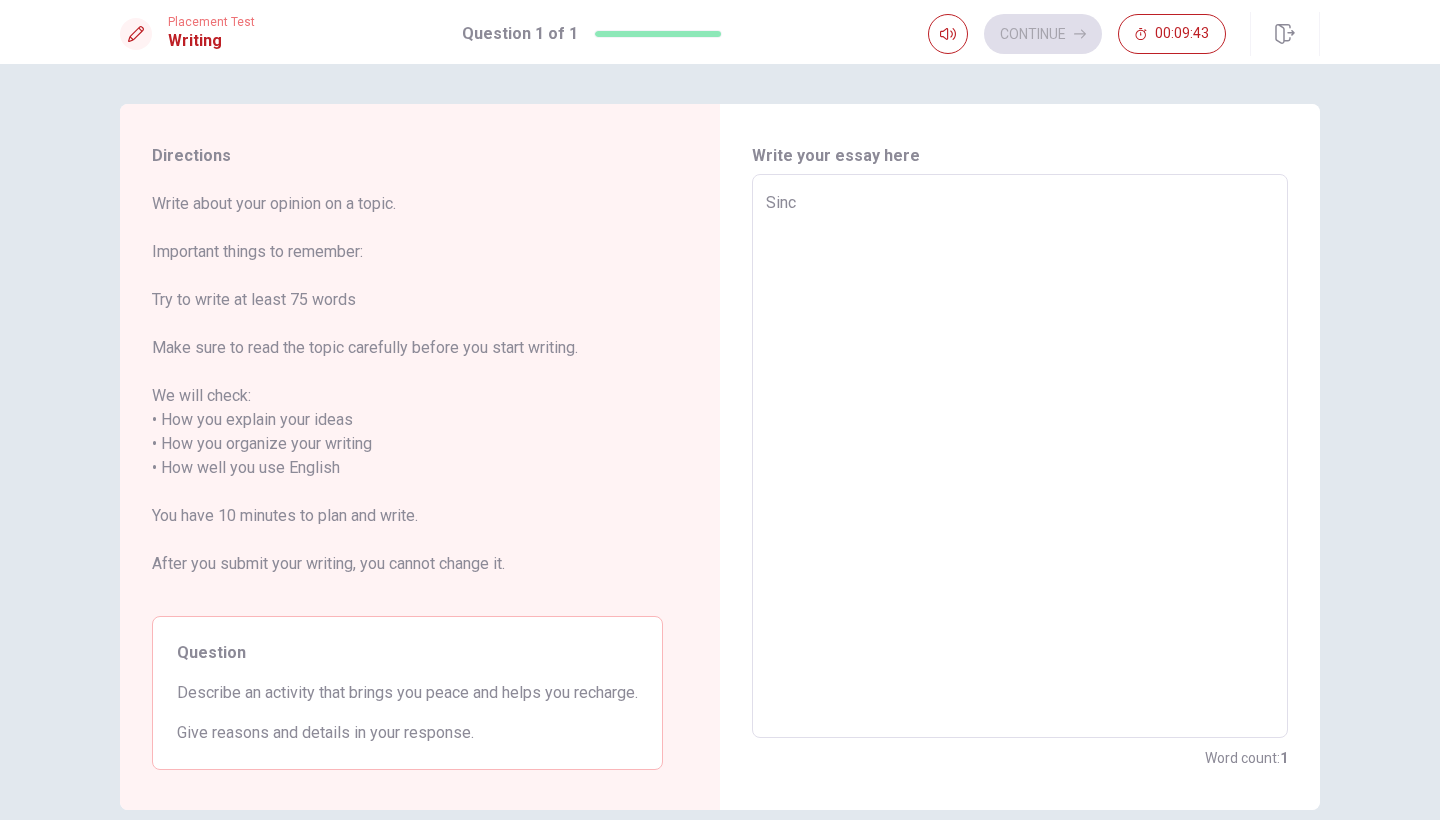 type on "x" 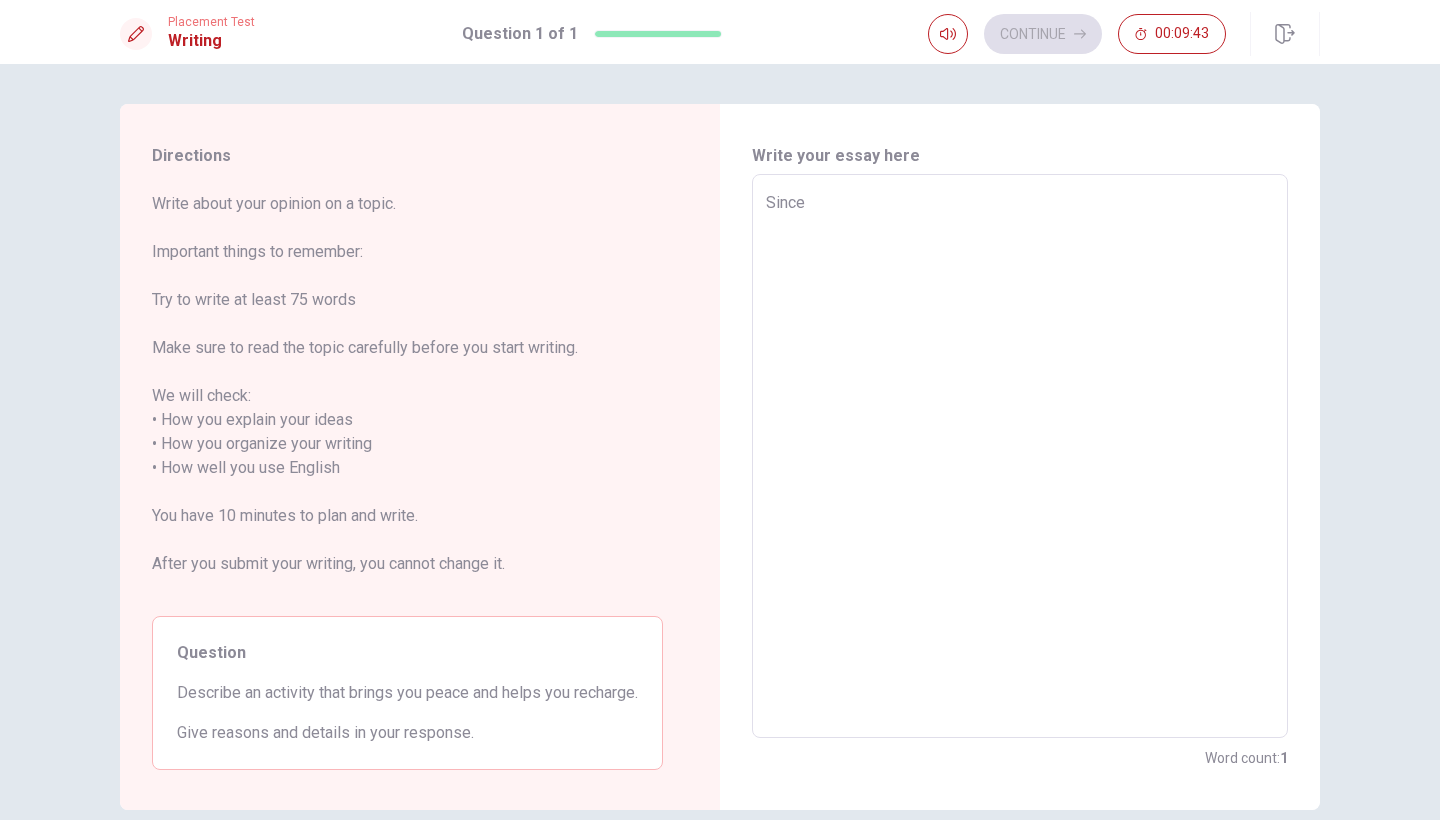 type on "x" 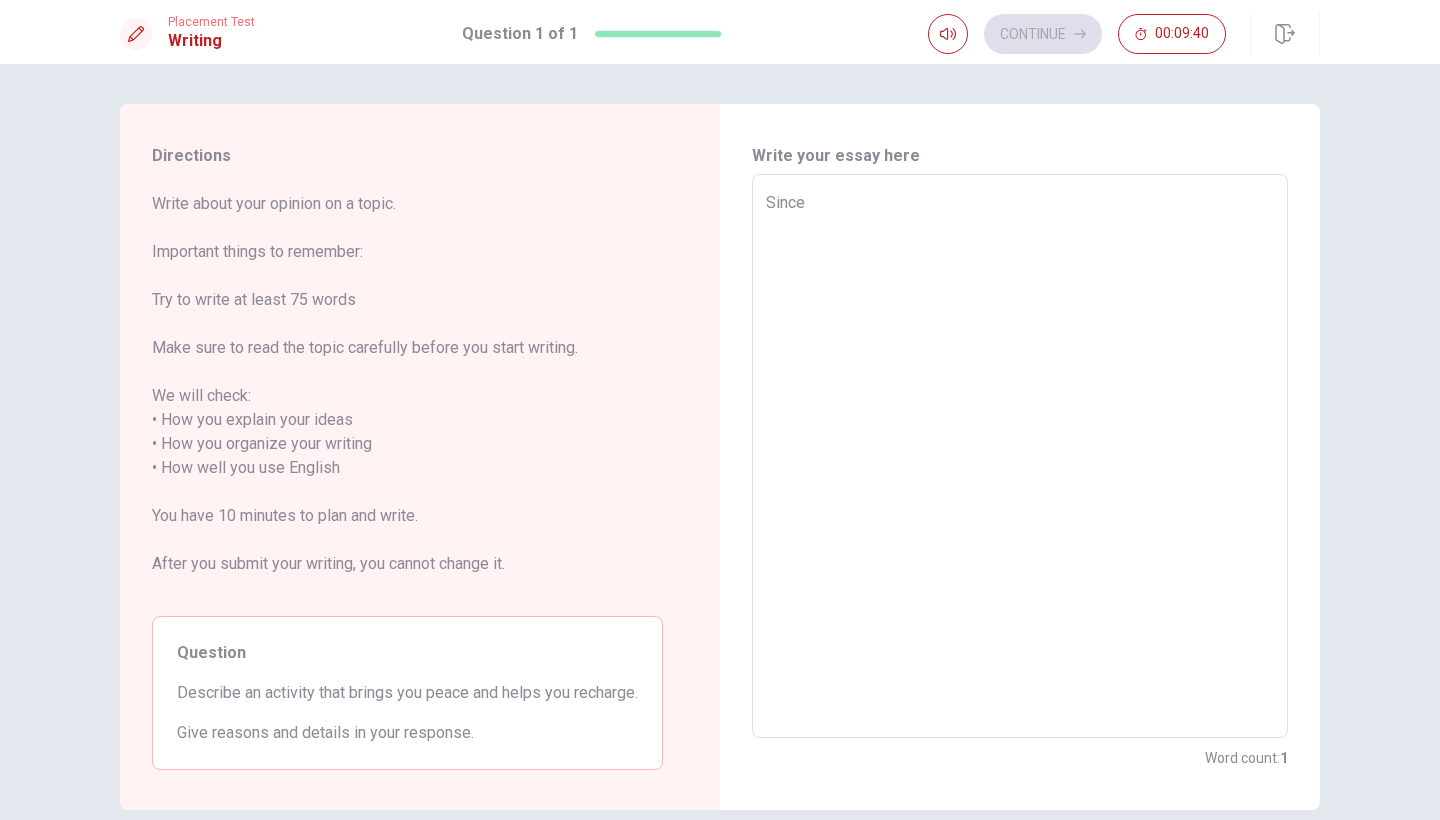 type on "x" 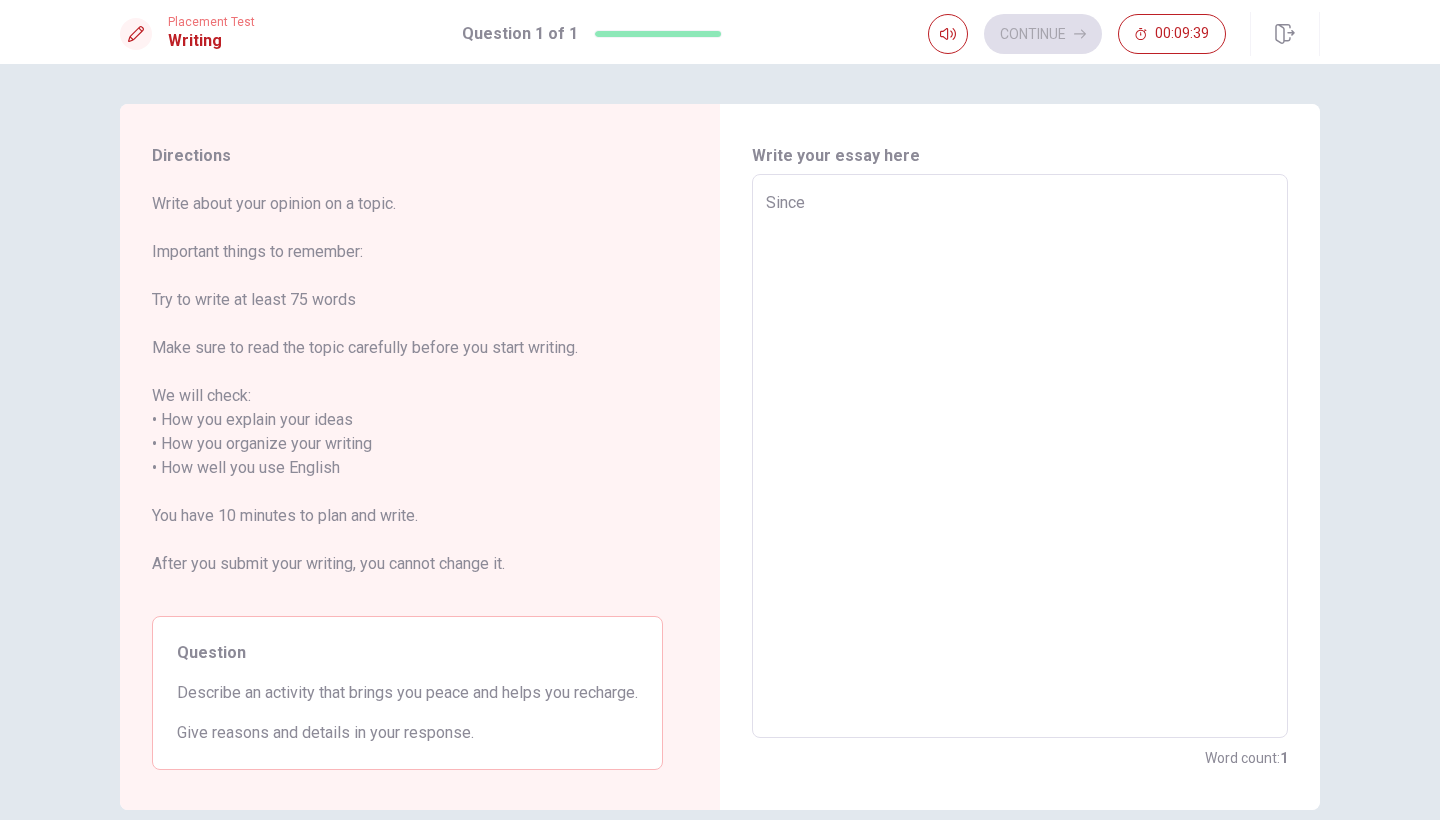 type on "Since" 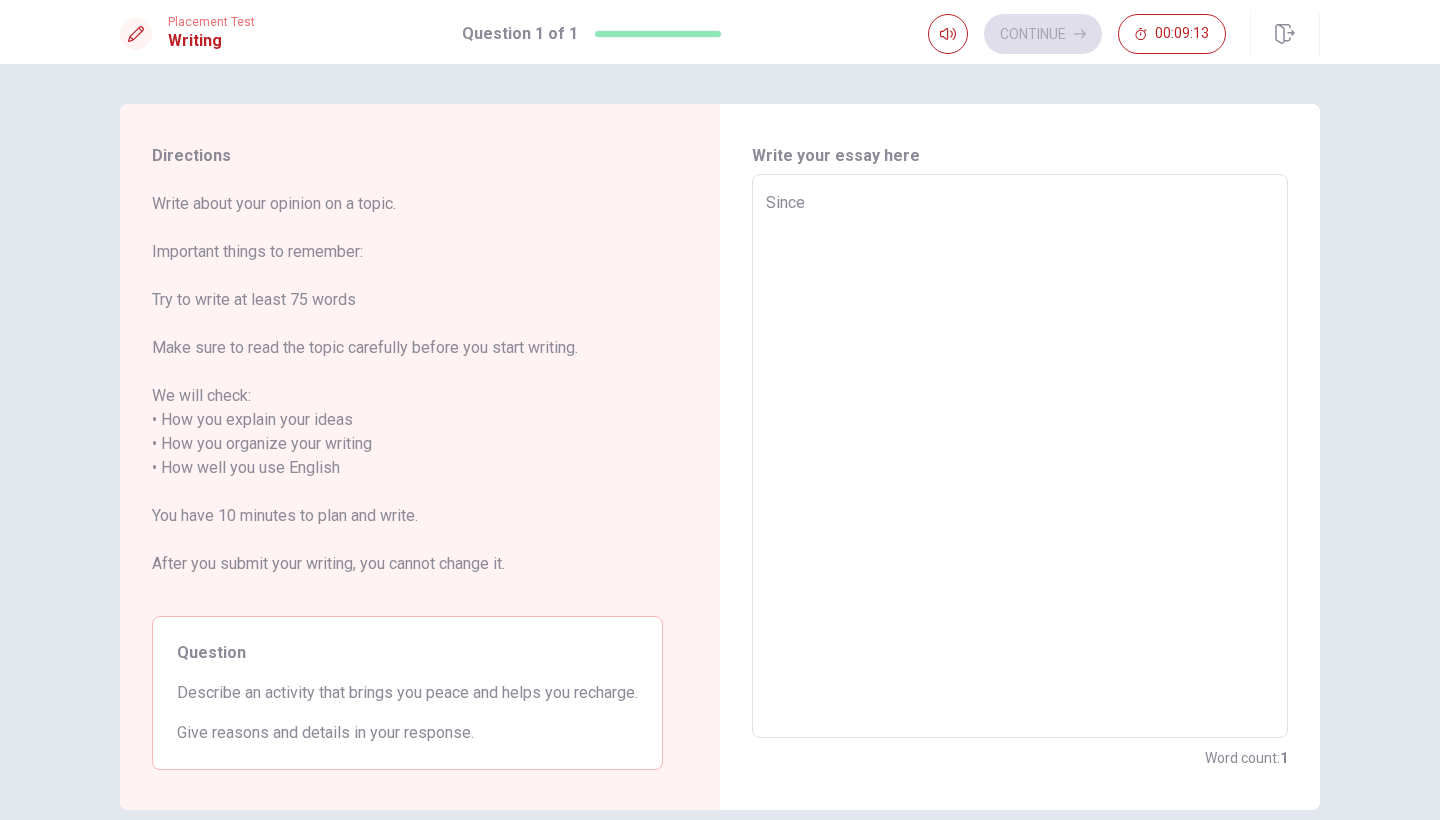 type on "x" 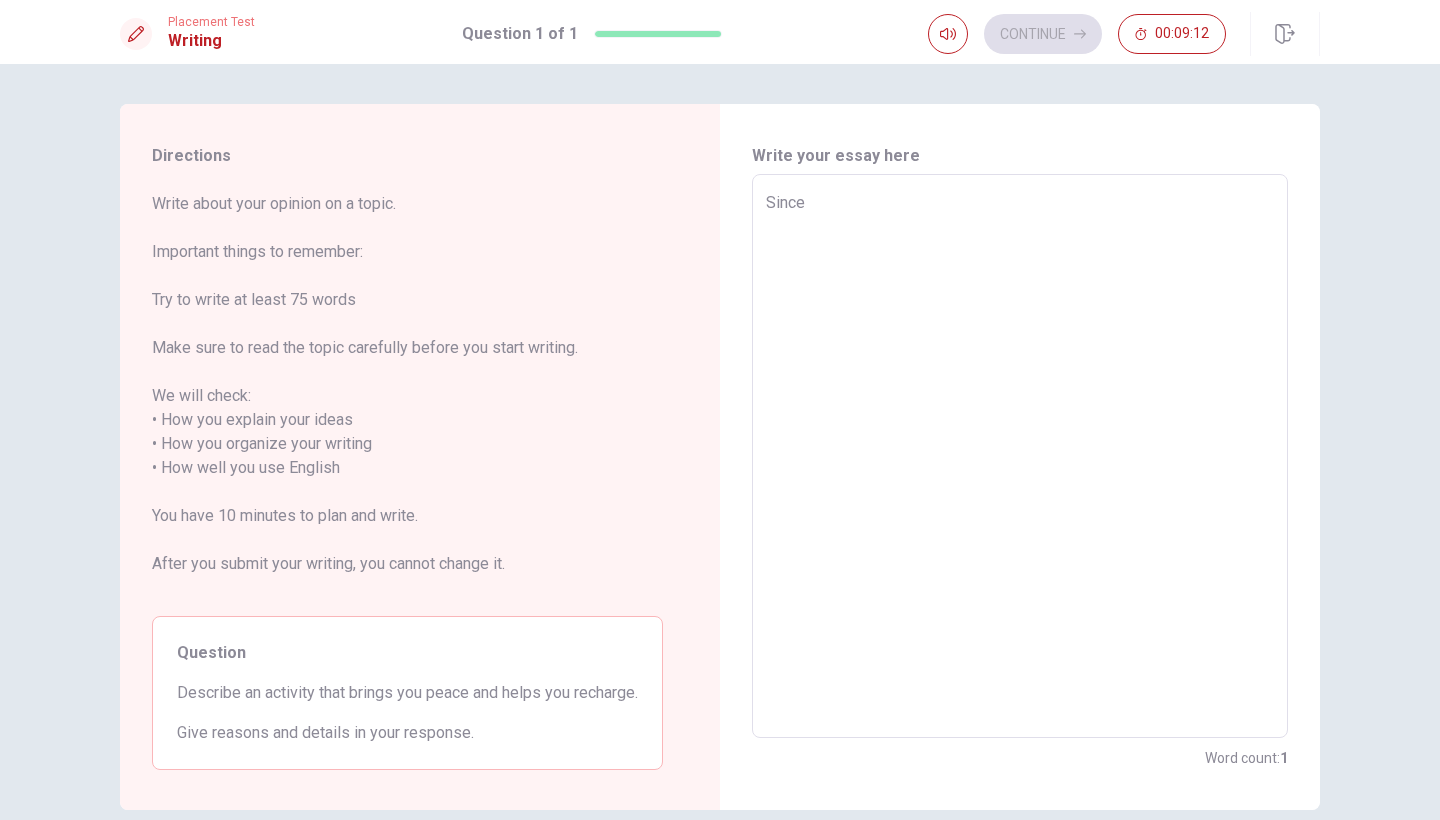 type on "Since" 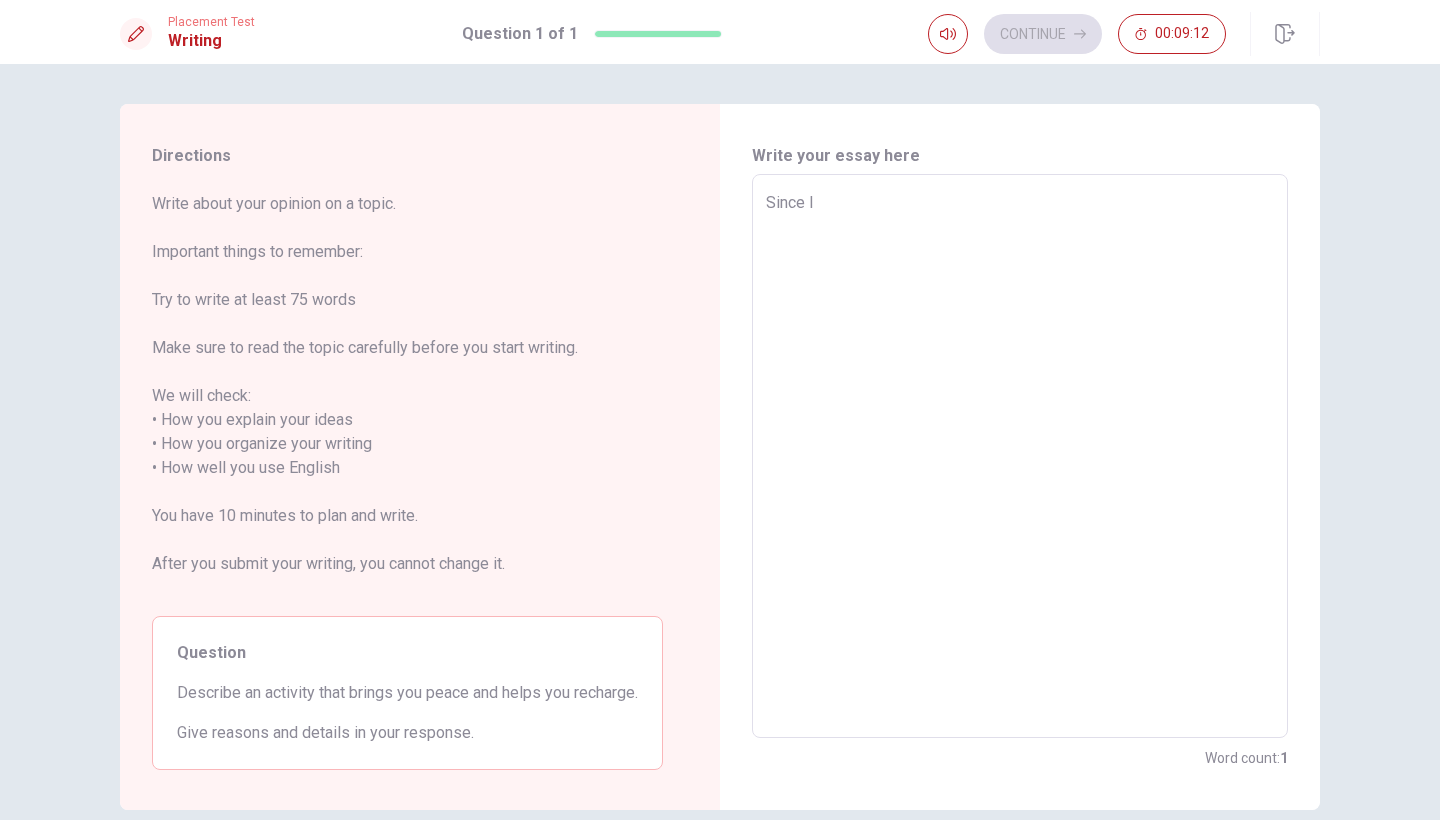 type on "x" 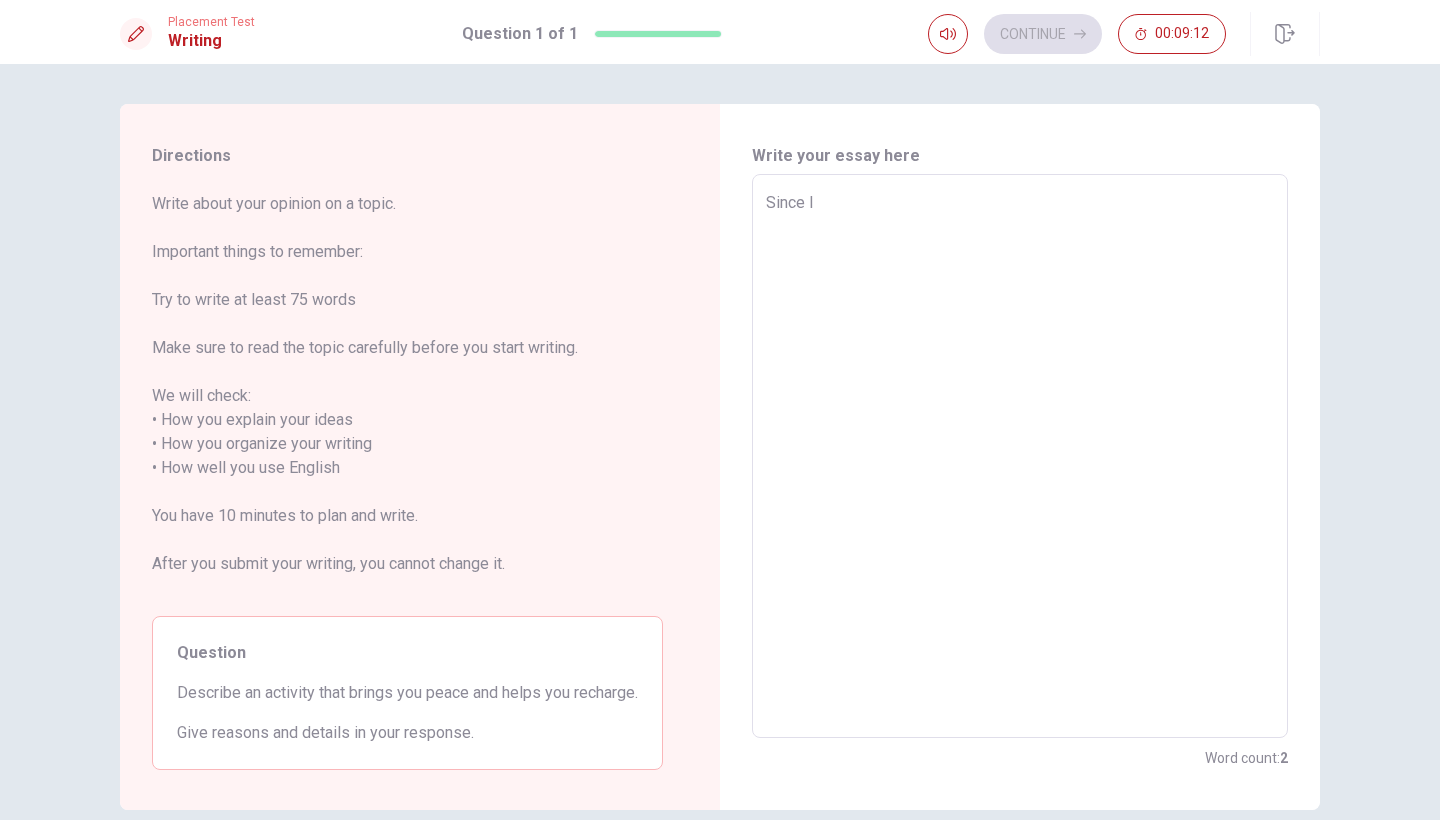 type on "x" 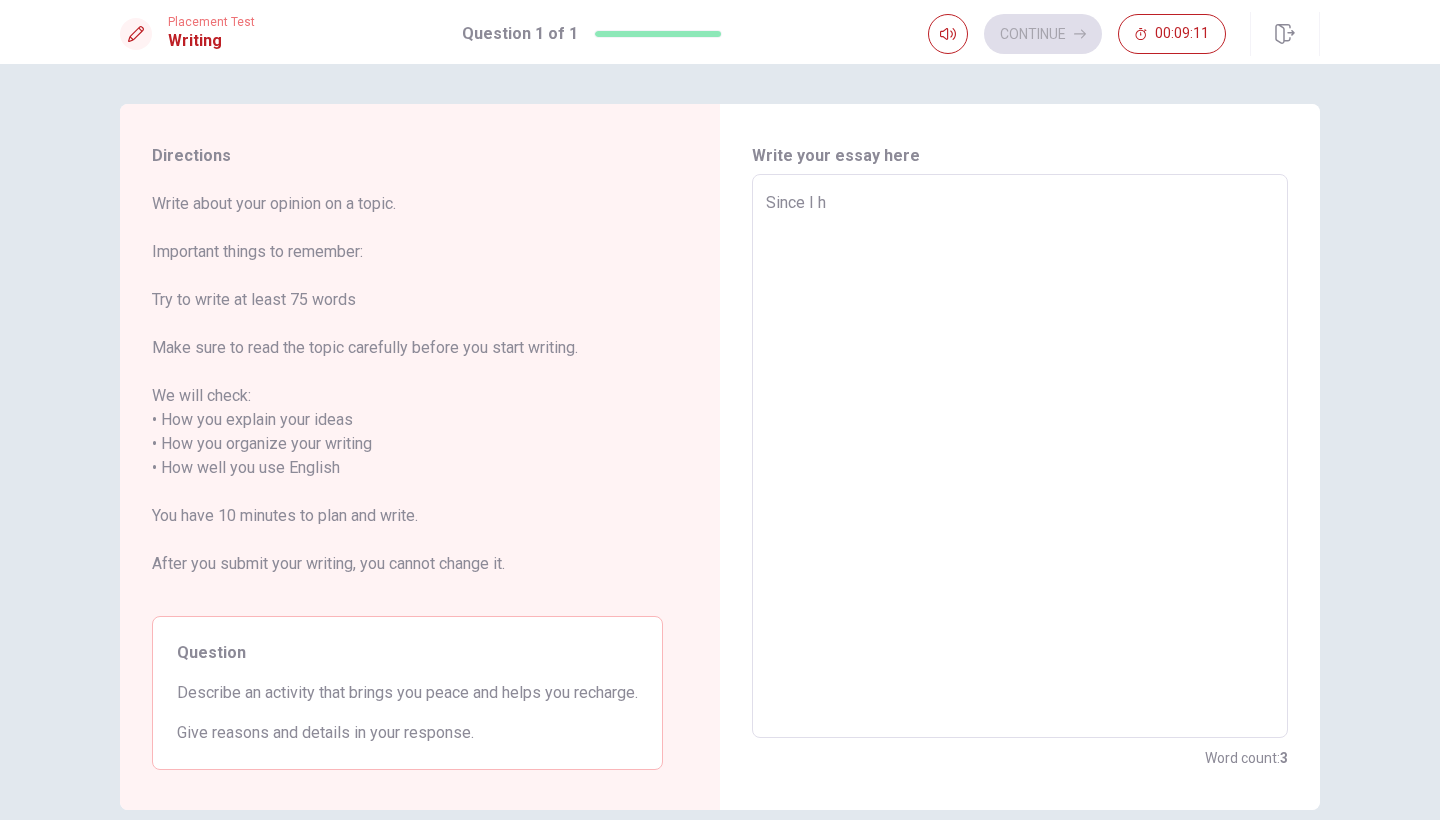 type on "x" 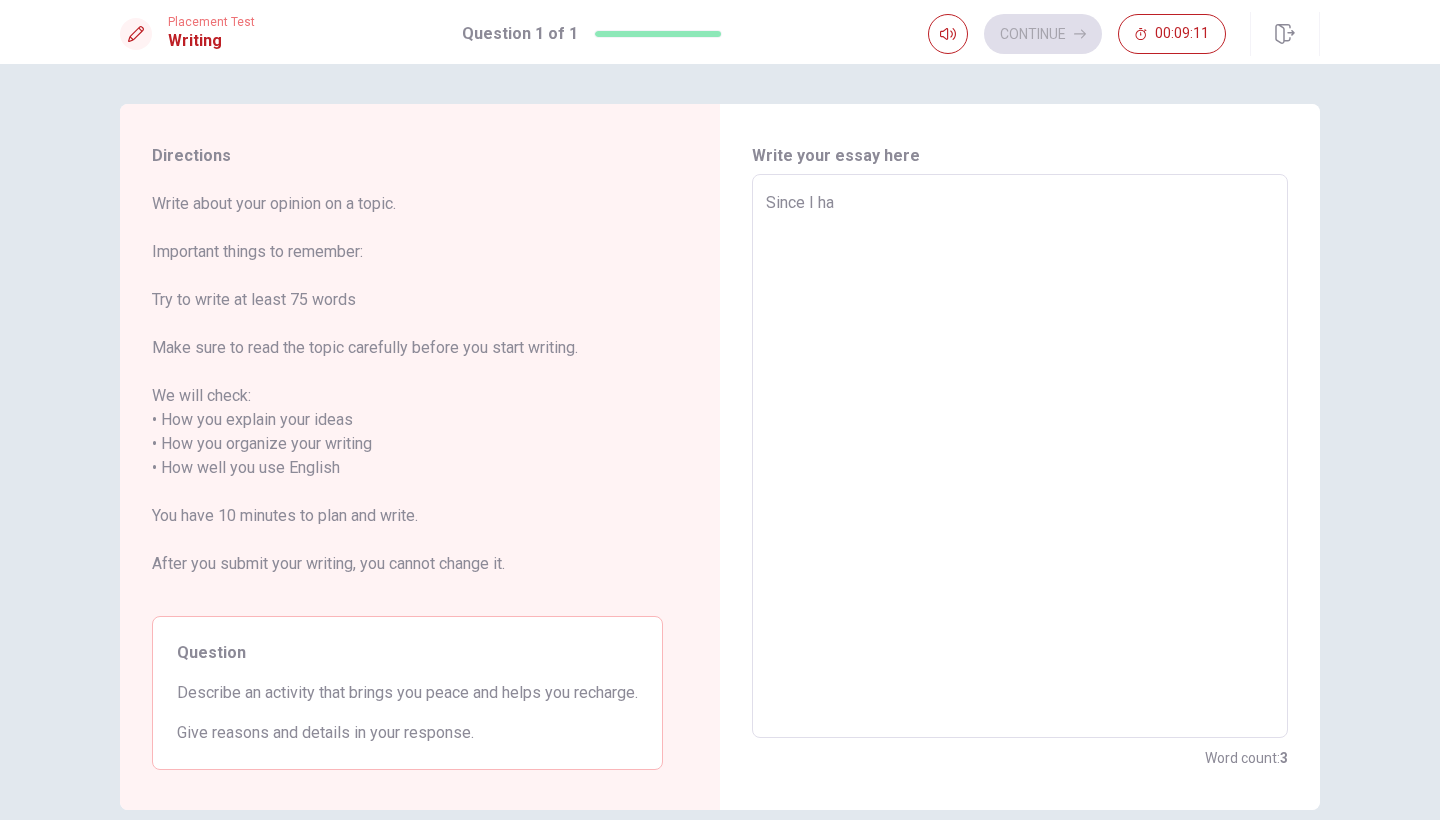 type on "x" 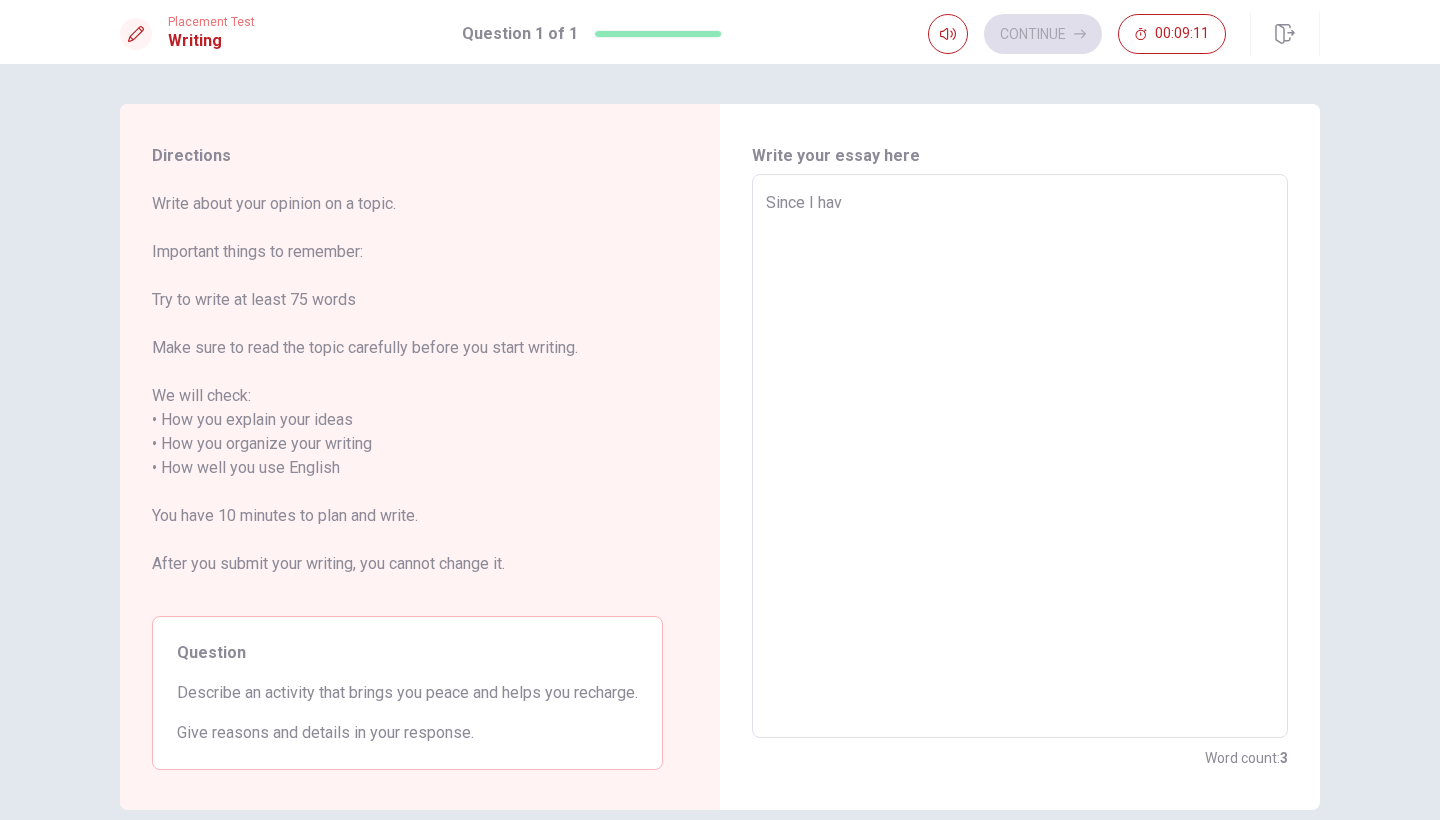 type on "x" 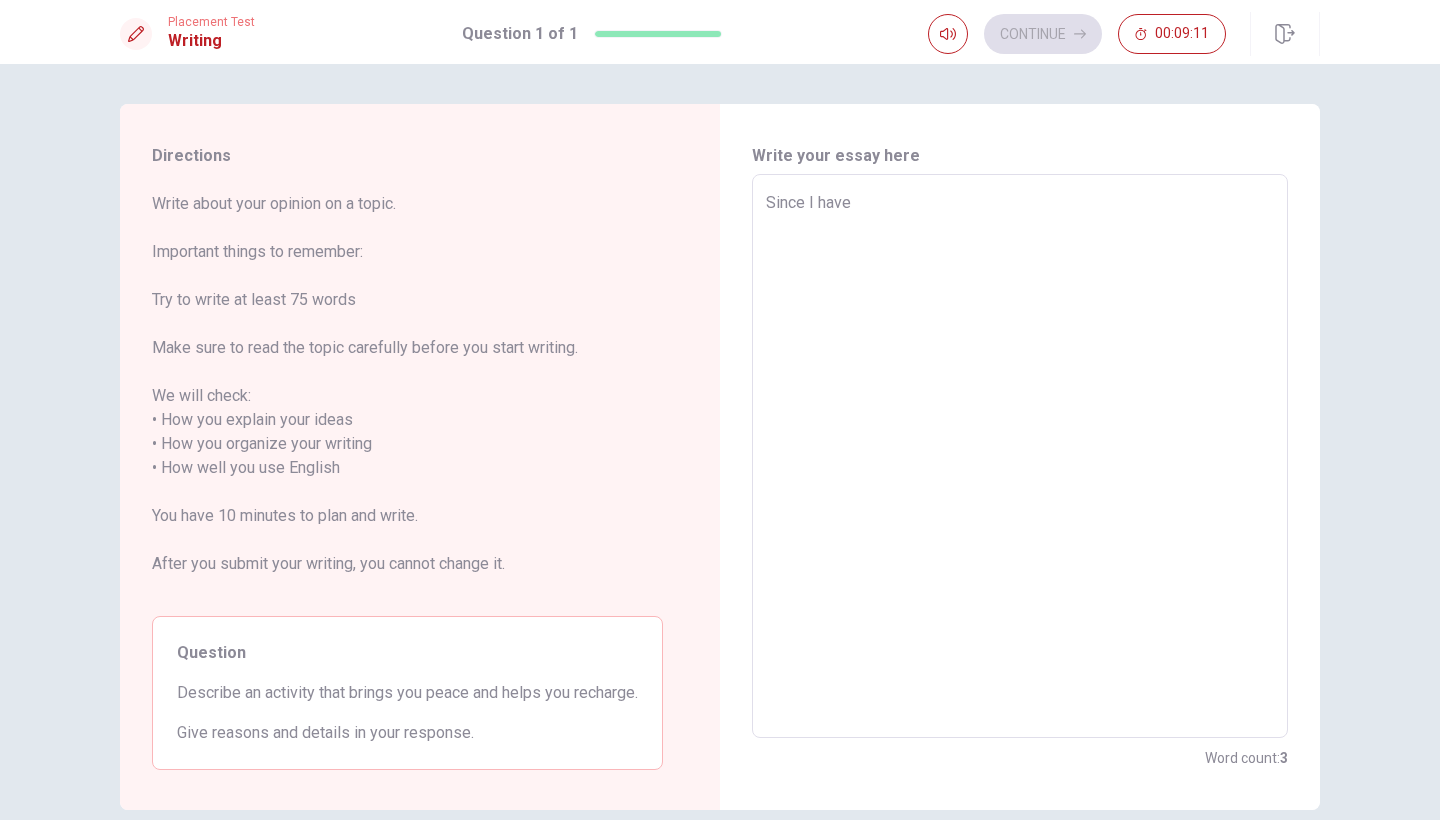 type on "x" 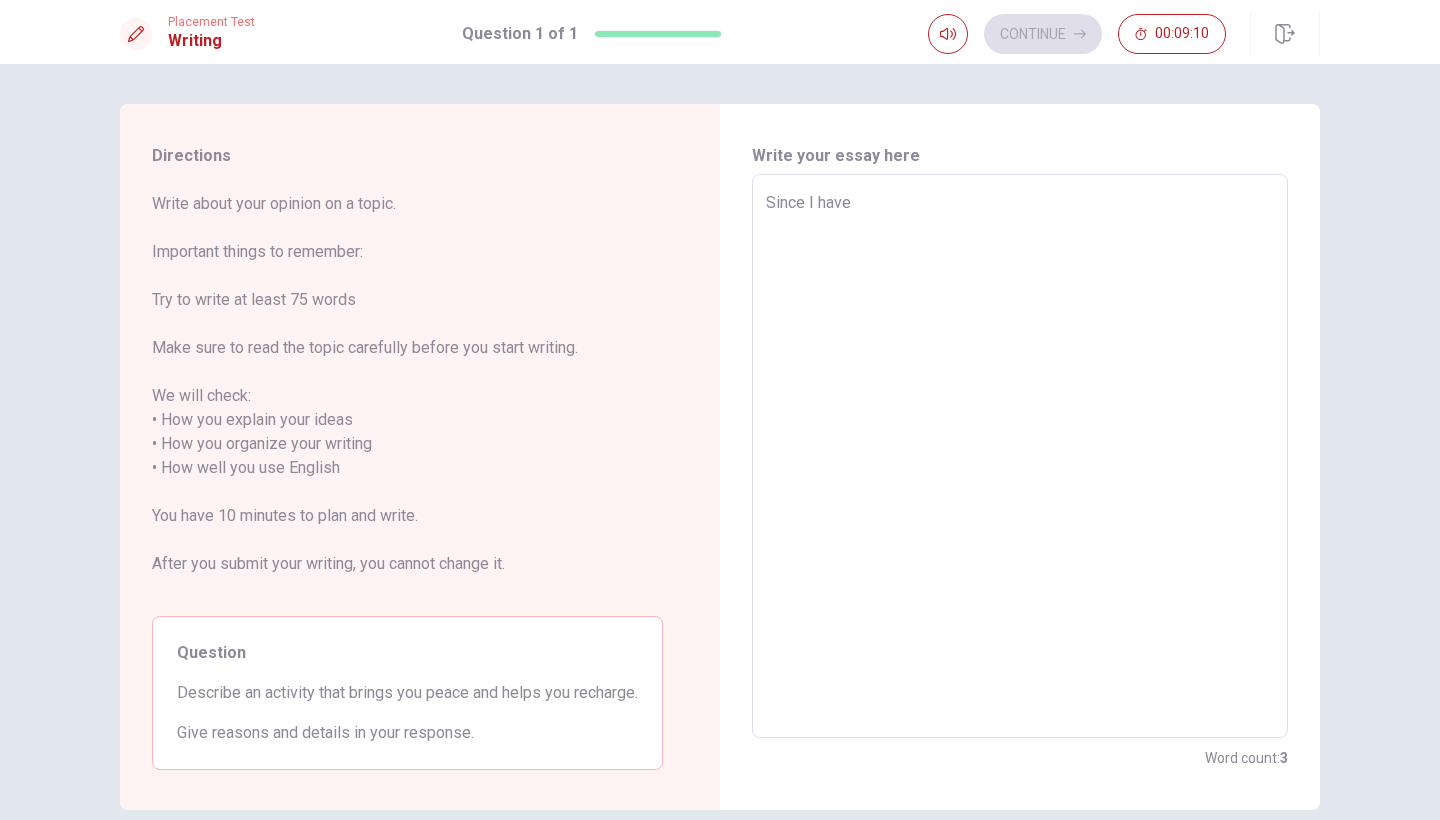 type on "Since I have b" 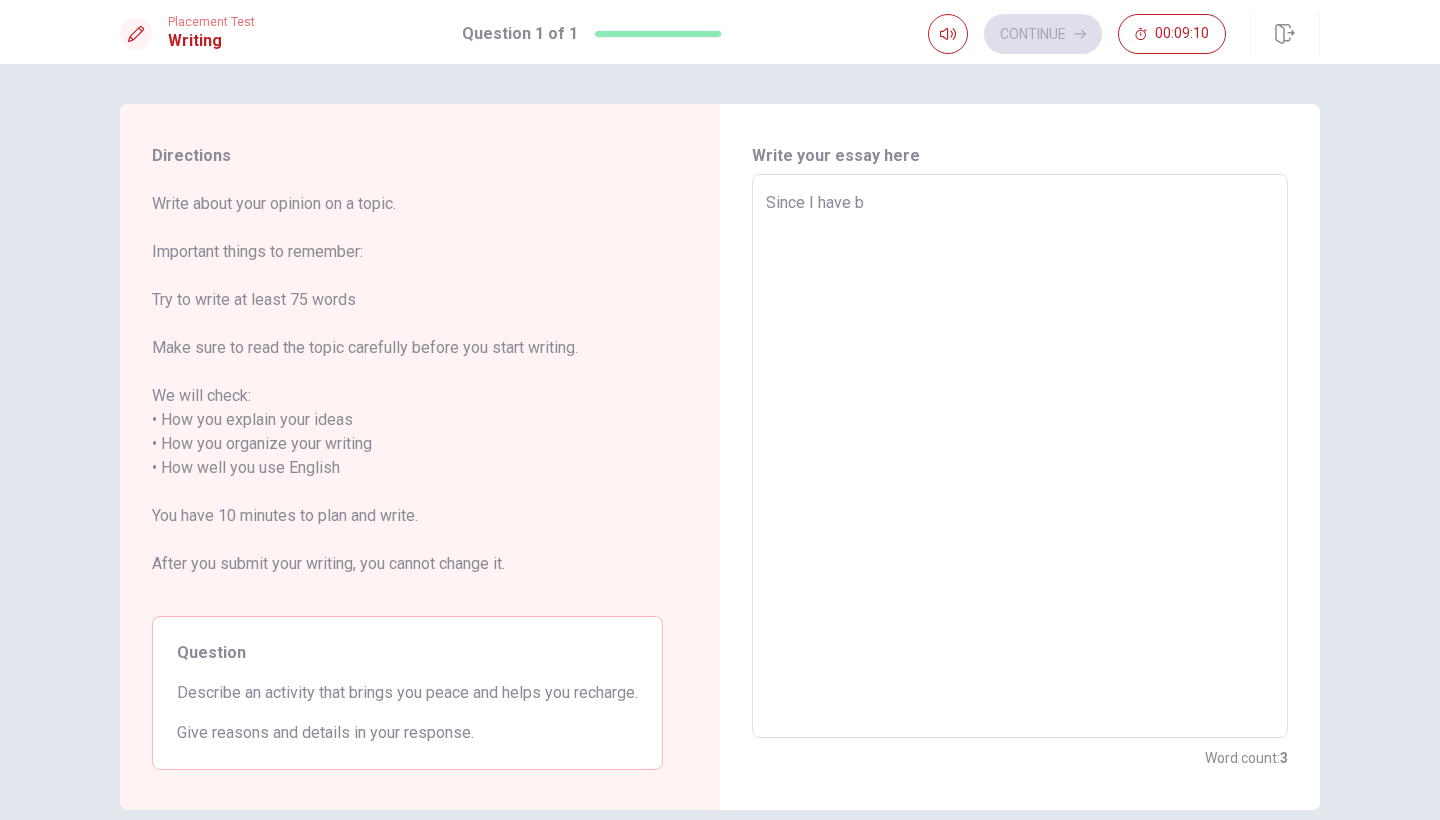 type on "x" 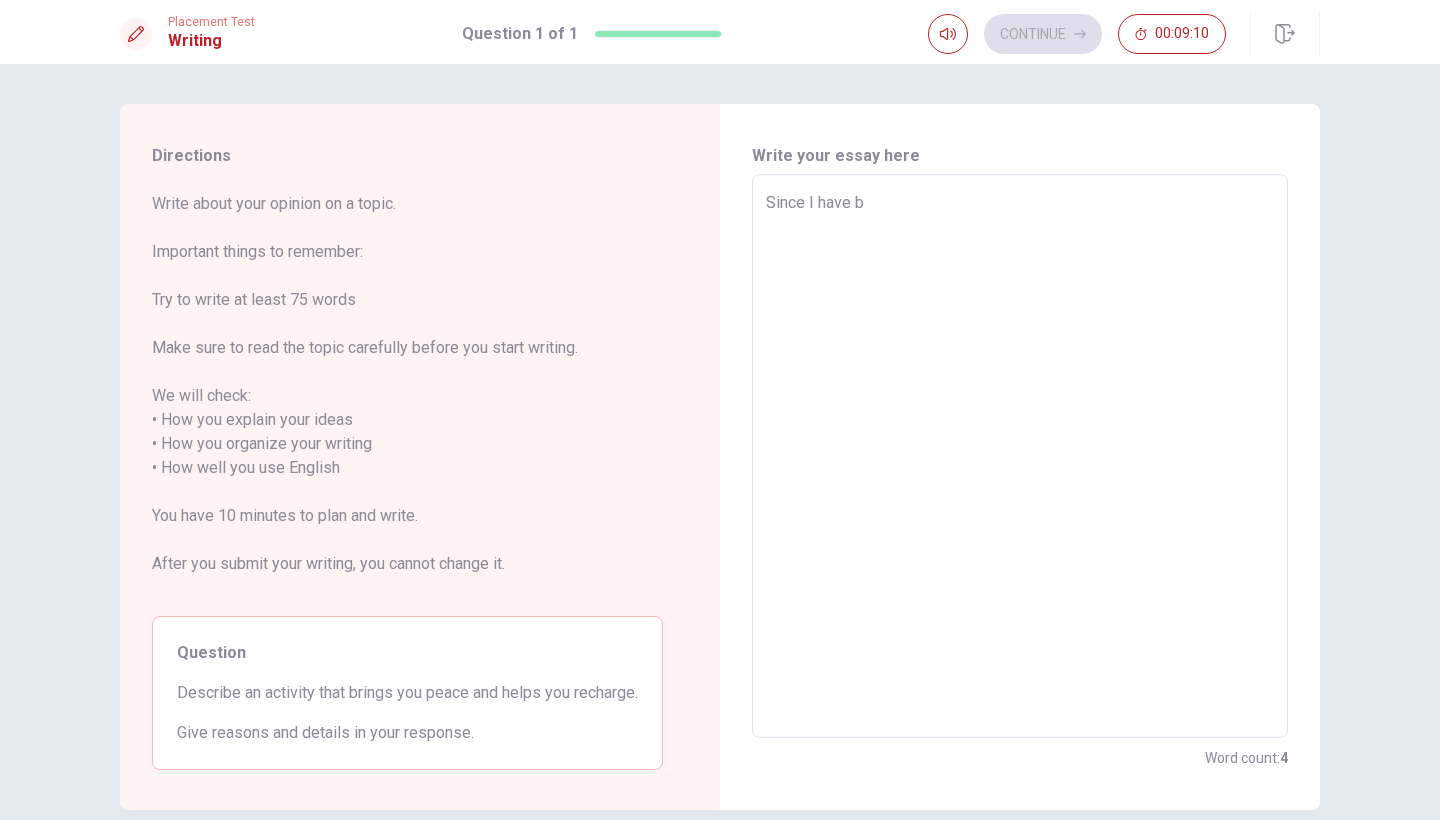 type on "Since I have be" 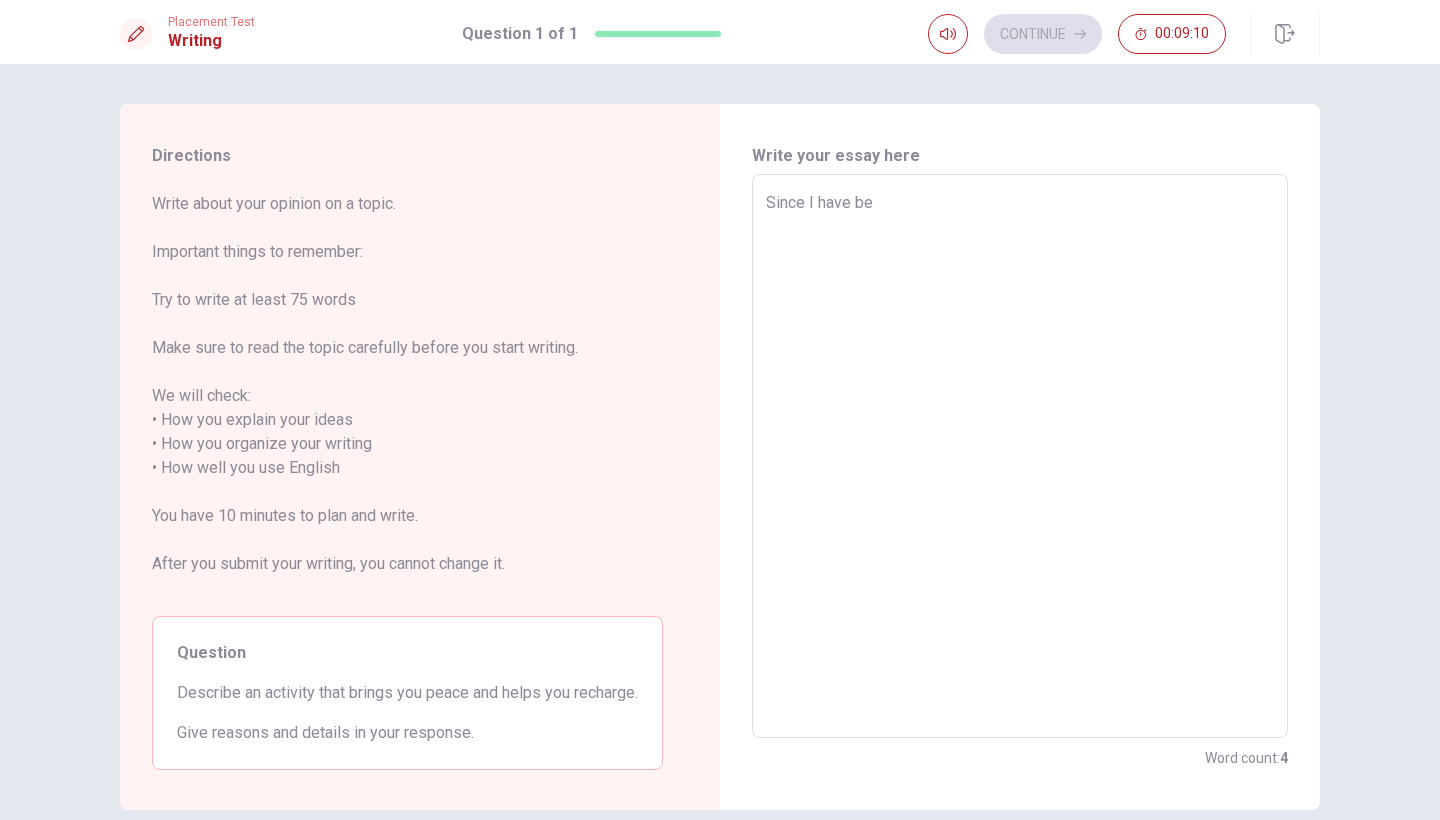 type on "x" 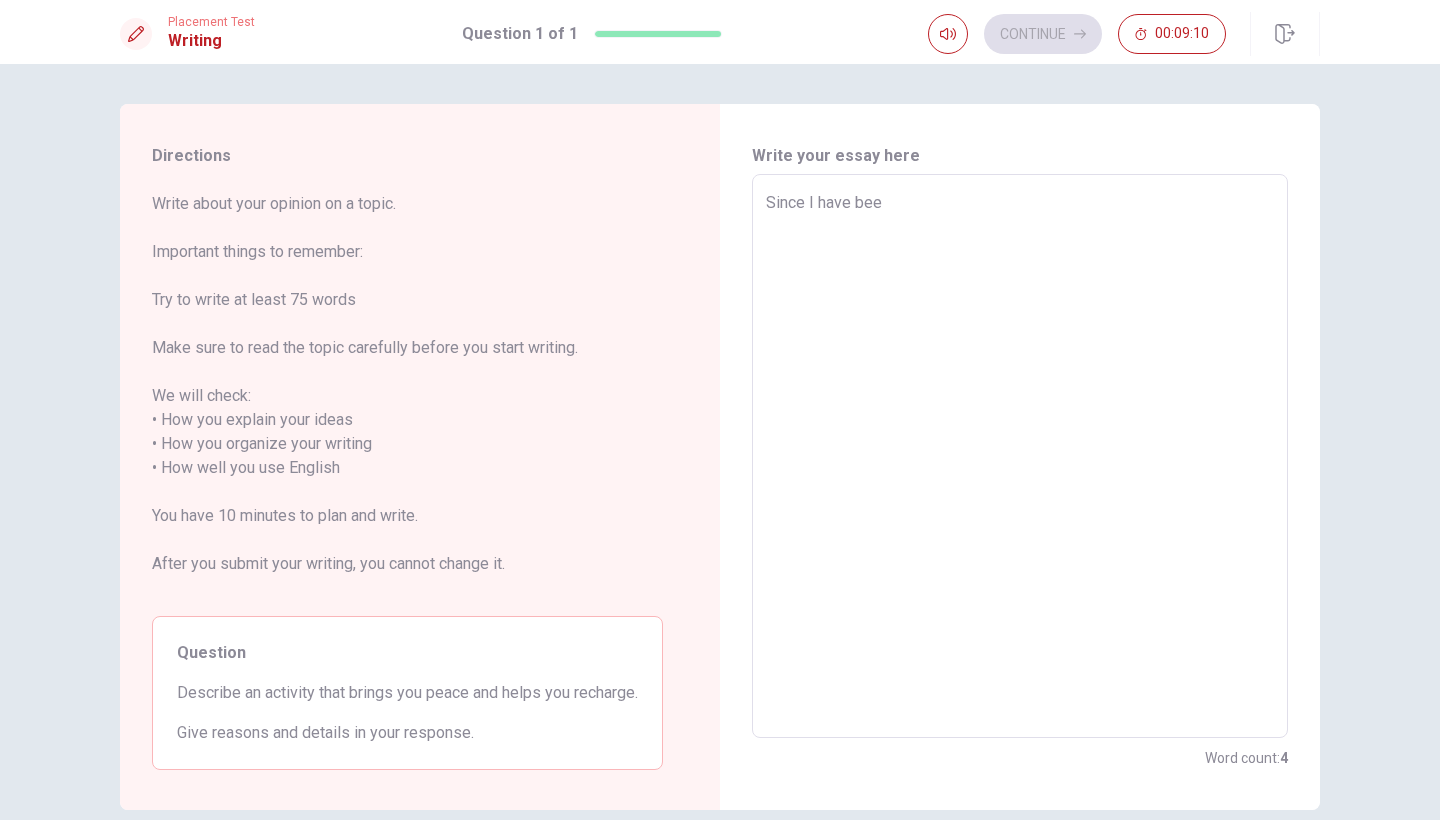 type on "x" 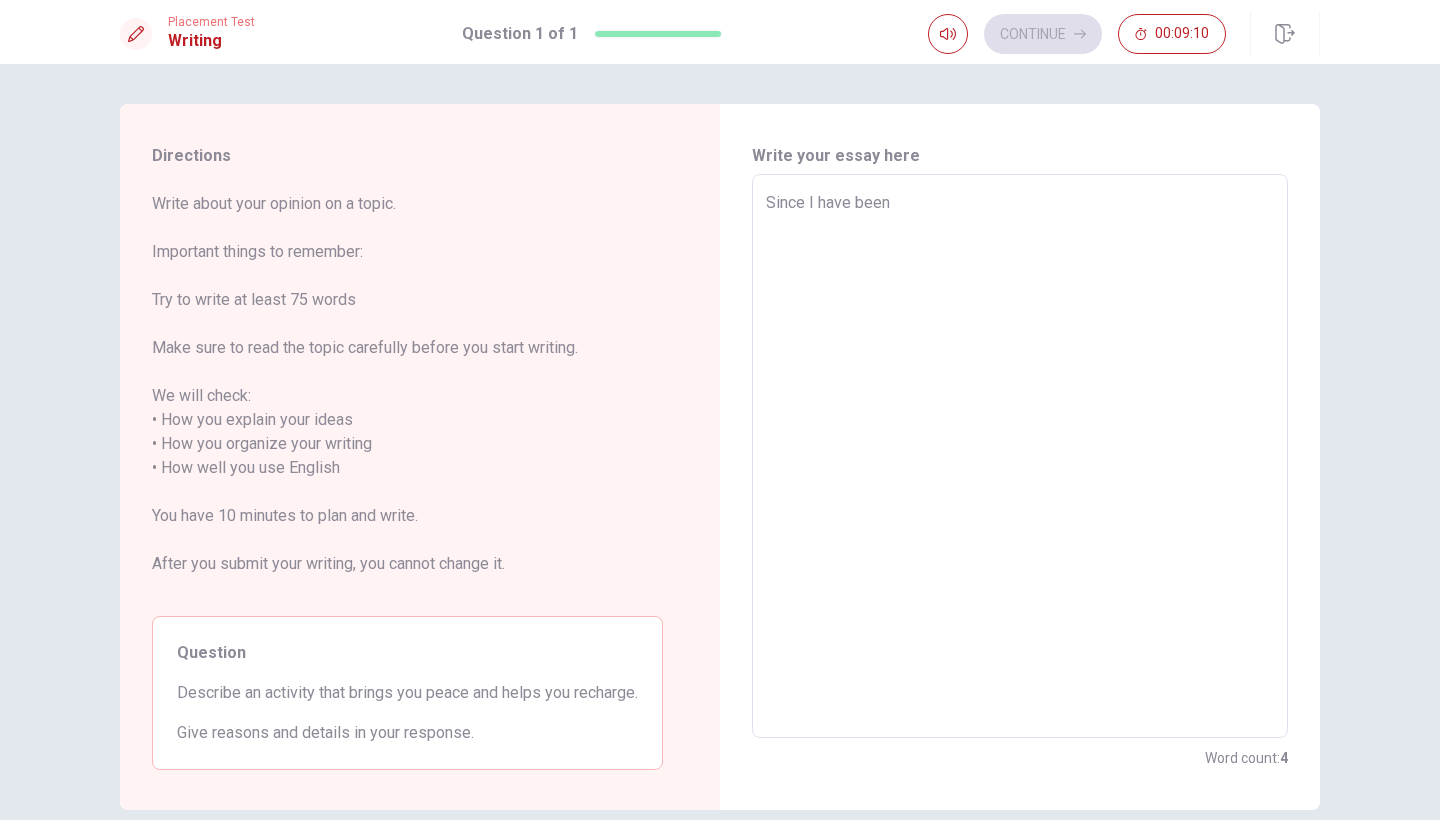 type on "x" 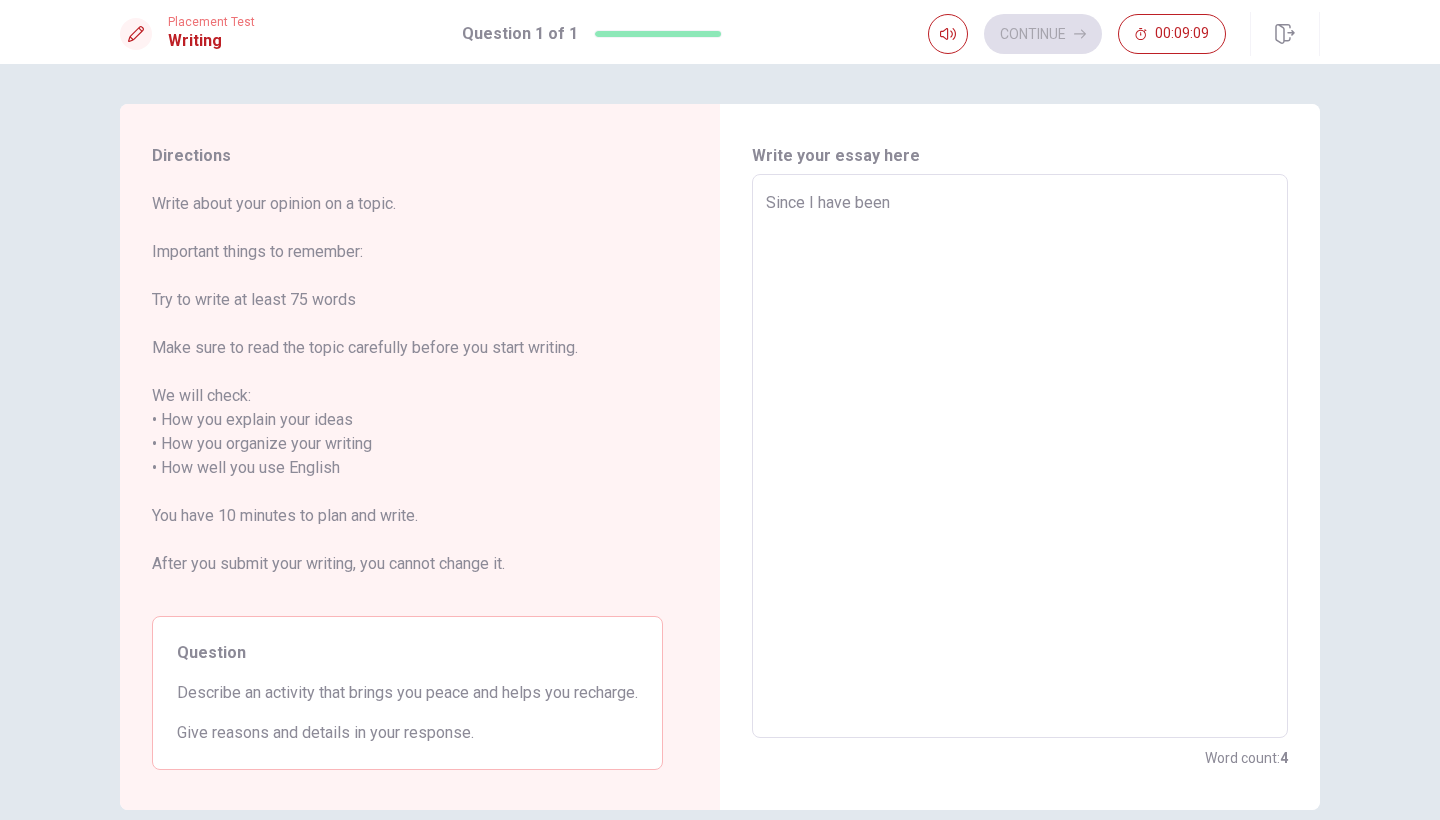 type on "x" 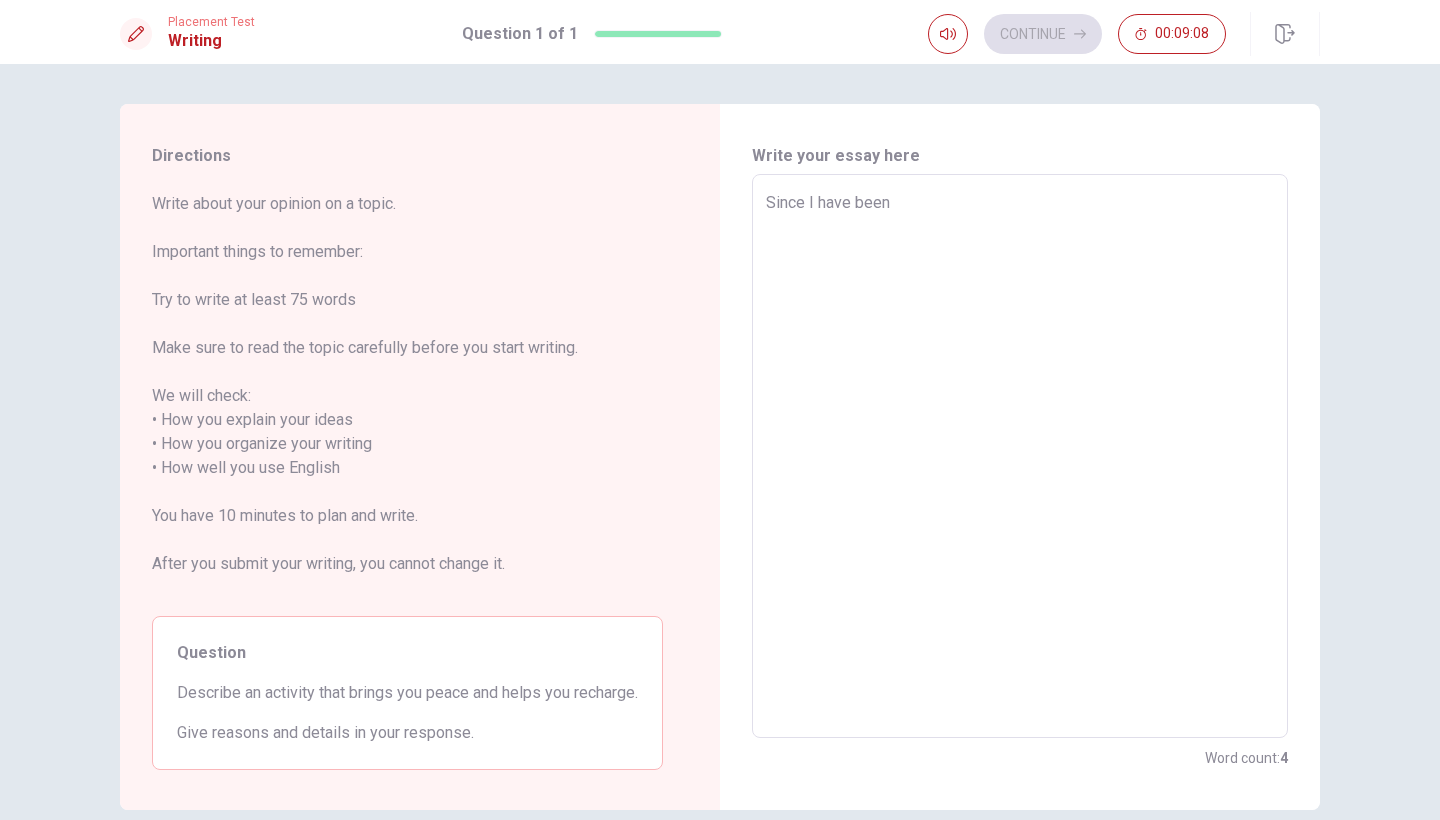 type on "Since I have been a" 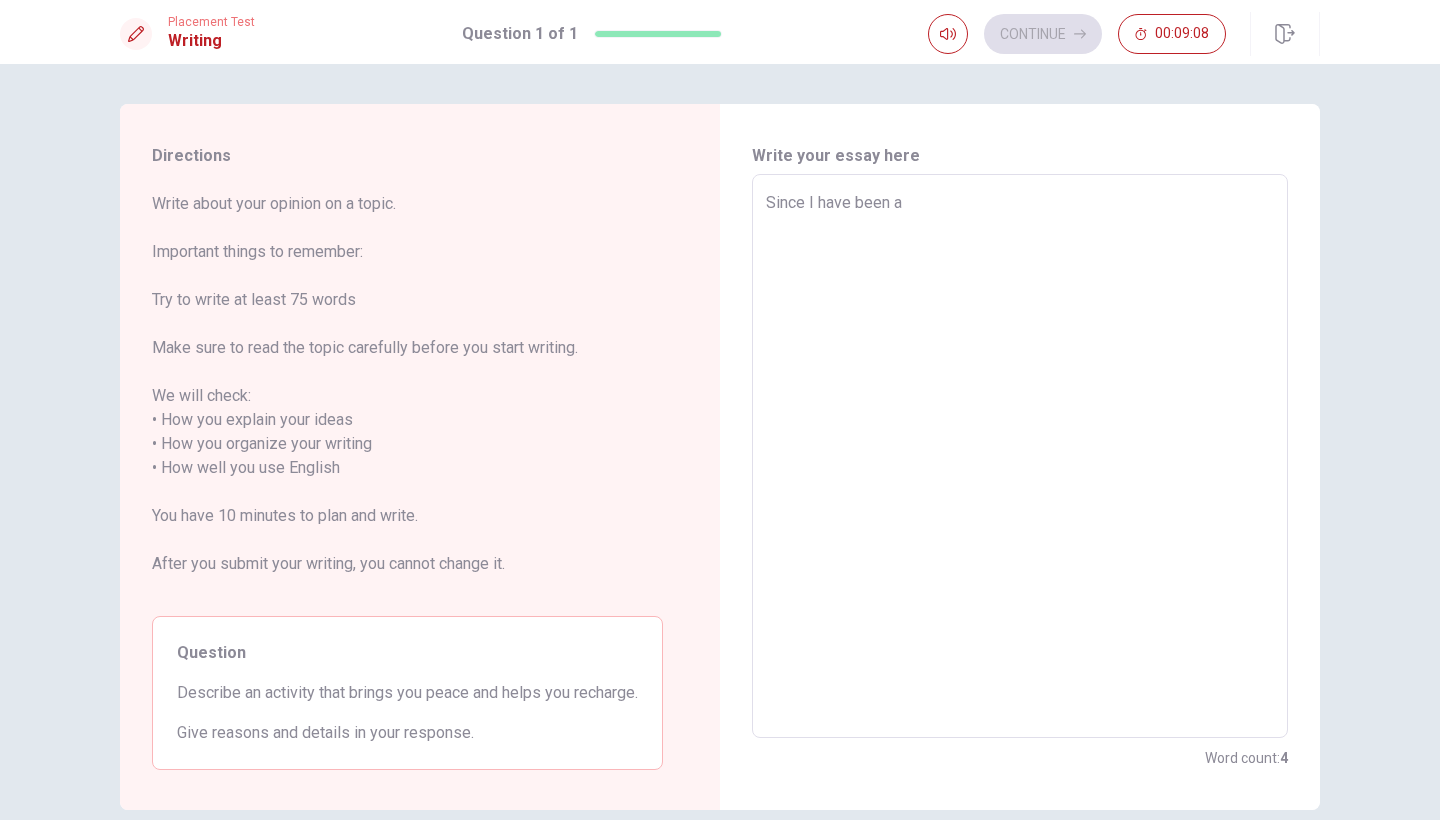 type on "x" 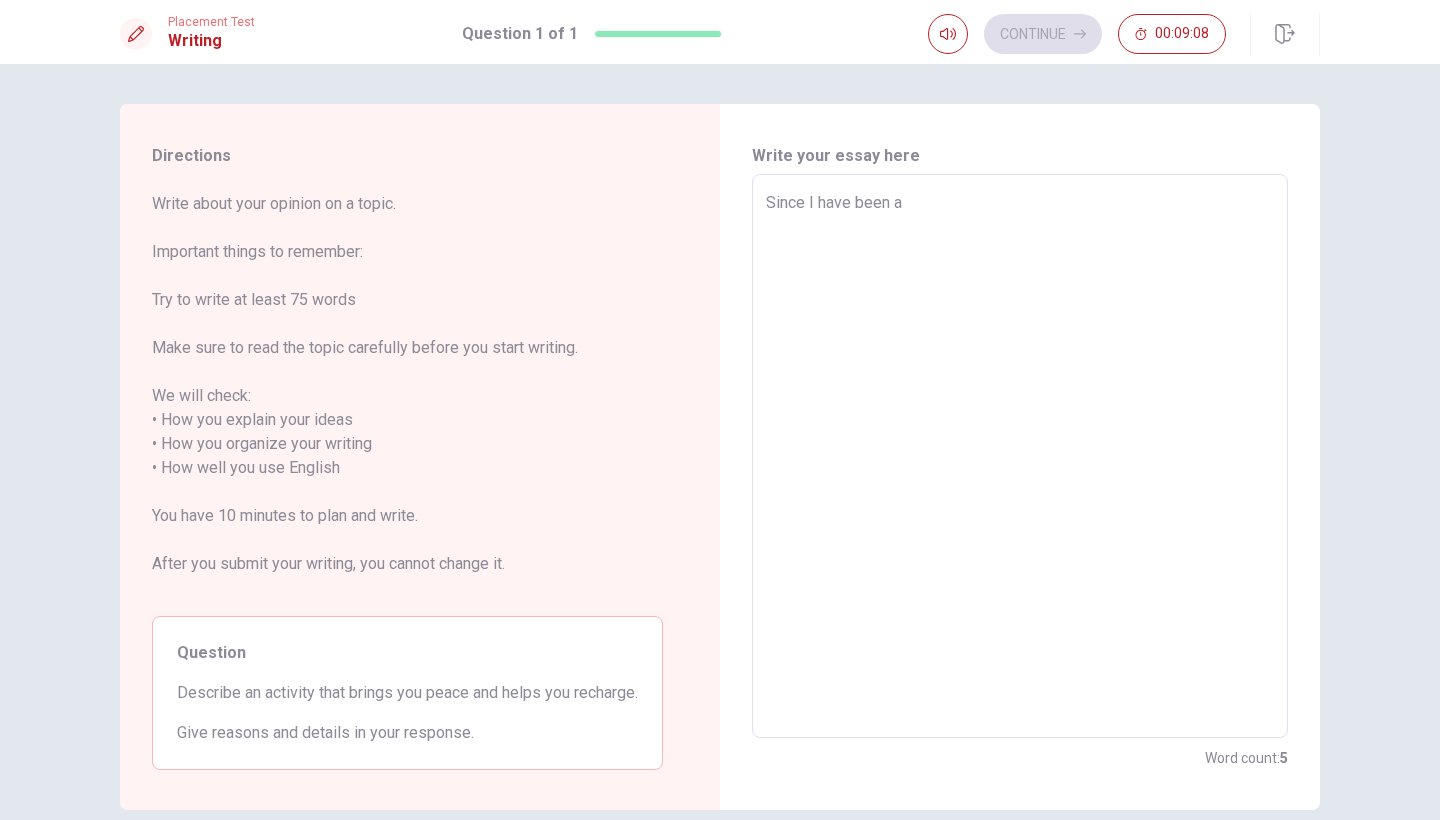 type on "Since I have been ar" 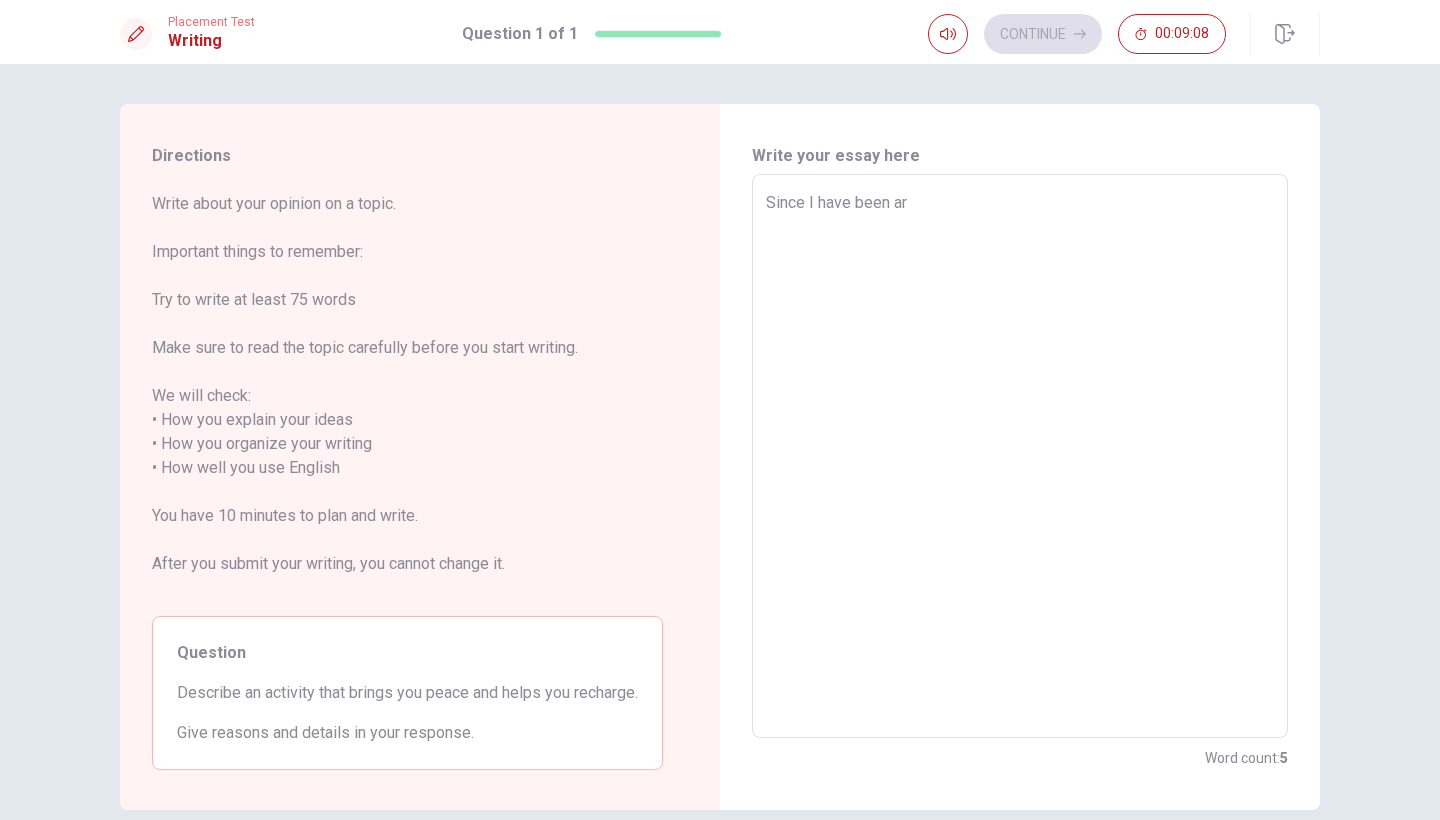 type on "x" 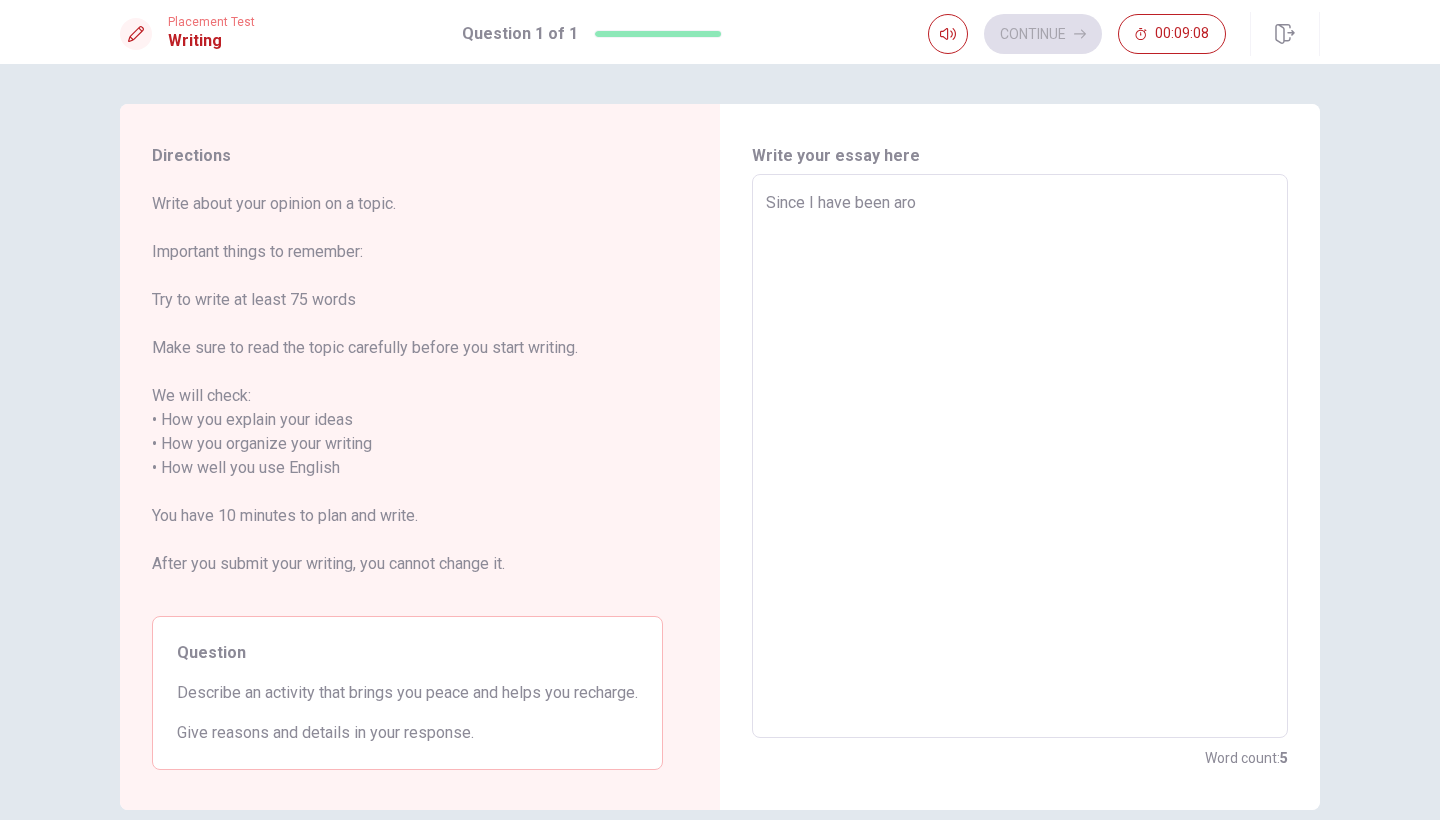 type on "x" 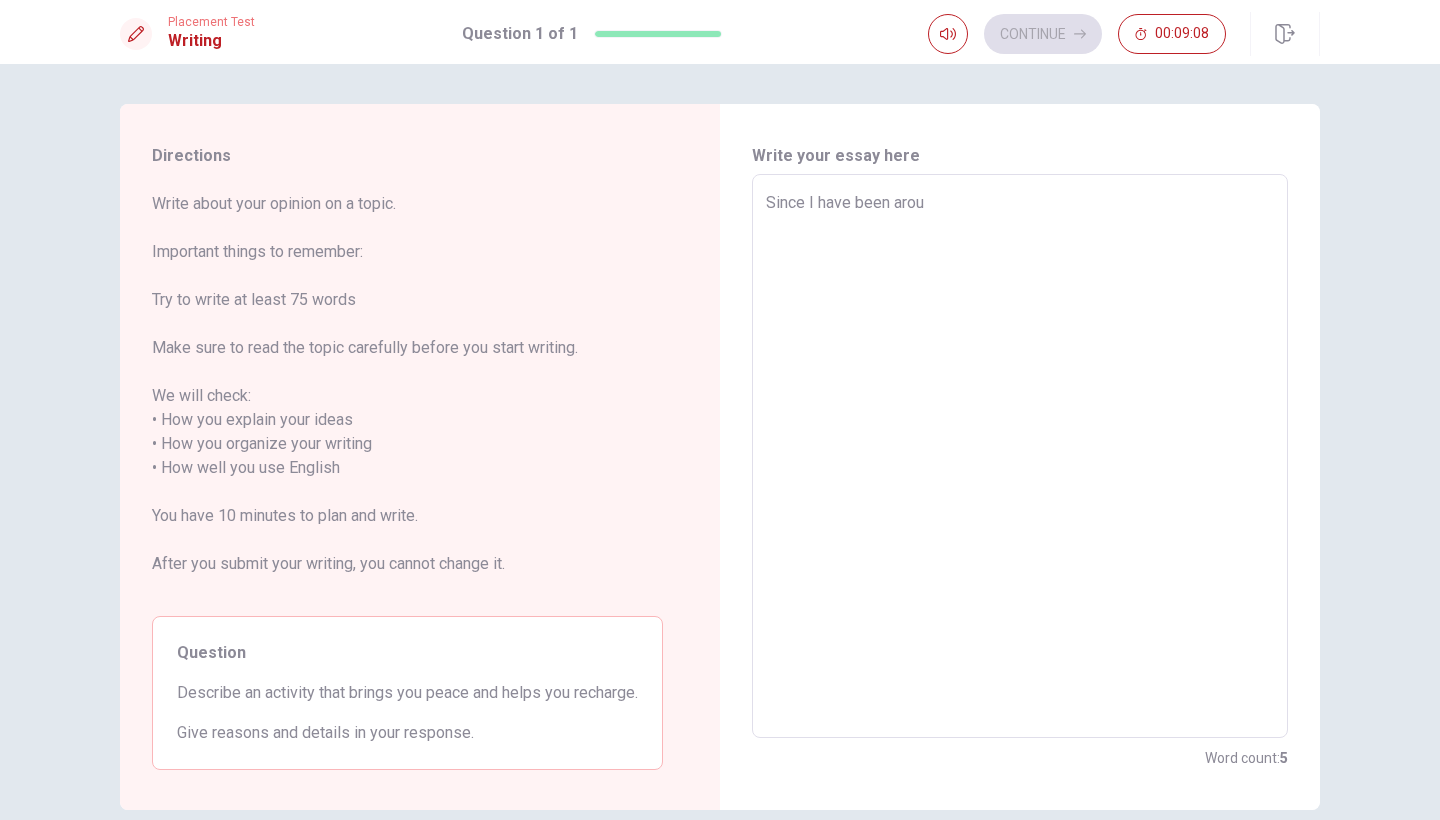 type on "x" 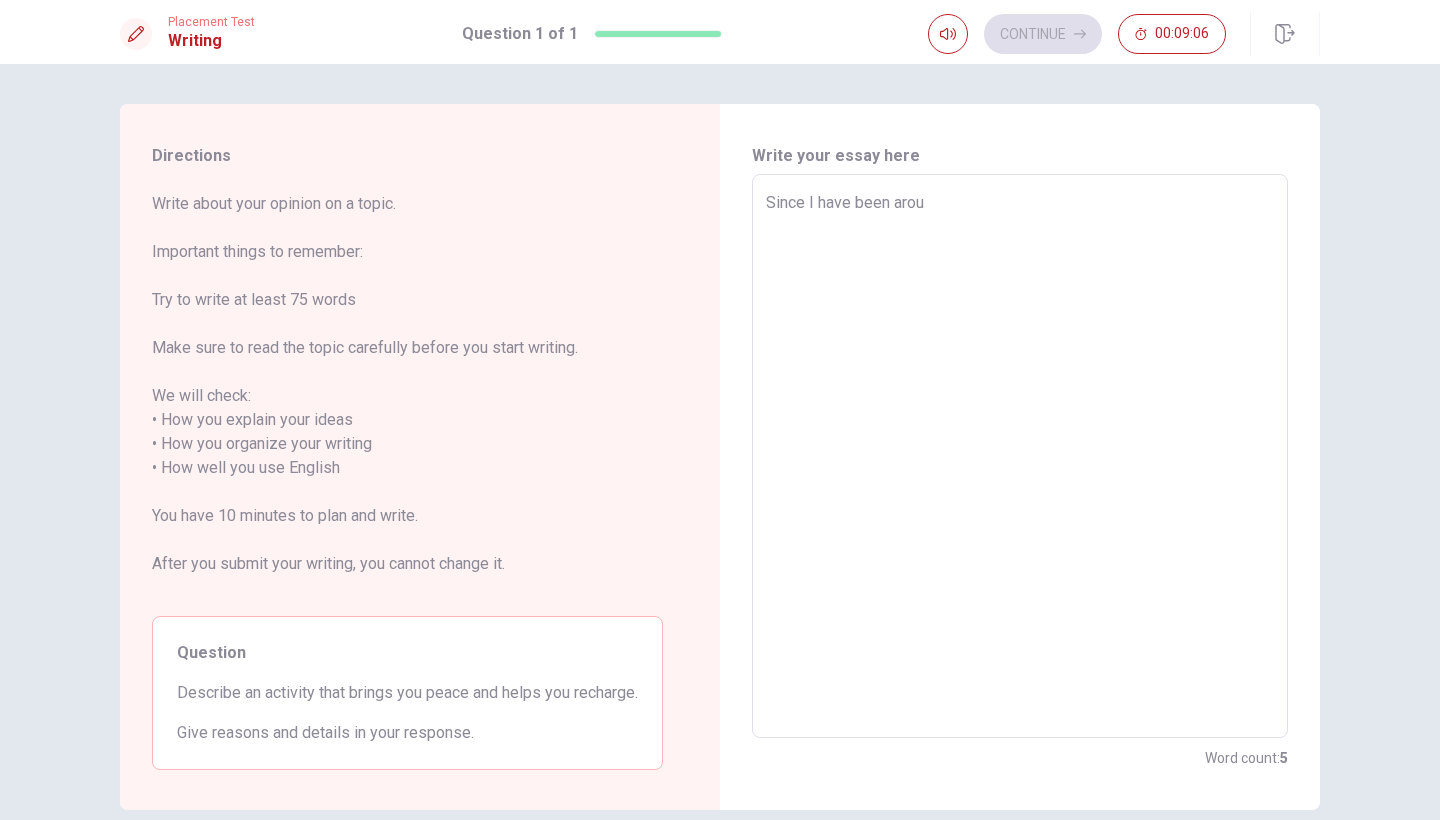 type on "Since I have been aroun" 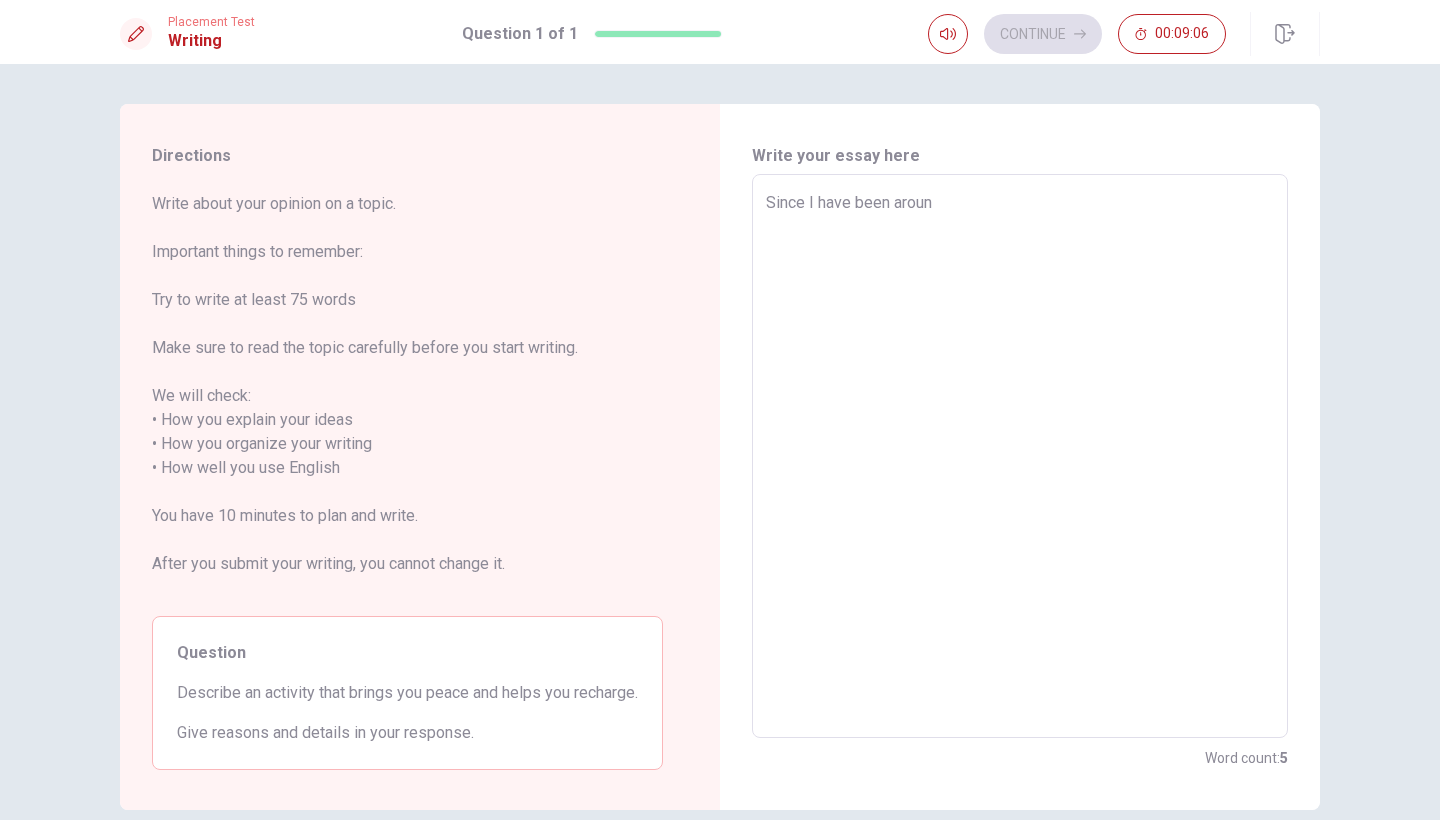 type on "x" 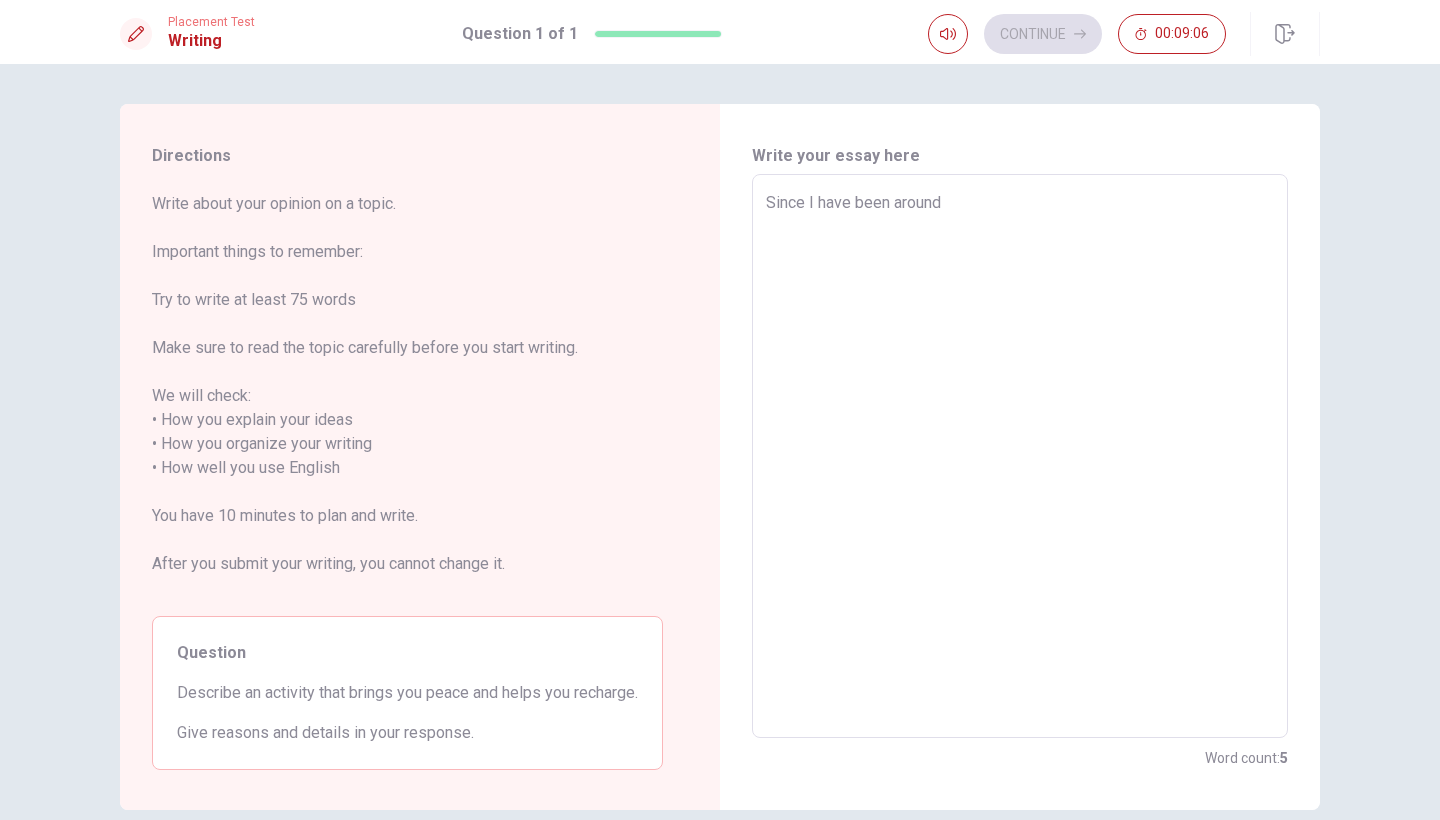 type on "x" 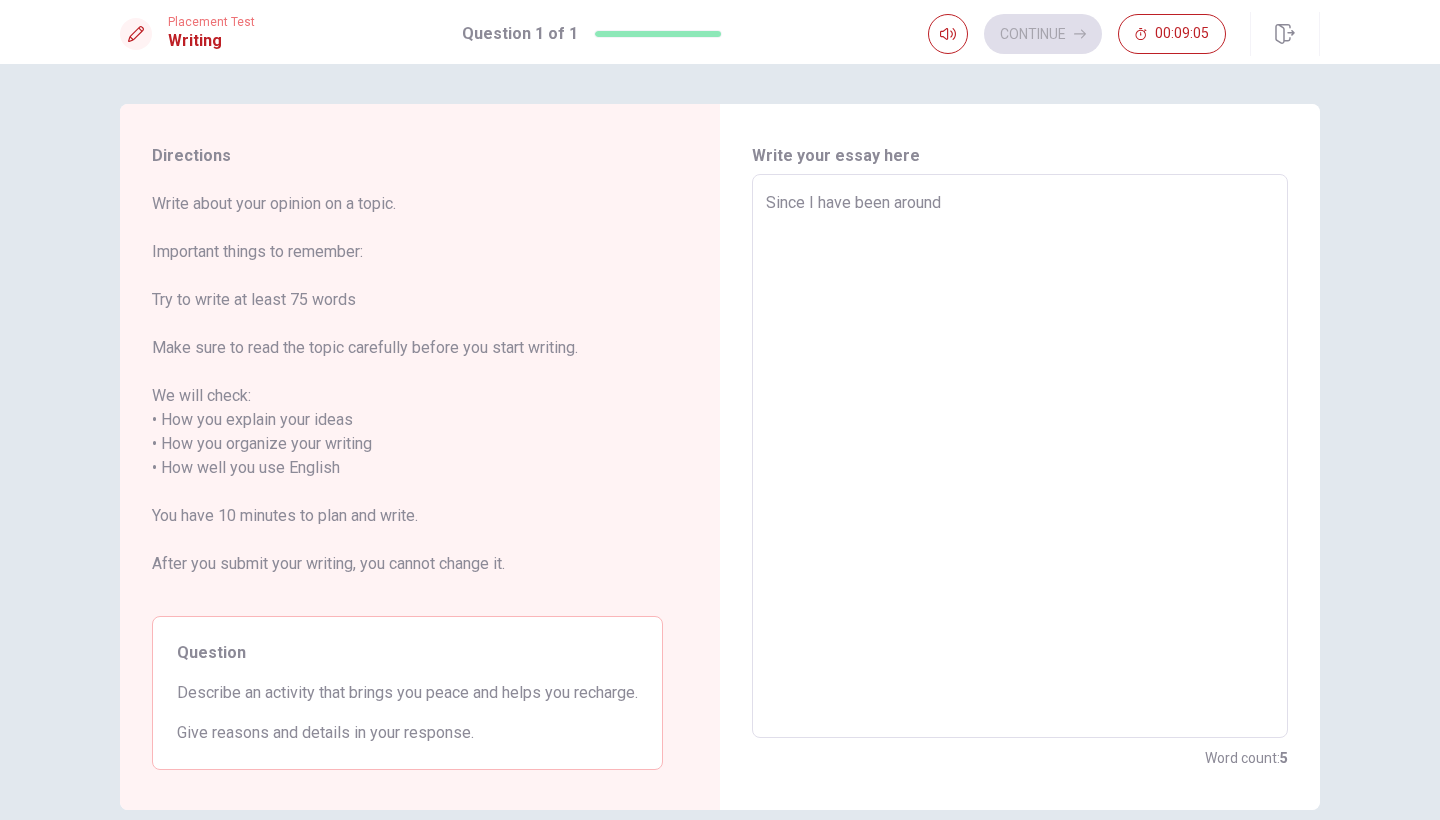 type on "x" 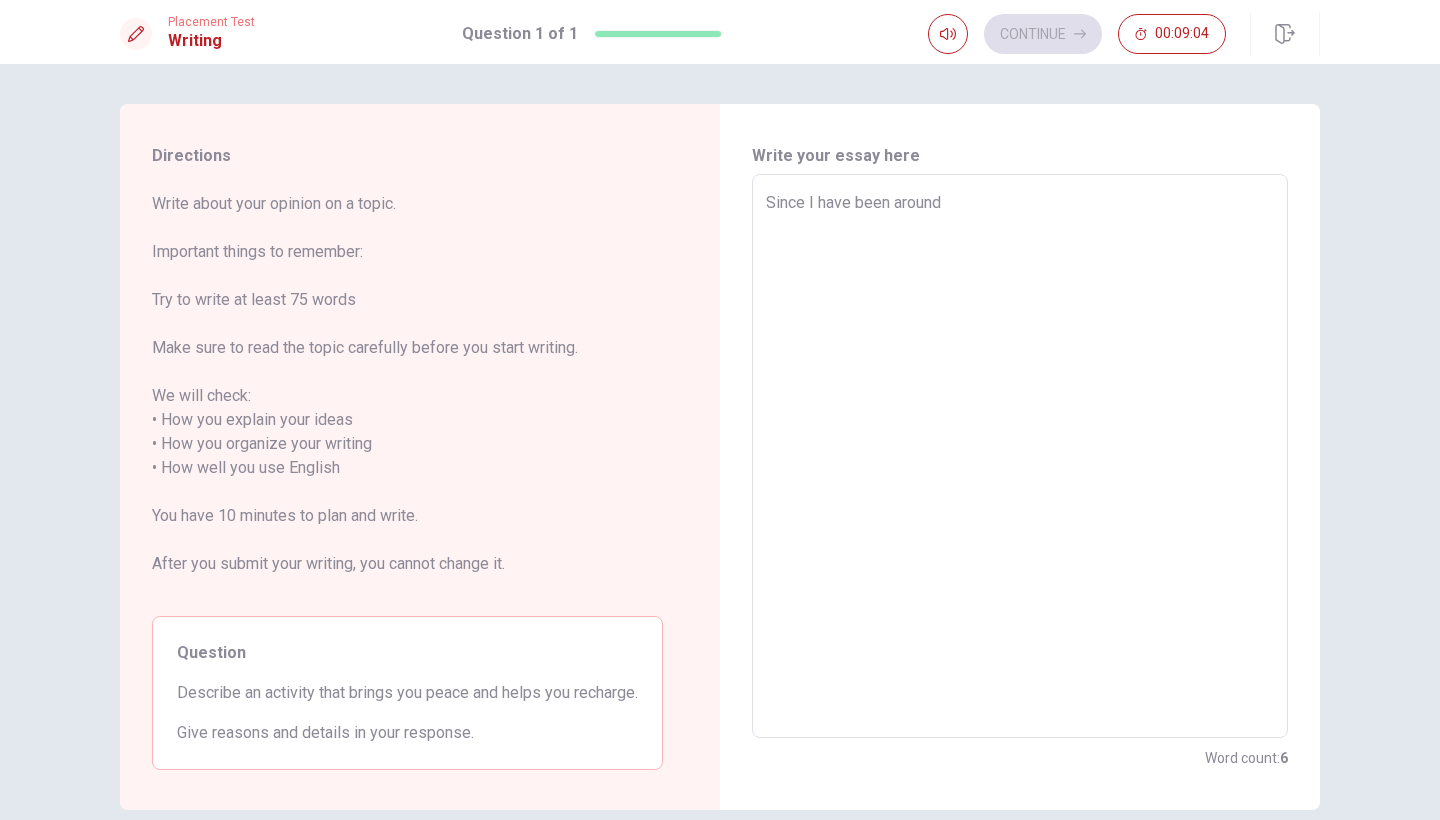 type on "Since I have been around 5" 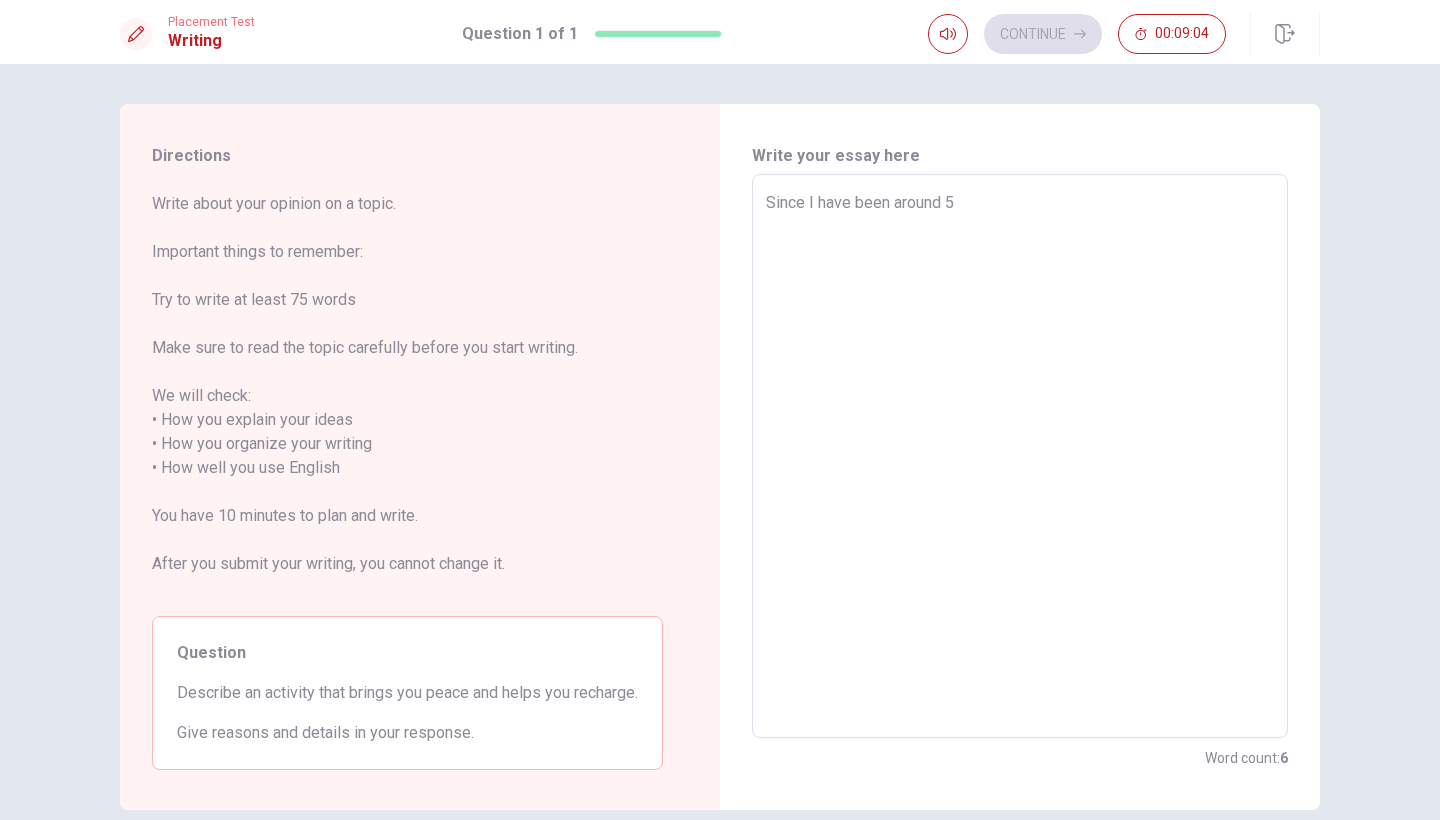 type on "x" 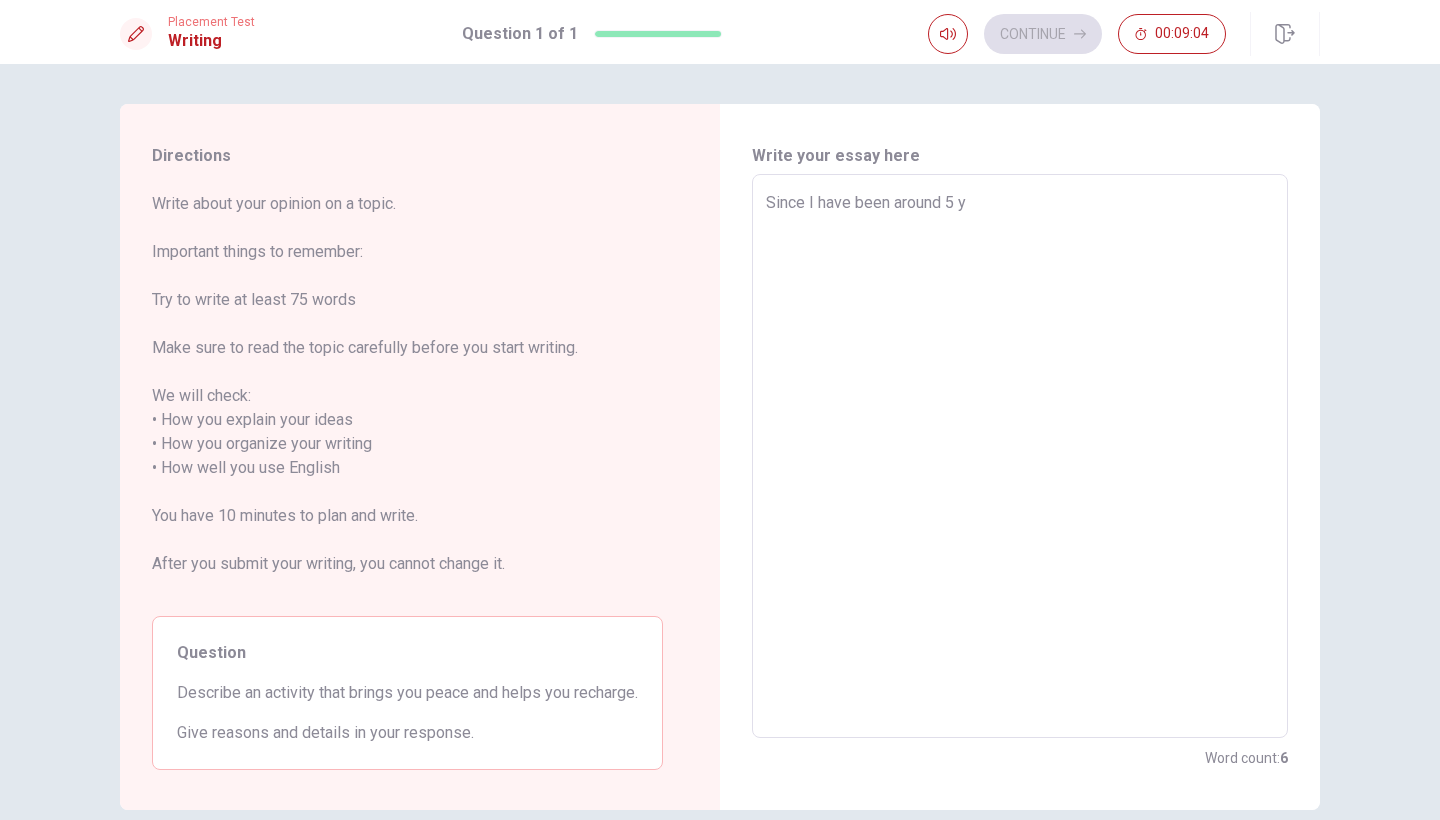 type on "x" 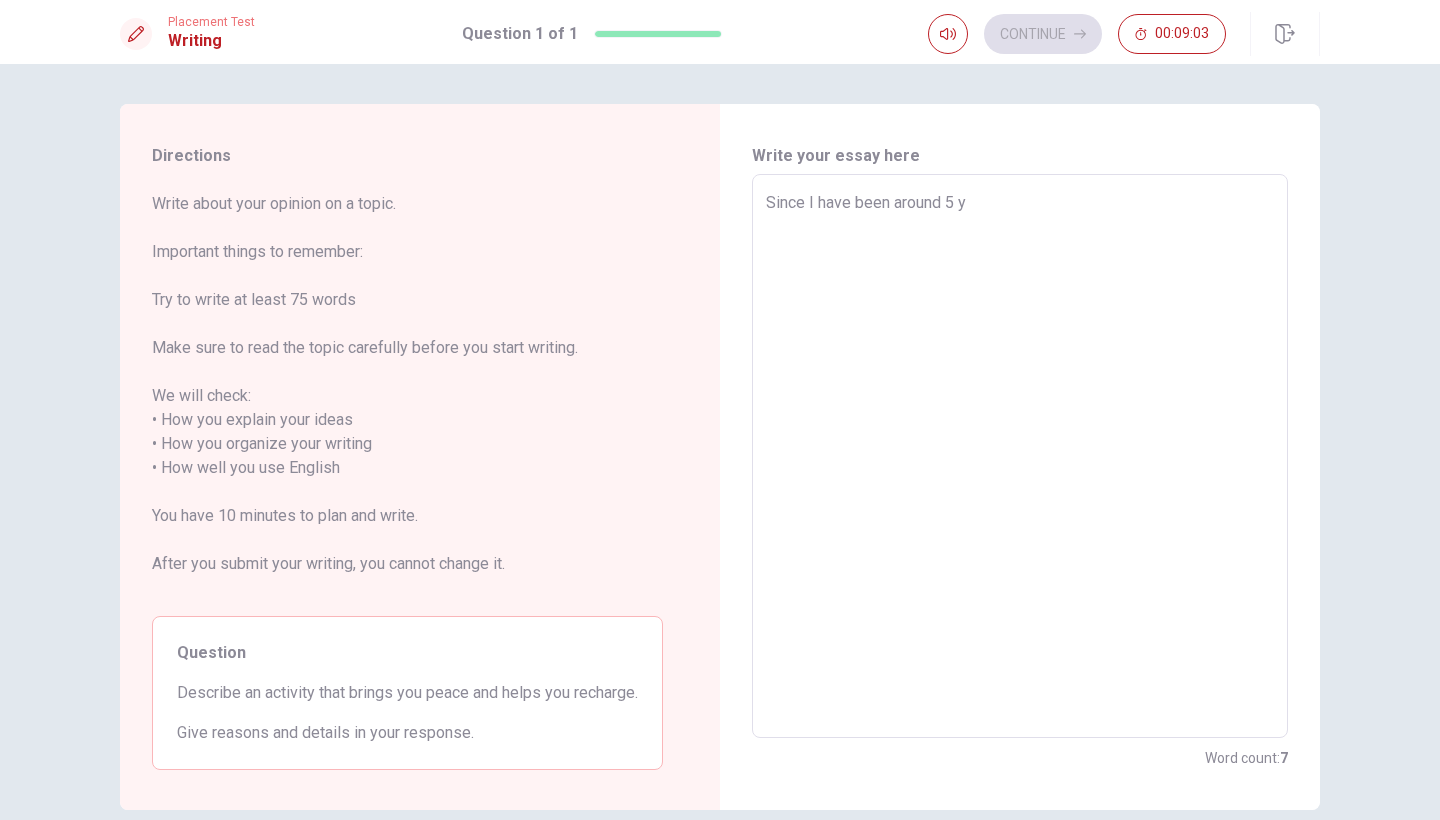 type on "Since I have been around 5 ye" 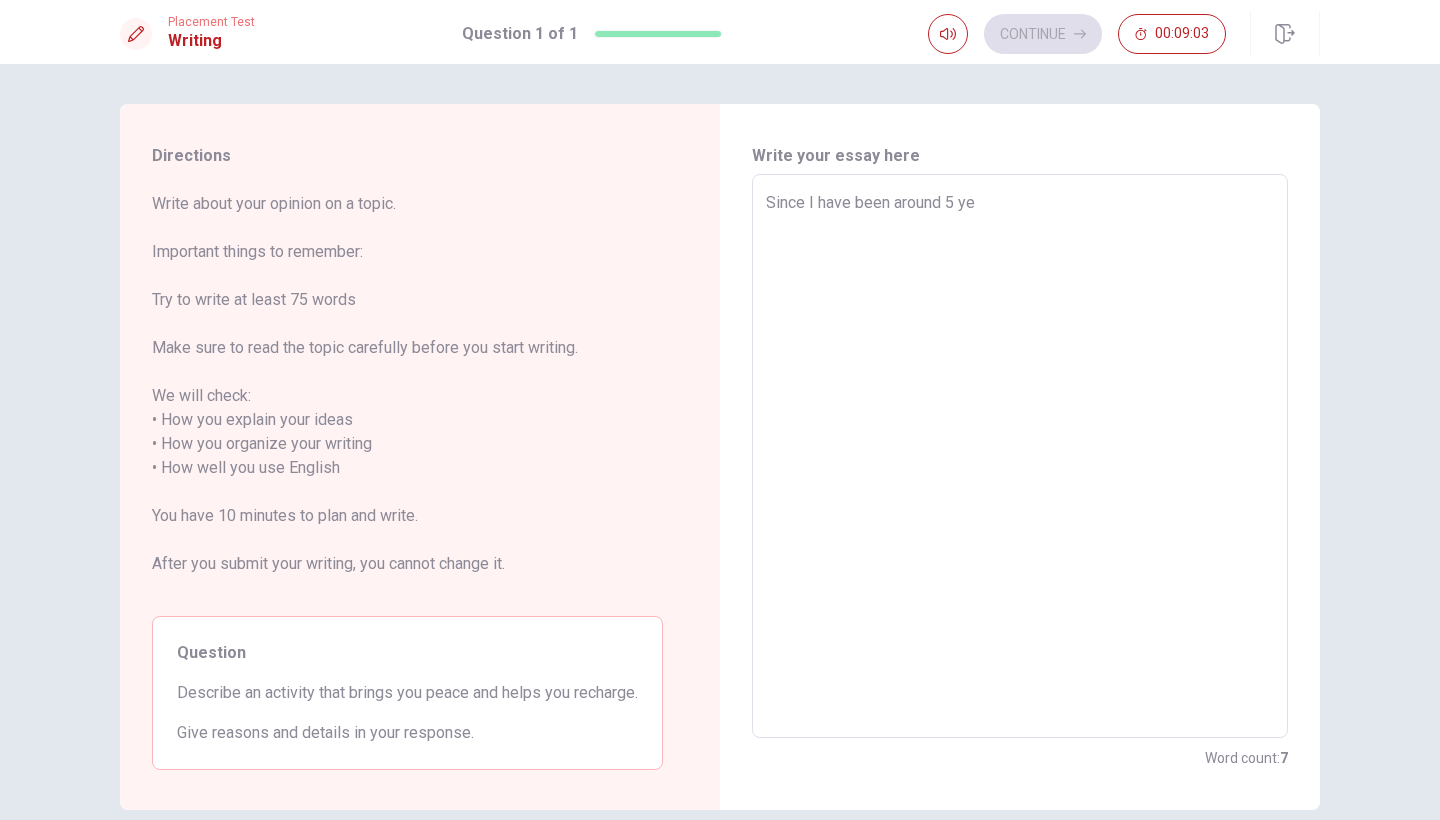 type on "x" 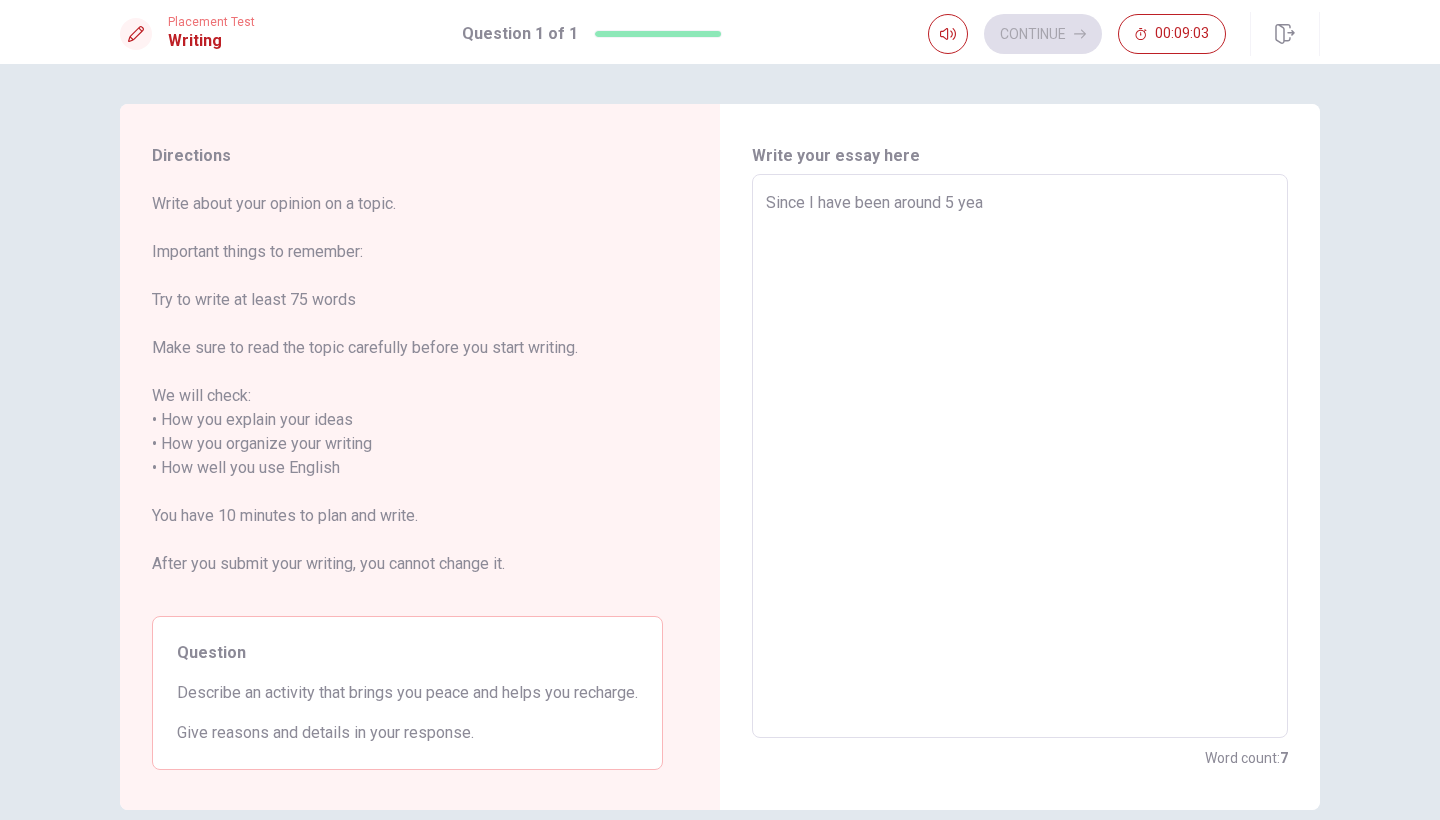 type on "x" 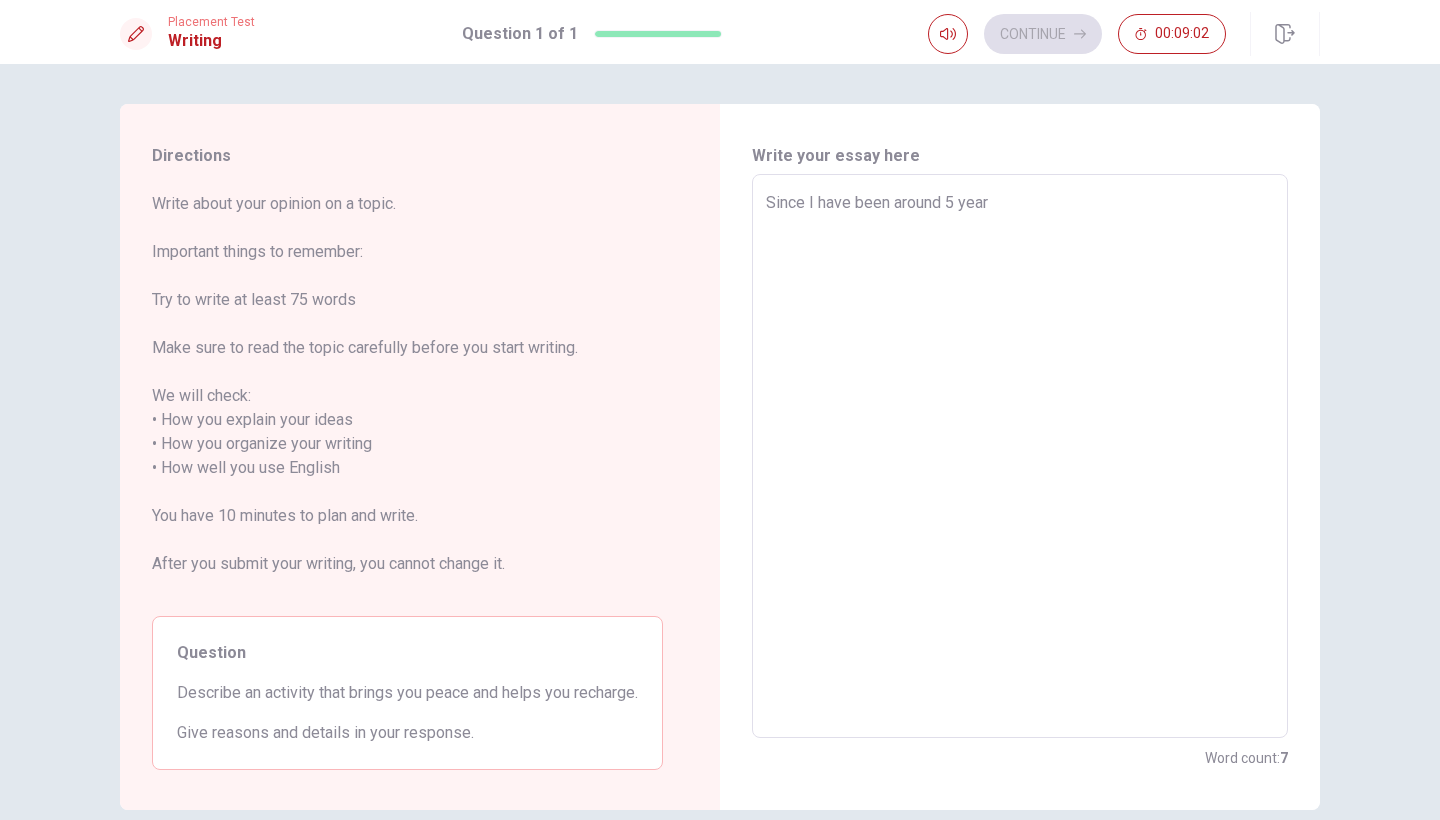 type on "x" 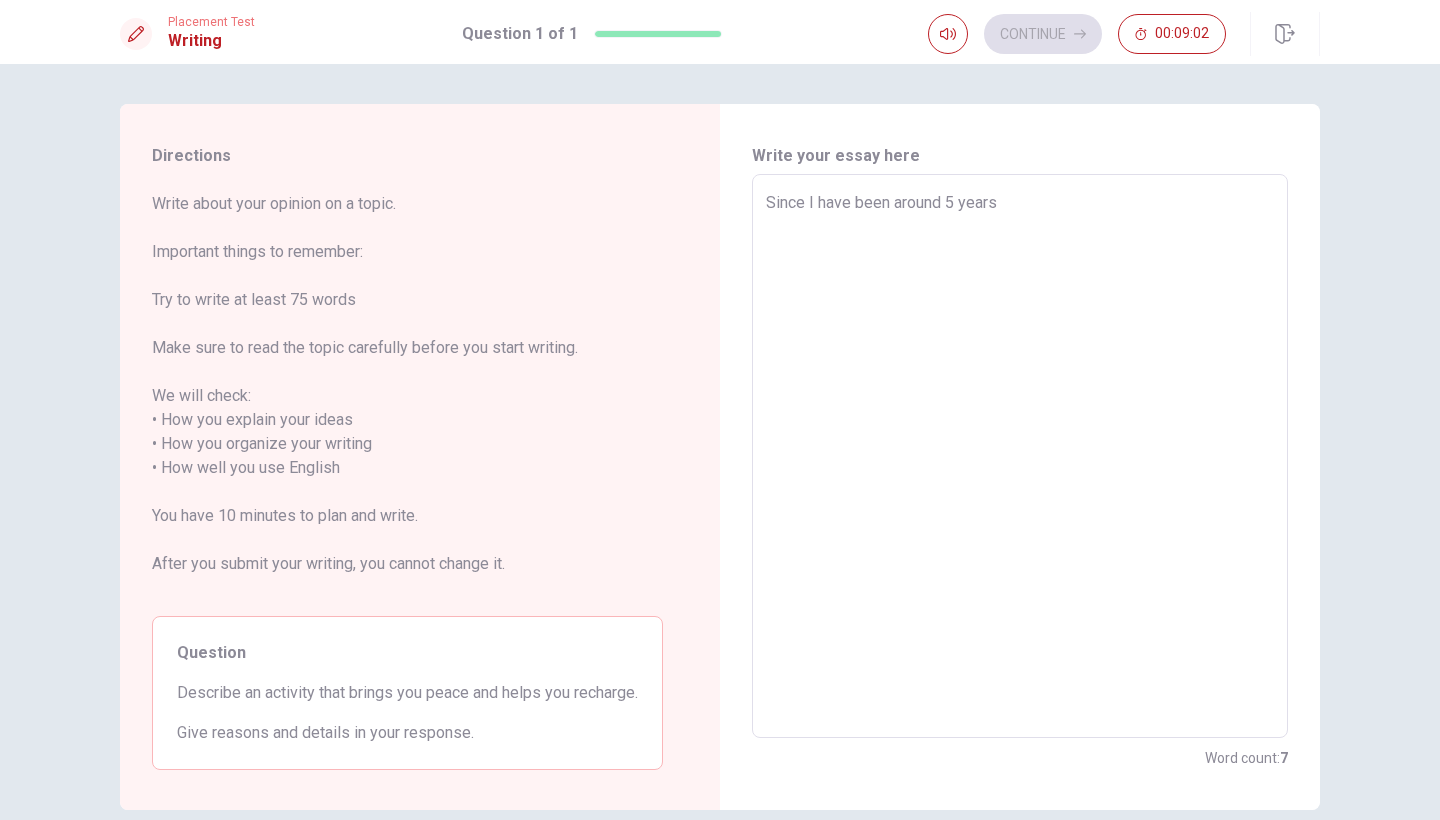 type on "x" 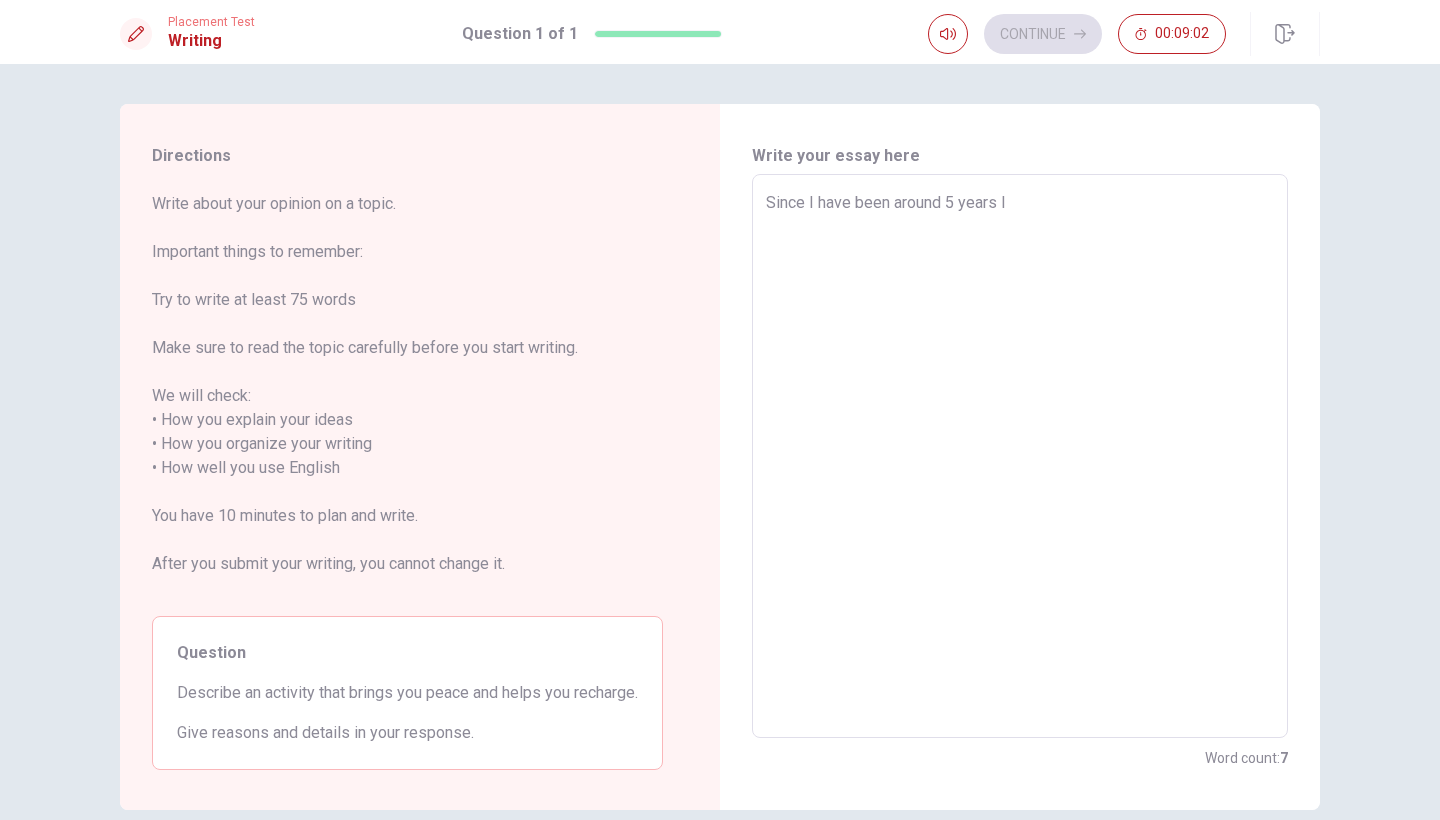 type on "x" 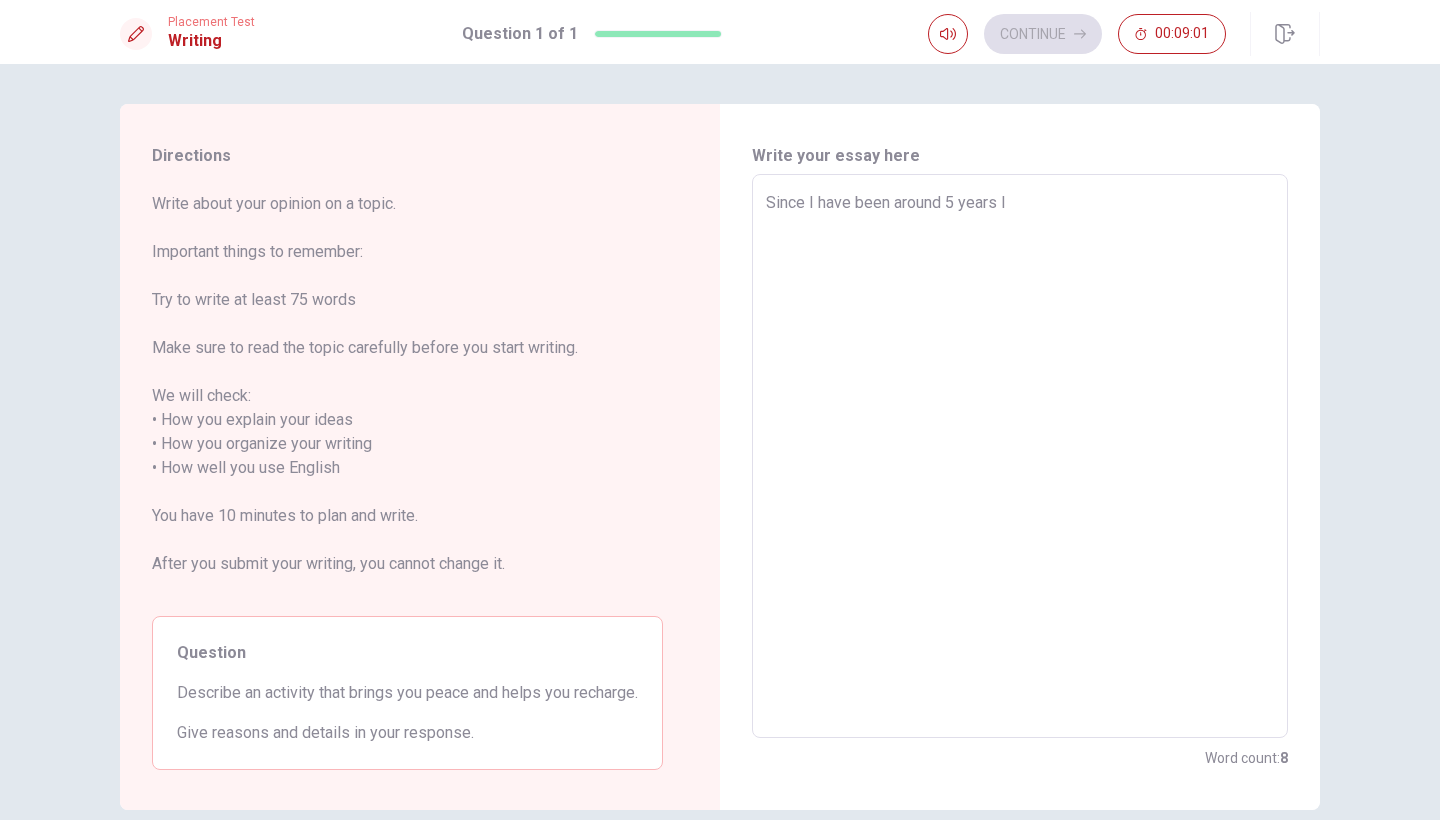 type on "Since I have been around 5 years I" 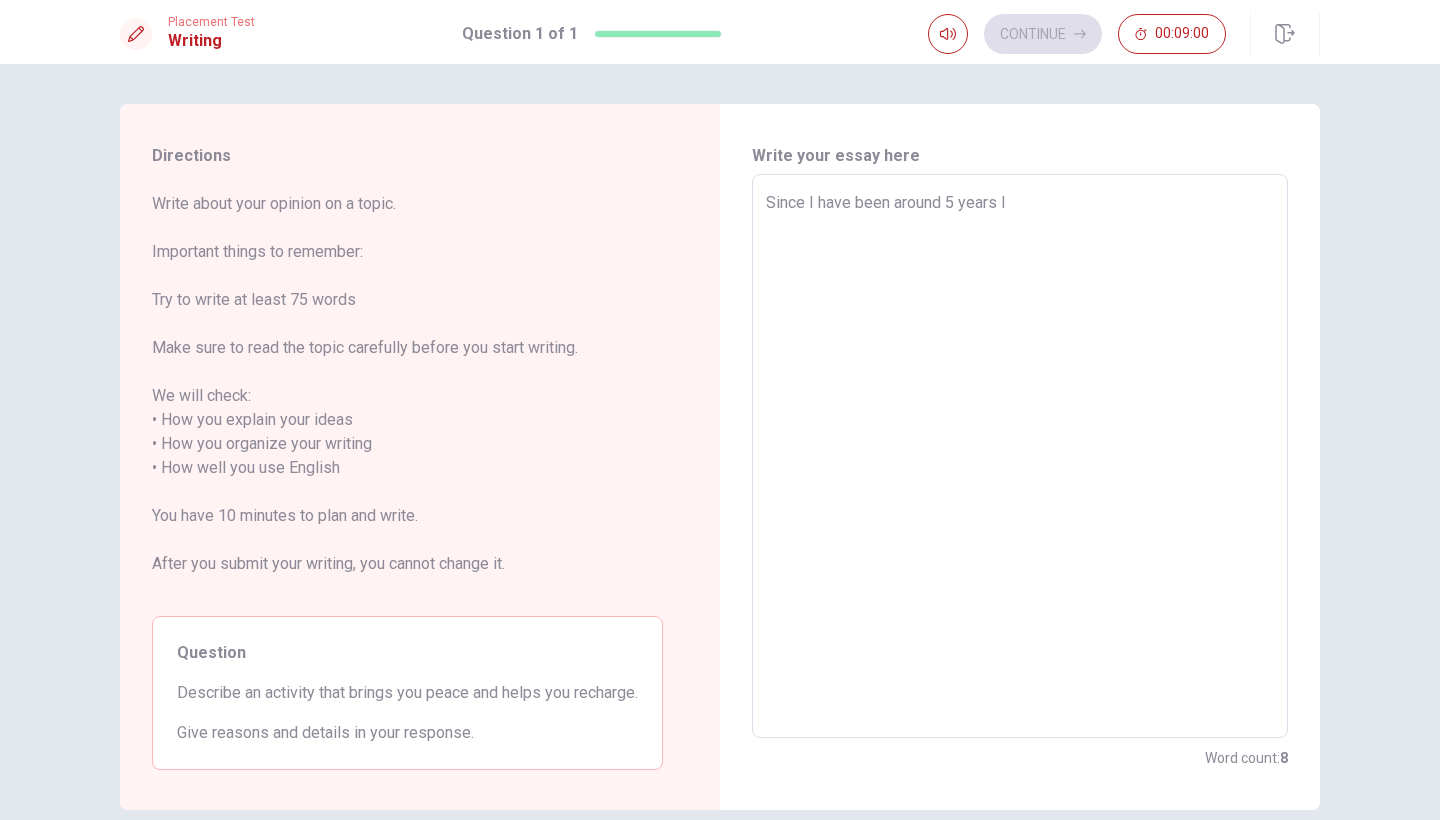 type on "Since I have been around 5 years I h" 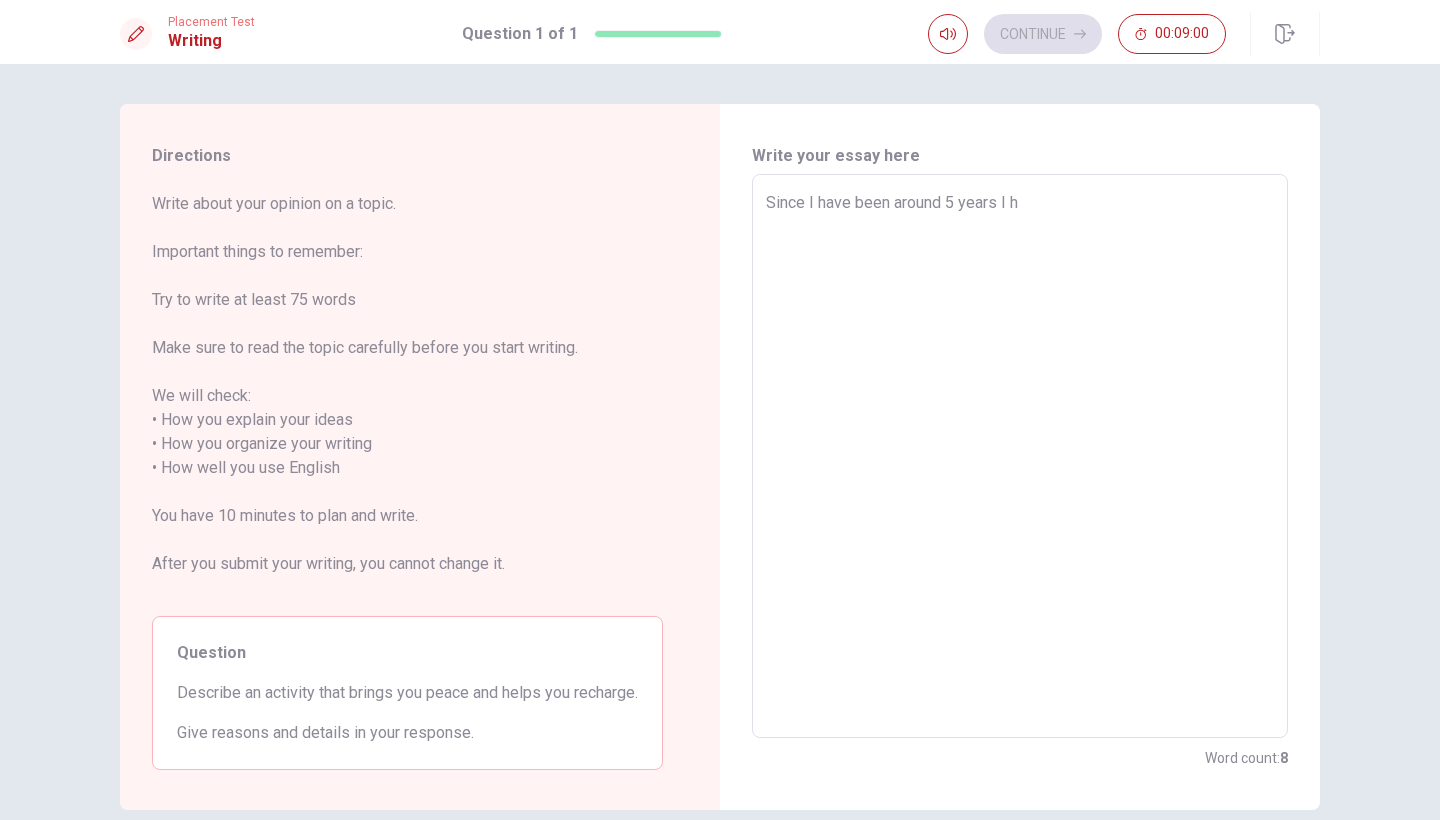 type on "x" 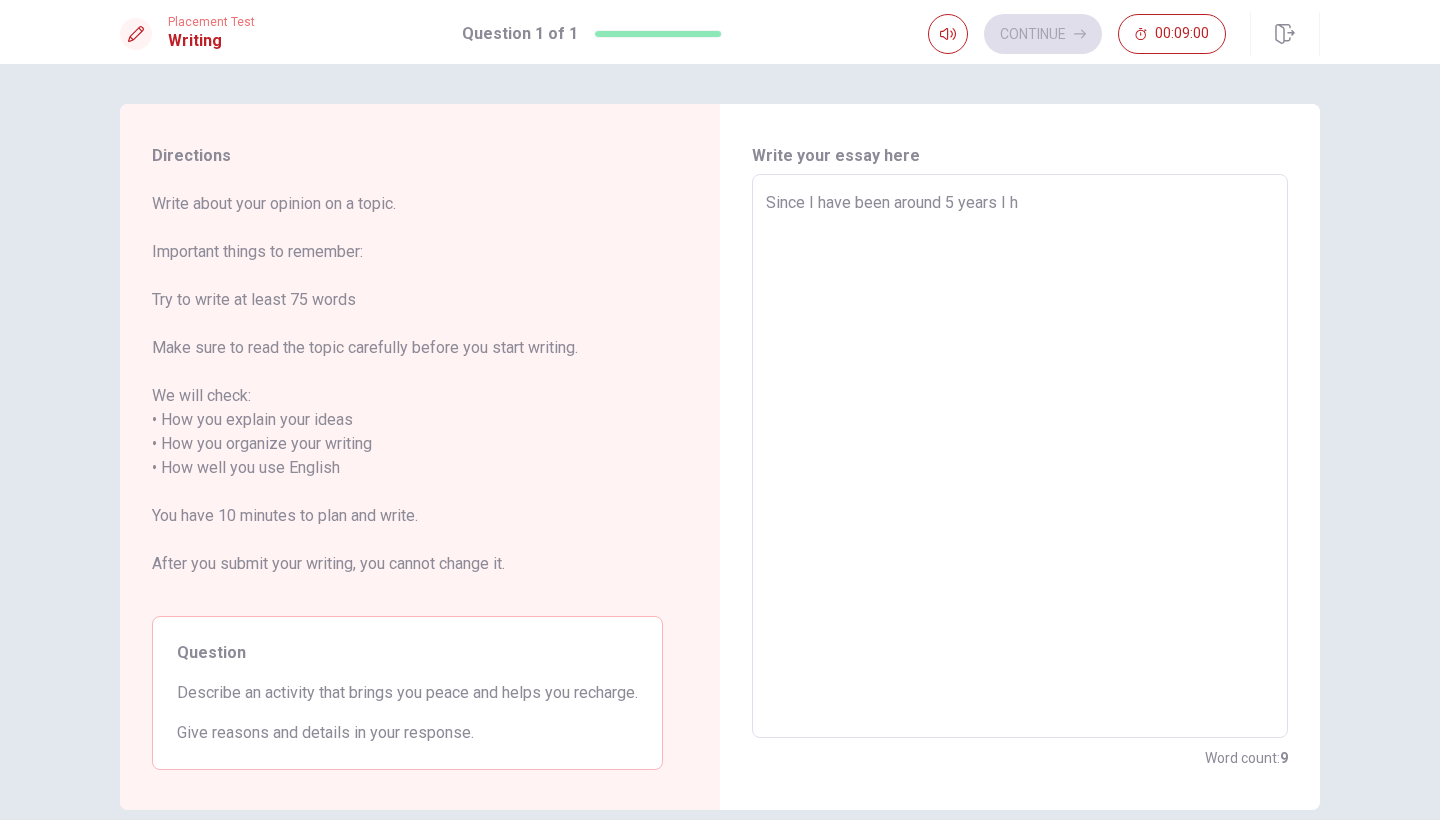 type on "Since I have been around 5 years I ha" 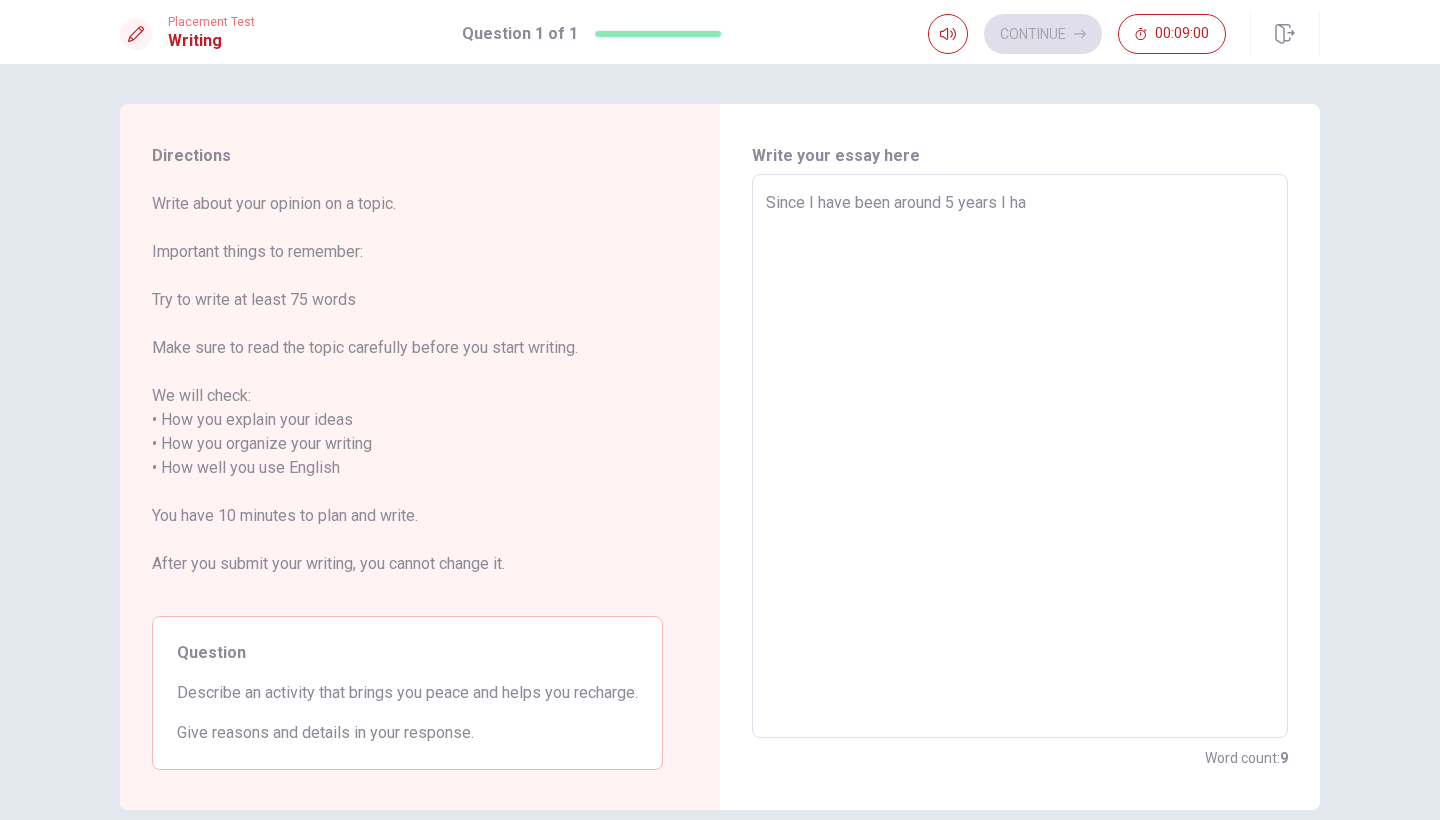 type on "x" 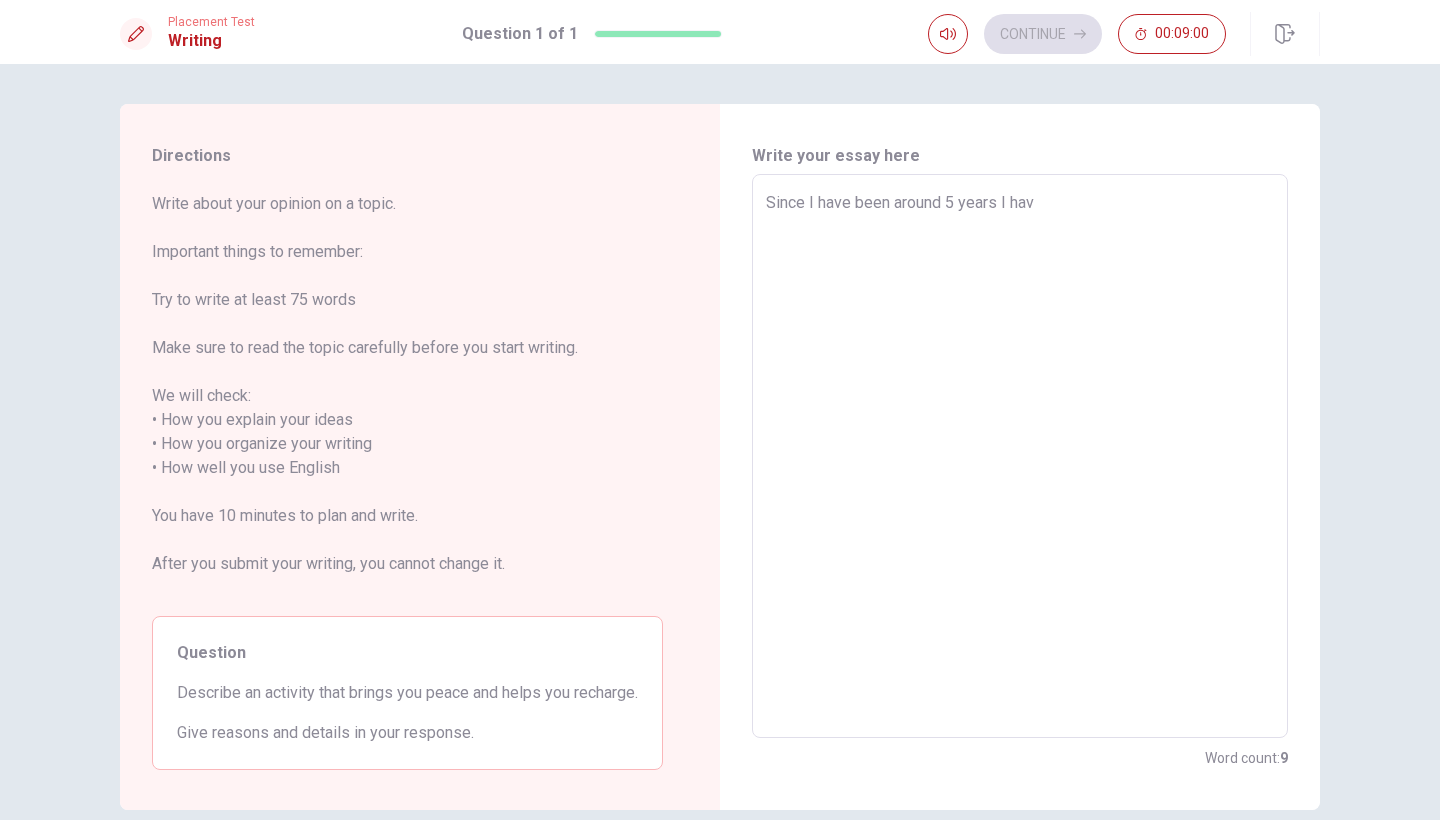type on "x" 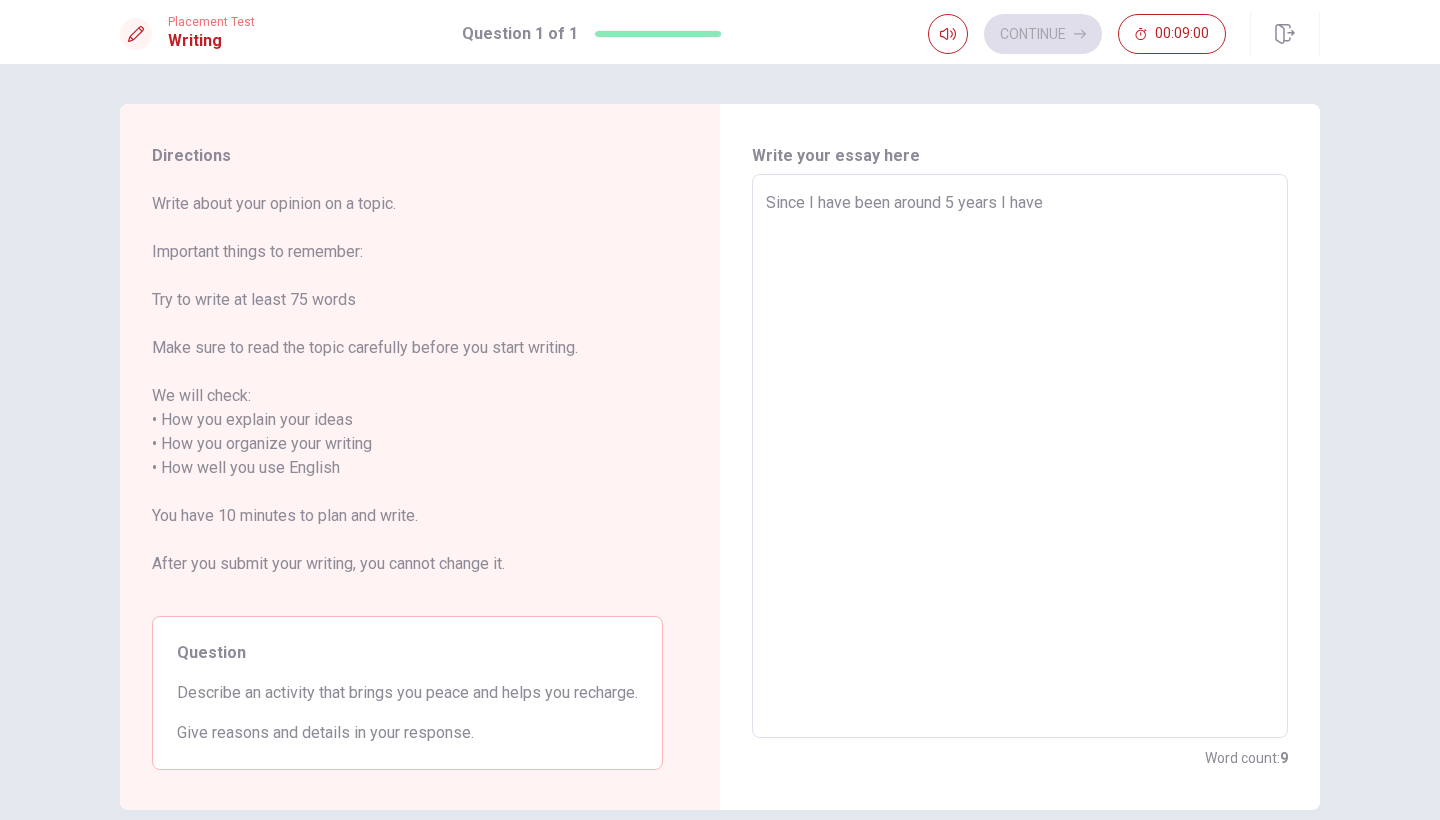 type on "x" 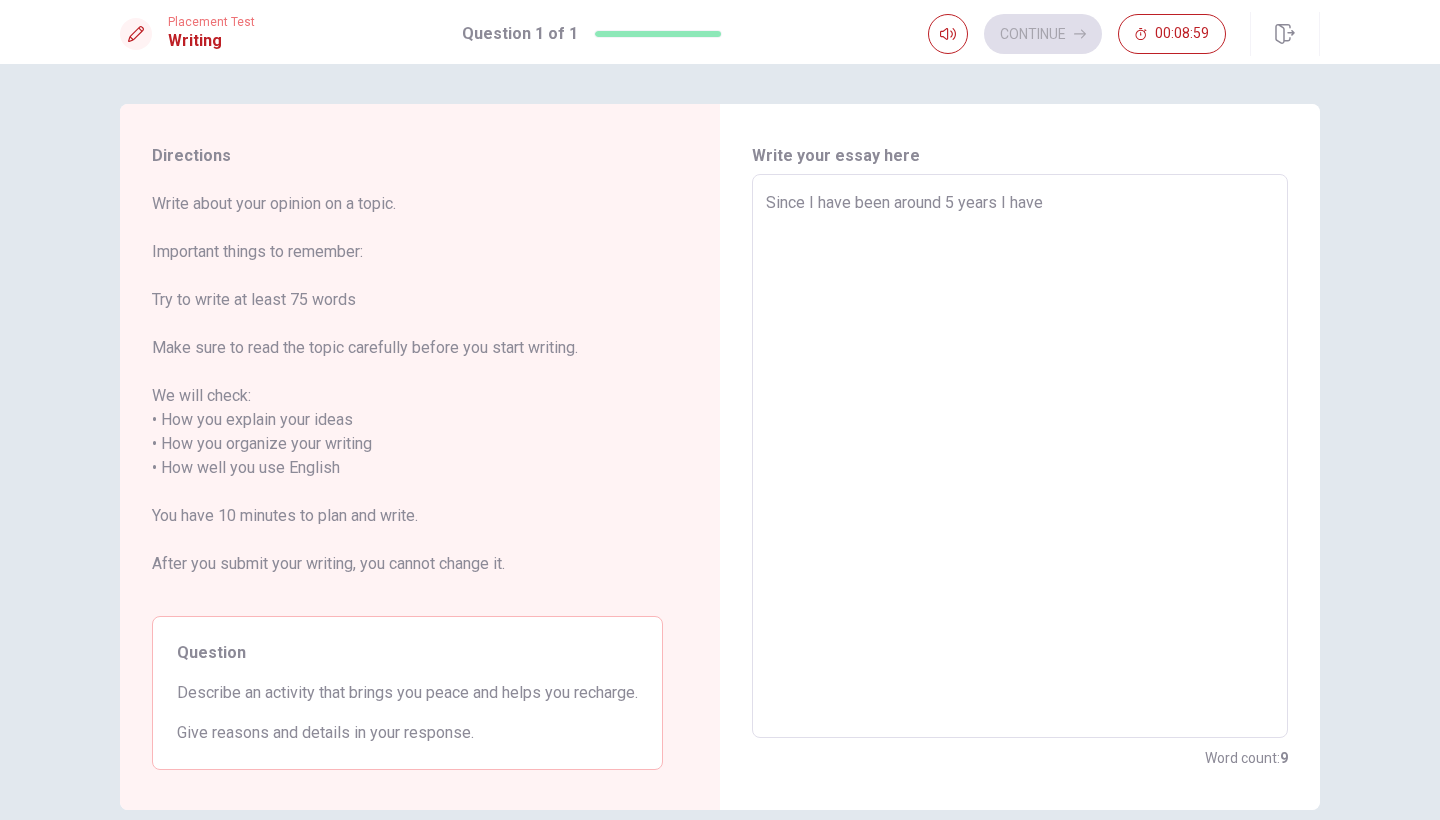 type on "Since I have been around 5 years I have d" 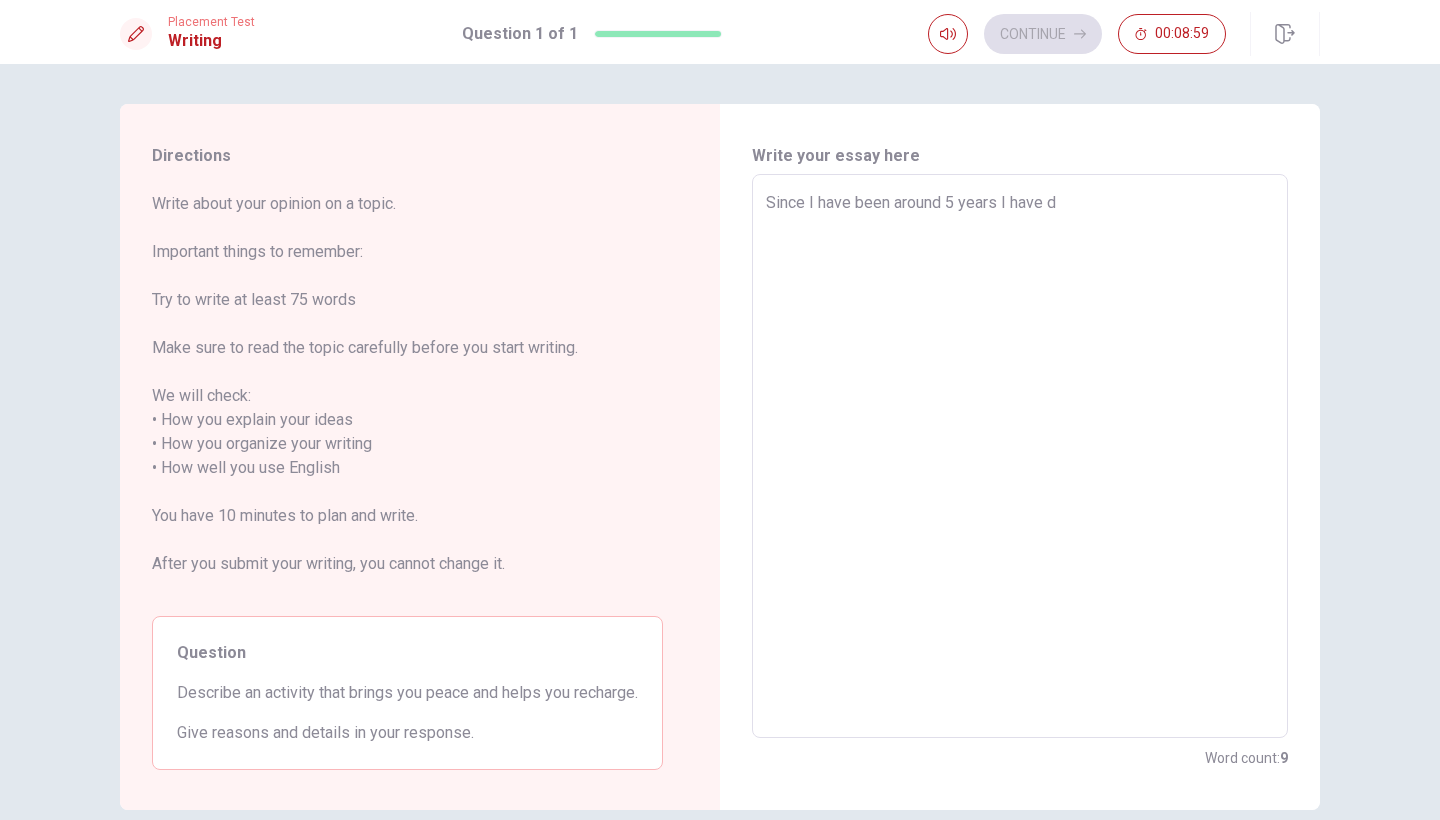 type on "x" 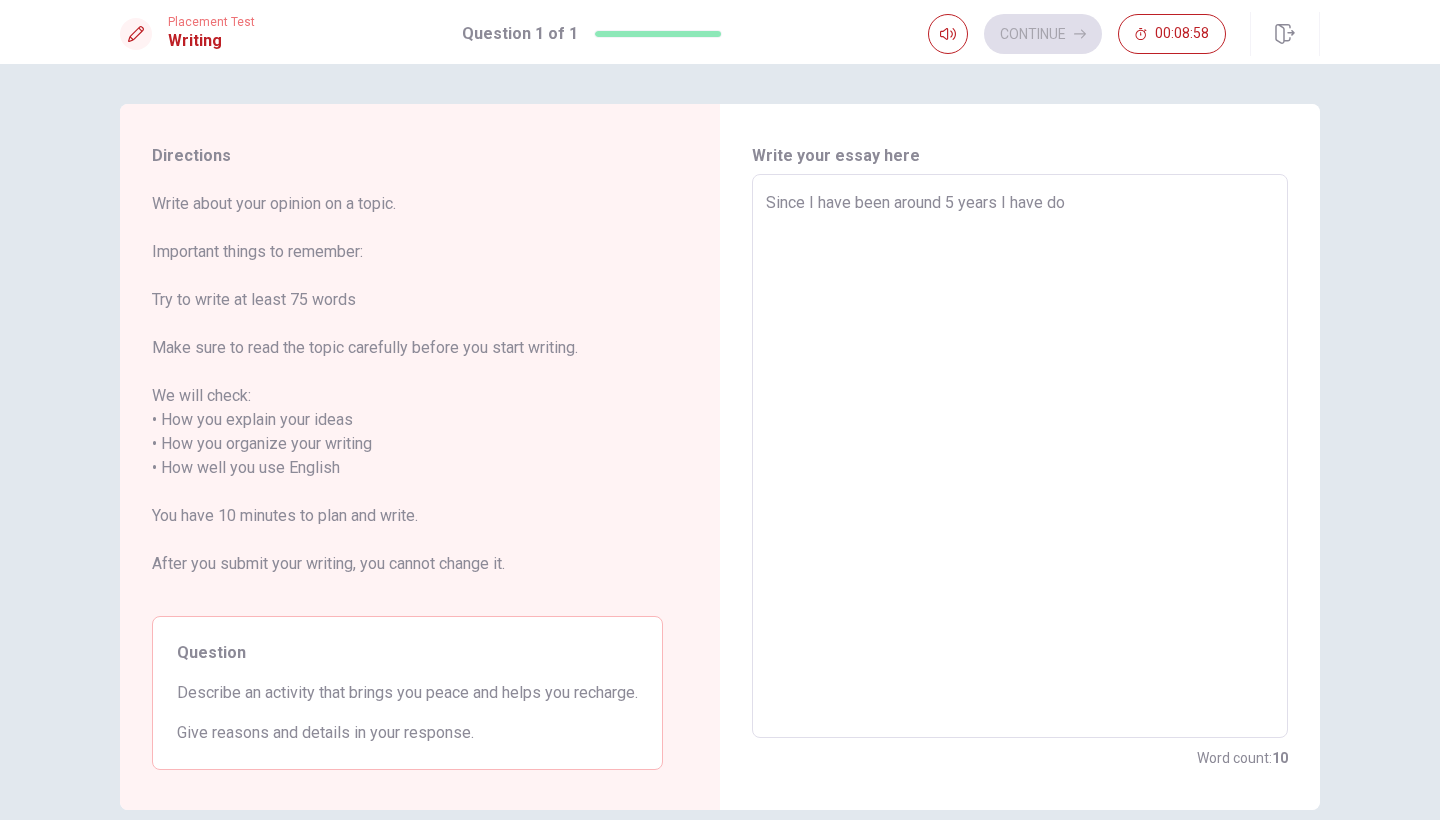 type on "Since I have been around 5 years I have don" 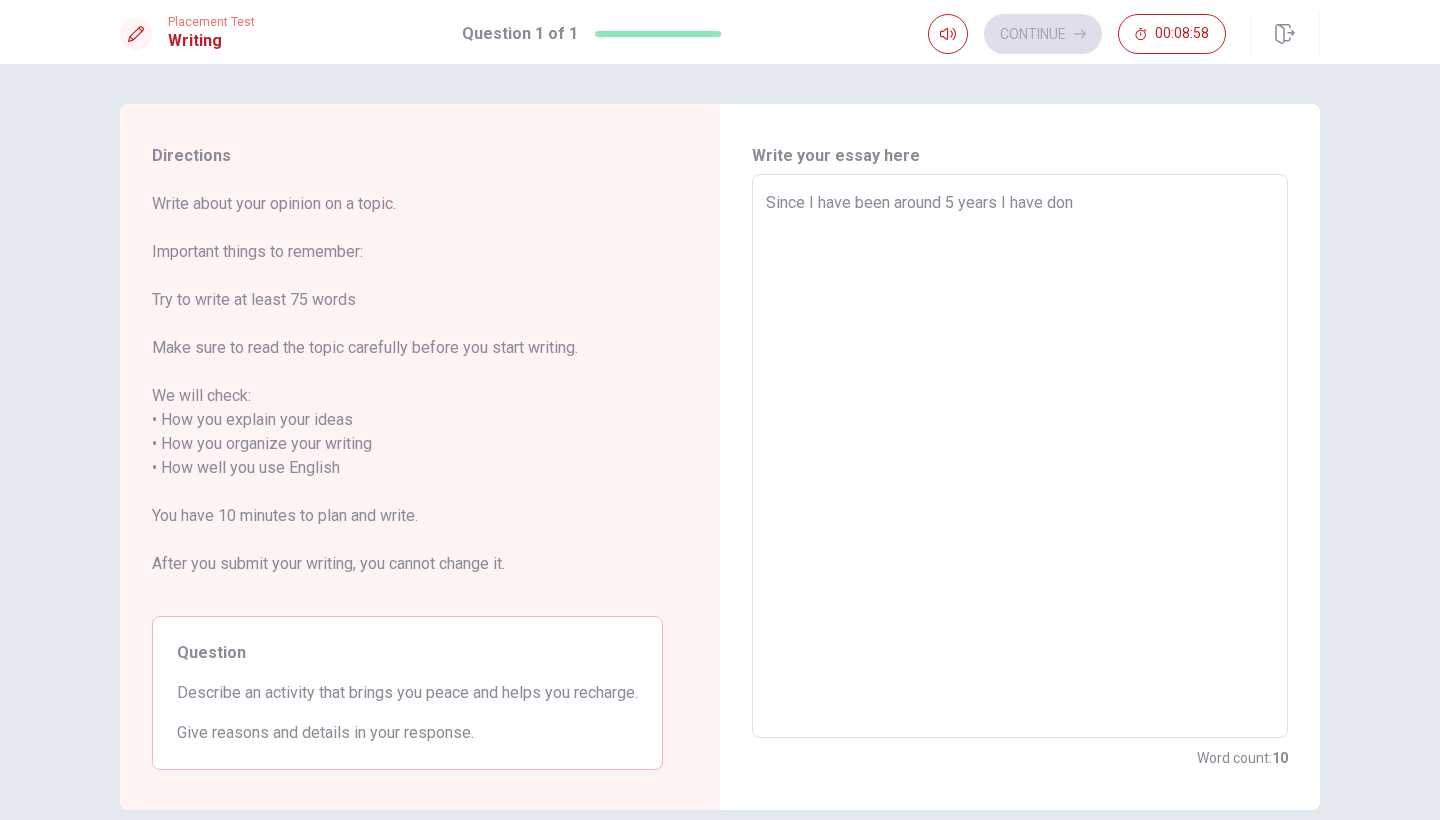 type on "x" 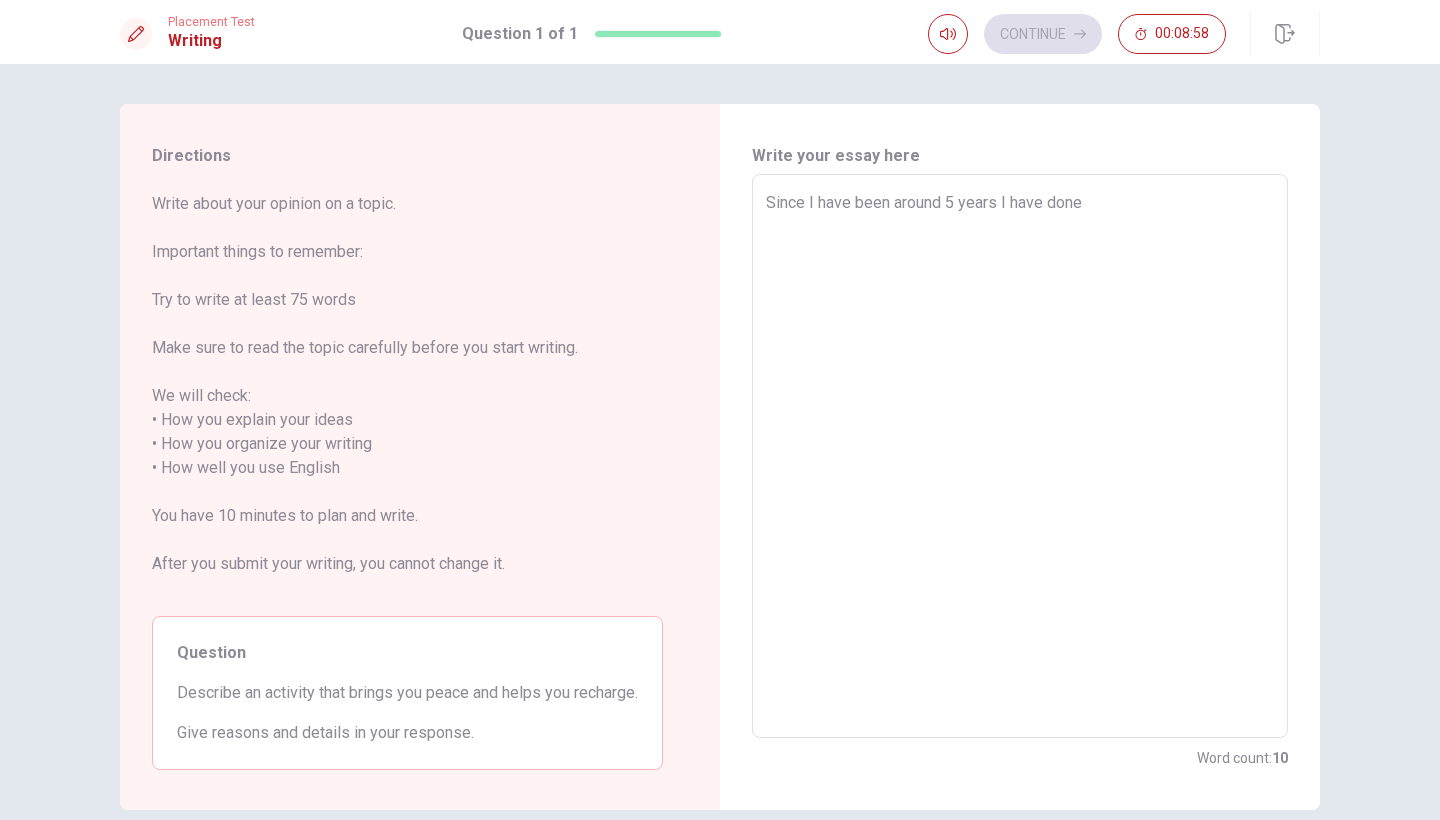type on "x" 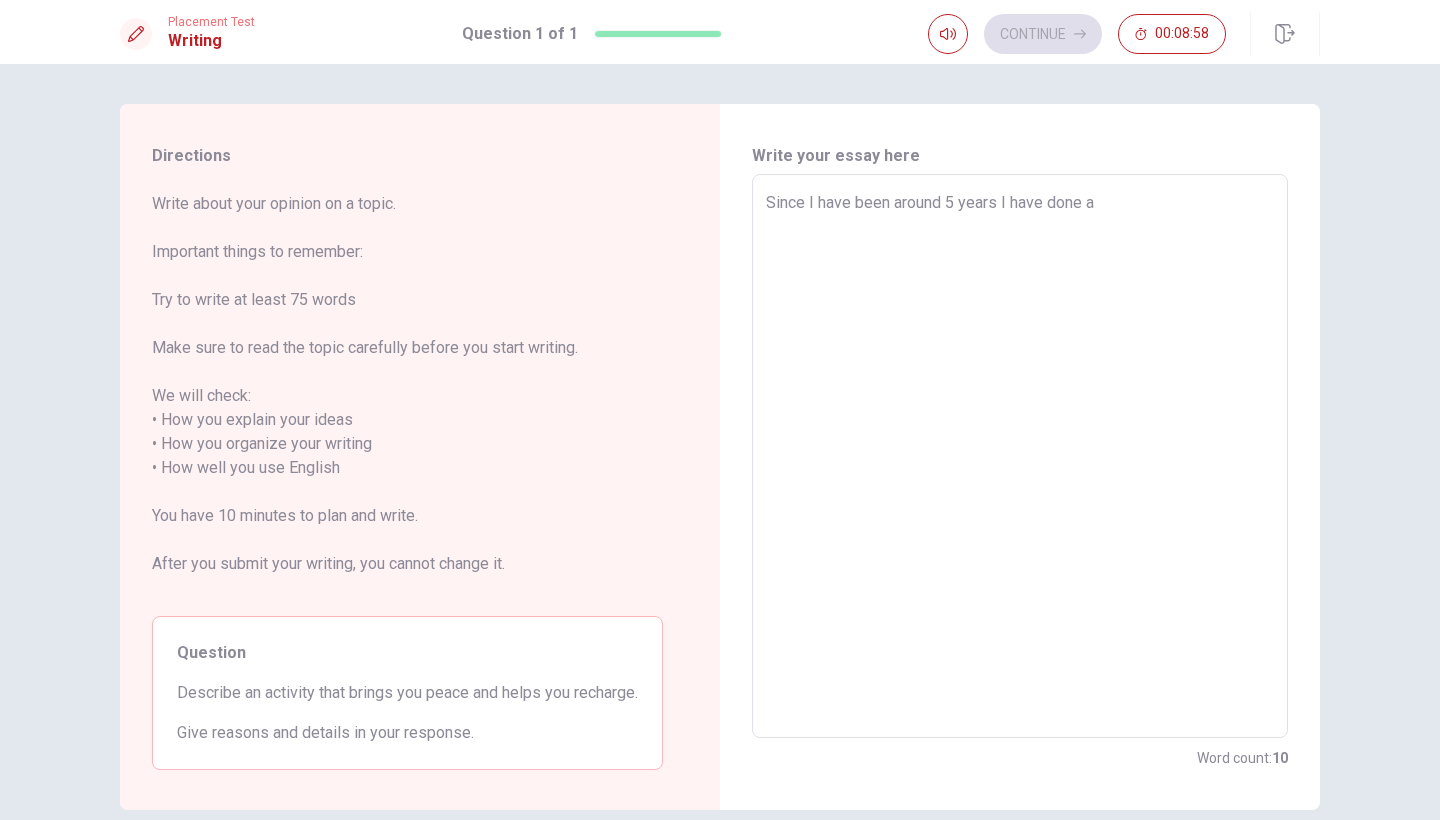 type on "x" 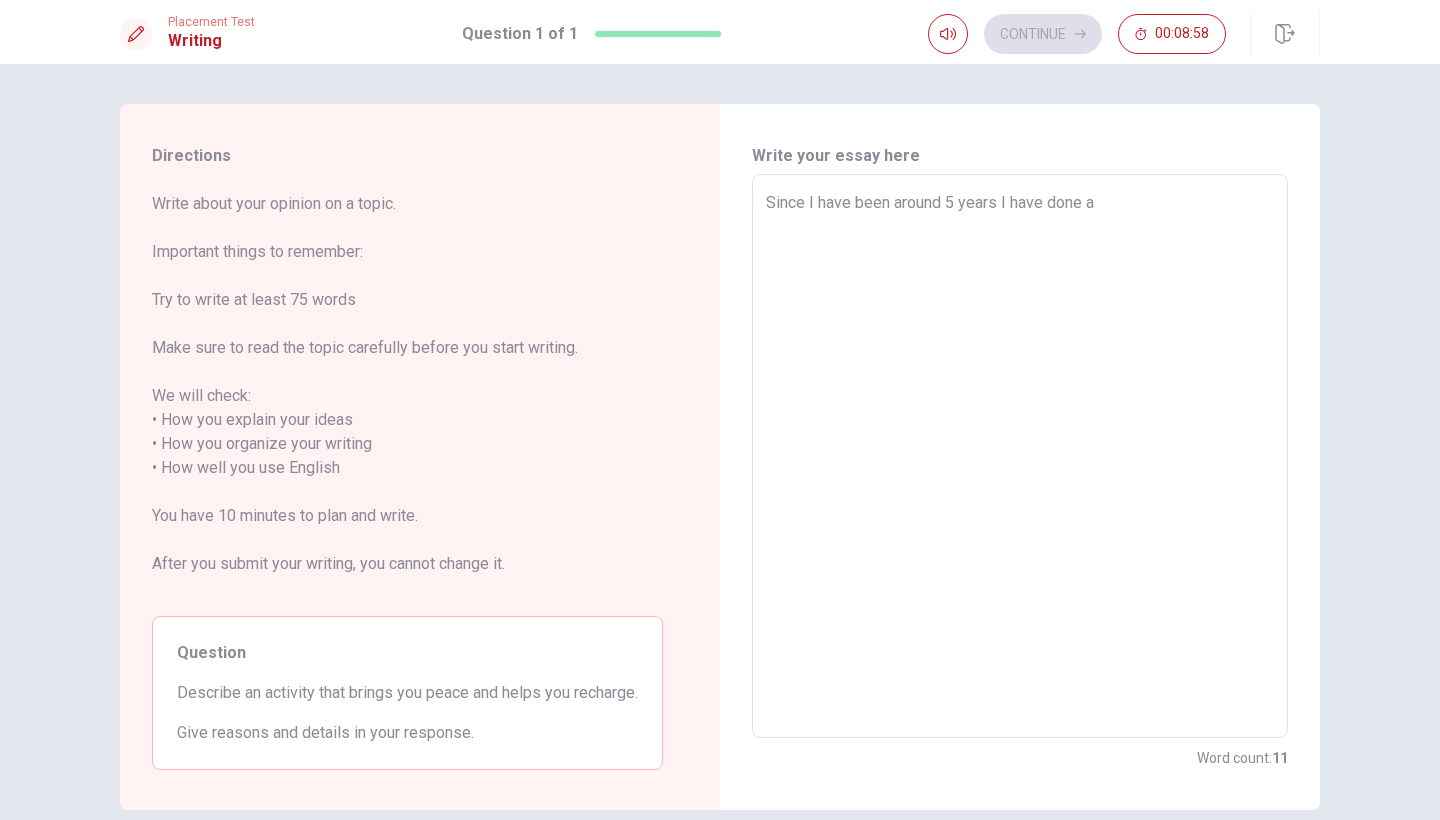 type on "x" 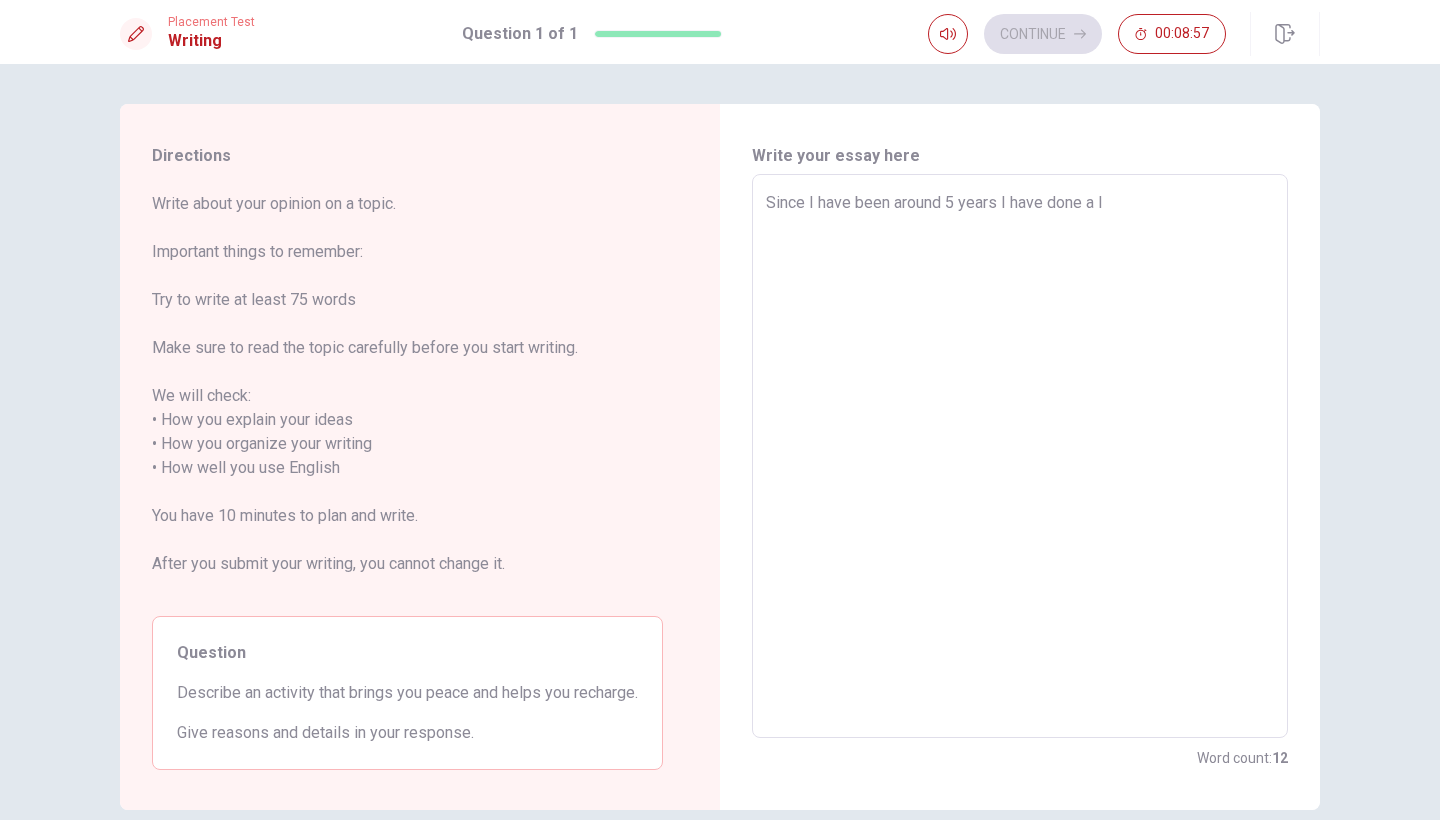 type on "Since I have been around 5 years I have done a lo" 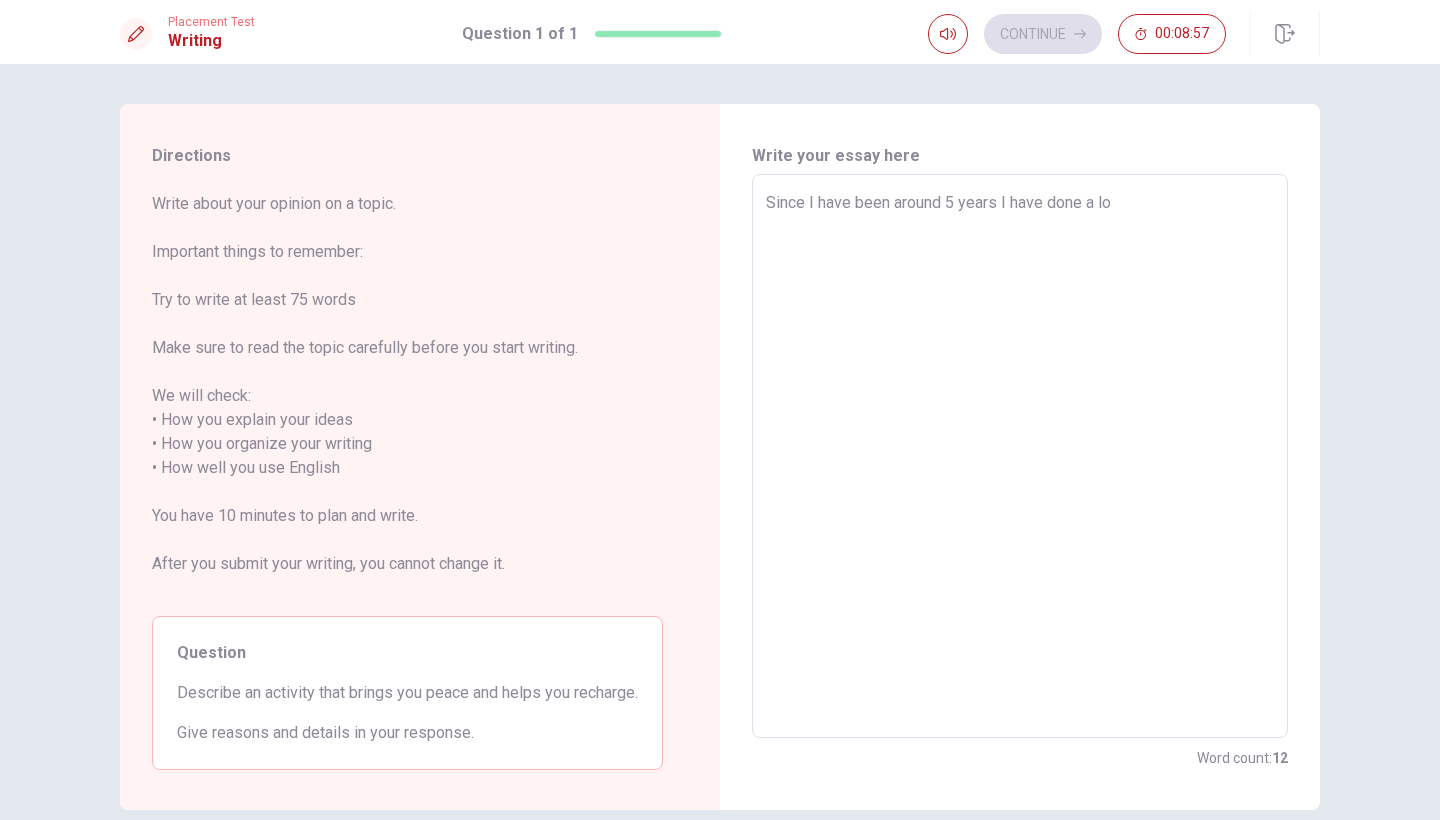 type on "x" 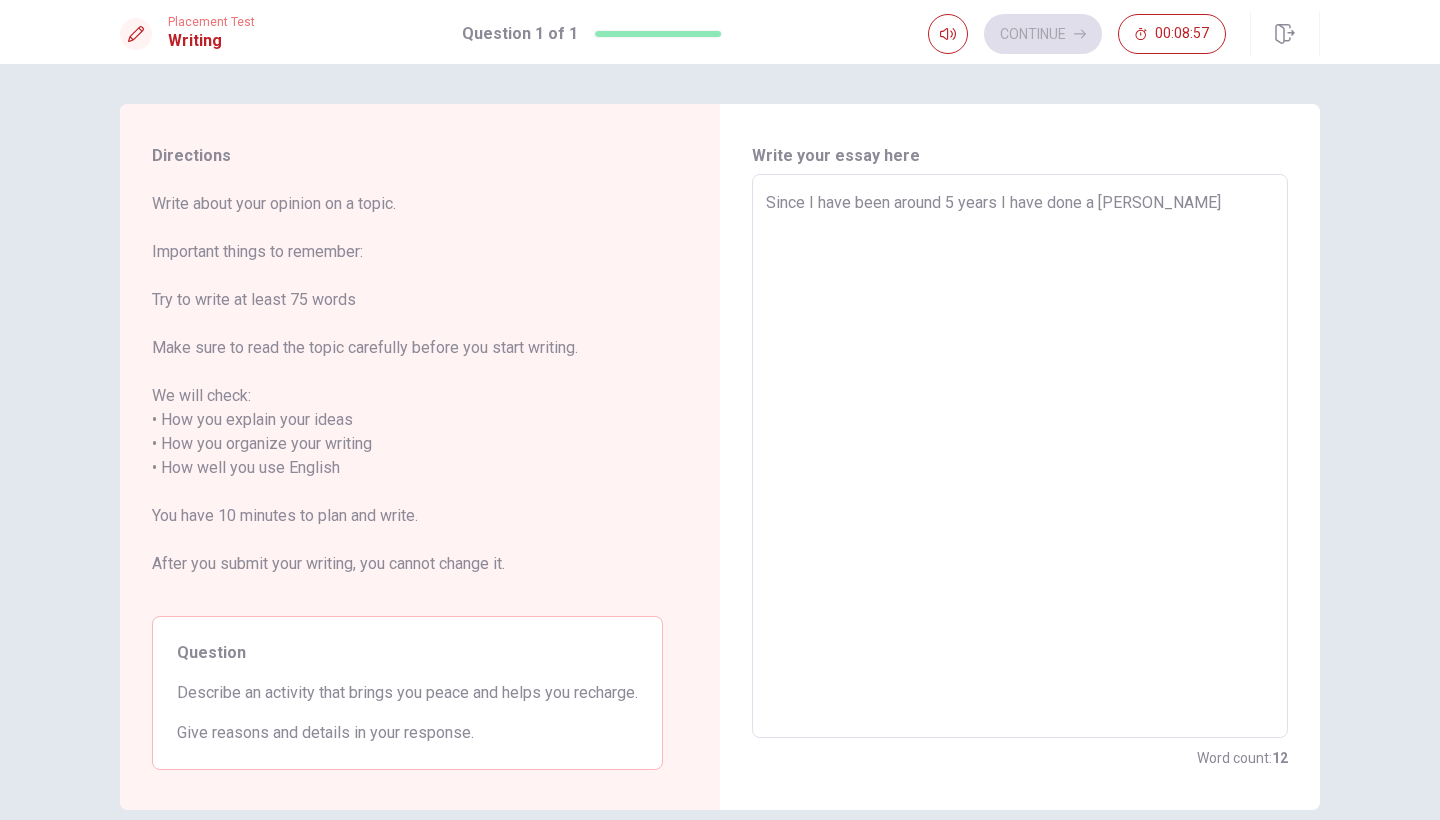type on "x" 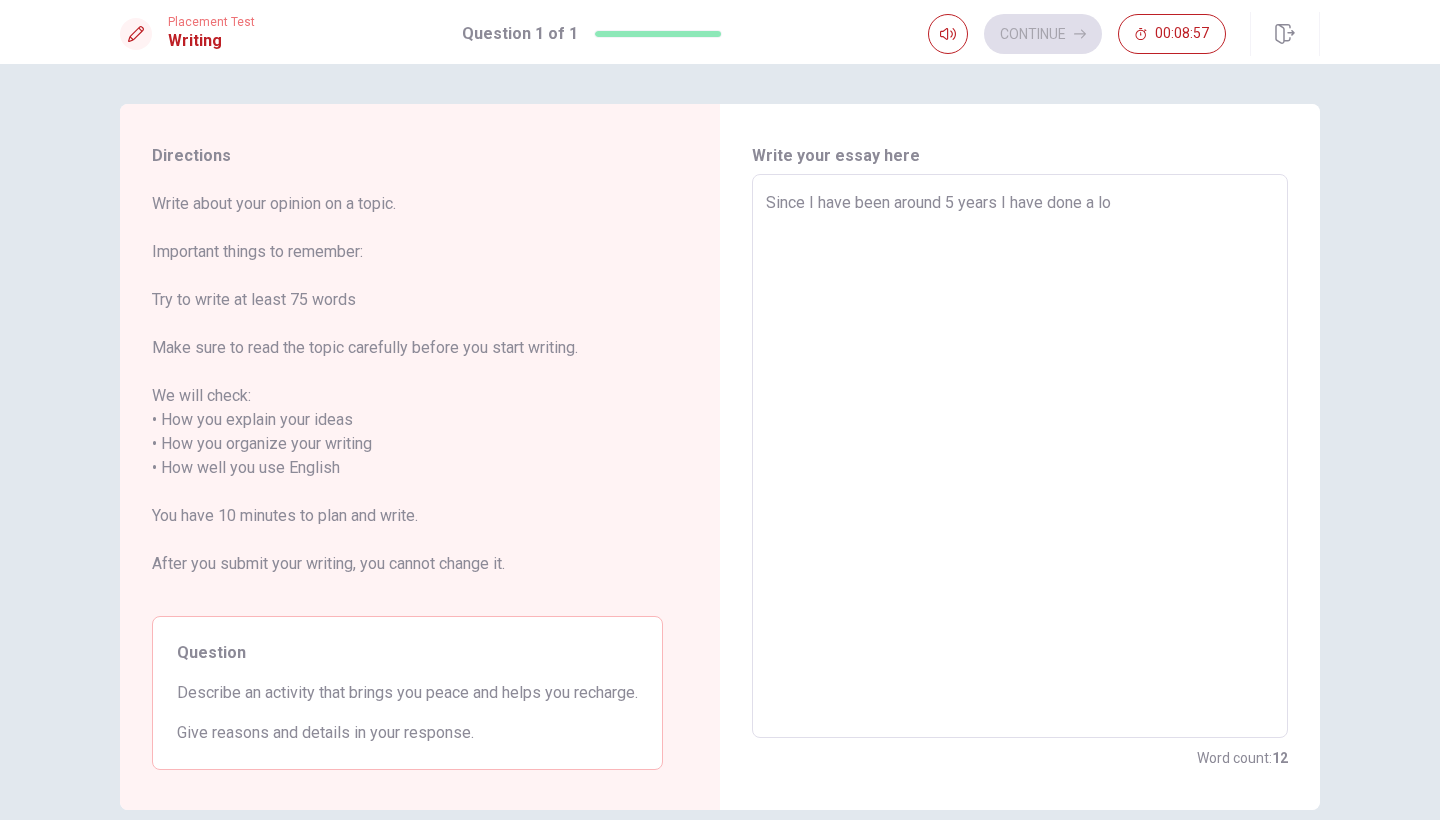 type on "x" 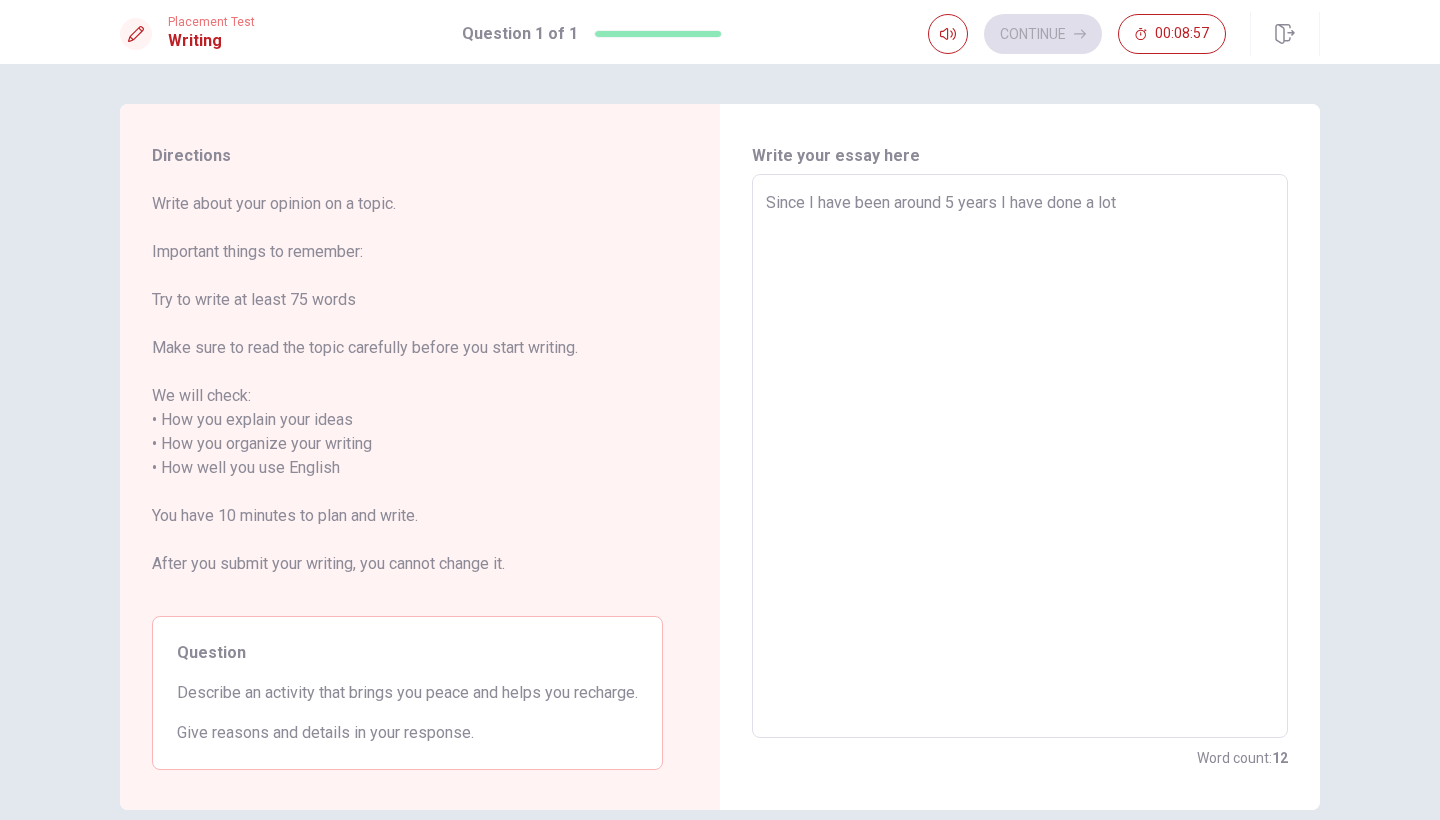 type on "x" 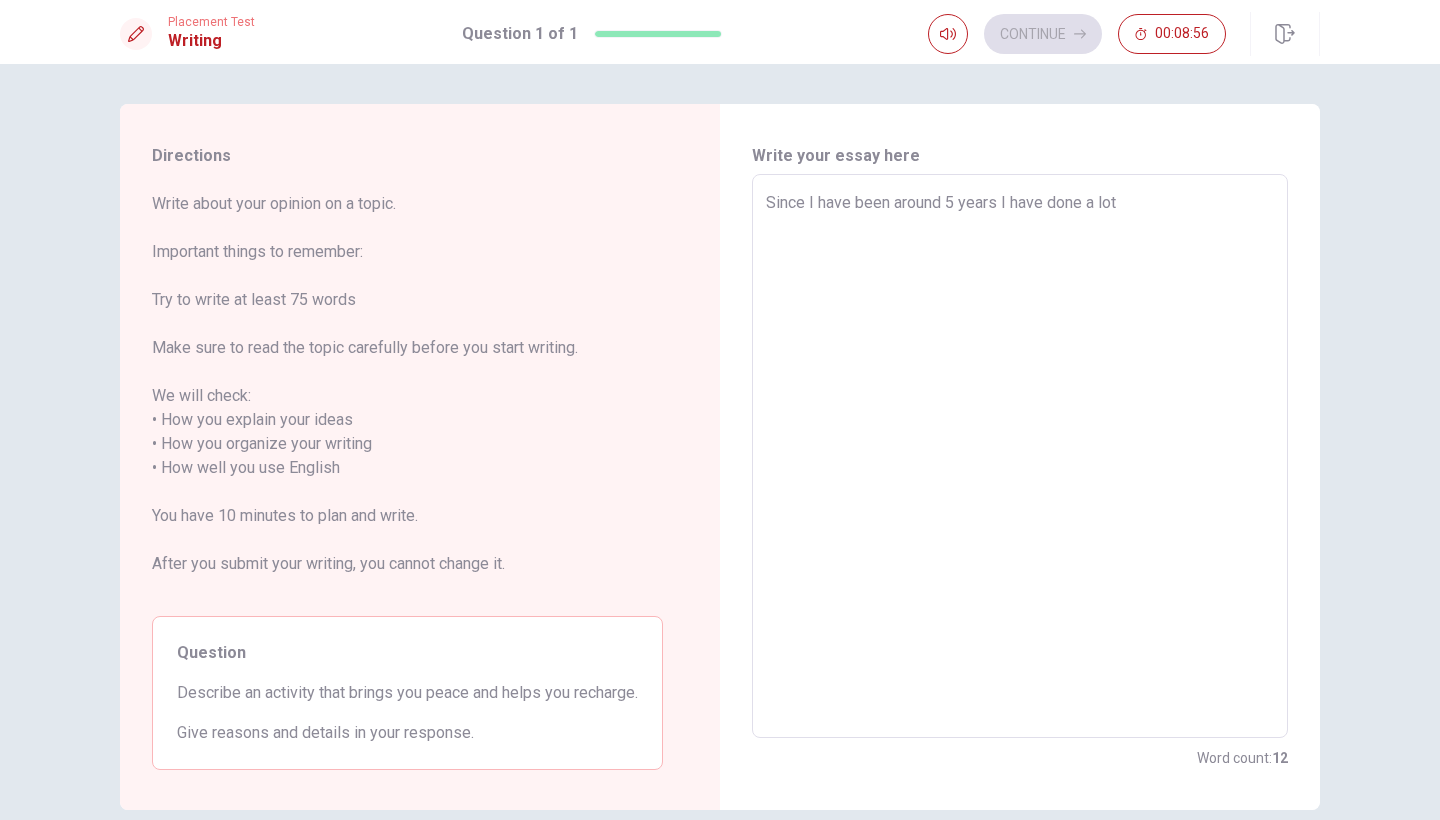 type on "x" 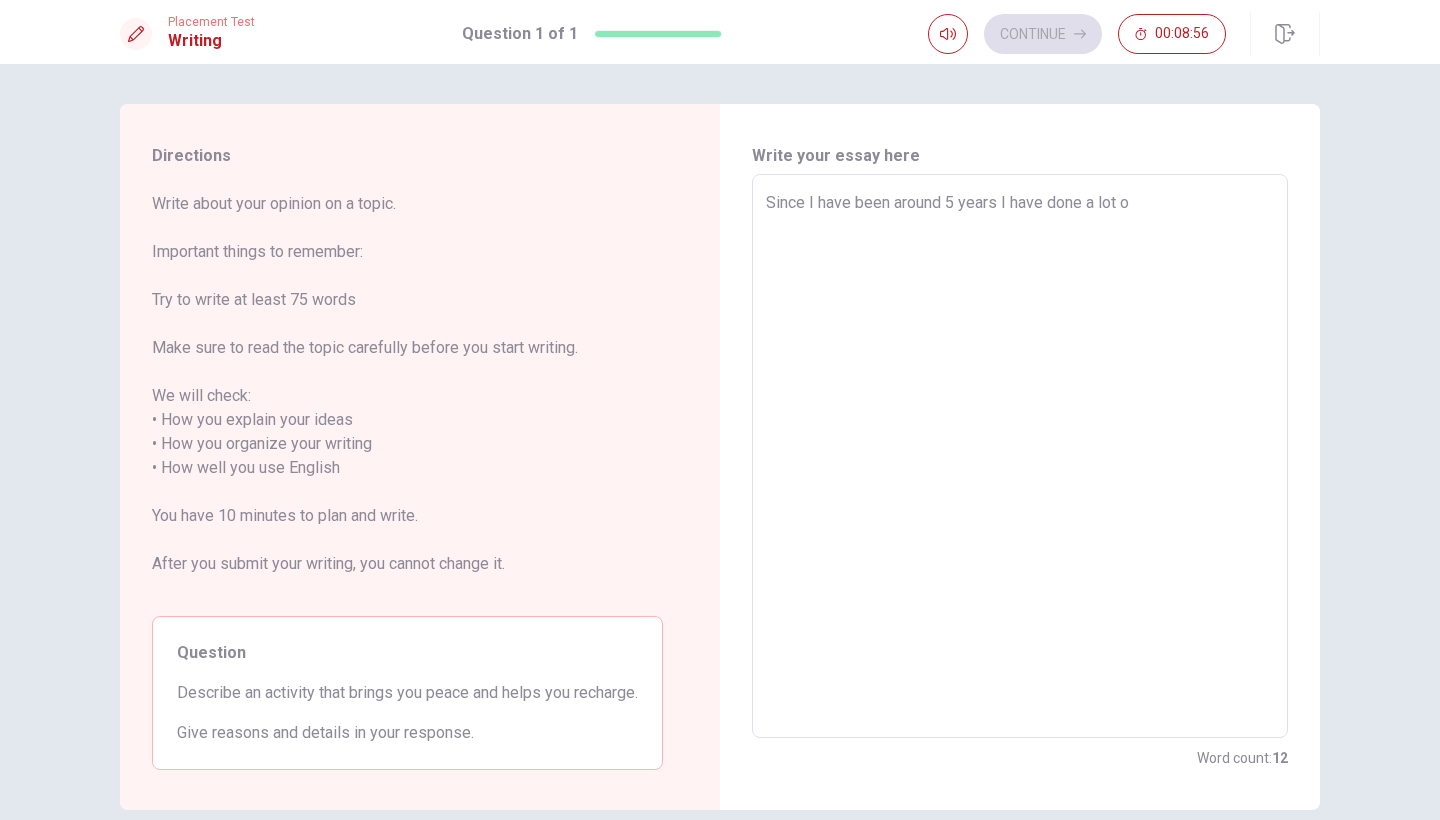 type on "x" 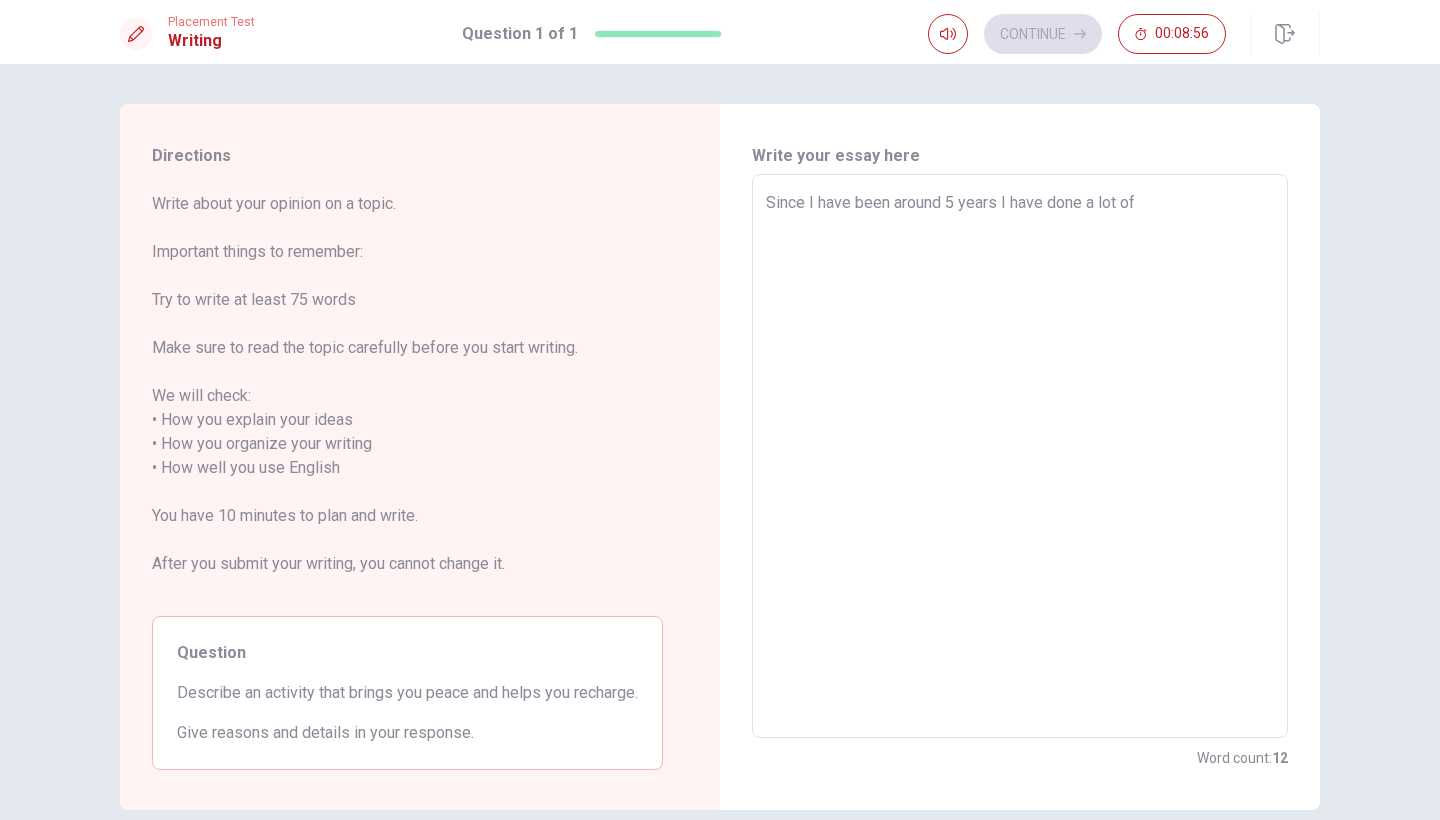 type on "x" 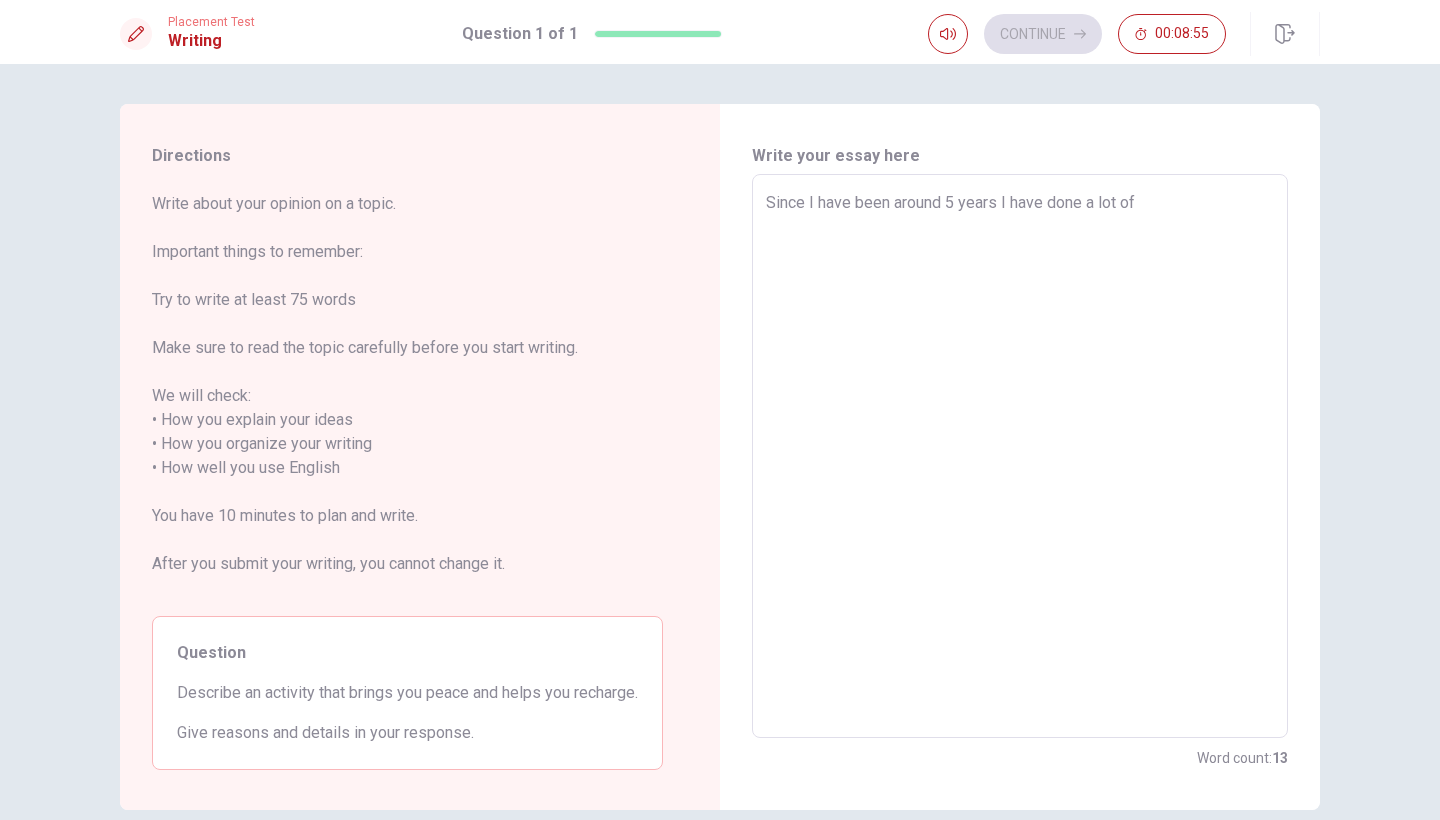 type on "Since I have been around 5 years I have done a lot of" 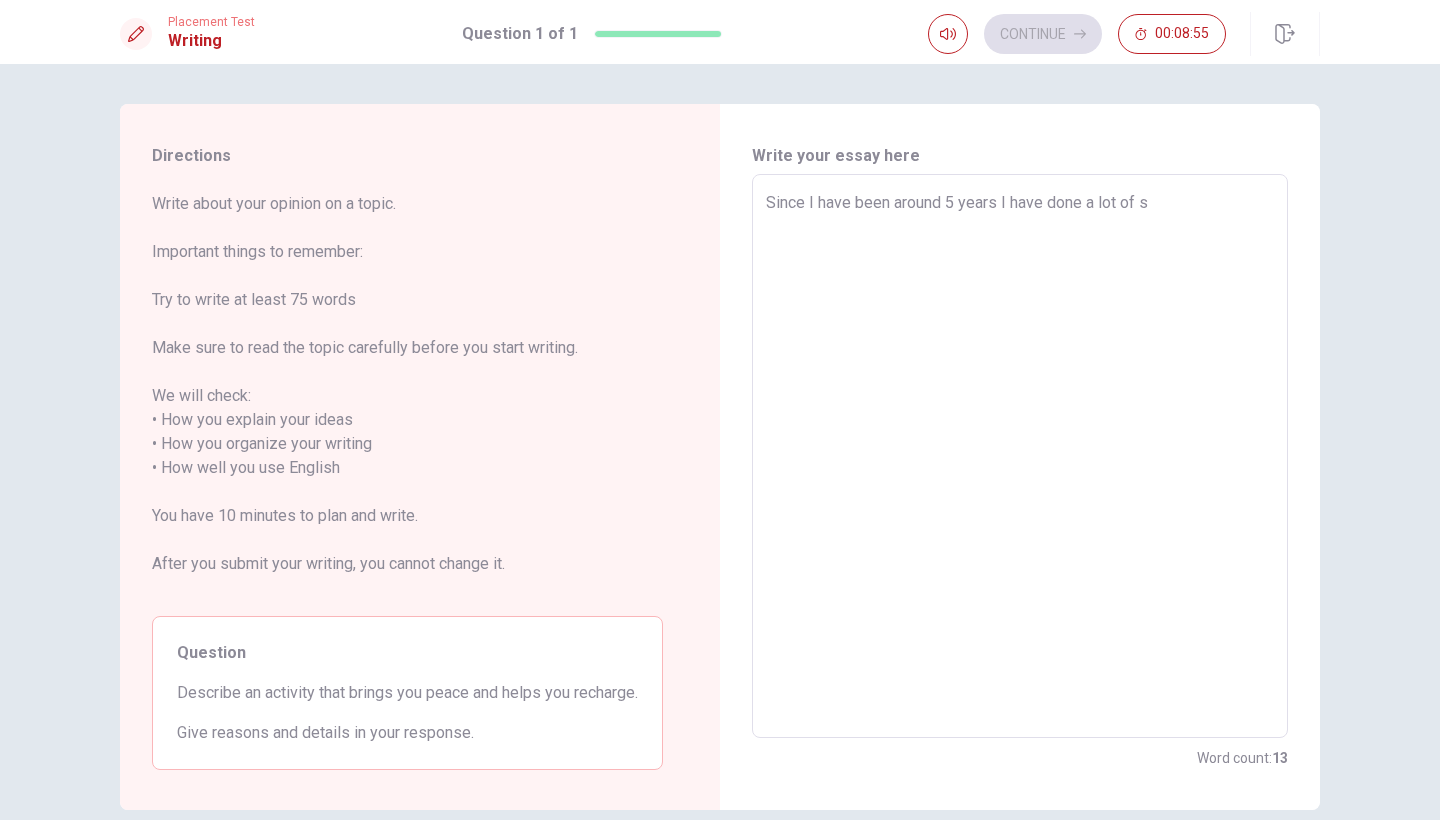 type on "x" 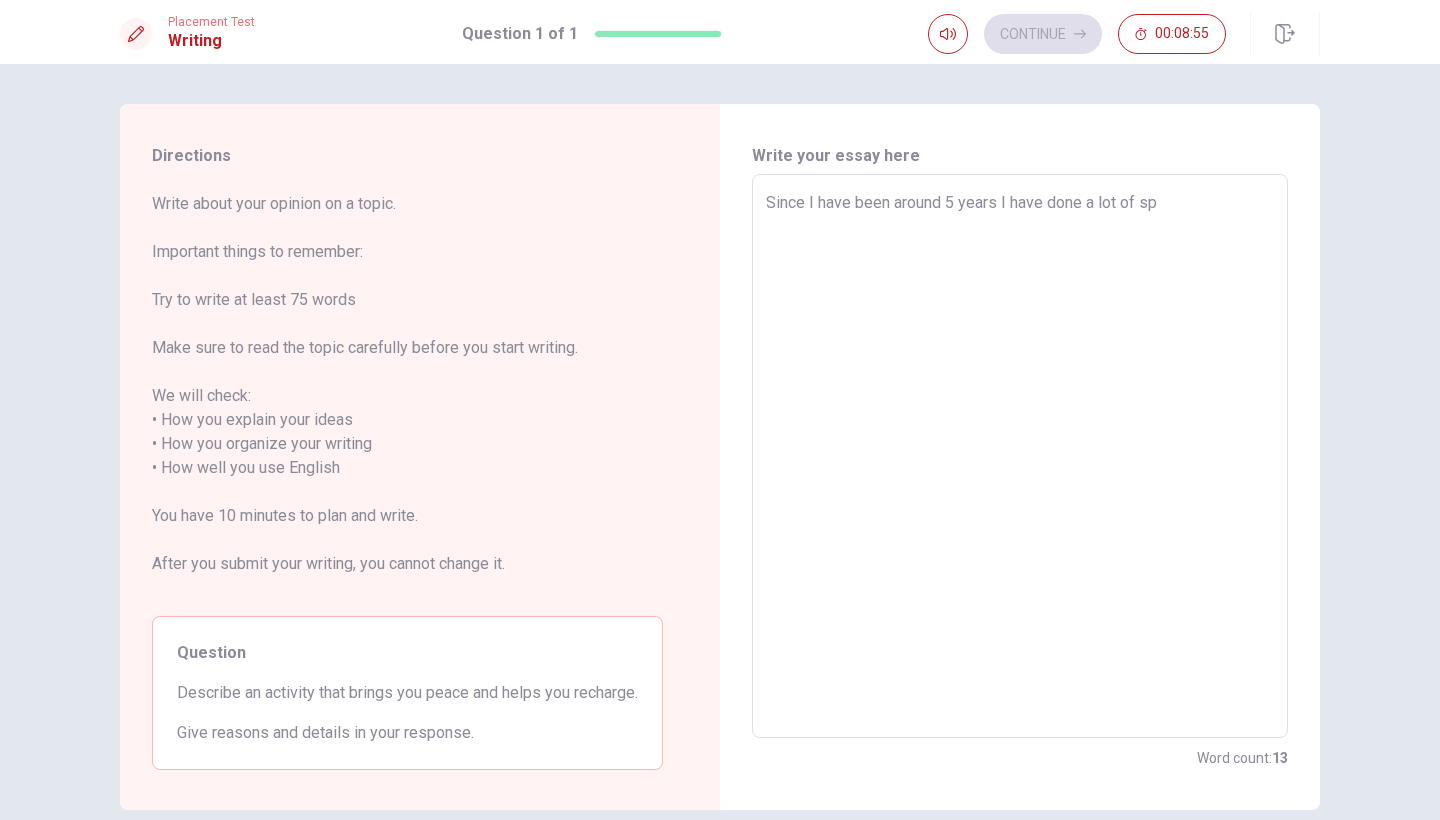 type on "x" 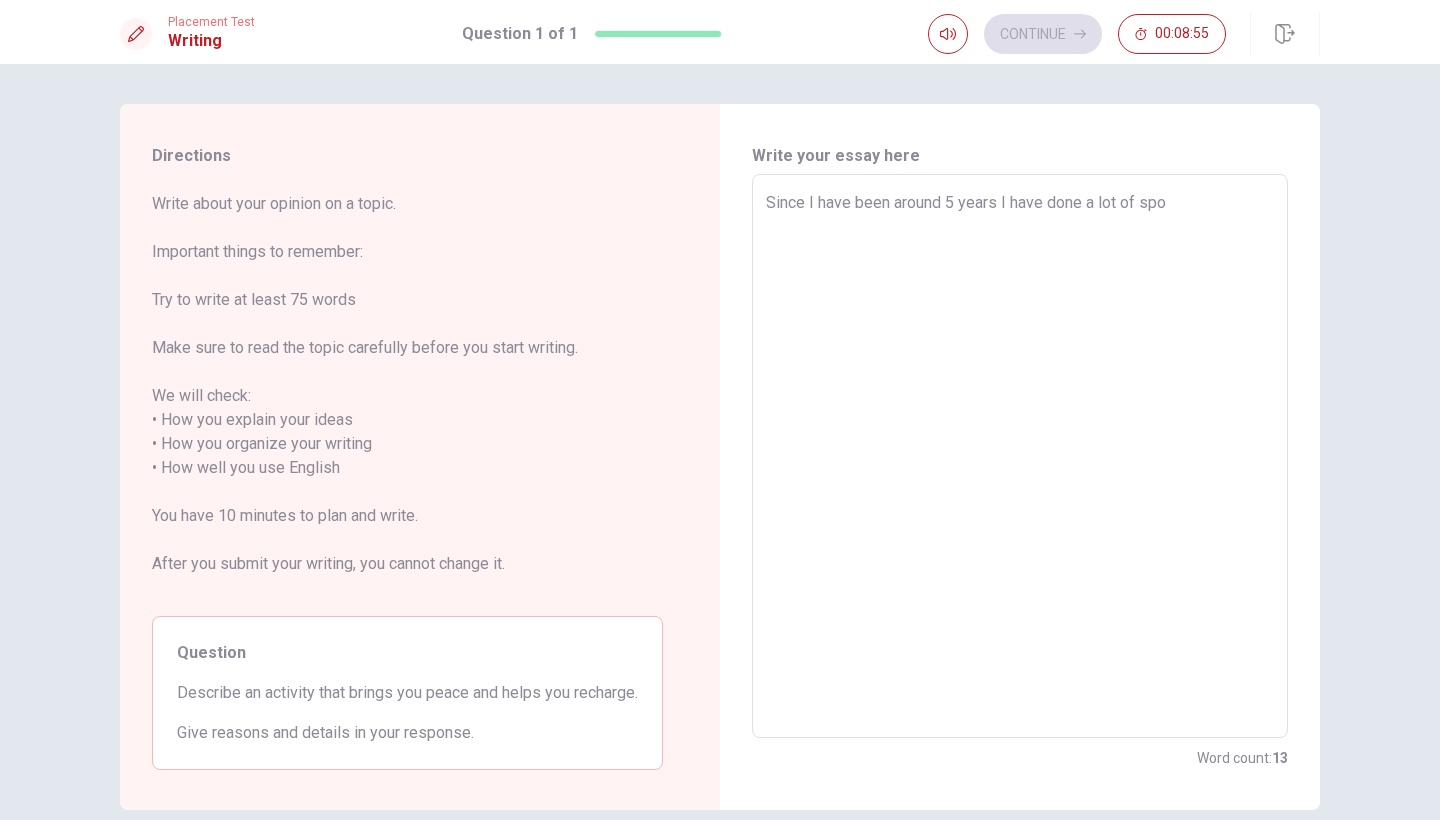type on "x" 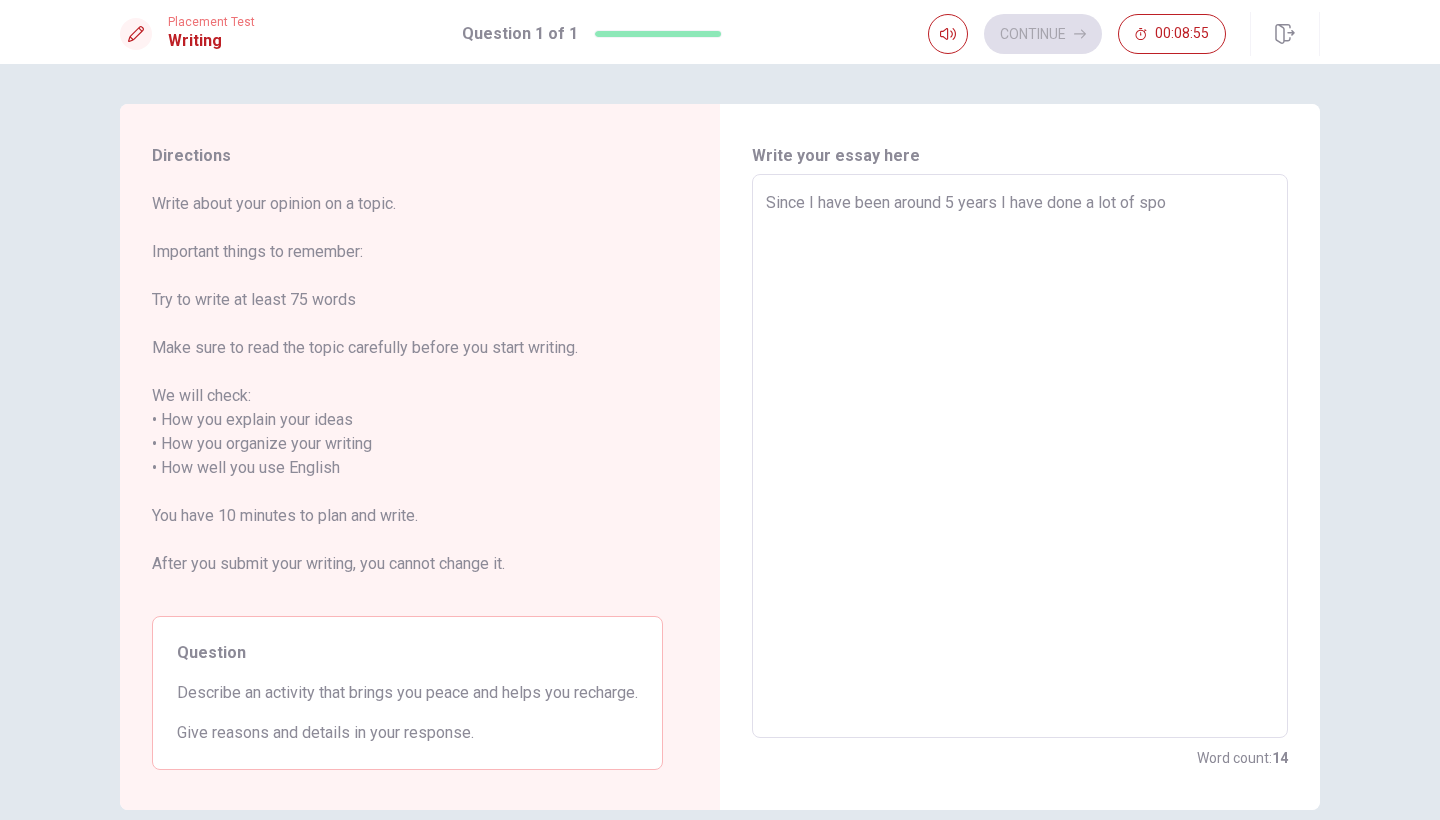 type on "Since I have been around 5 years I have done a lot of spor" 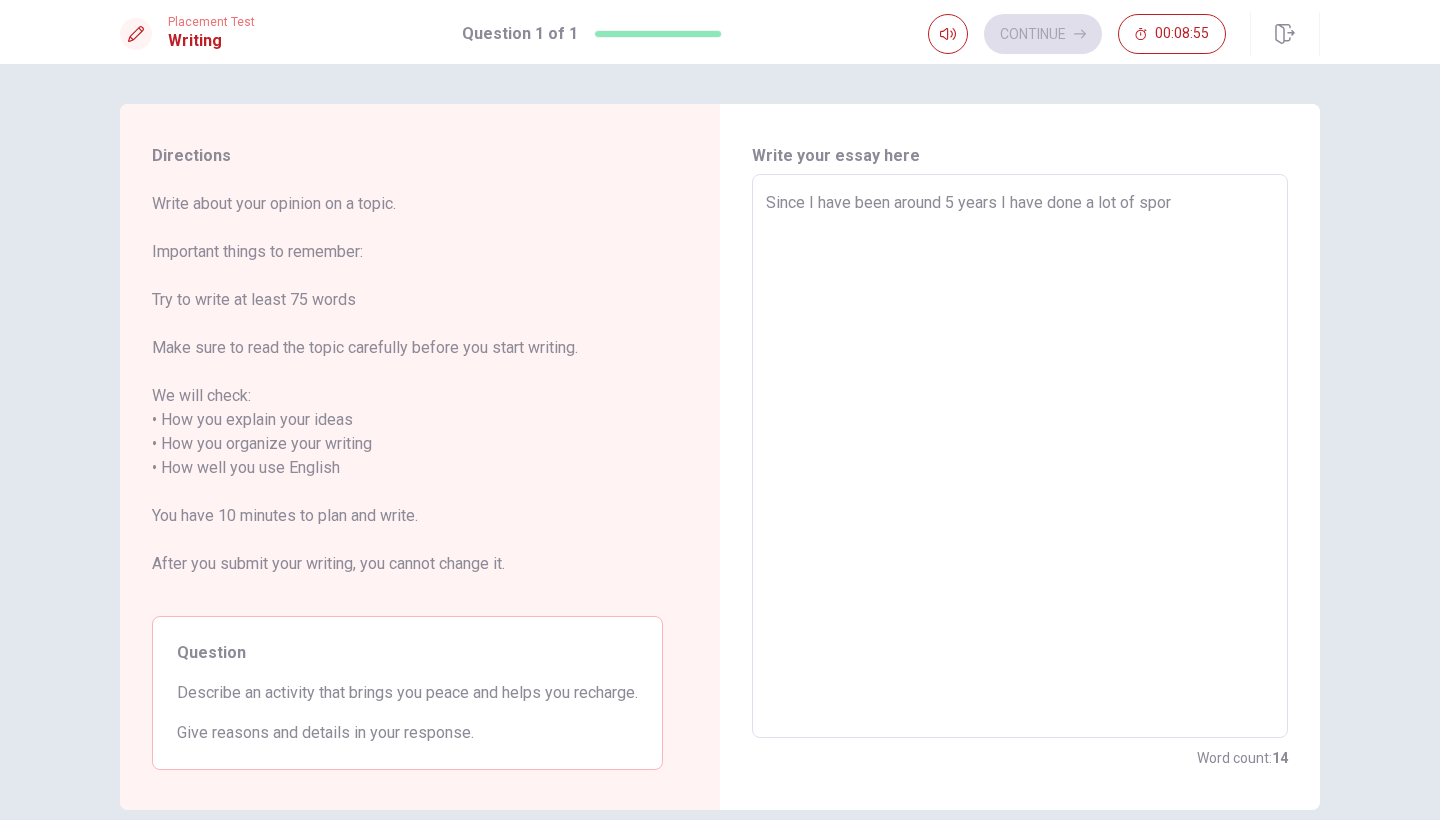 type on "x" 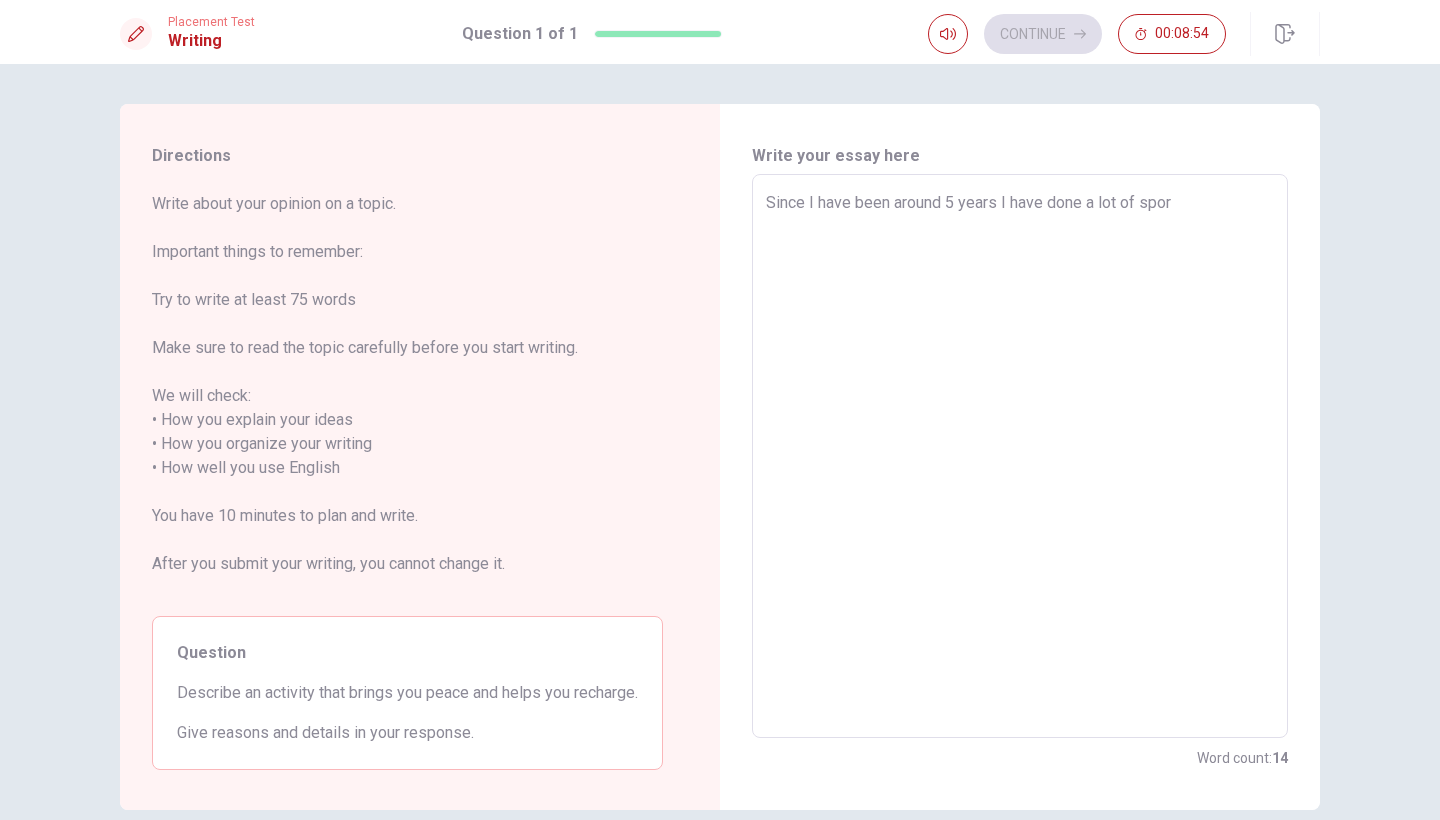 type on "Since I have been around 5 years I have done a lot of sport" 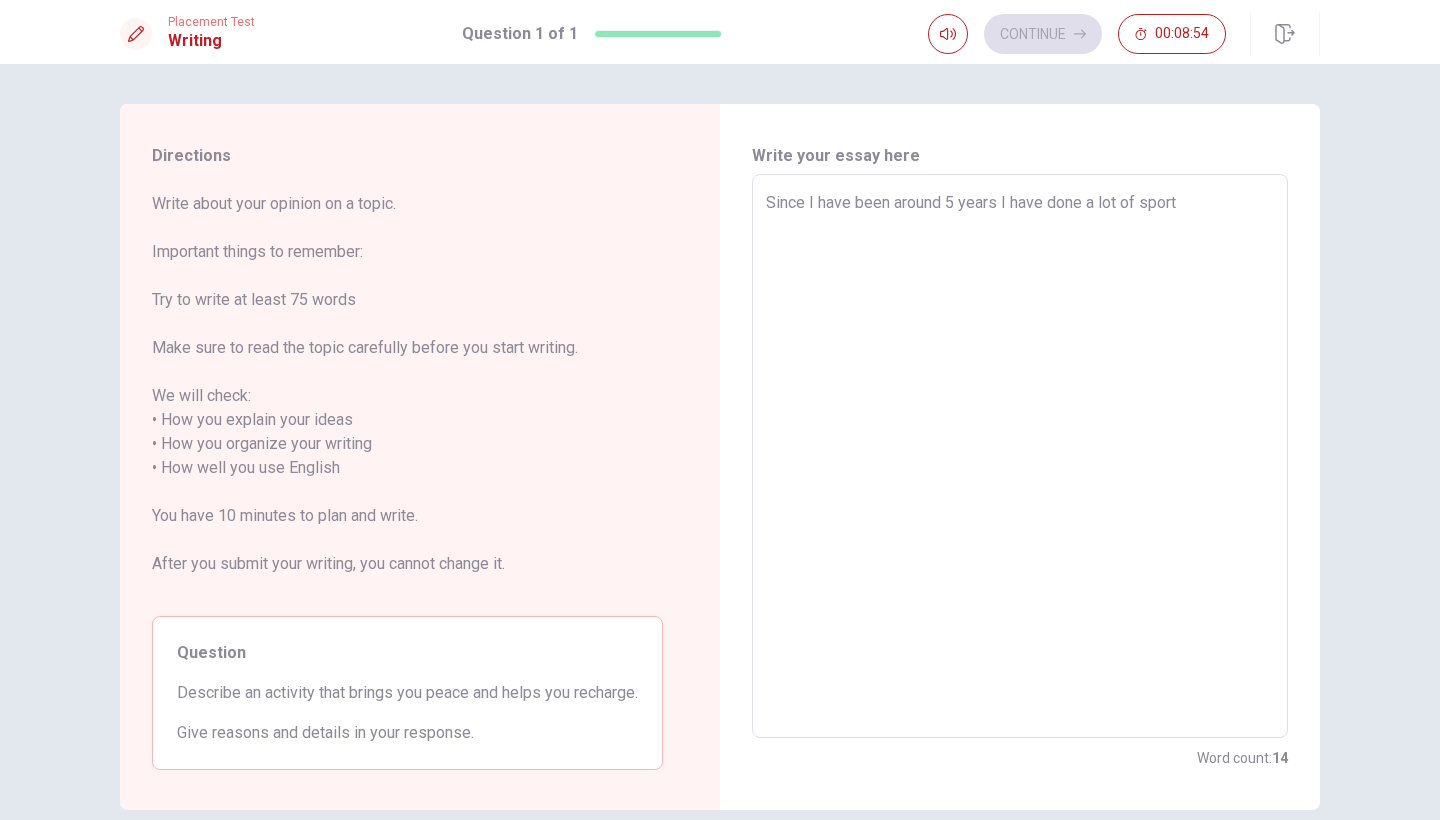 type on "x" 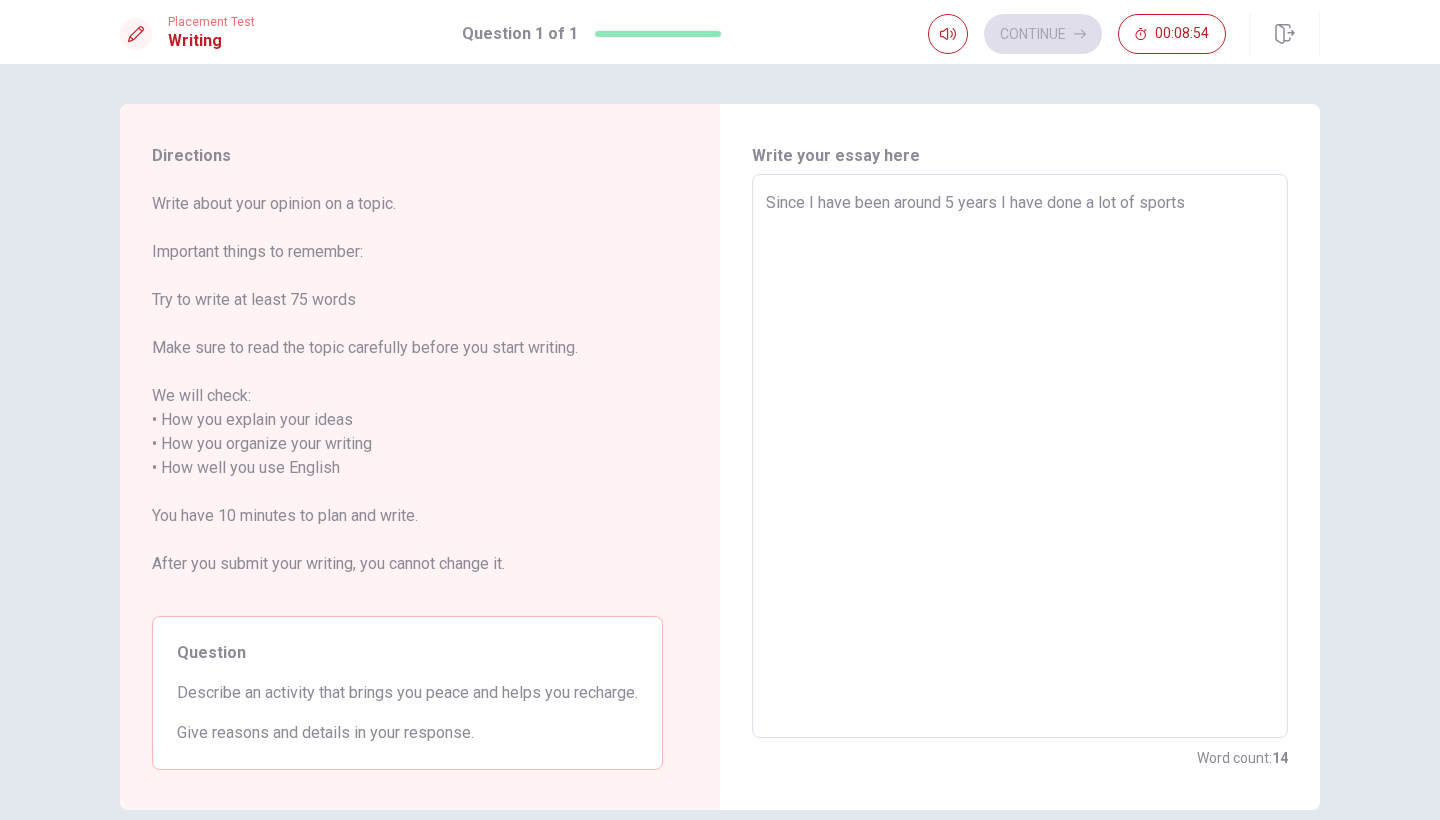 type on "x" 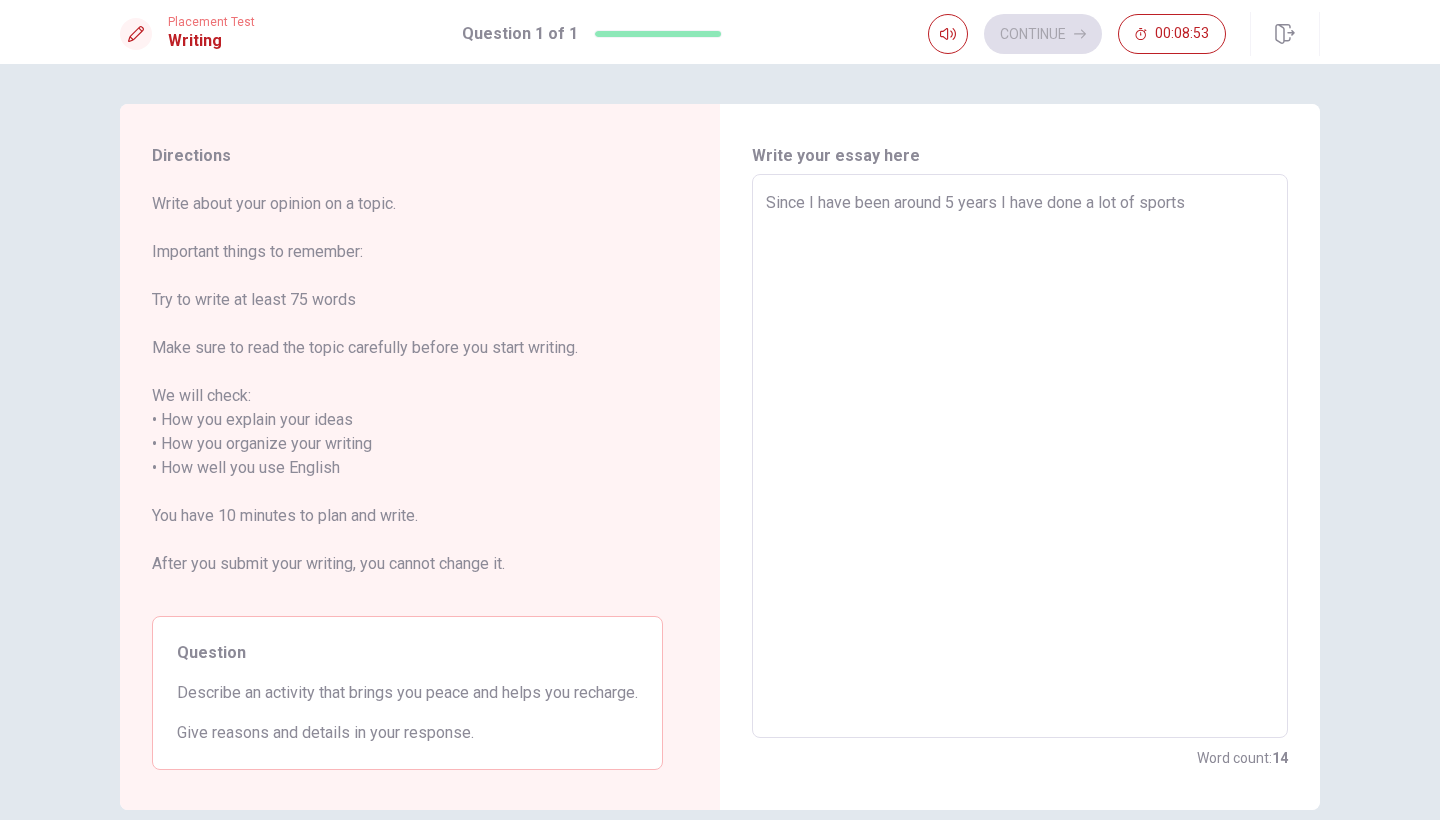 type on "Since I have been around 5 years I have done a lot of sports." 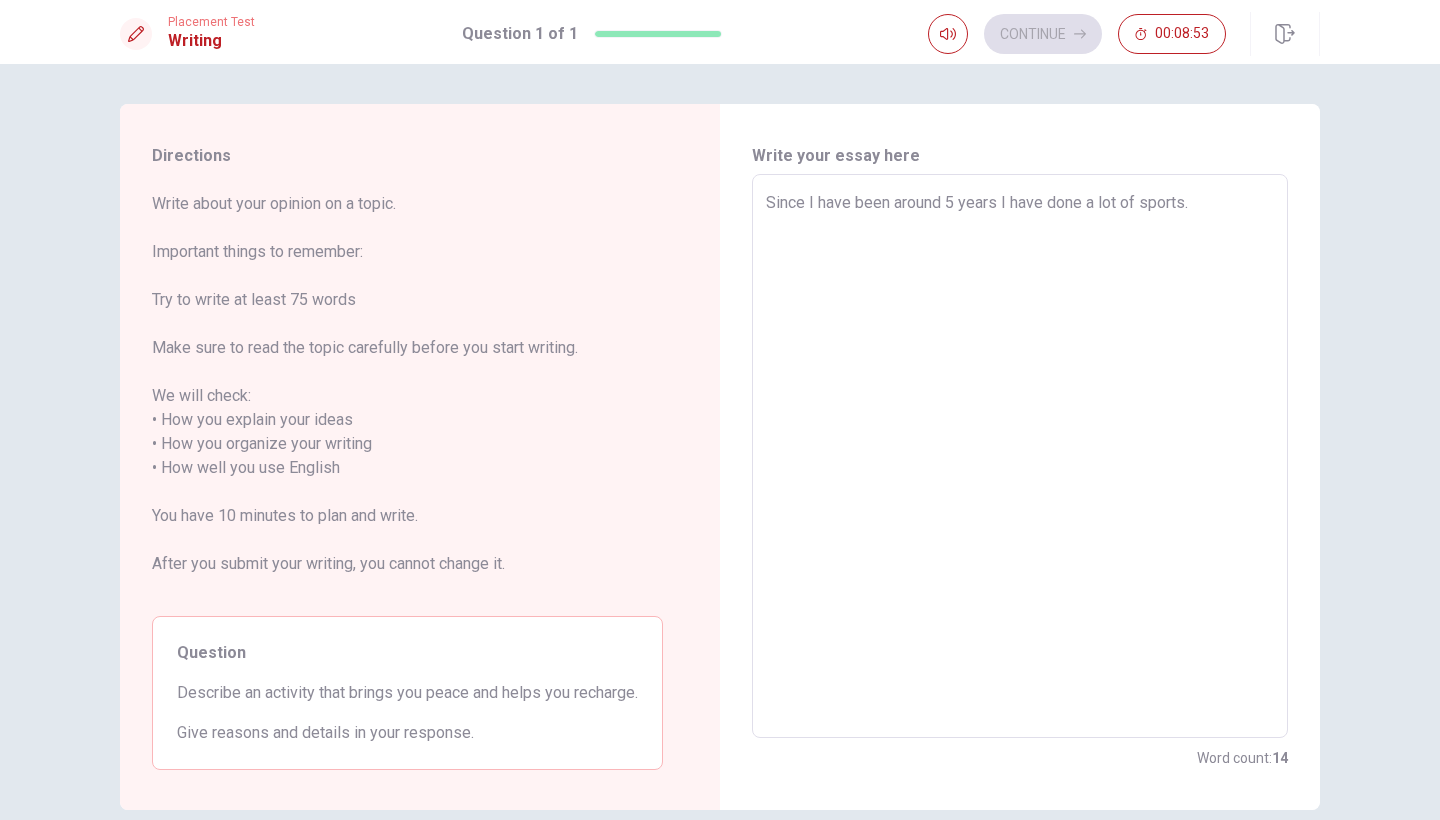 type on "x" 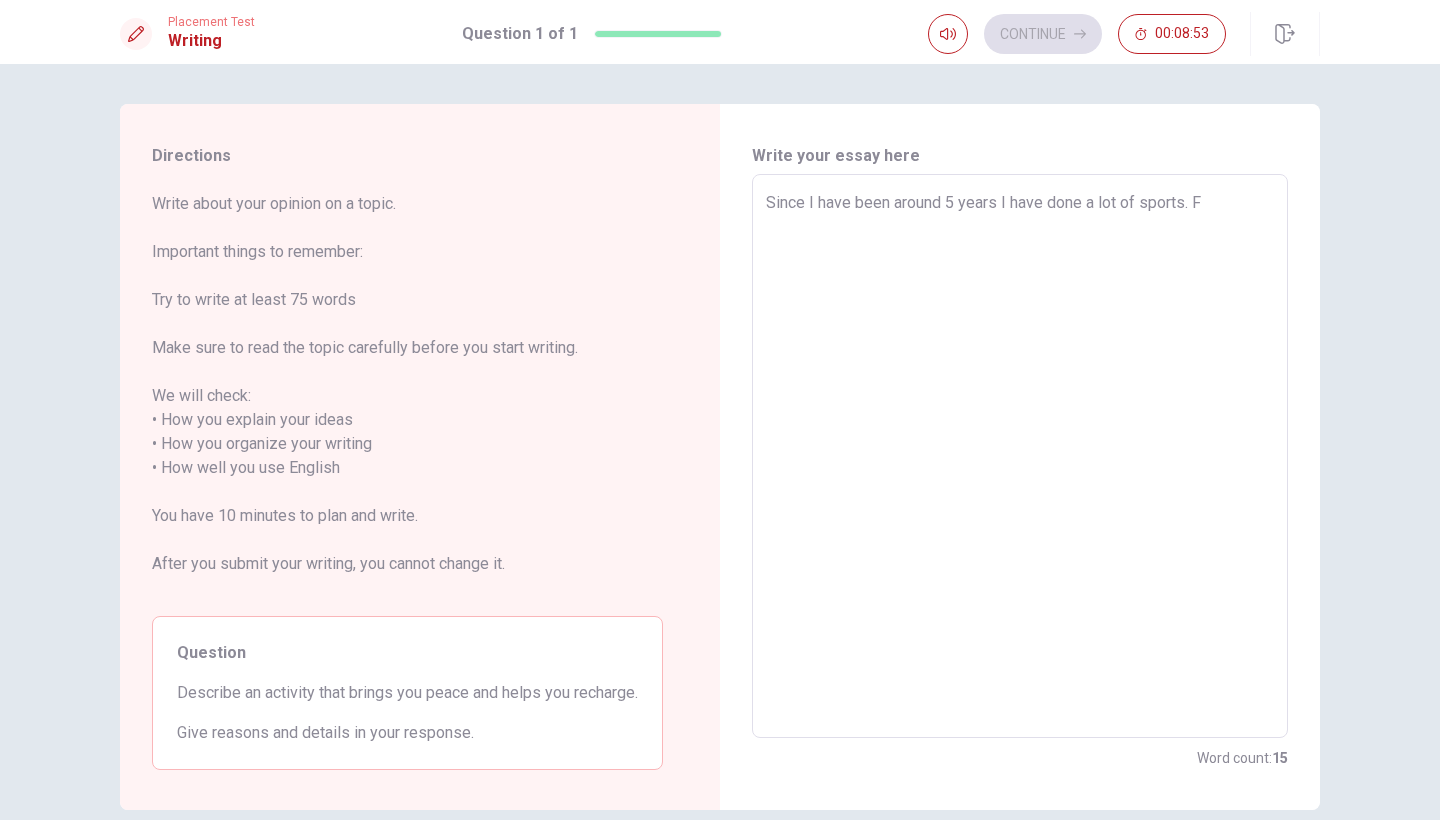 type on "x" 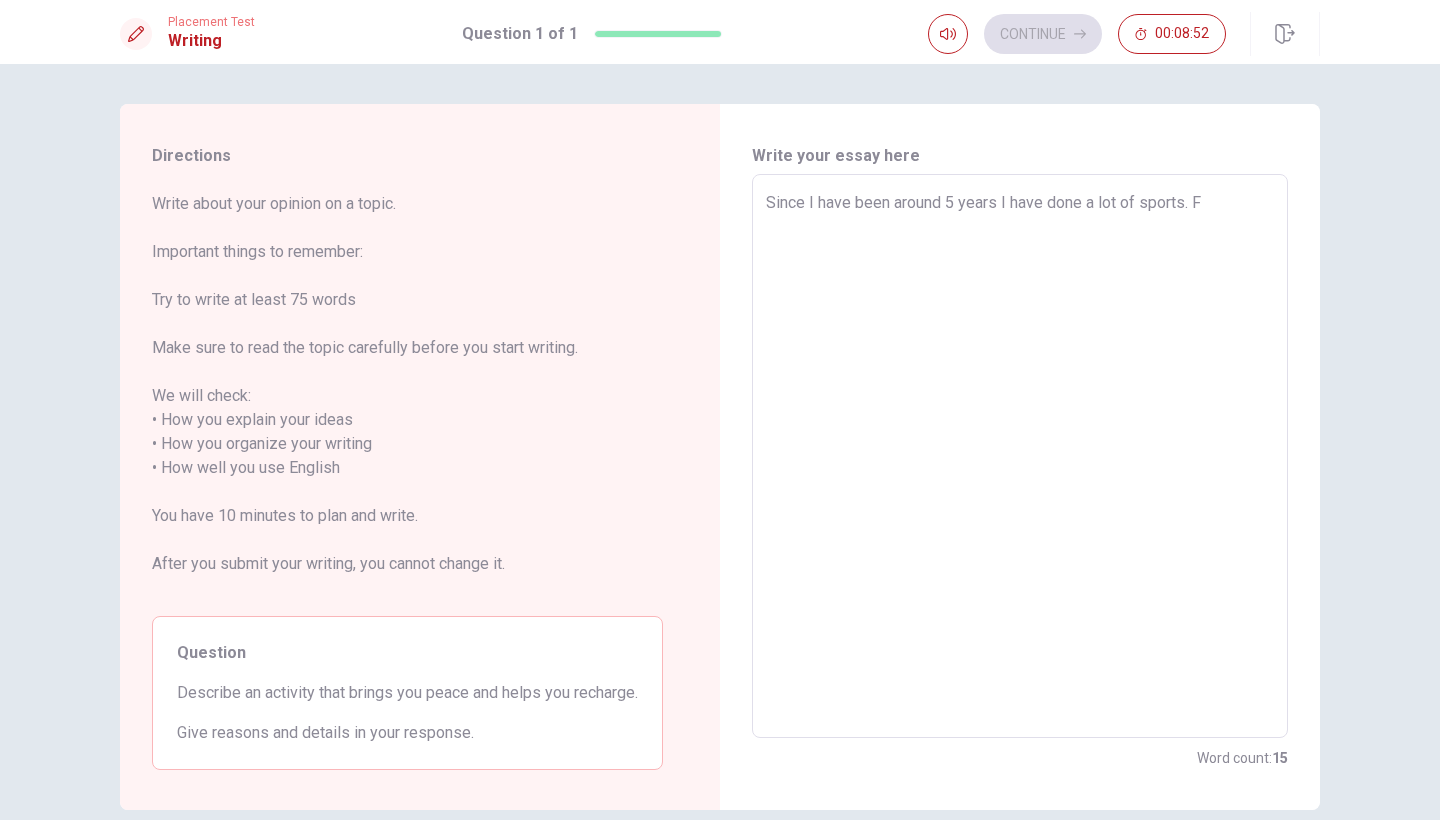 type on "Since I have been around 5 years I have done a lot of sports. Fo" 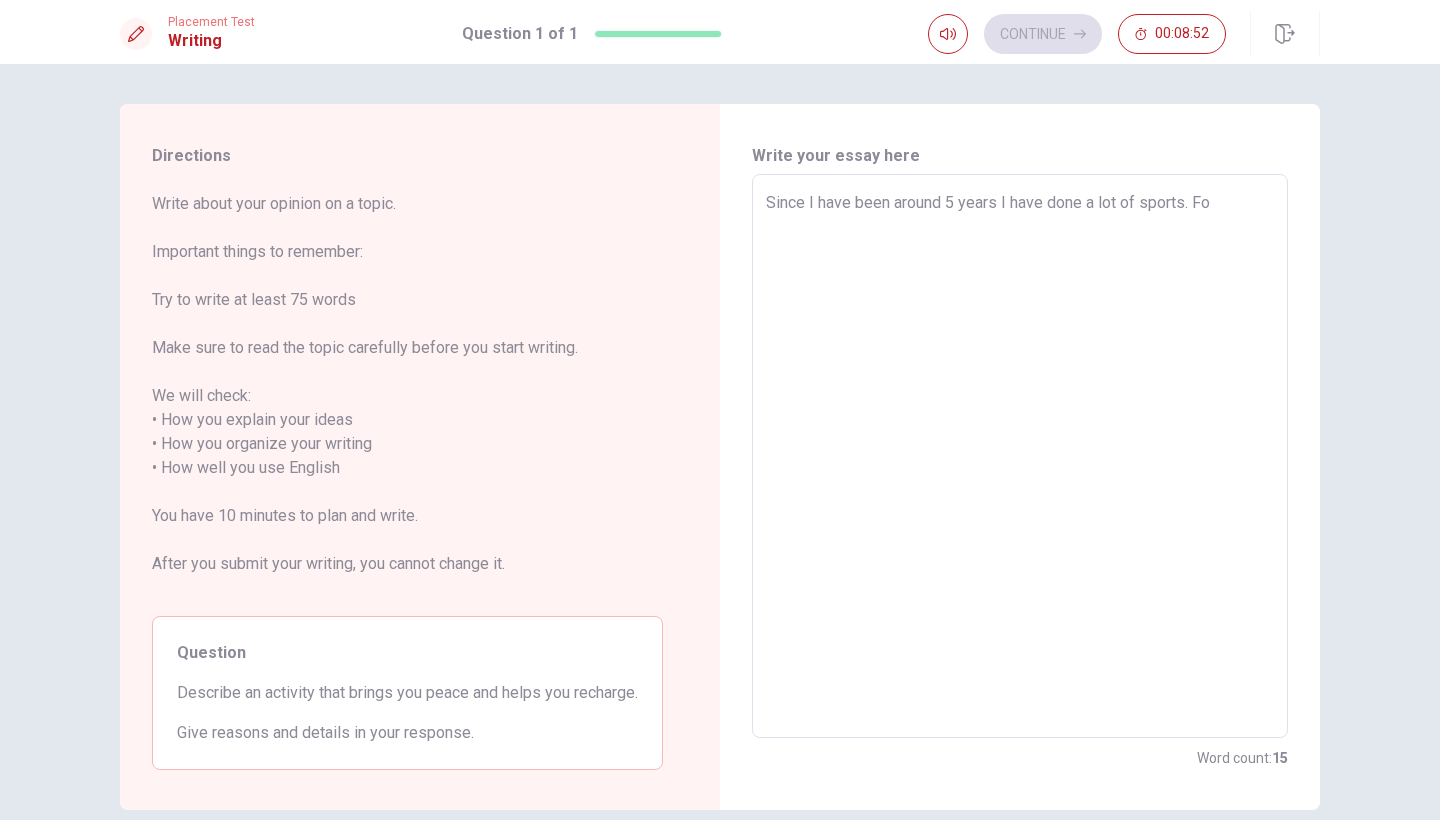 type on "x" 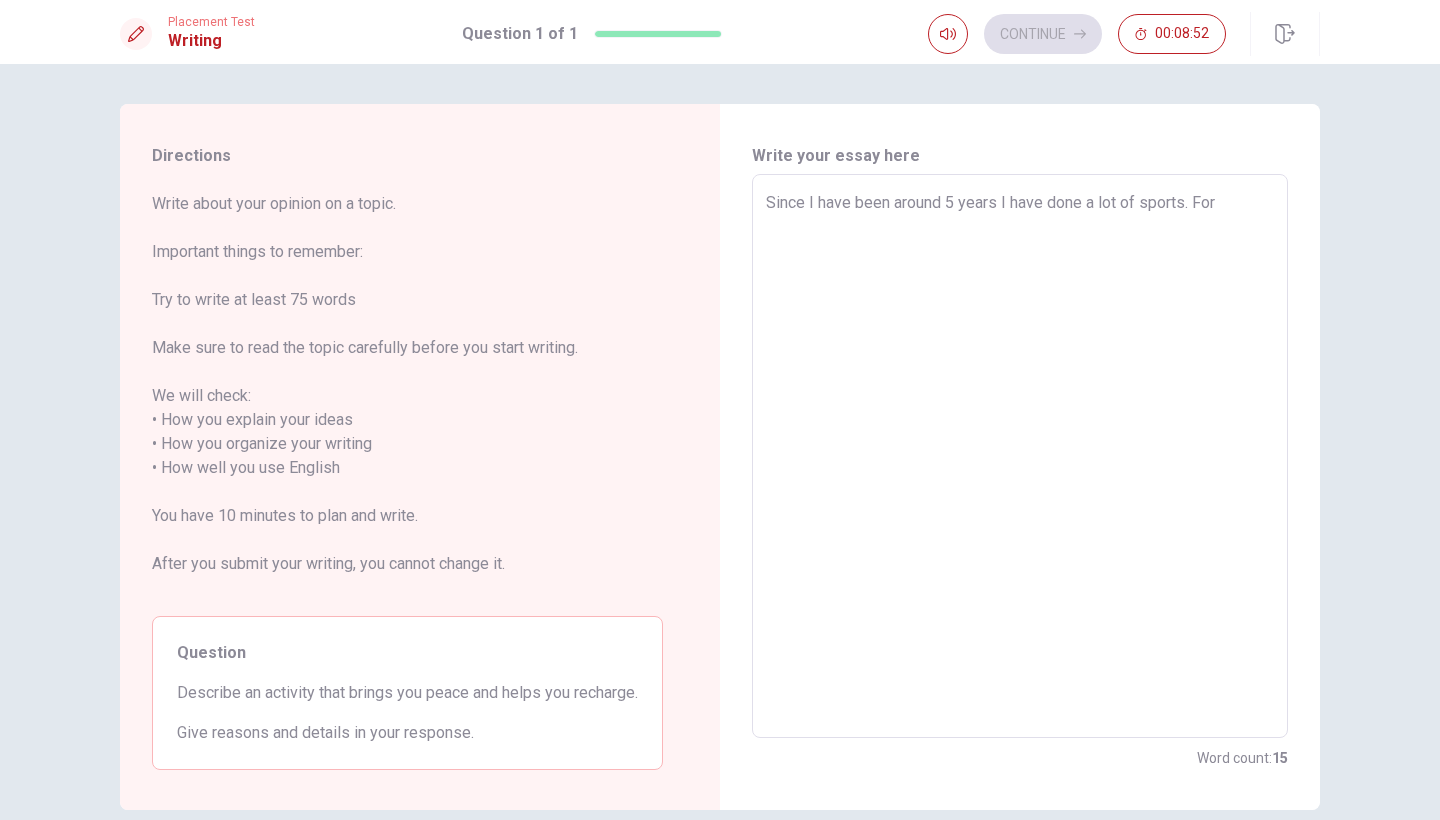 type on "x" 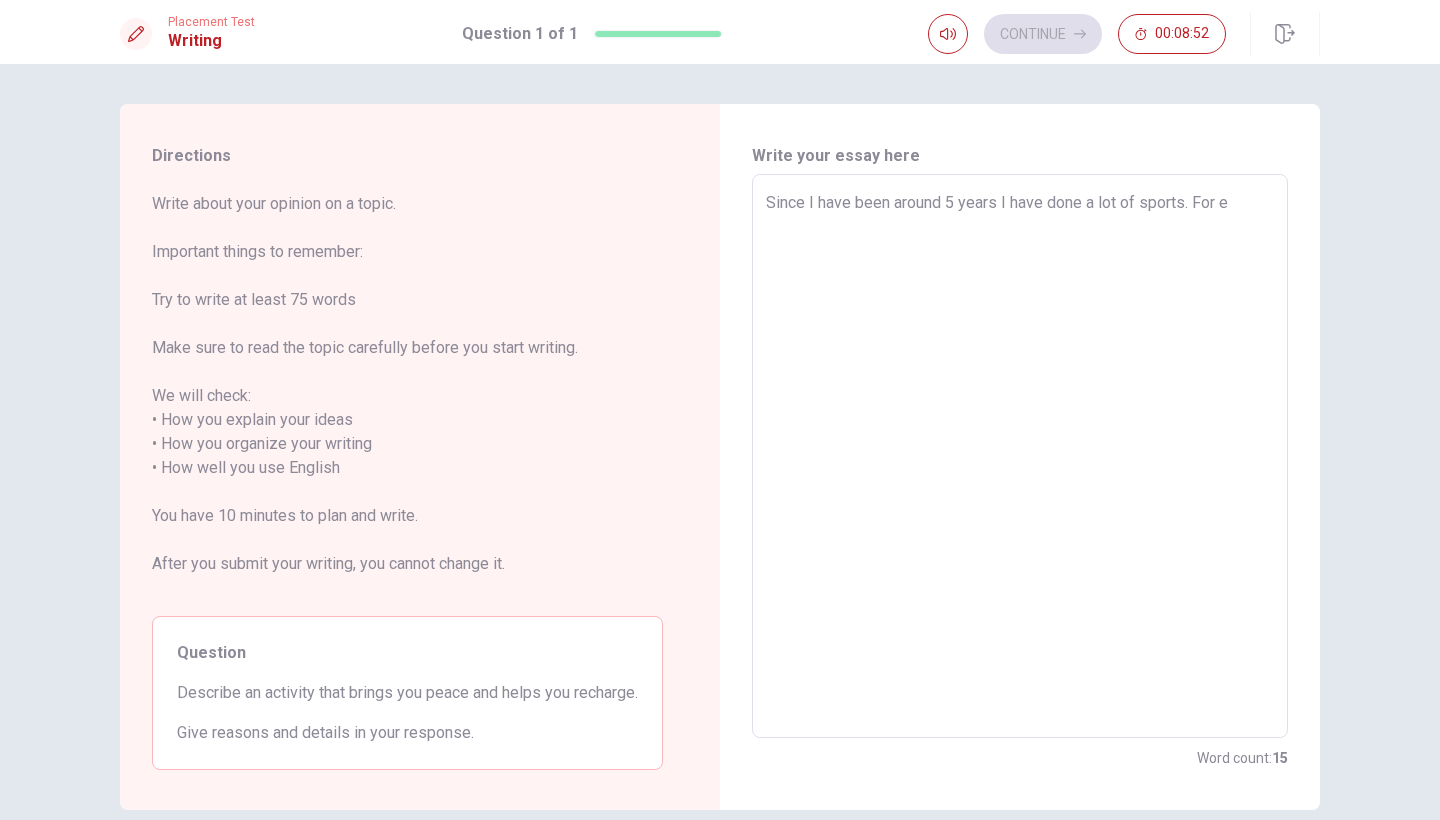 type on "x" 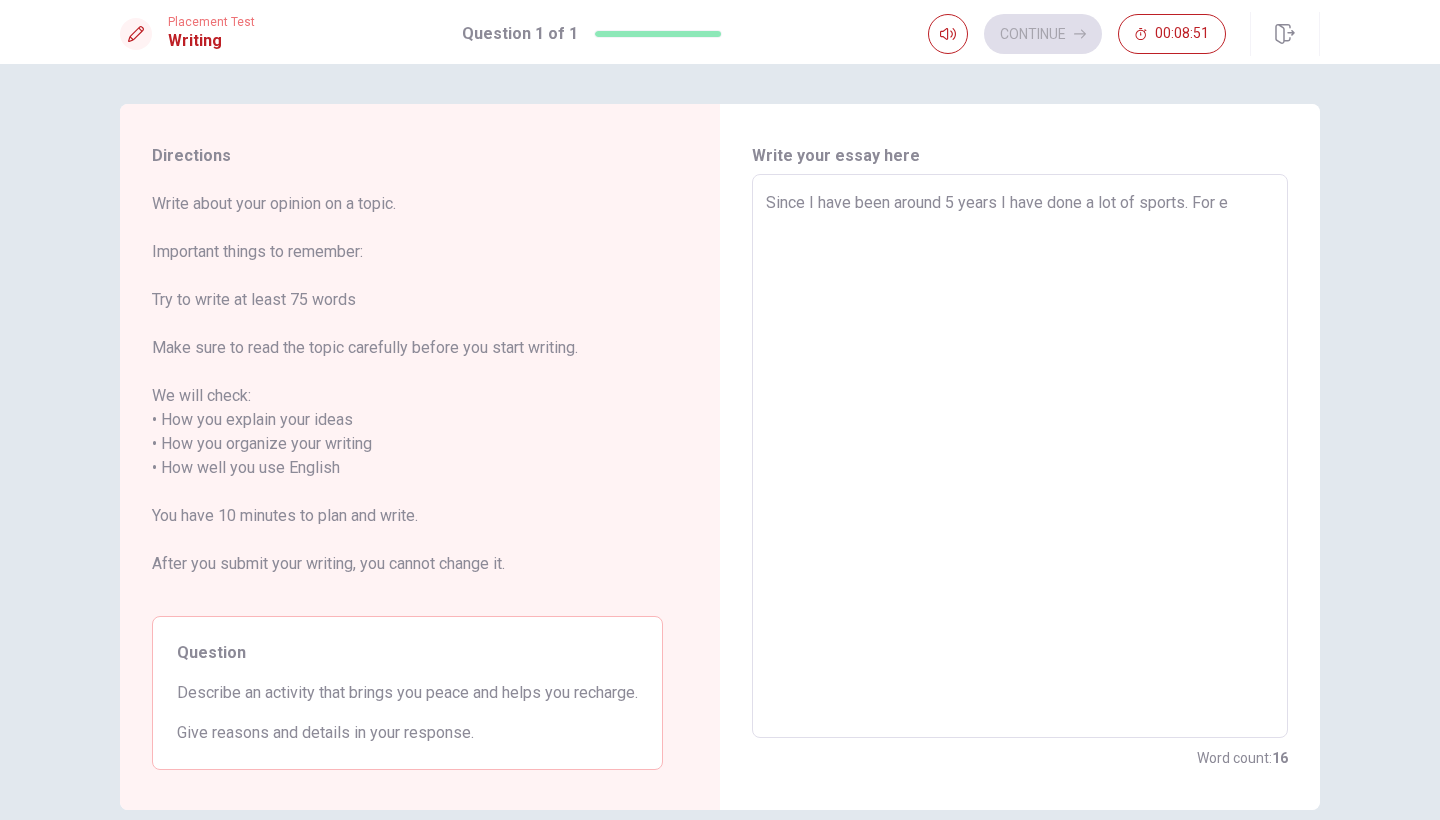 type on "Since I have been around 5 years I have done a lot of sports. For ex" 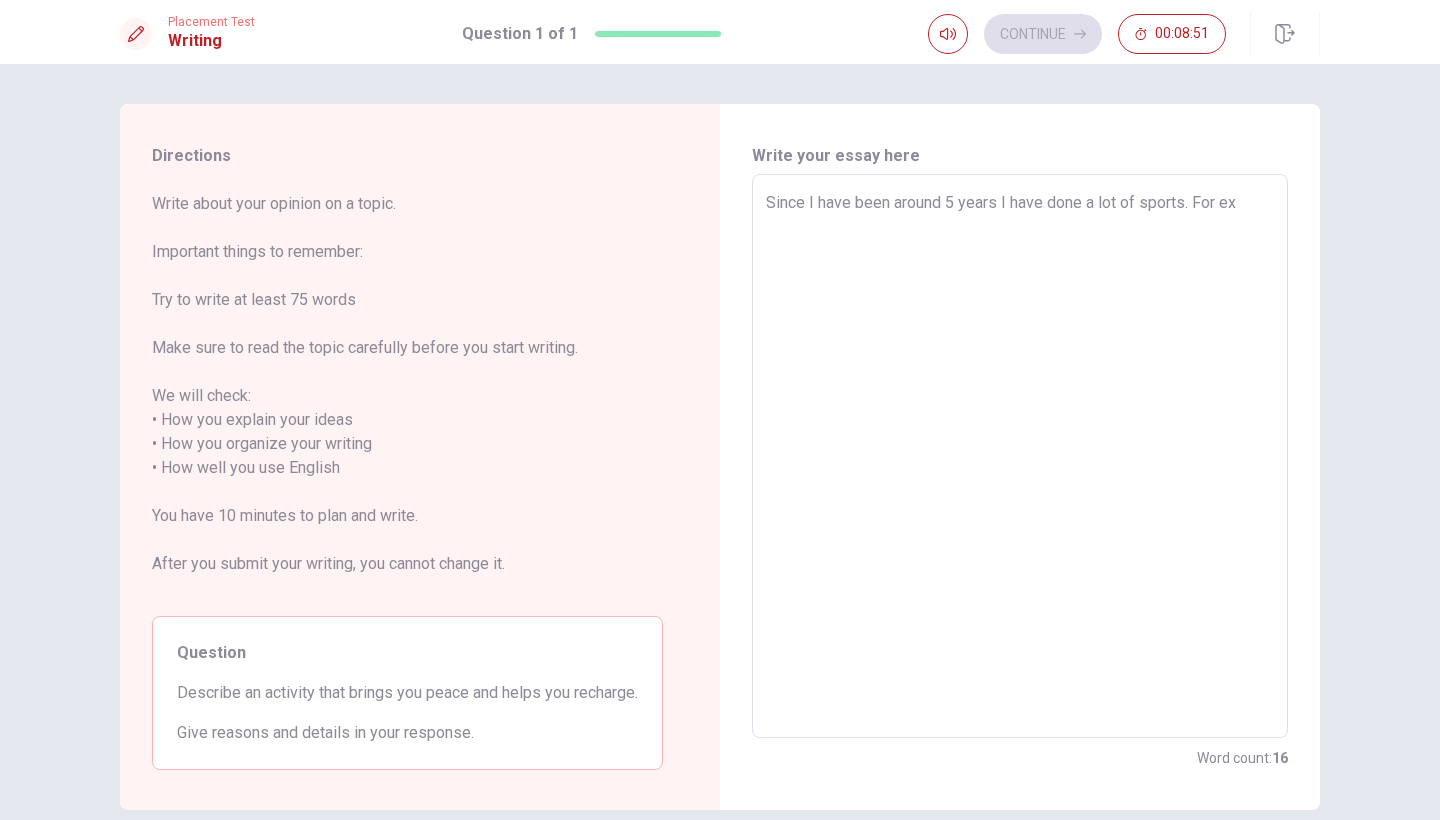 type on "x" 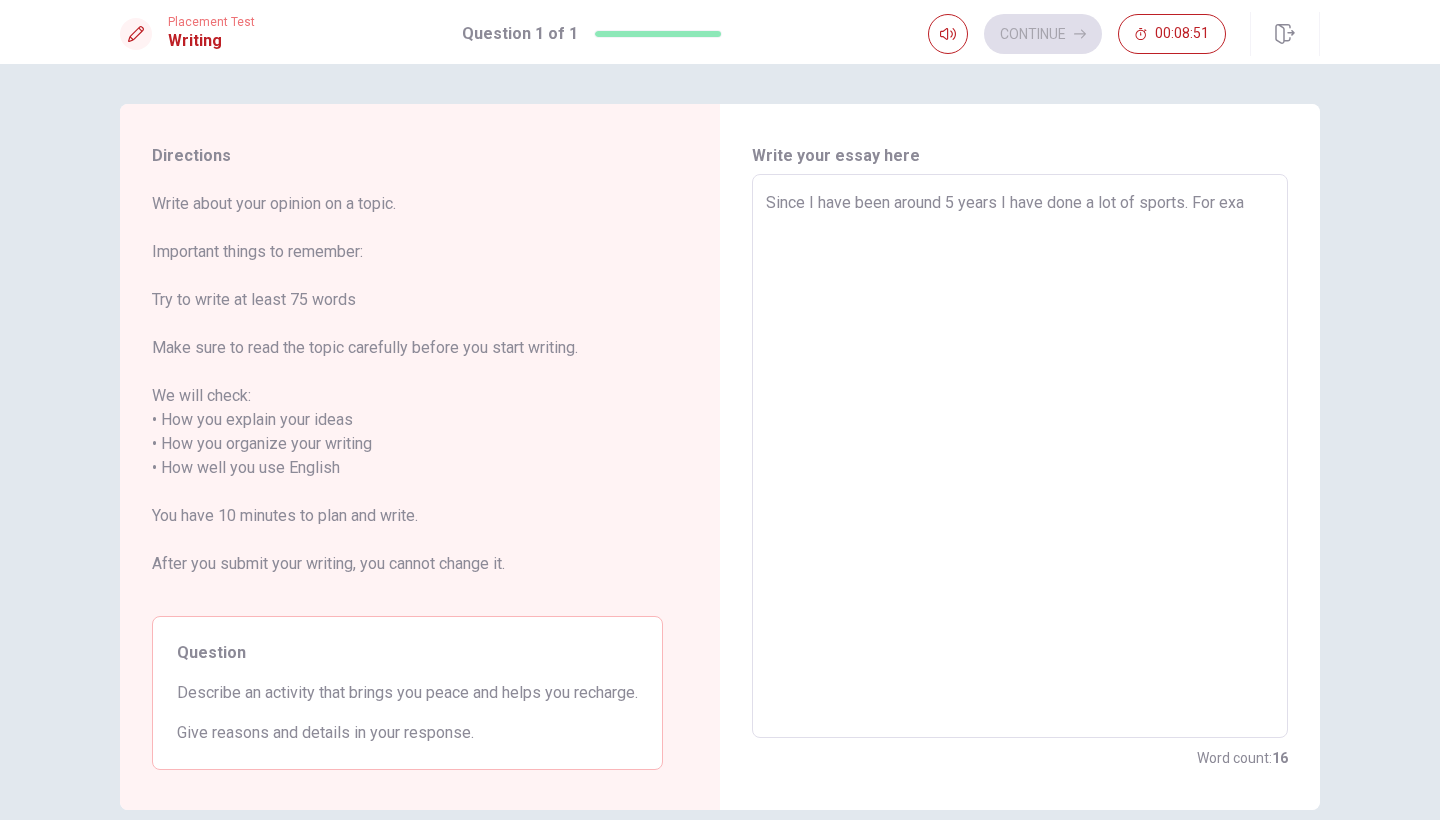 type on "x" 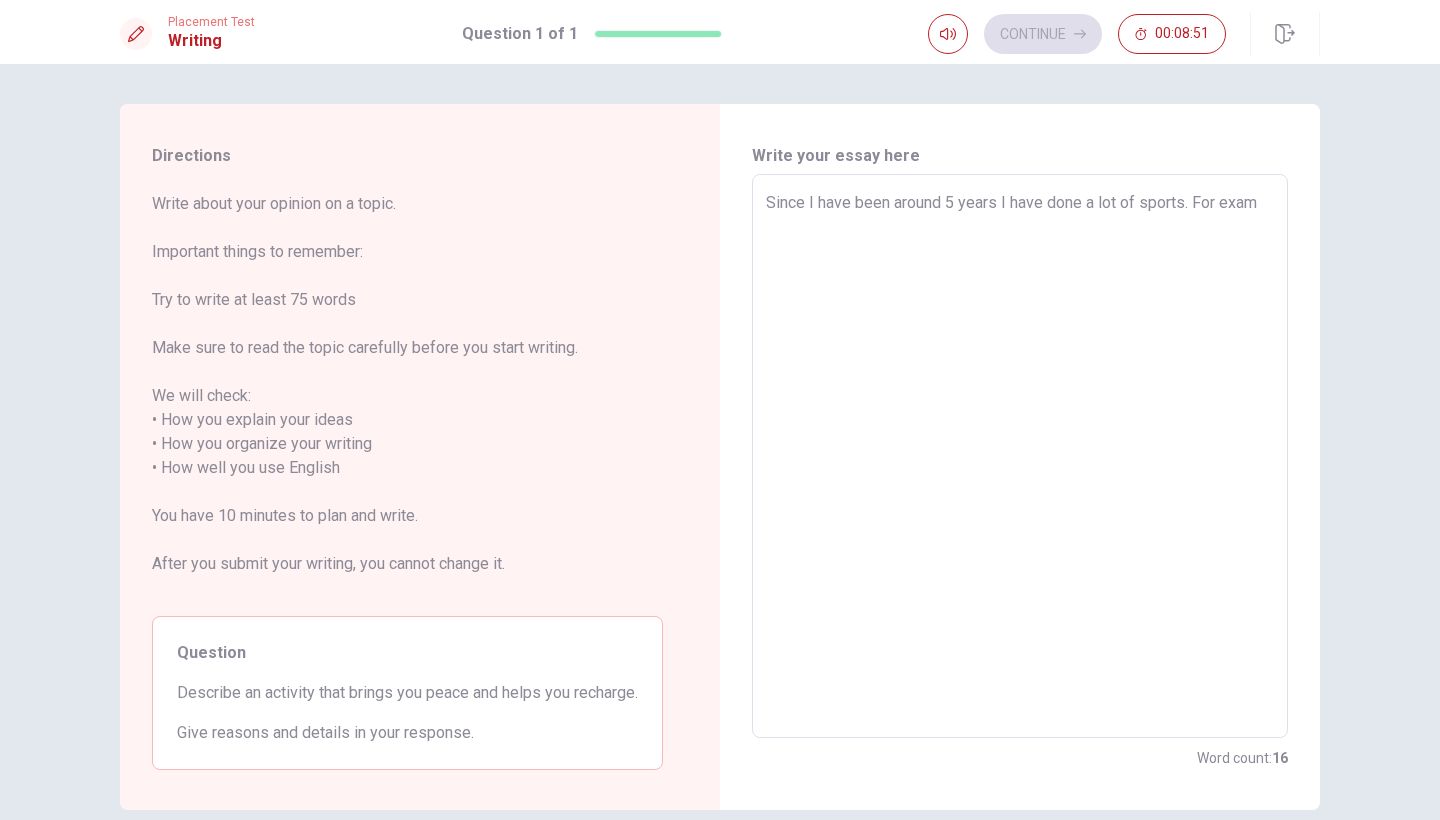 type on "x" 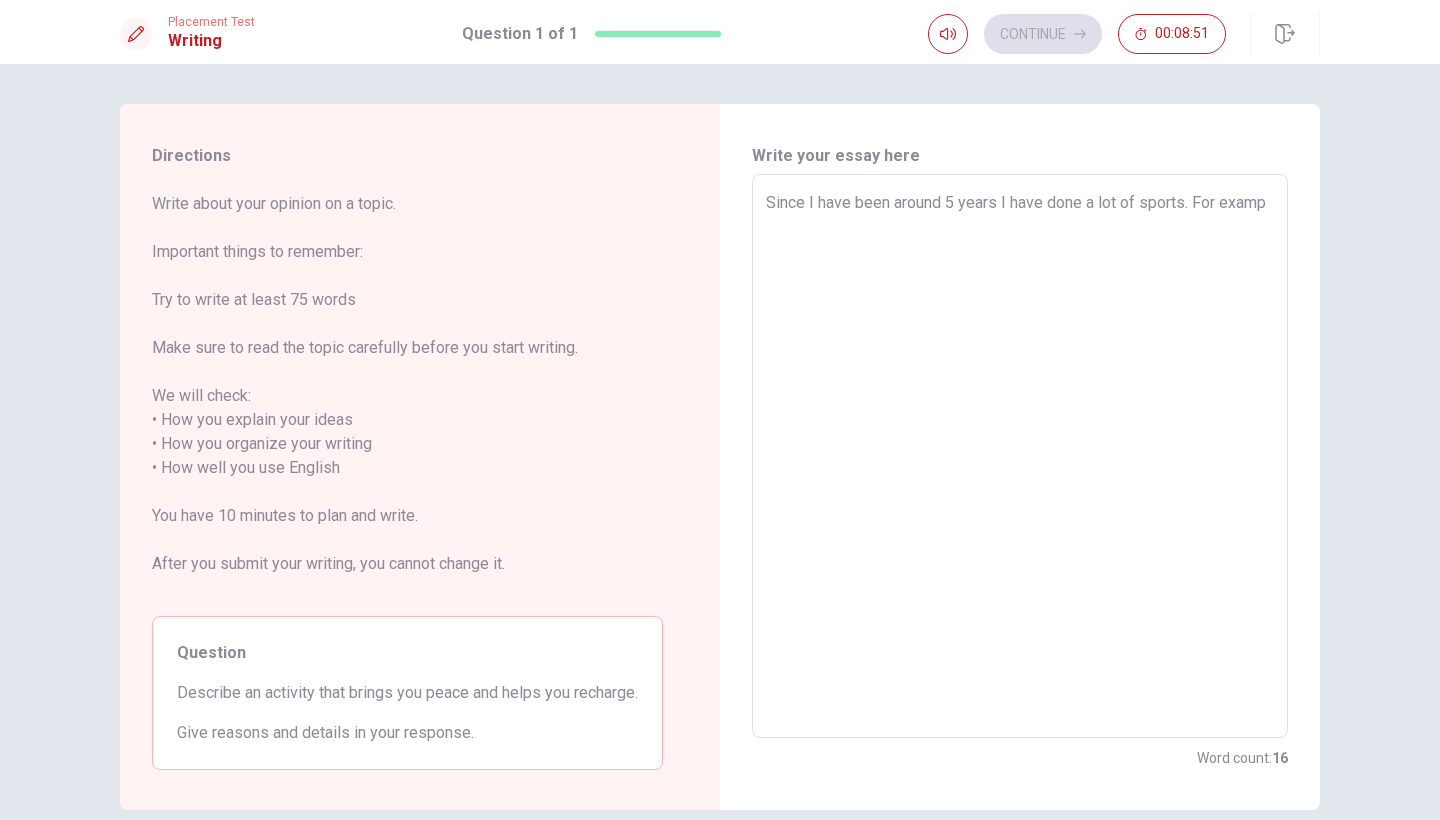 type on "x" 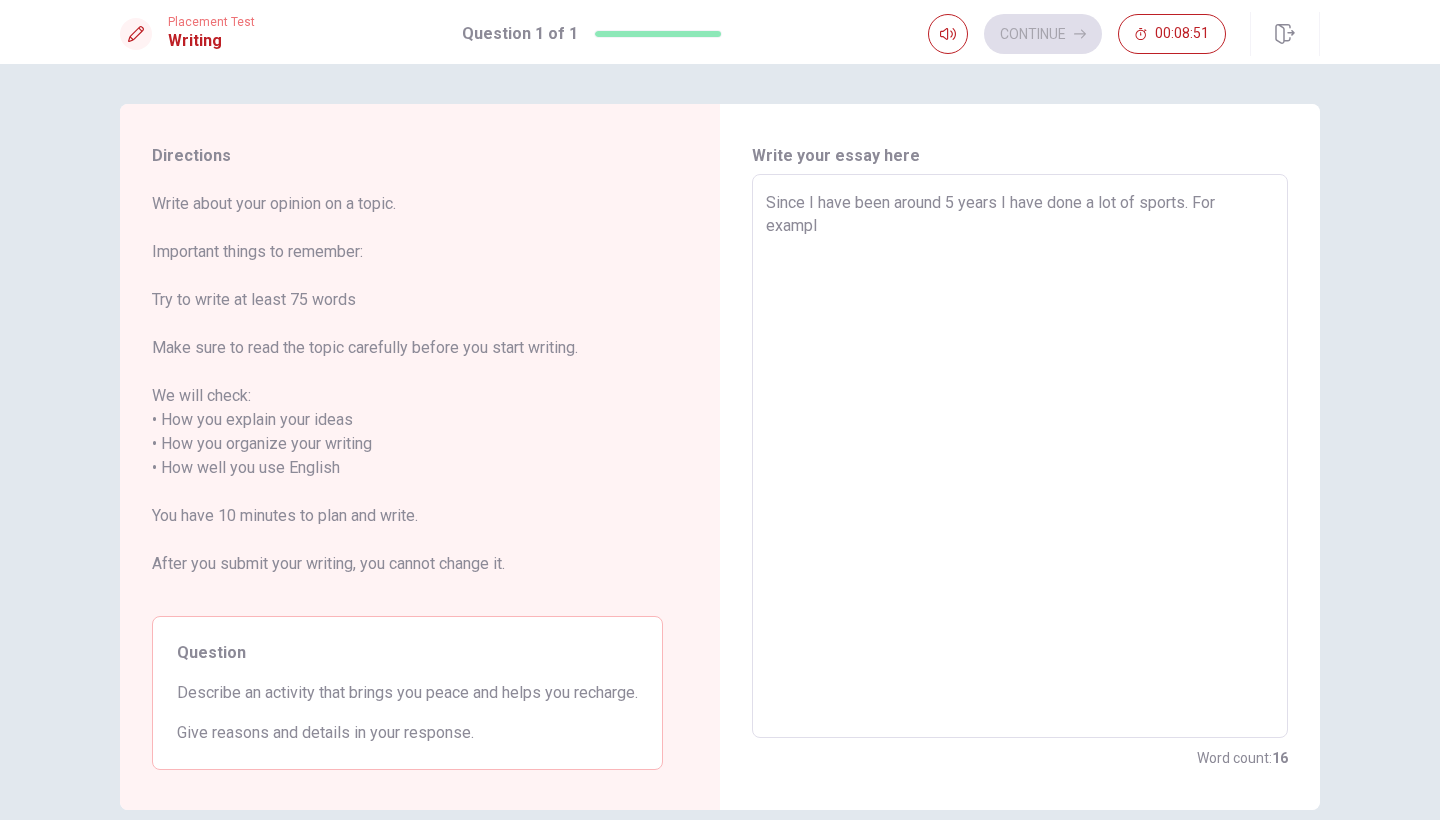 type on "x" 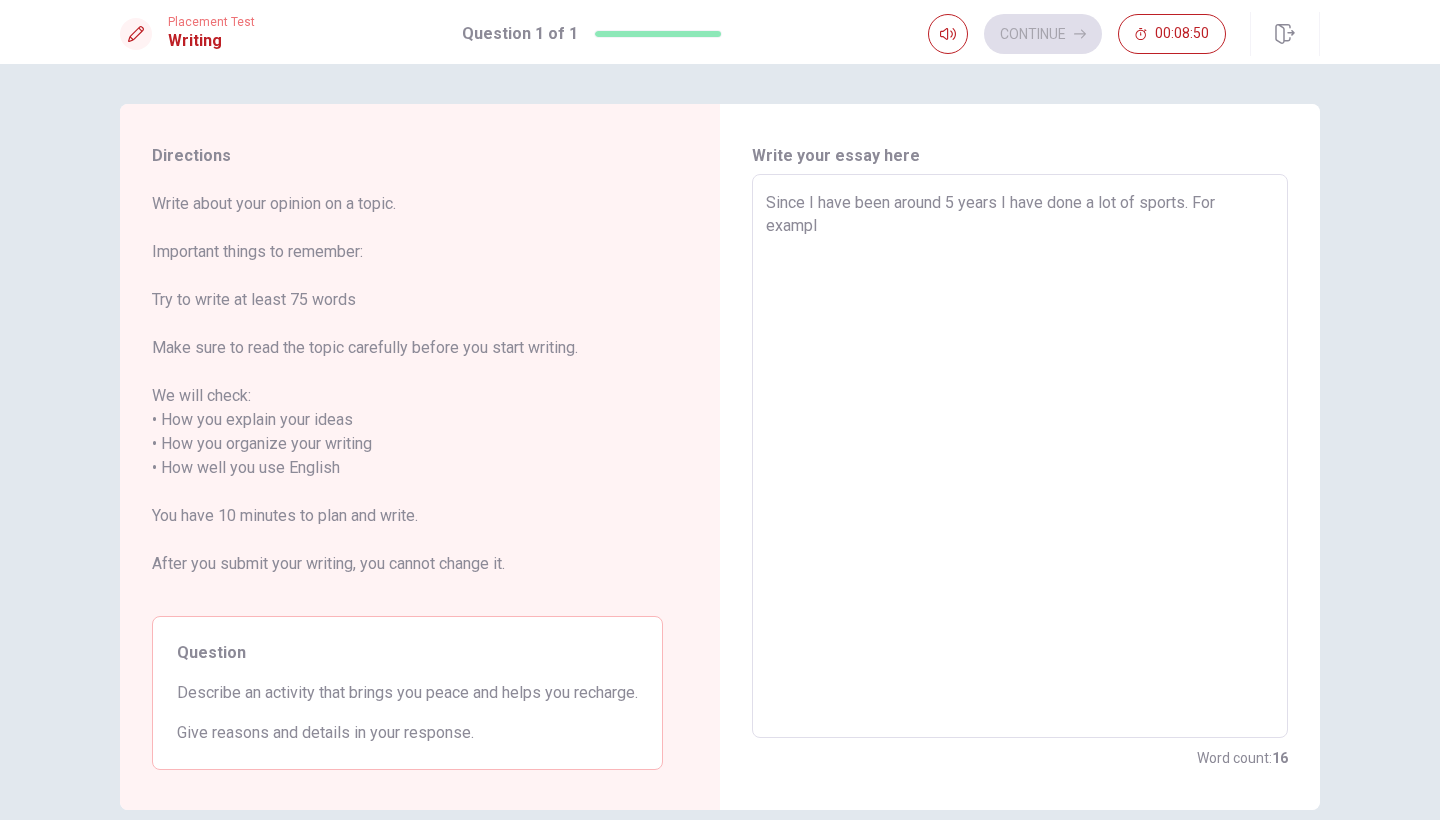 type on "Since I have been around 5 years I have done a lot of sports. For exampl" 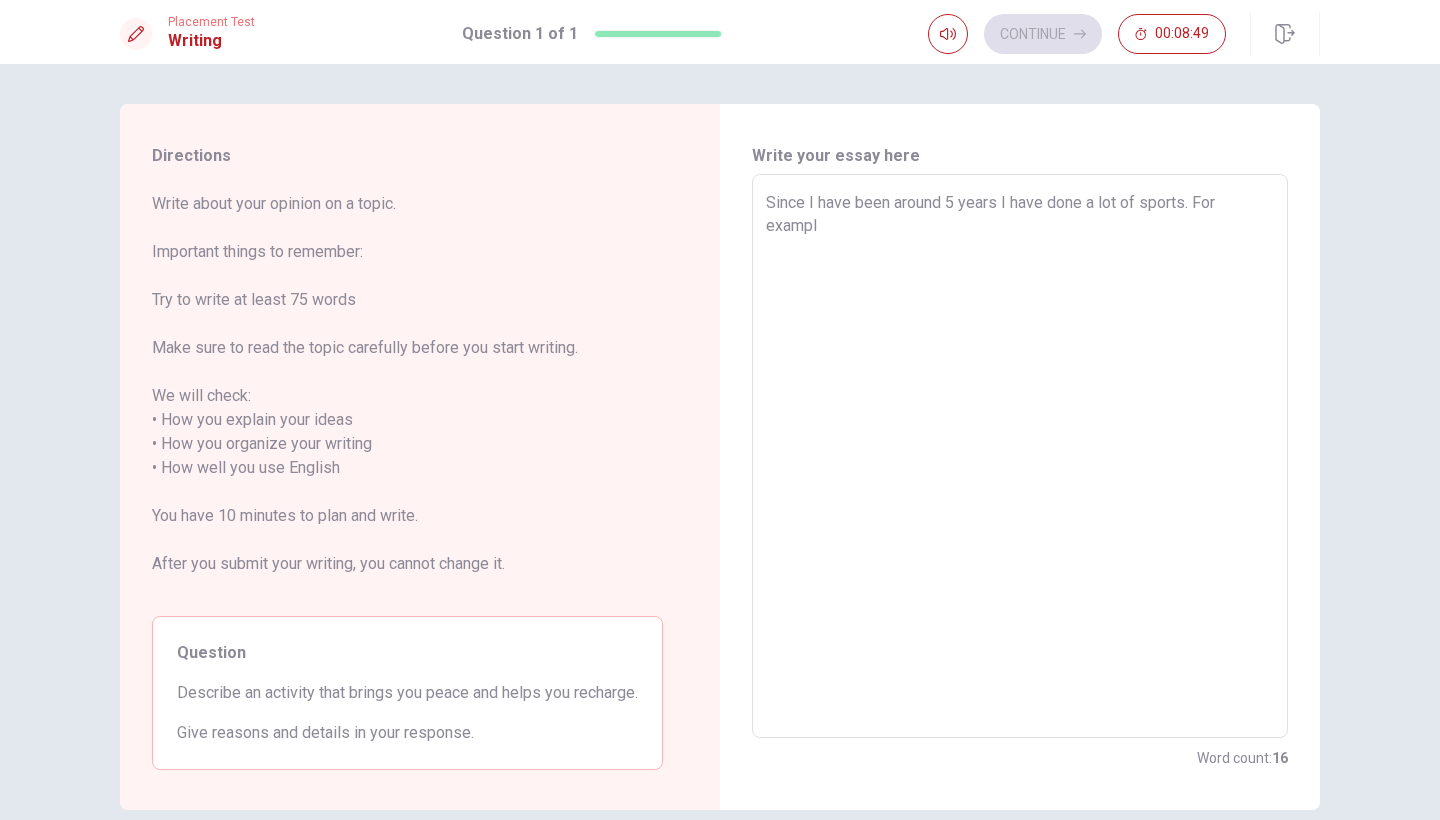 type on "x" 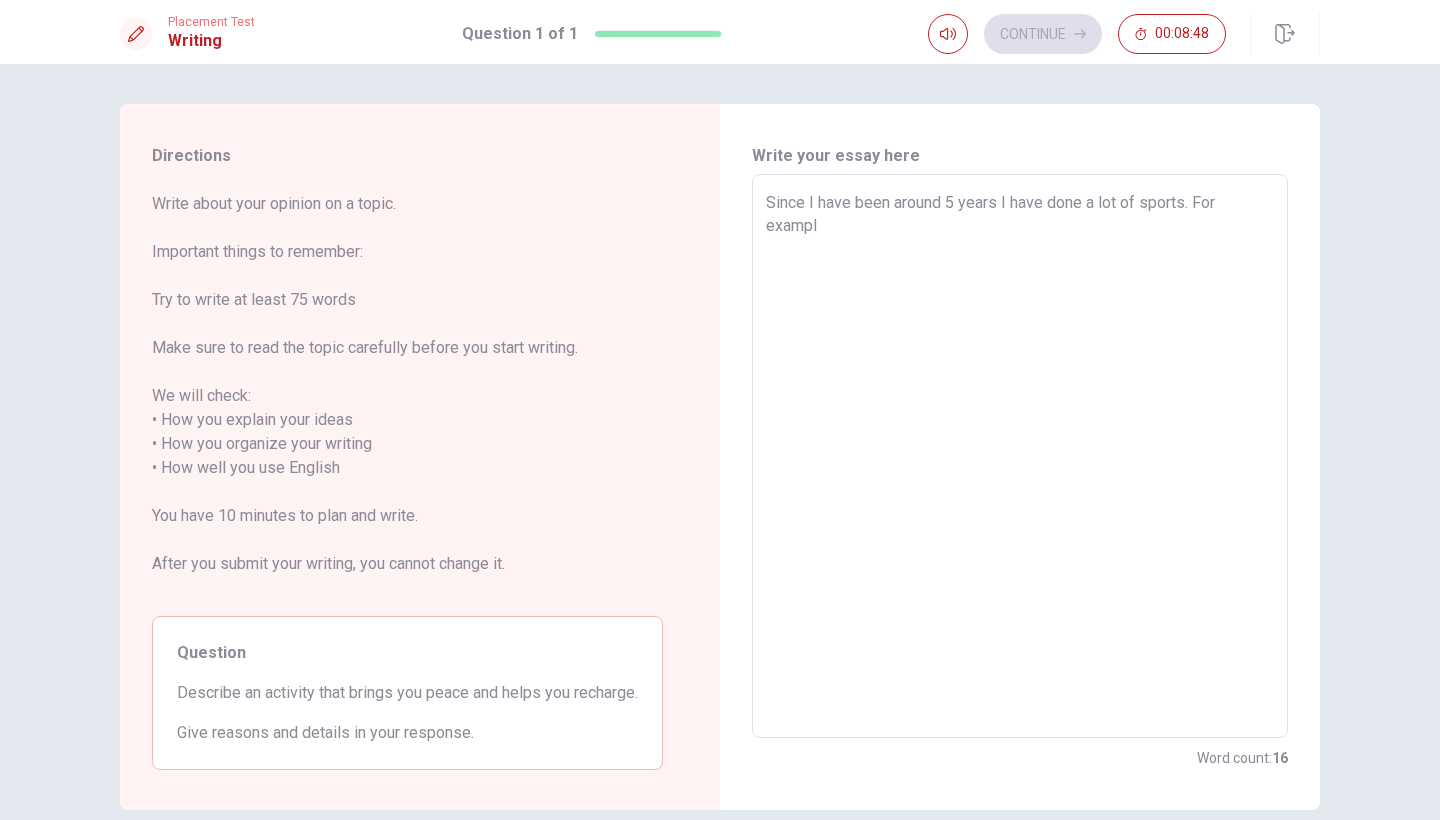 type on "Since I have been around 5 years I have done a lot of sports. For exampl" 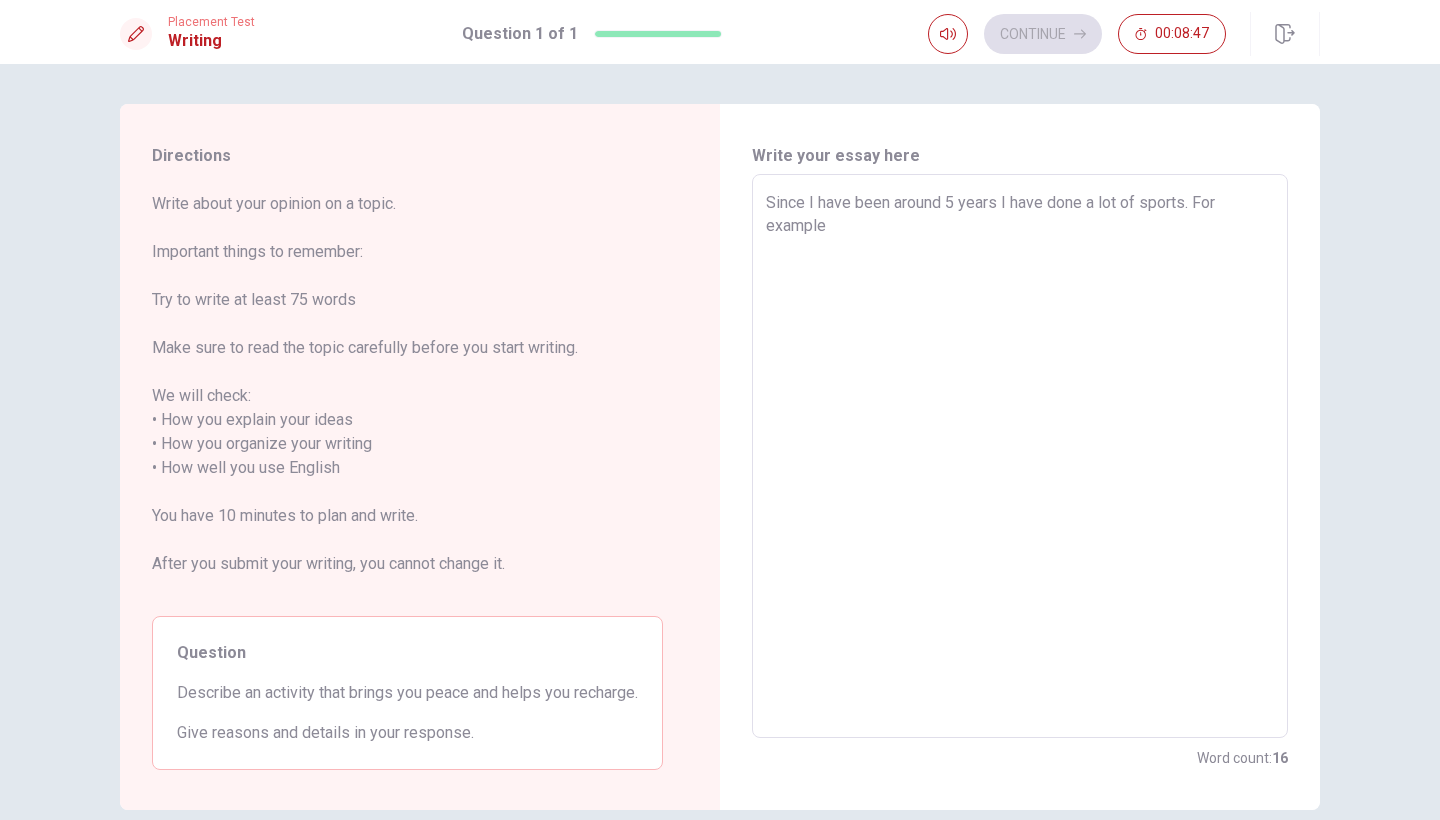 type on "x" 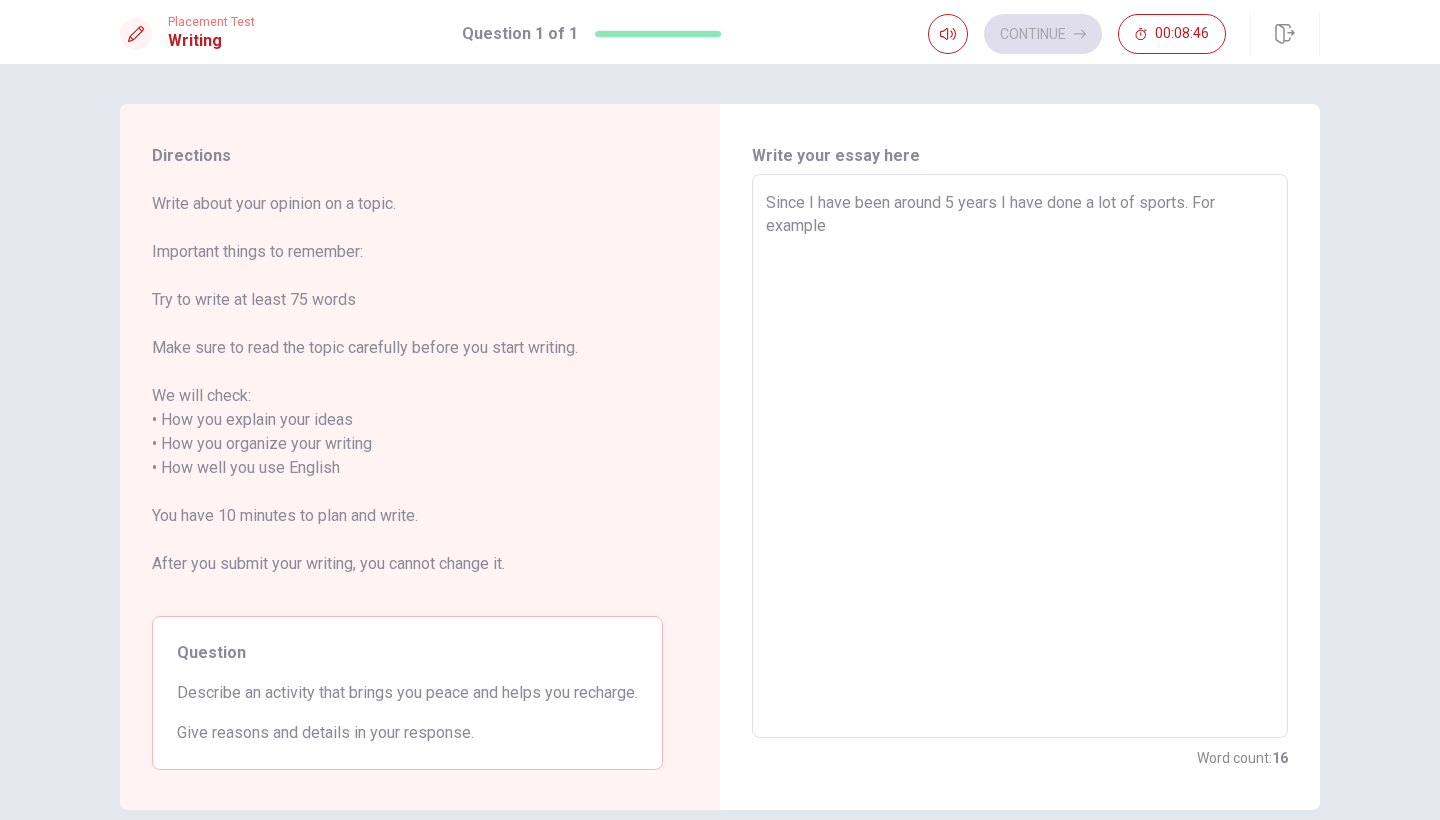 type on "x" 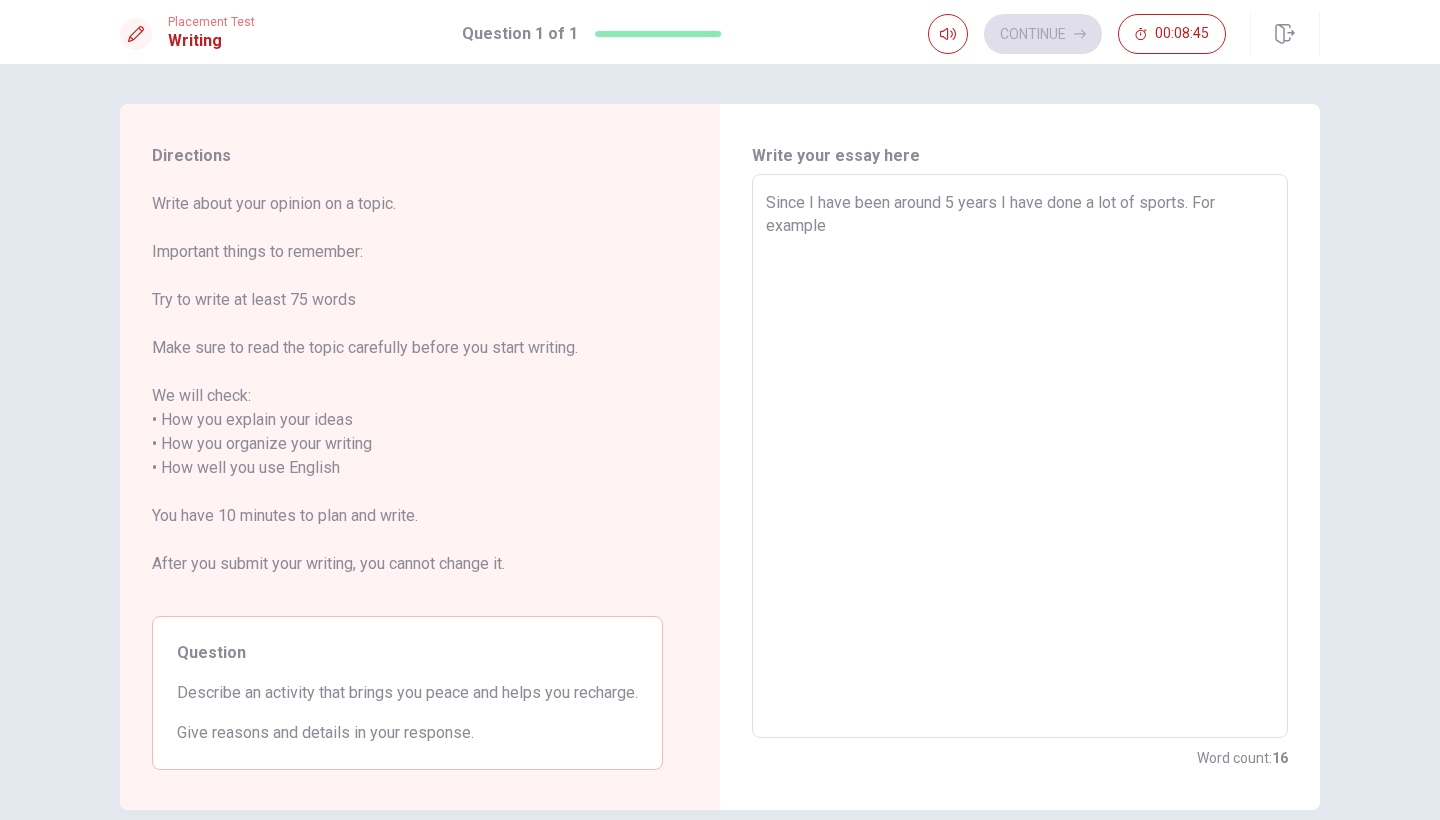 type on "Since I have been around 5 years I have done a lot of sports. For example I" 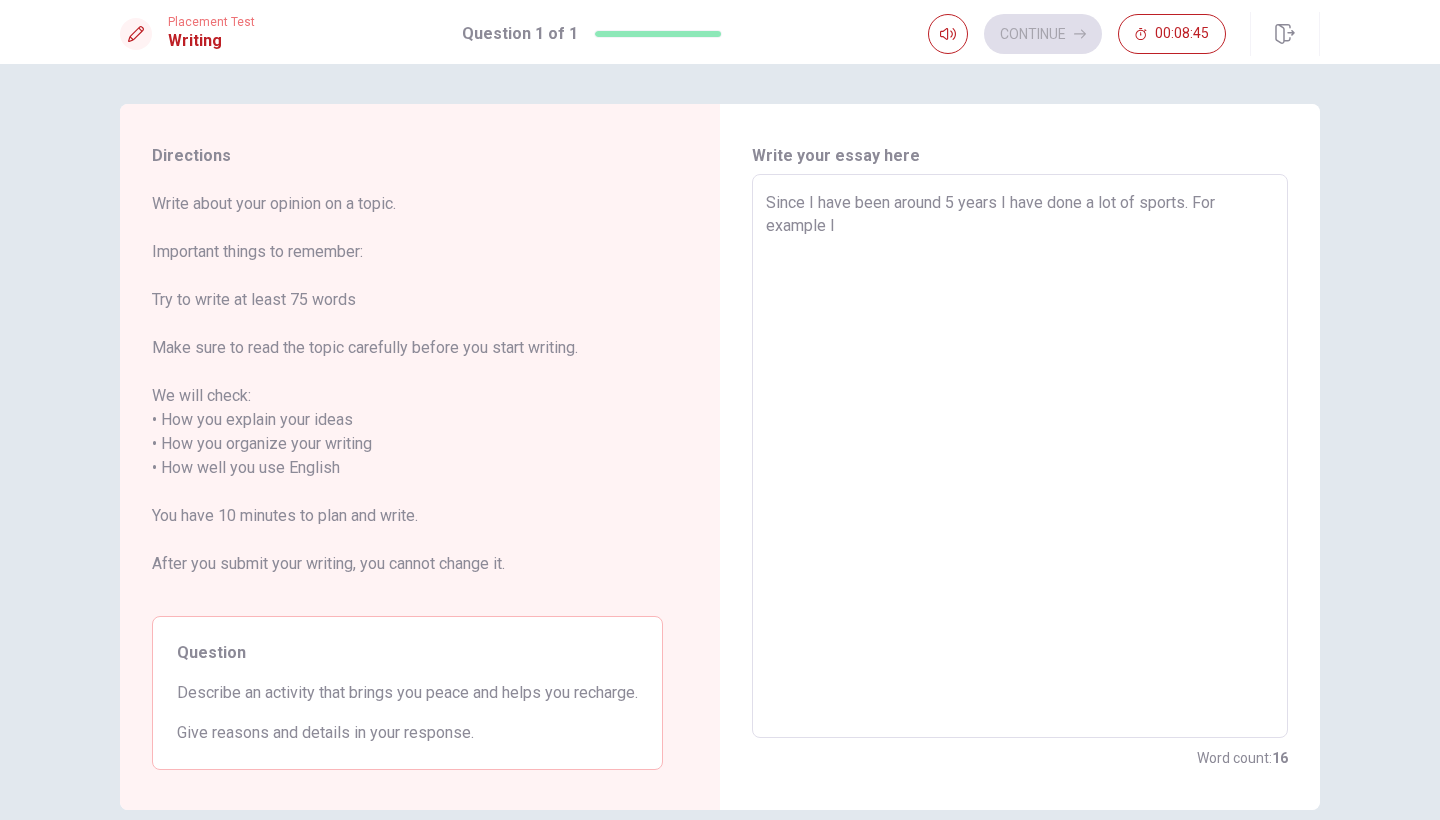 type on "x" 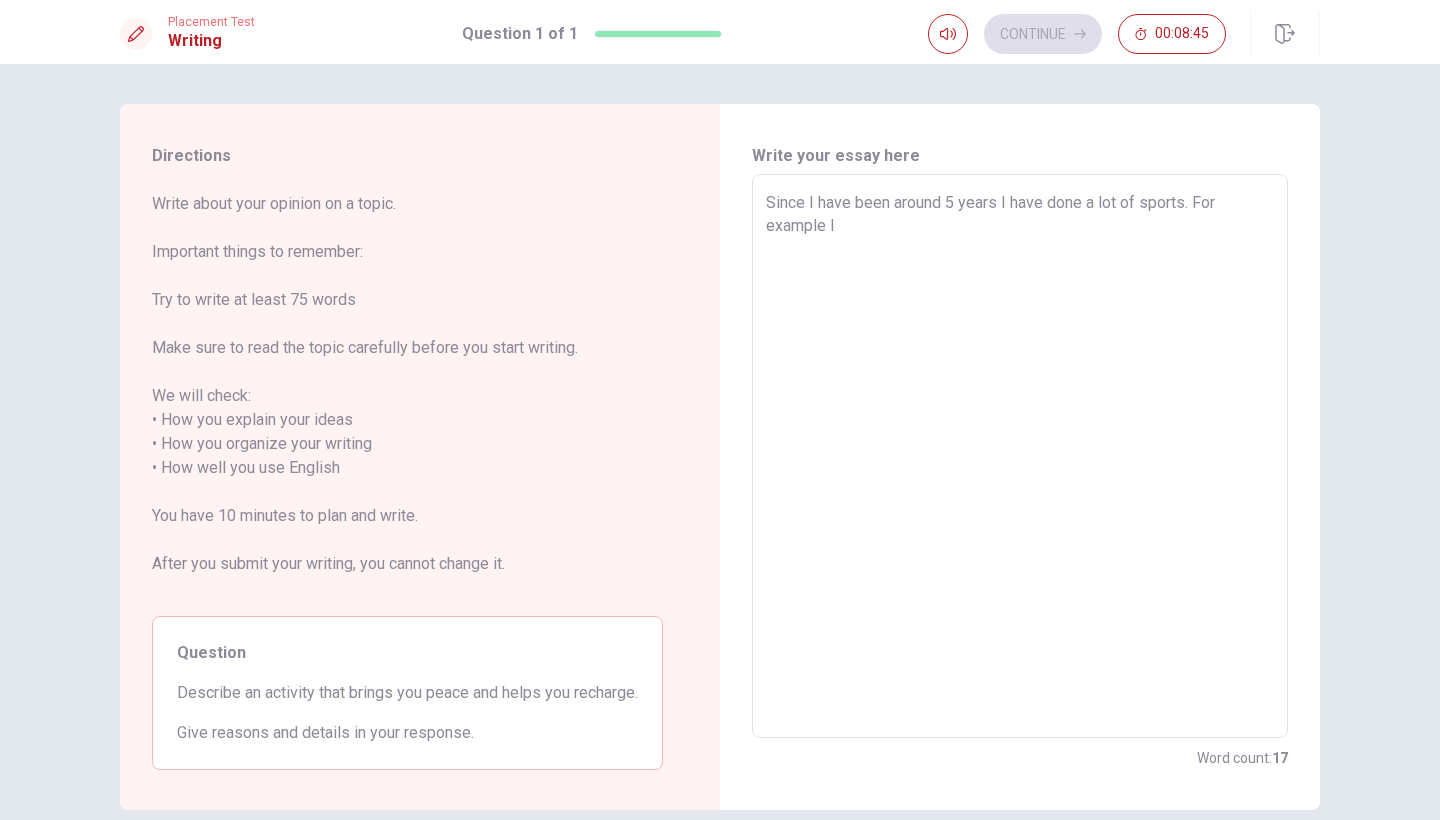 type on "Since I have been around 5 years I have done a lot of sports. For example I" 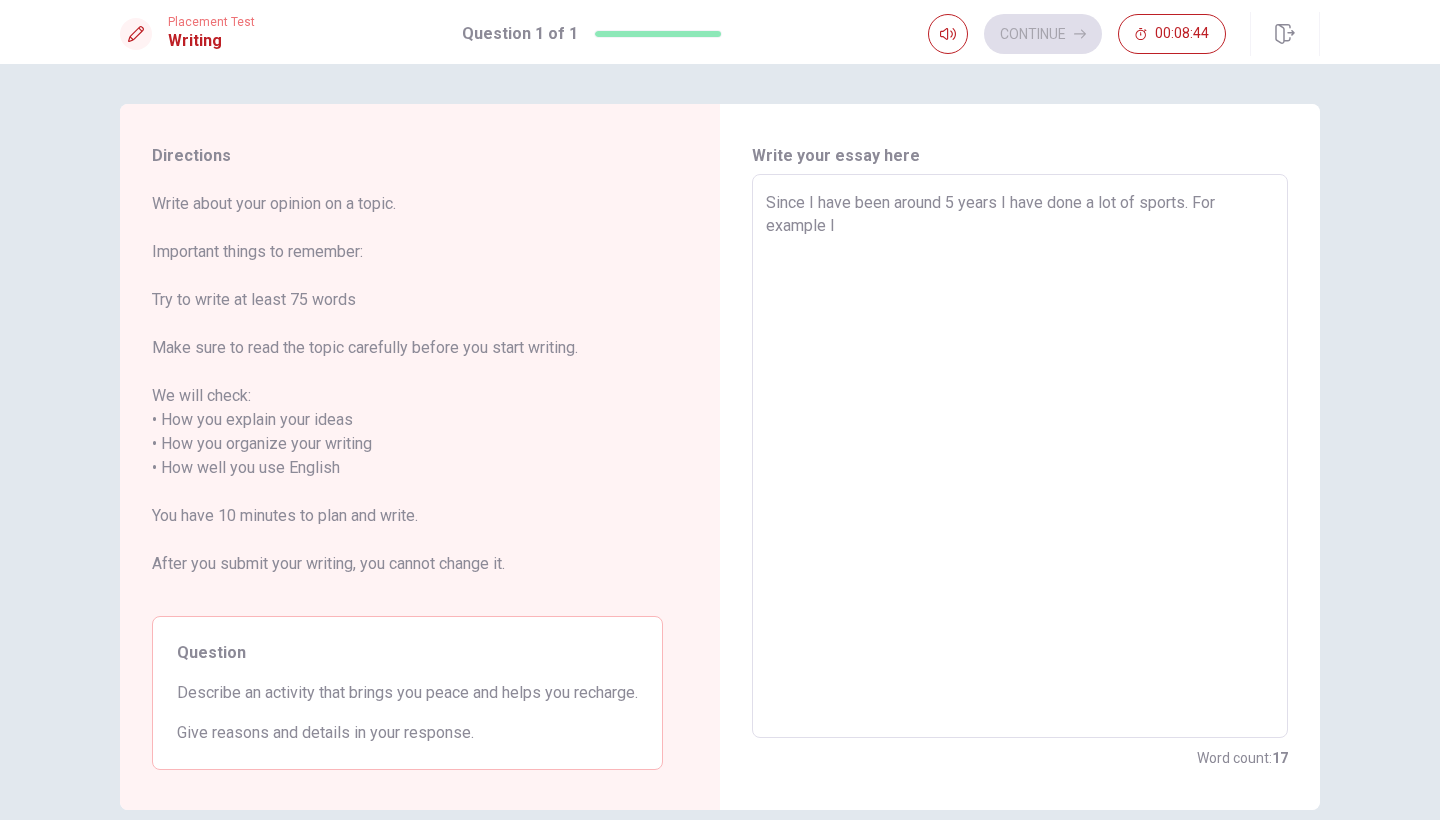 type on "Since I have been around 5 years I have done a lot of sports. For example I p" 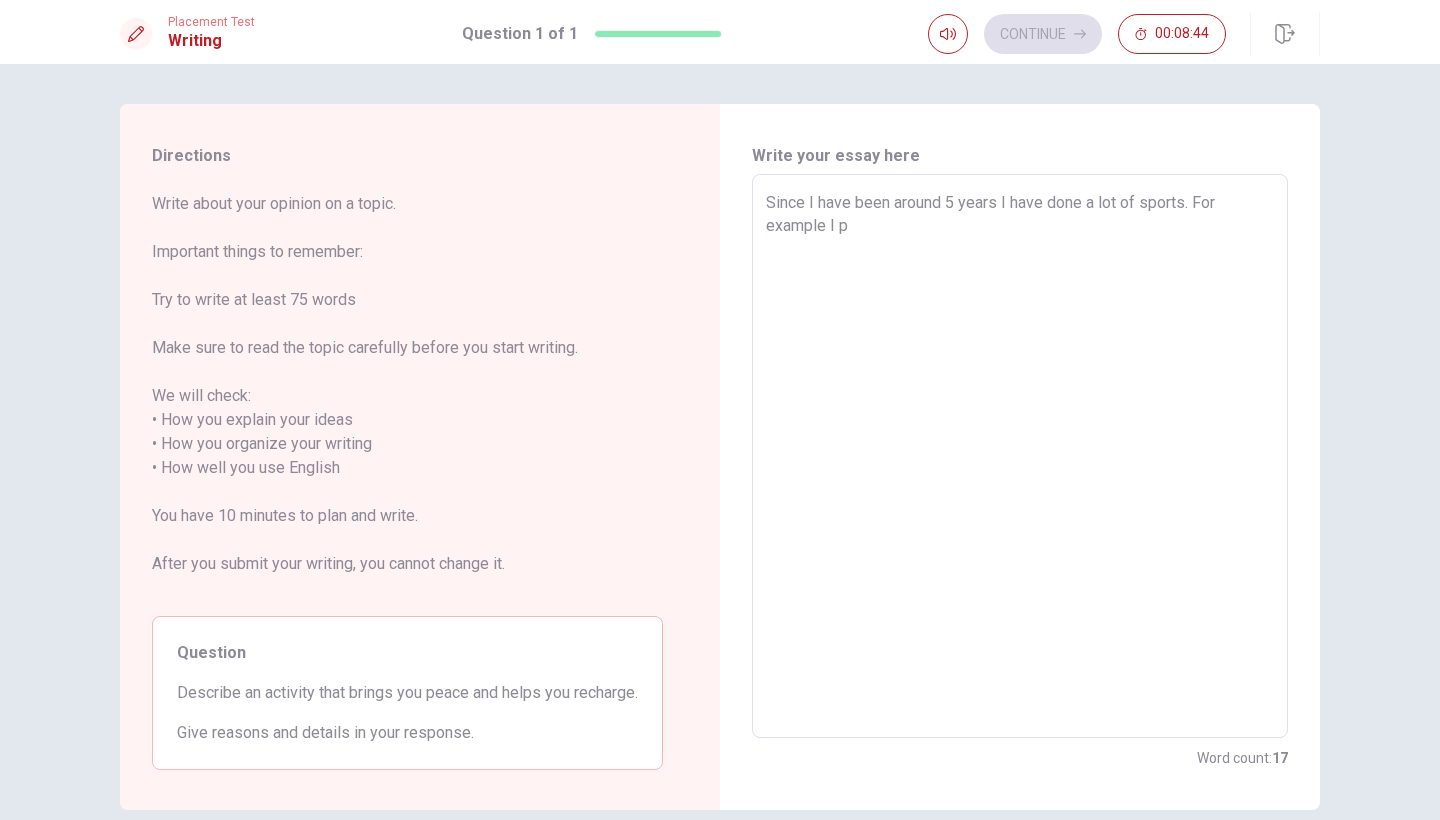 type on "x" 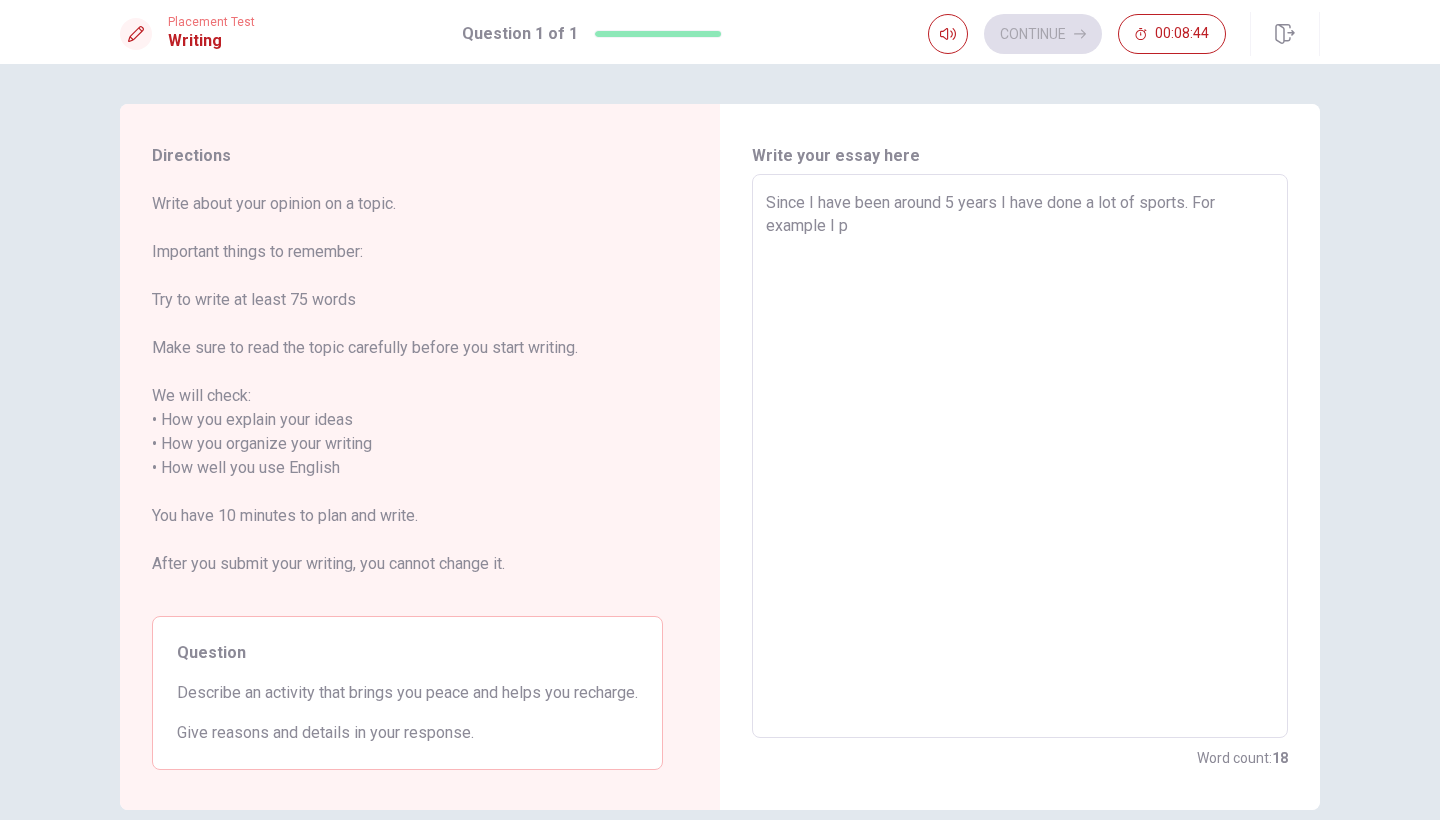 type on "Since I have been around 5 years I have done a lot of sports. For example I pr" 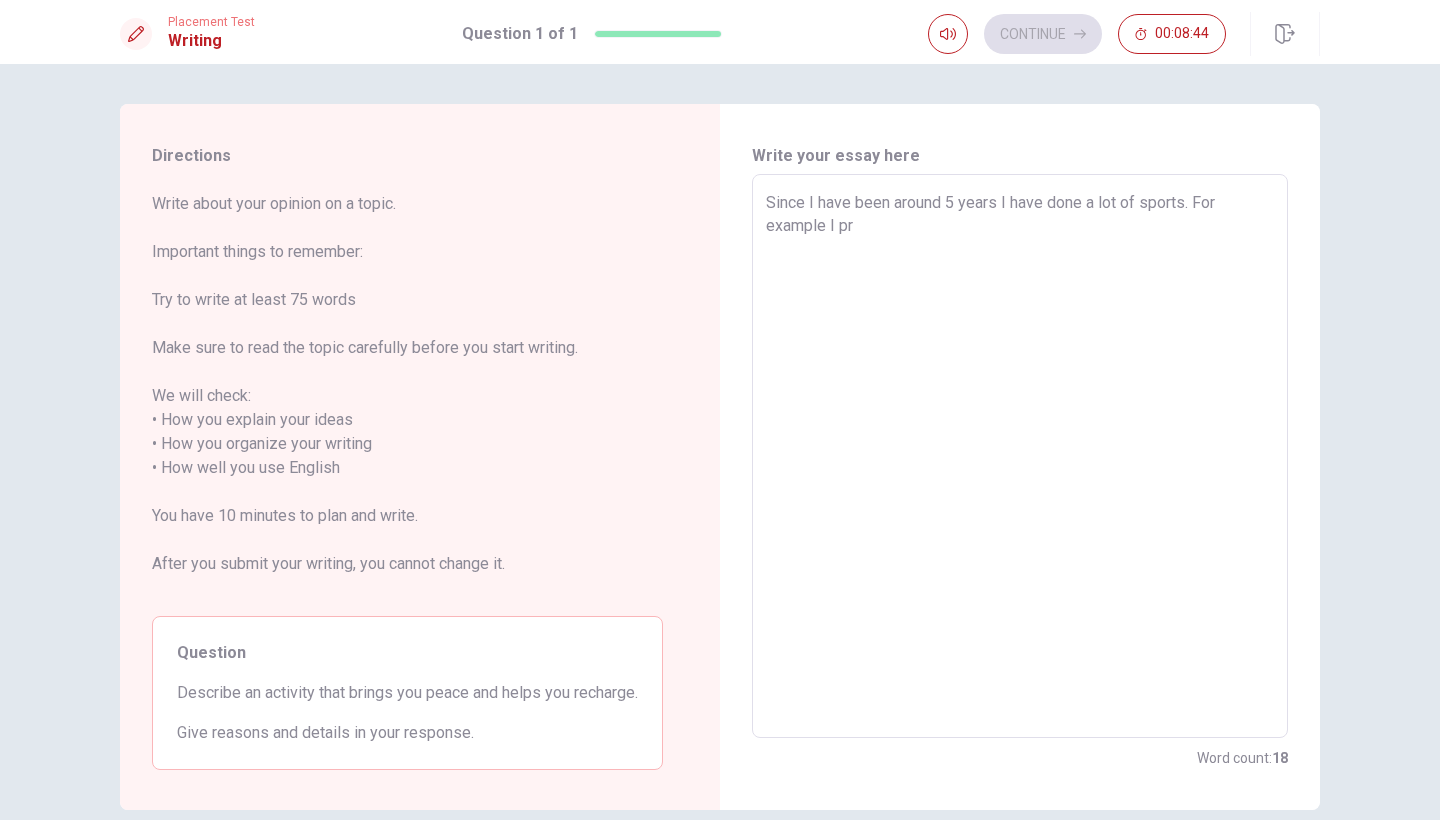 type on "x" 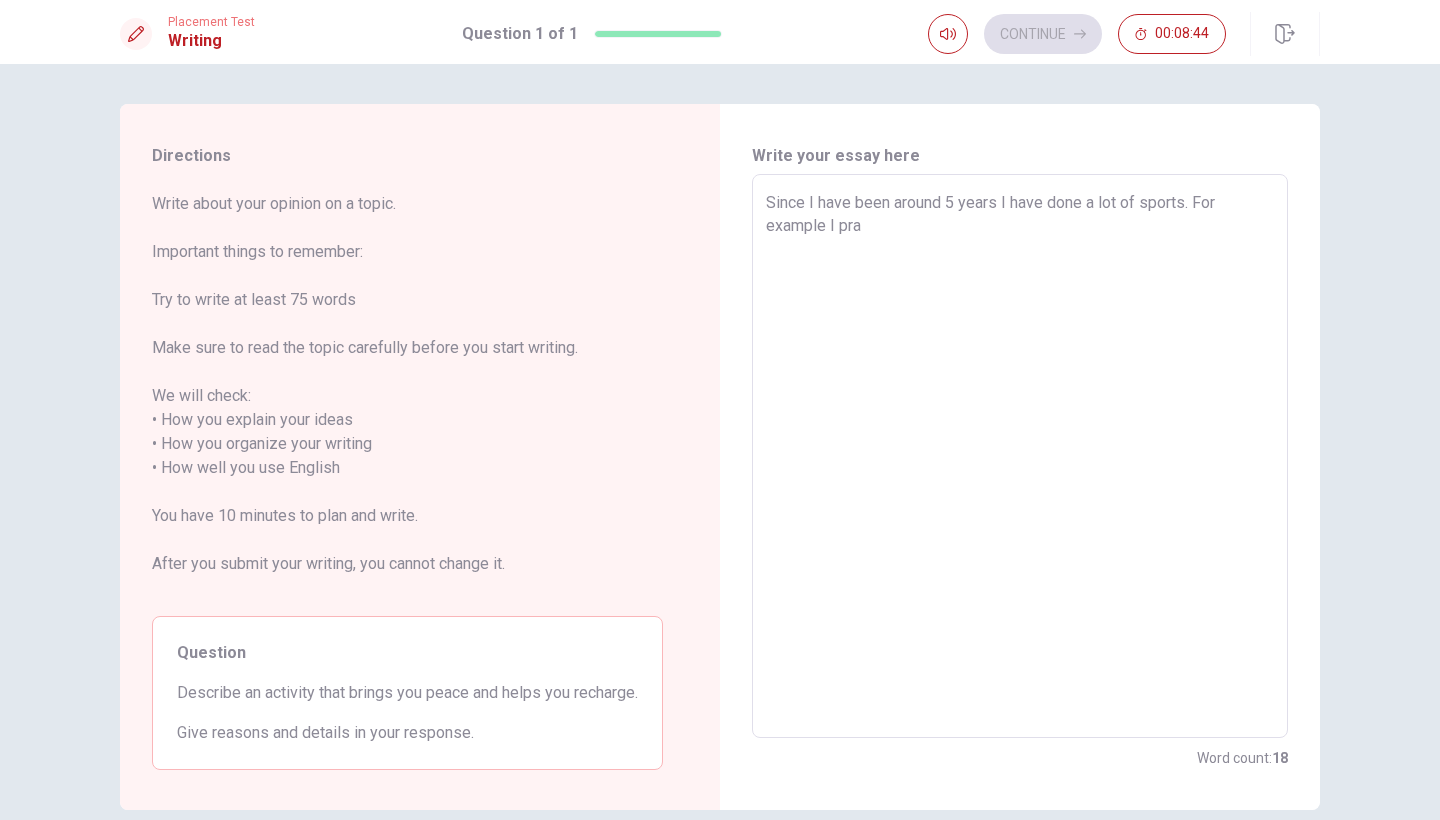 type on "x" 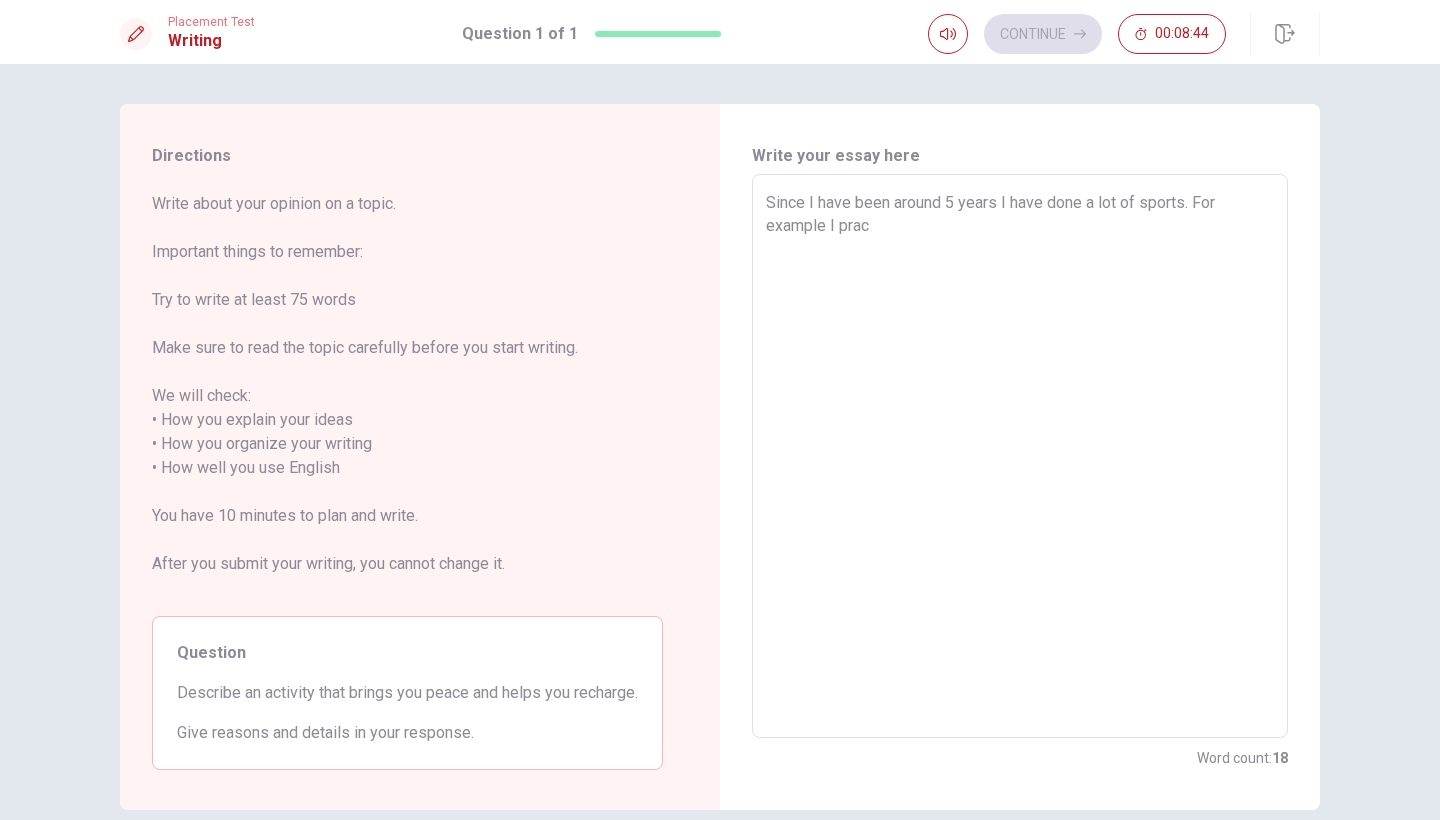 type on "x" 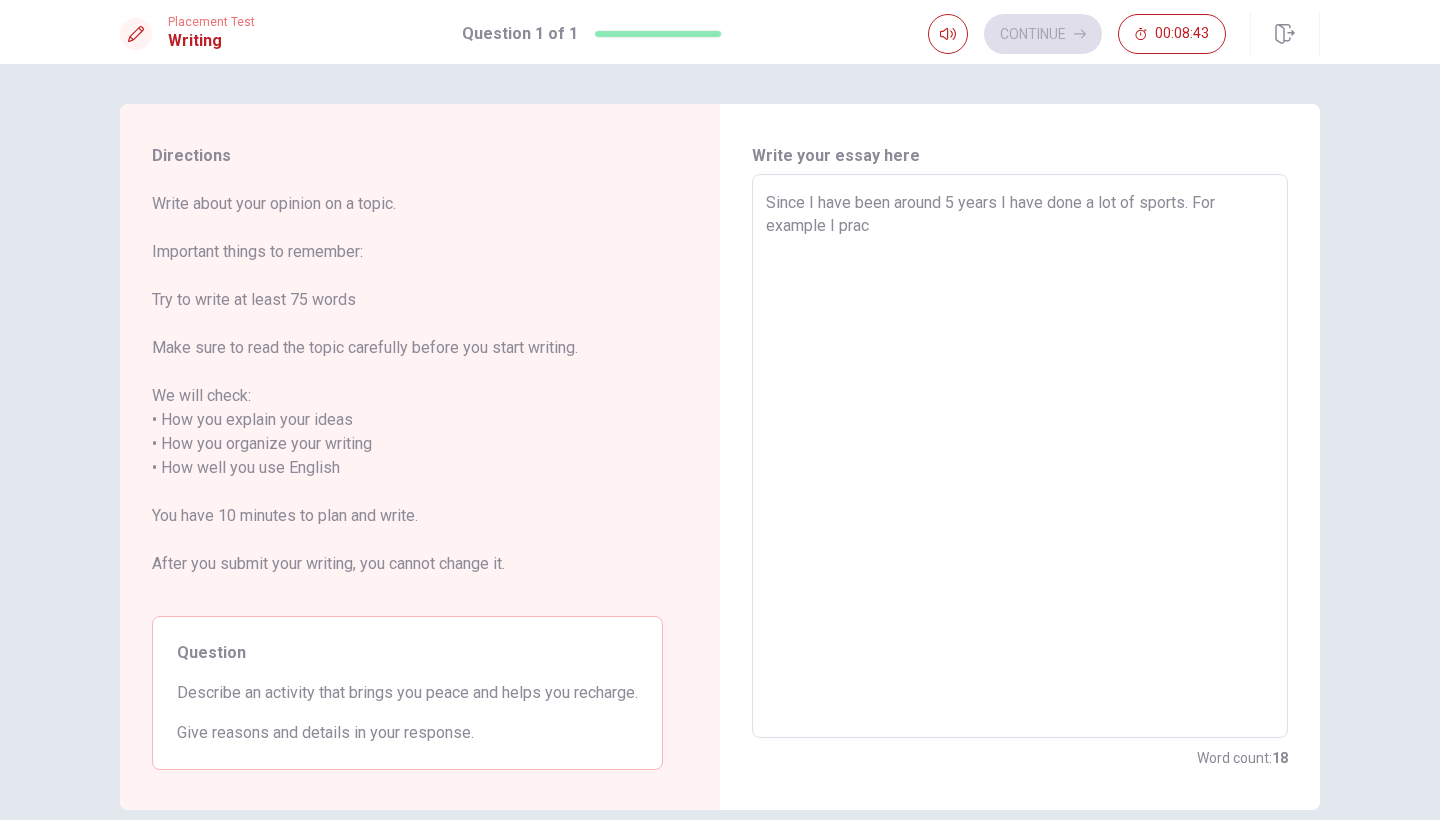 type on "Since I have been around 5 years I have done a lot of sports. For example I pract" 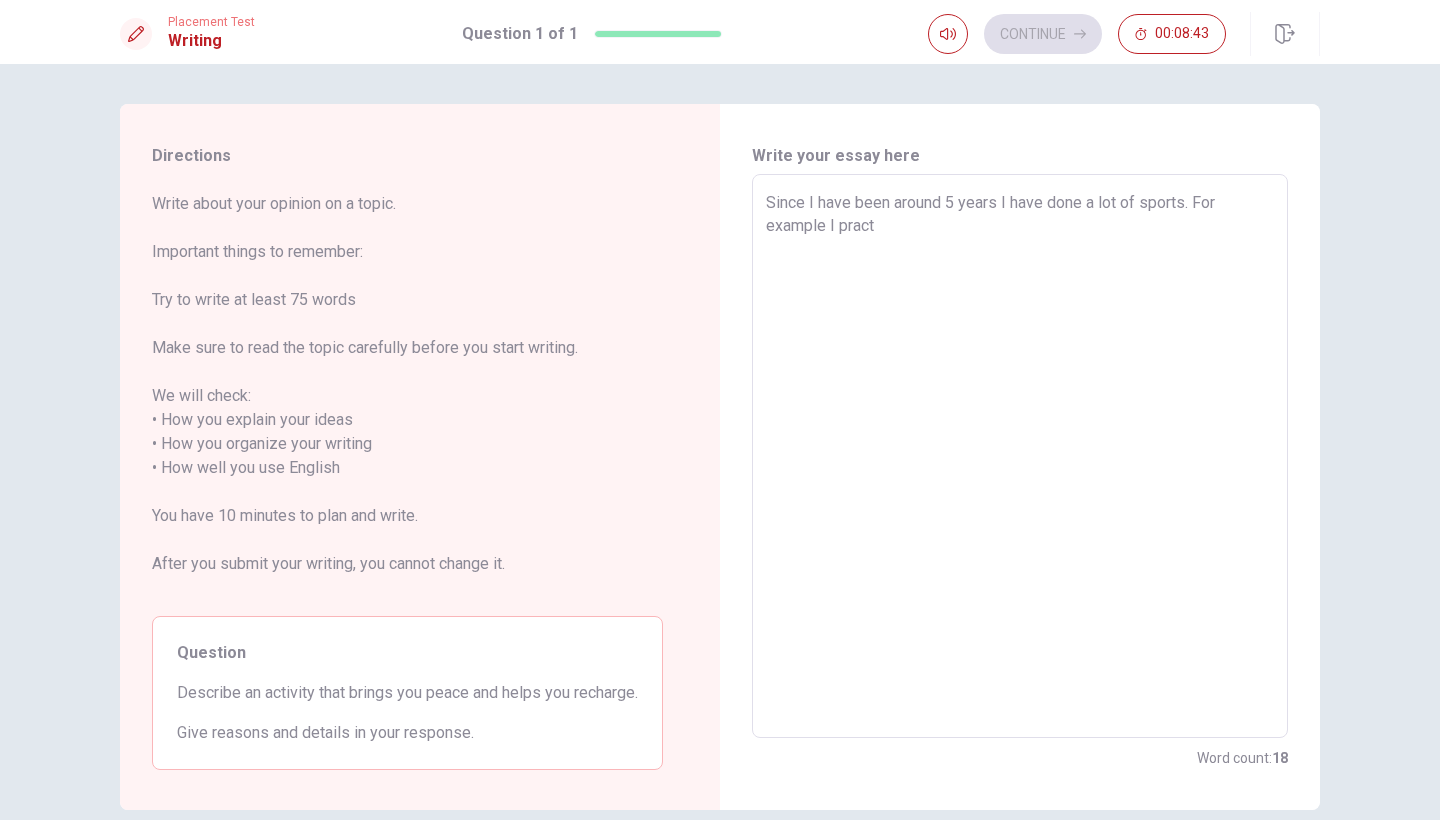 type on "x" 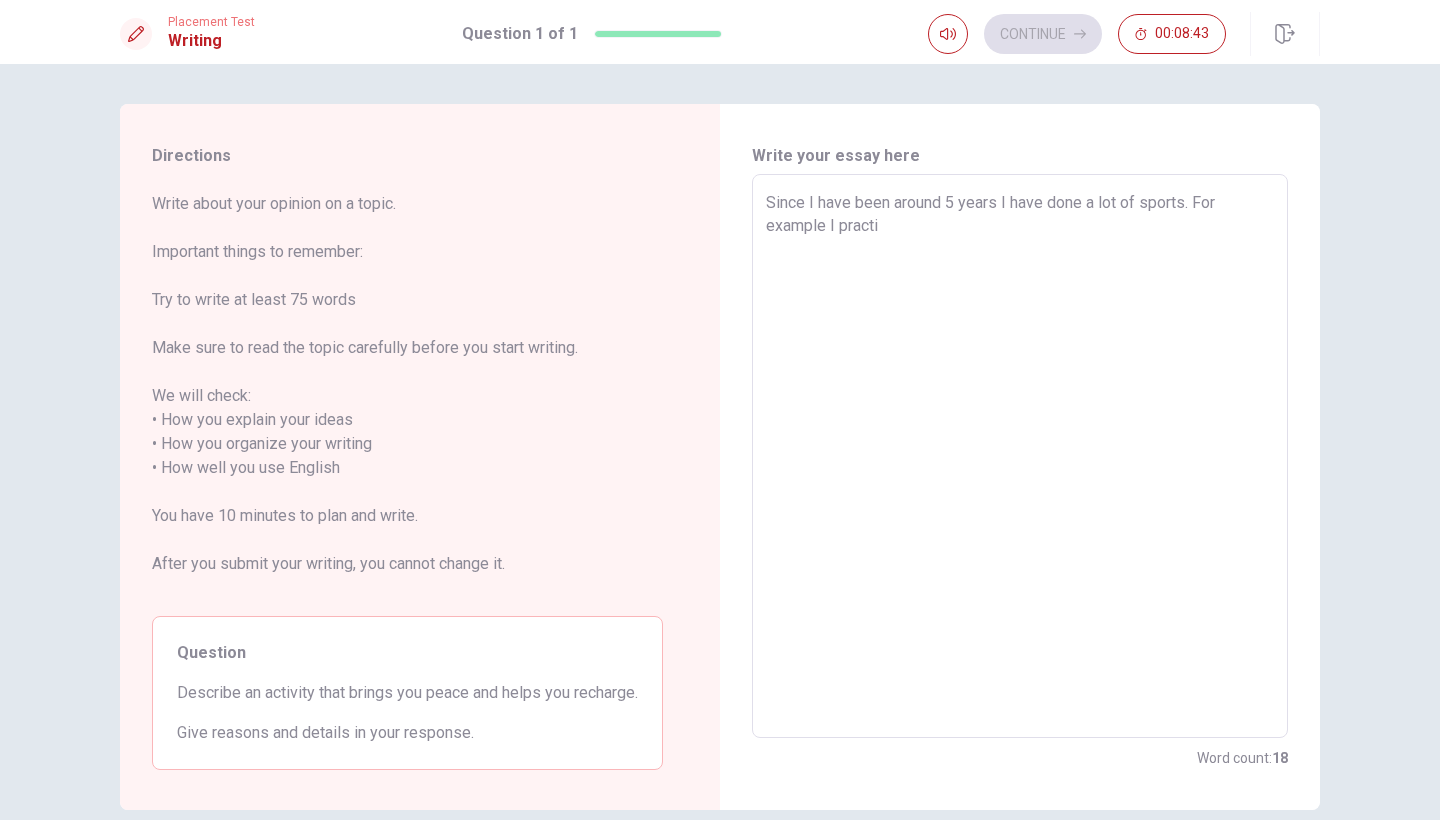 type on "x" 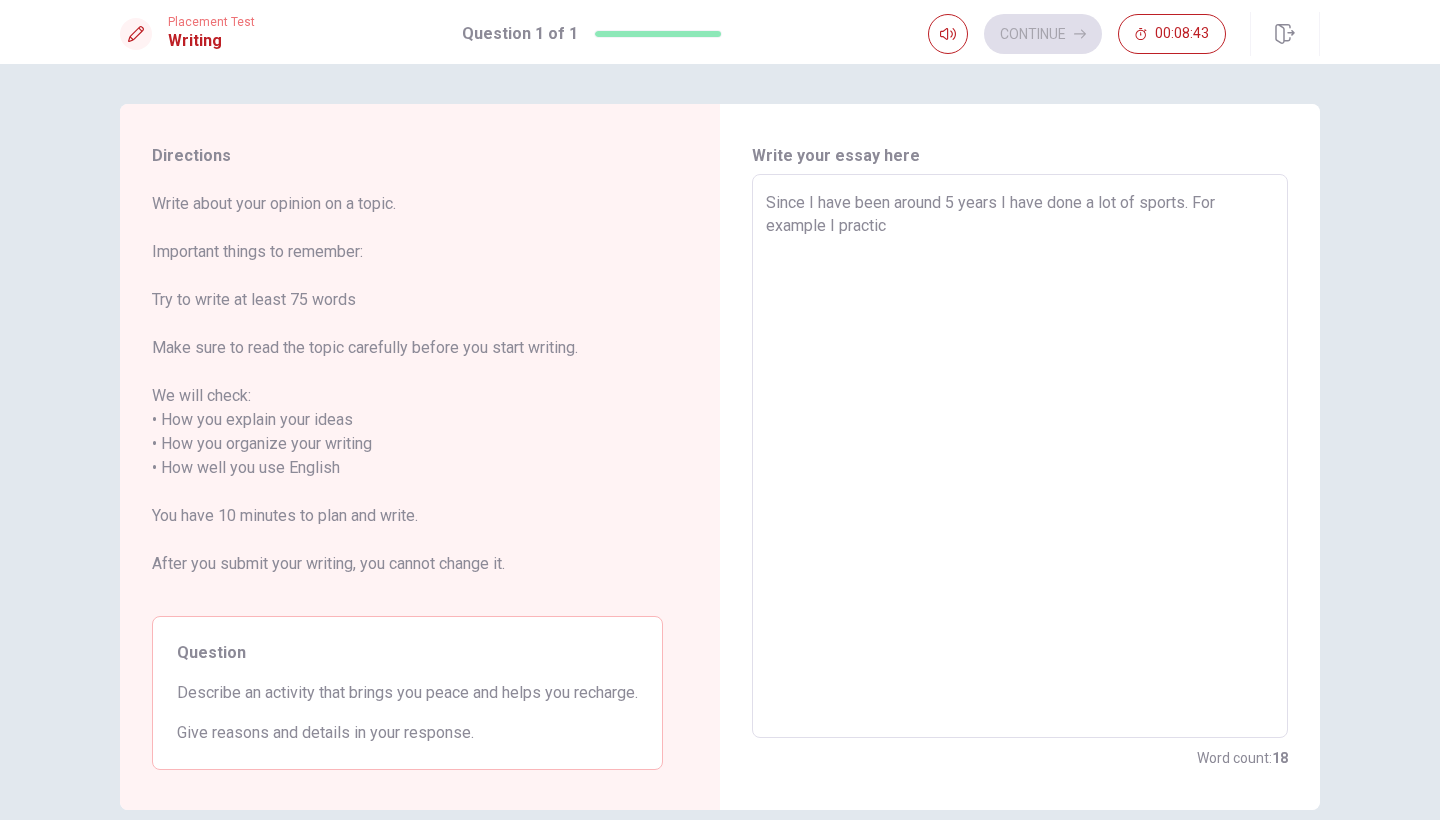 type on "x" 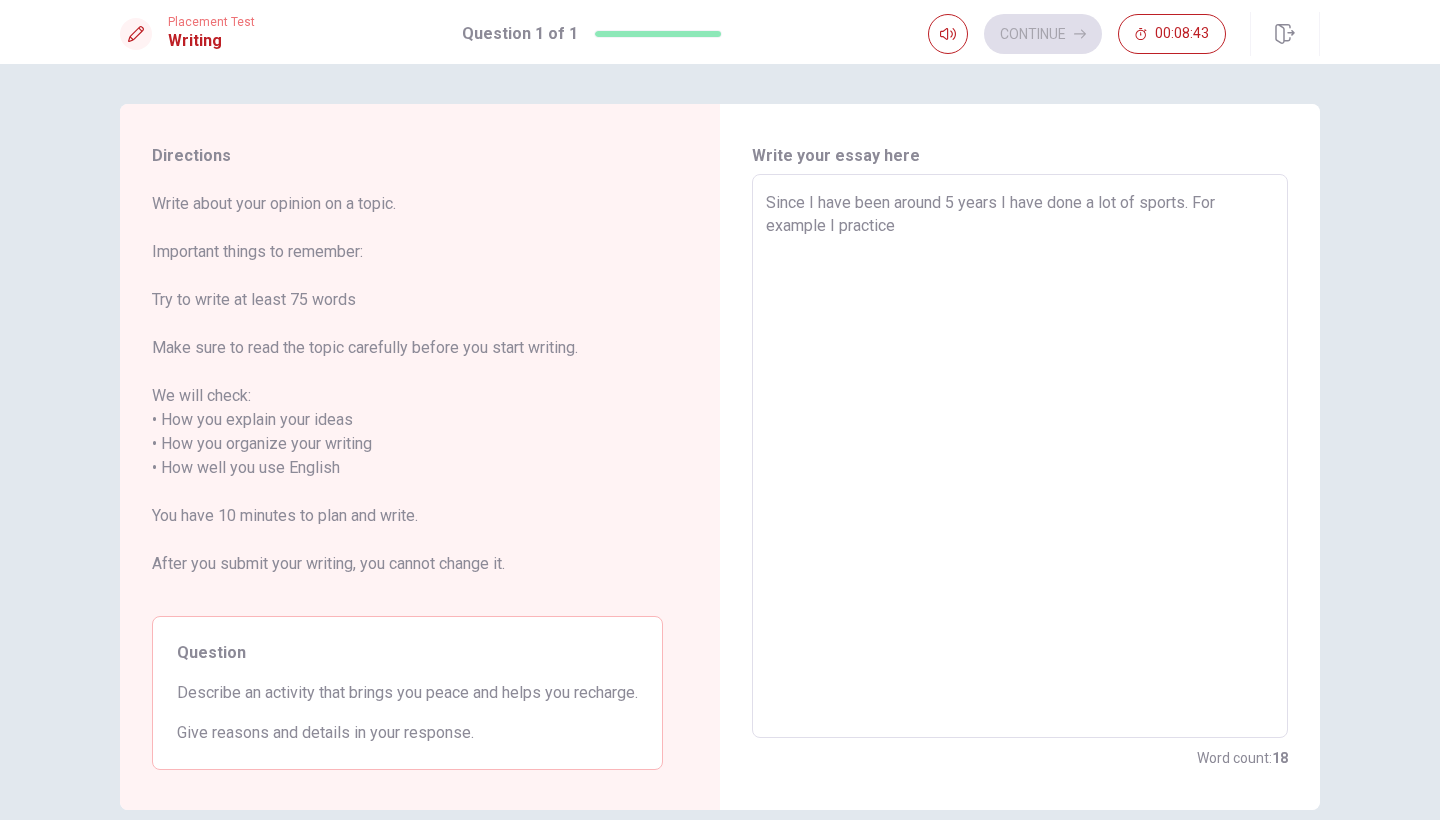 type on "x" 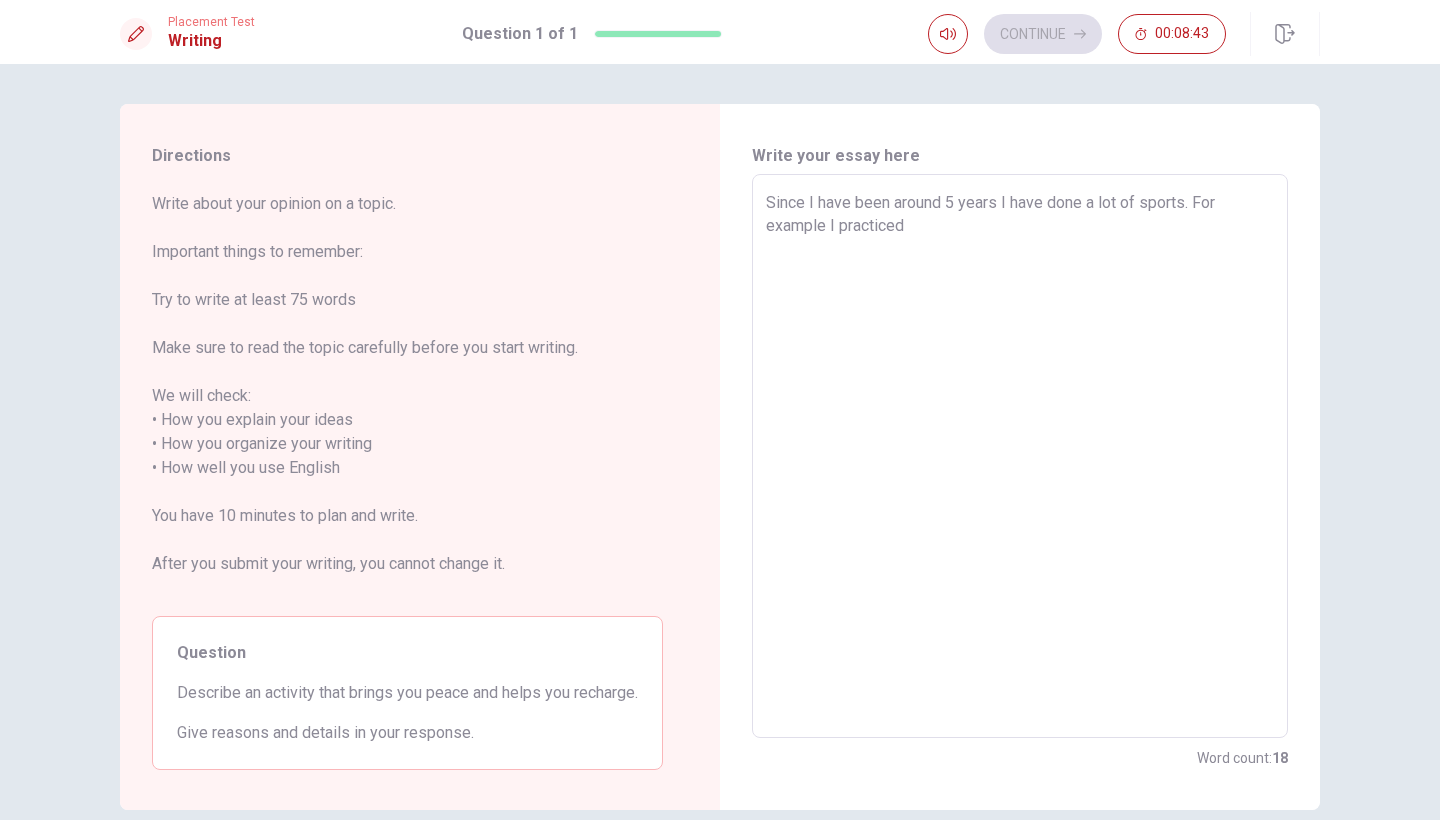 type on "x" 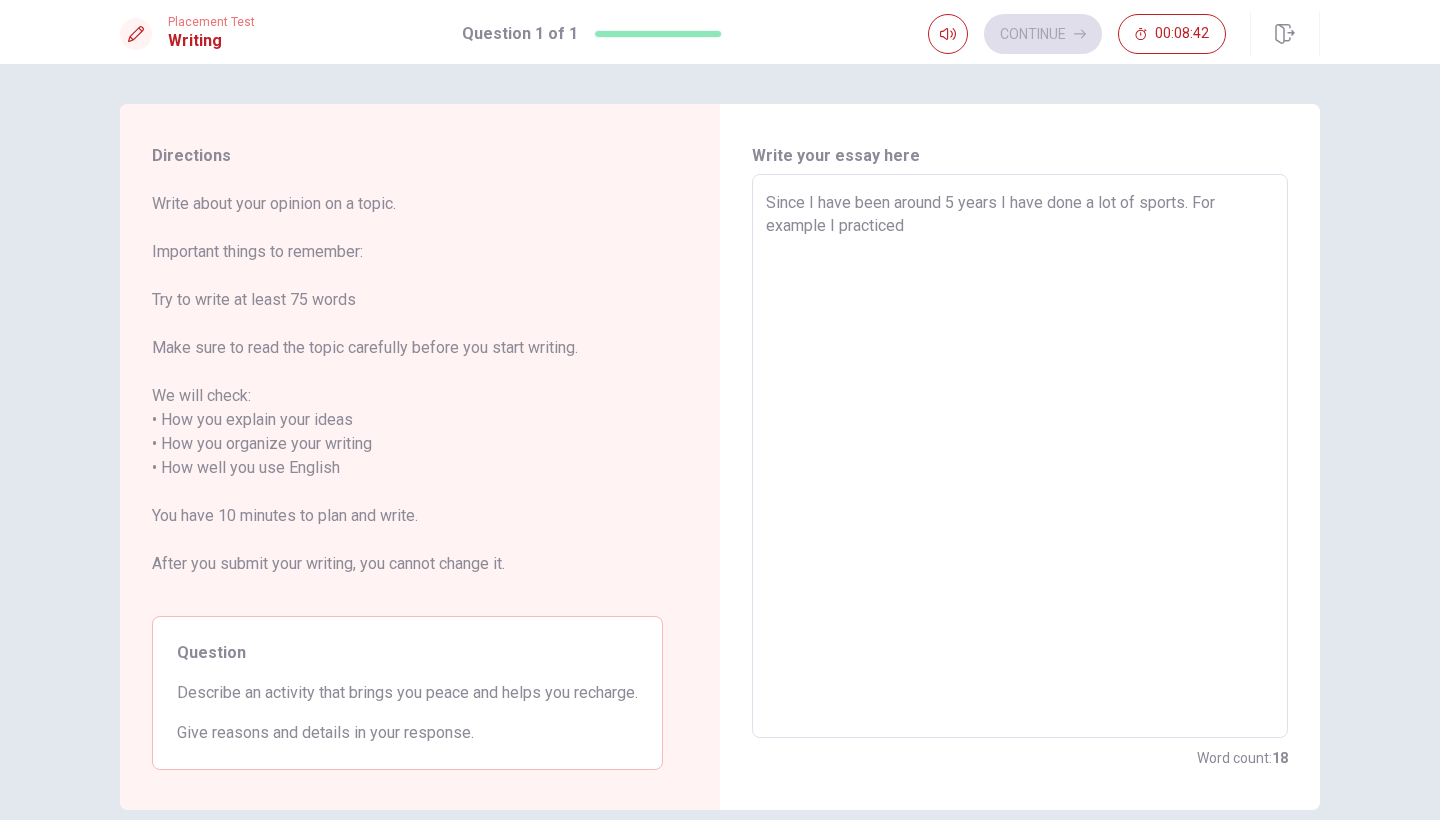 type on "Since I have been around 5 years I have done a lot of sports. For example I practiced" 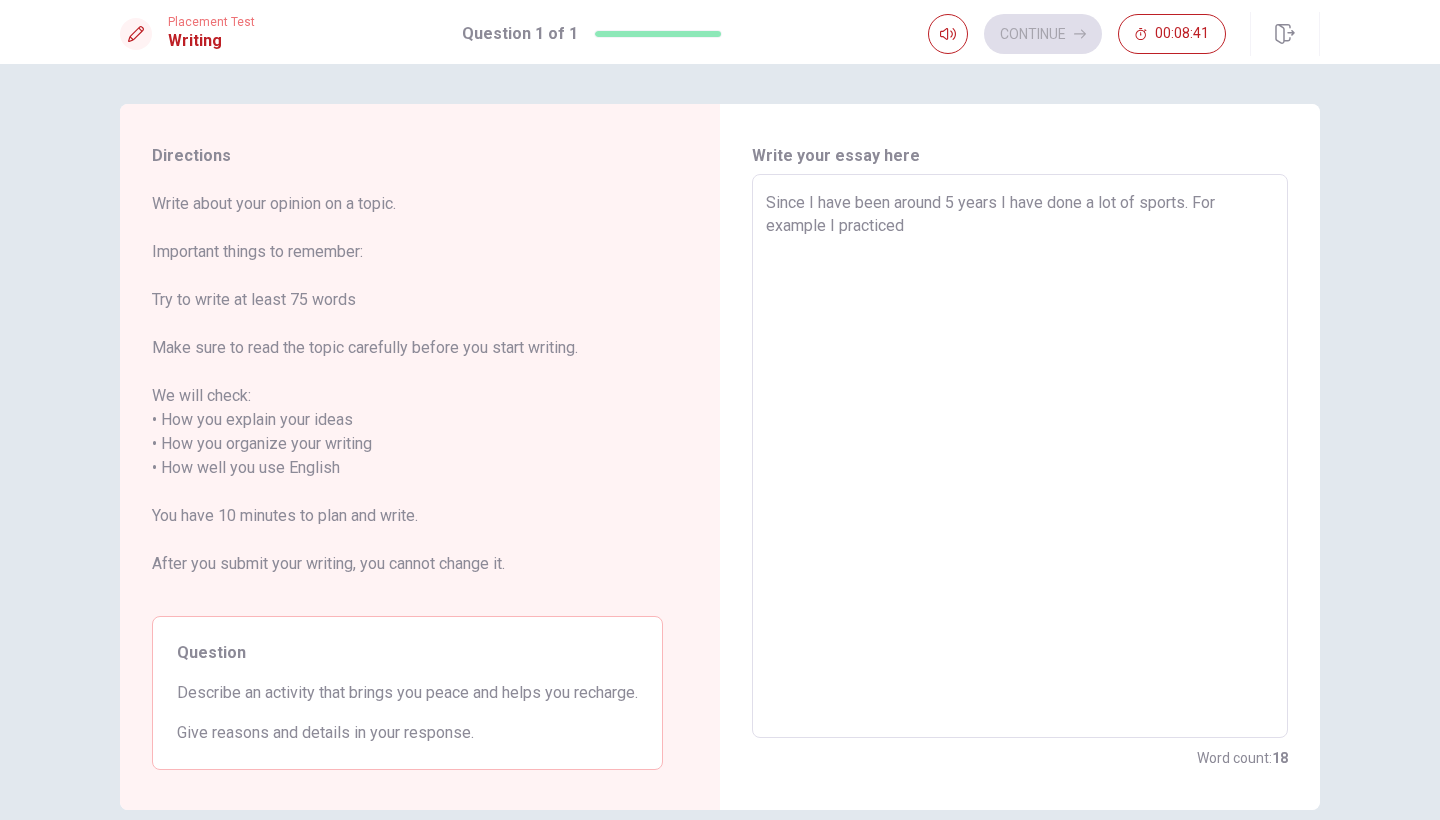 type on "Since I have been around 5 years I have done a lot of sports. For example I practiced c" 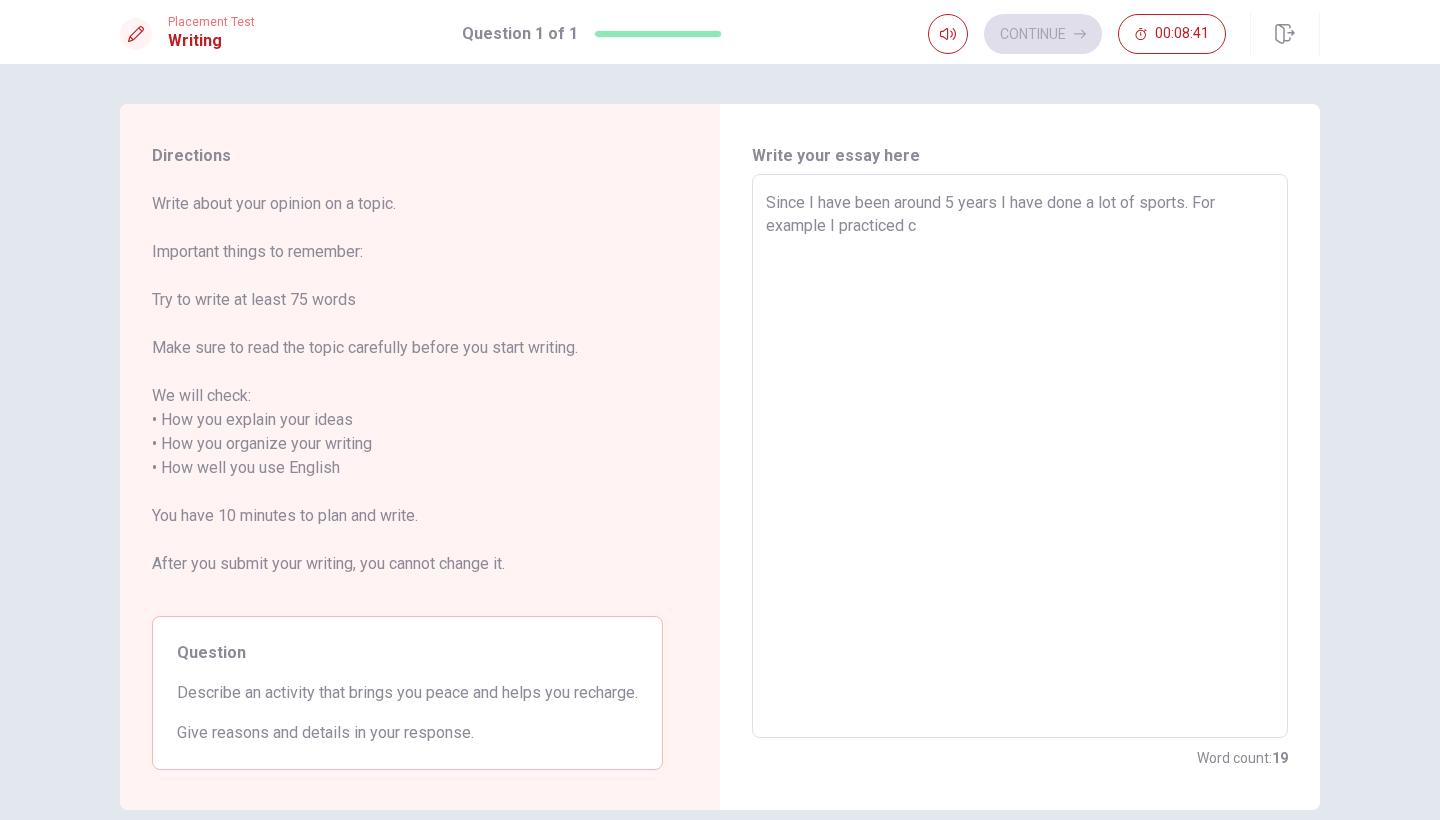 type on "x" 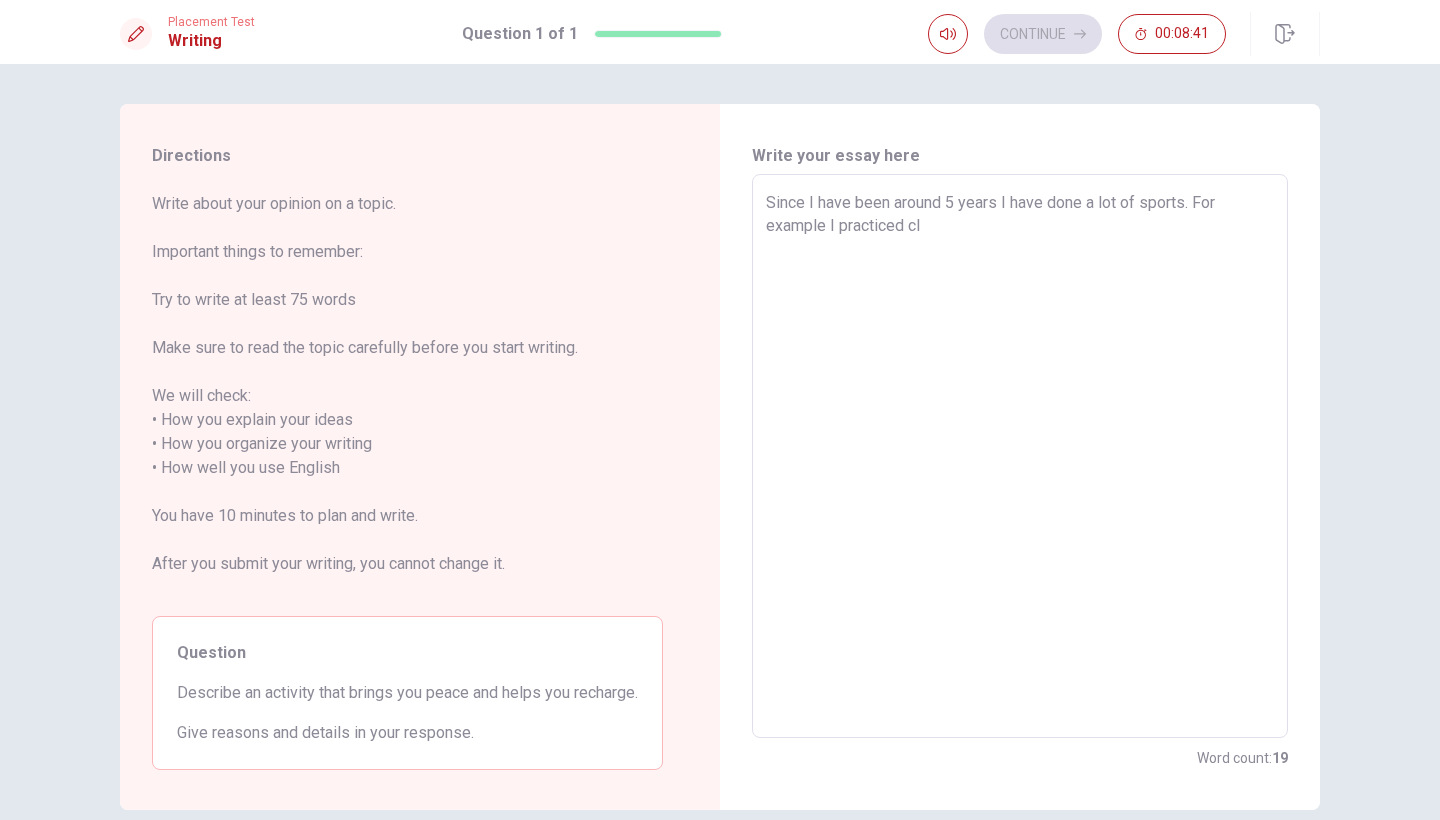 type on "x" 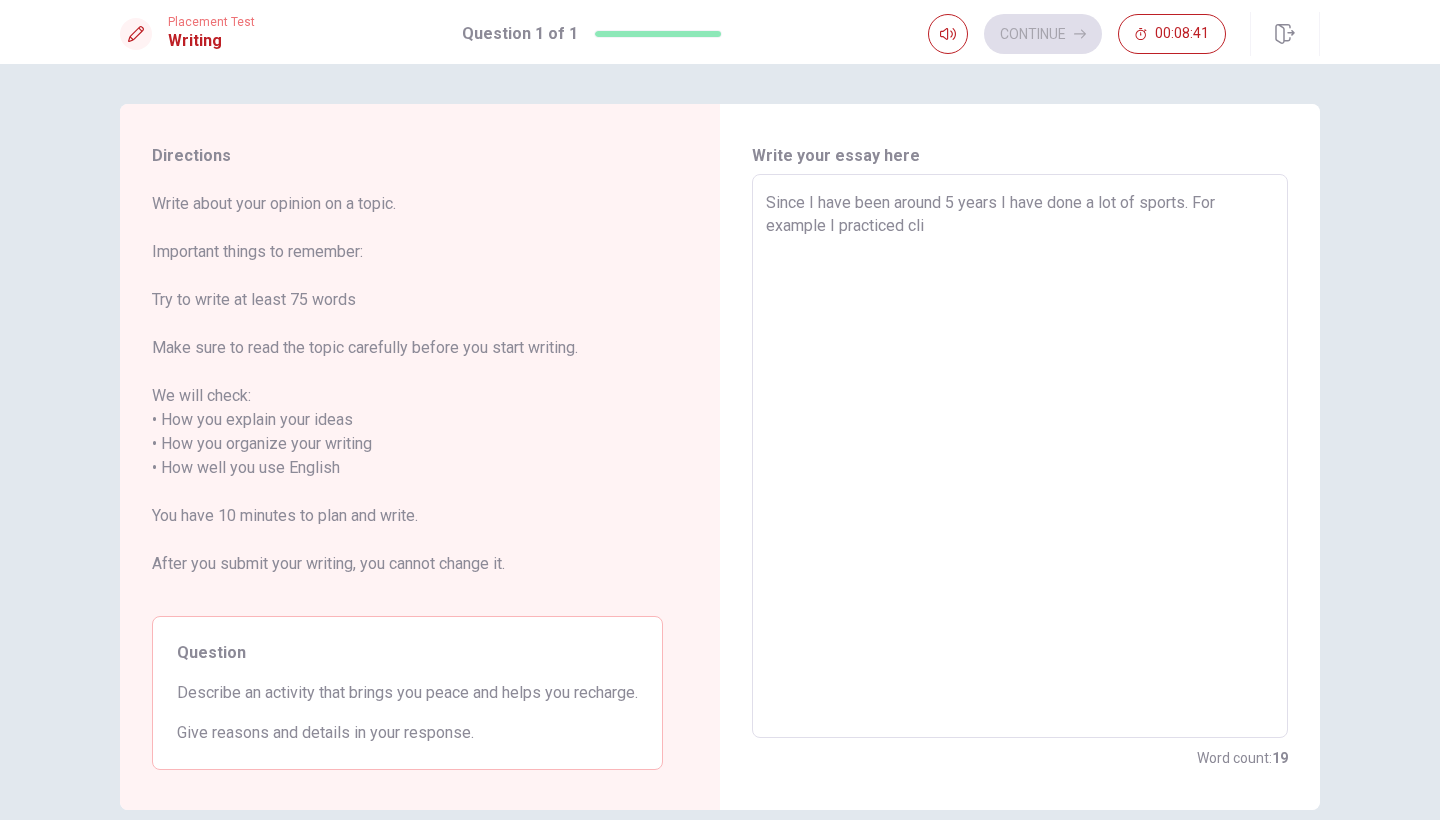 type on "x" 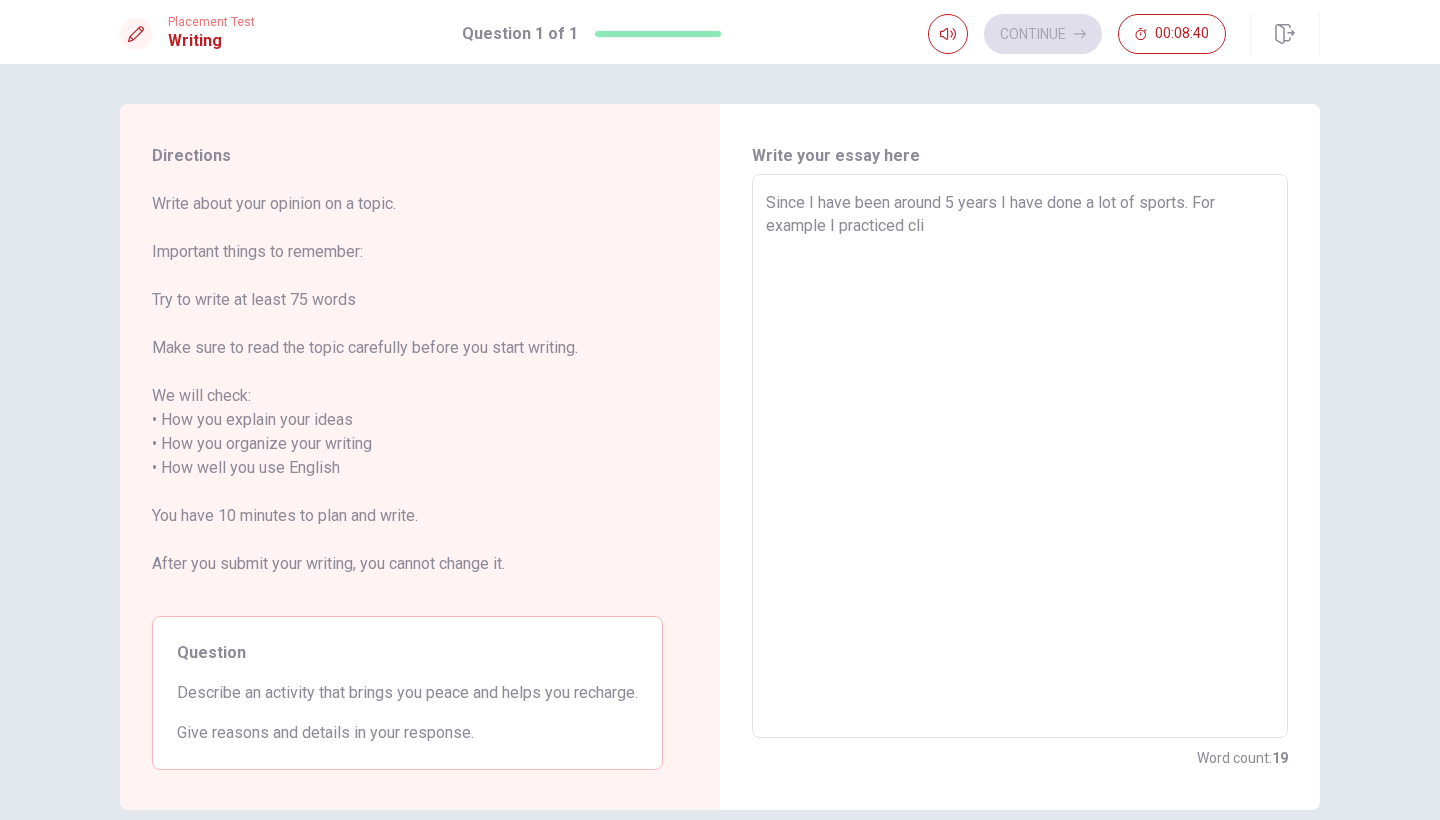 type on "Since I have been around 5 years I have done a lot of sports. For example I practiced clim" 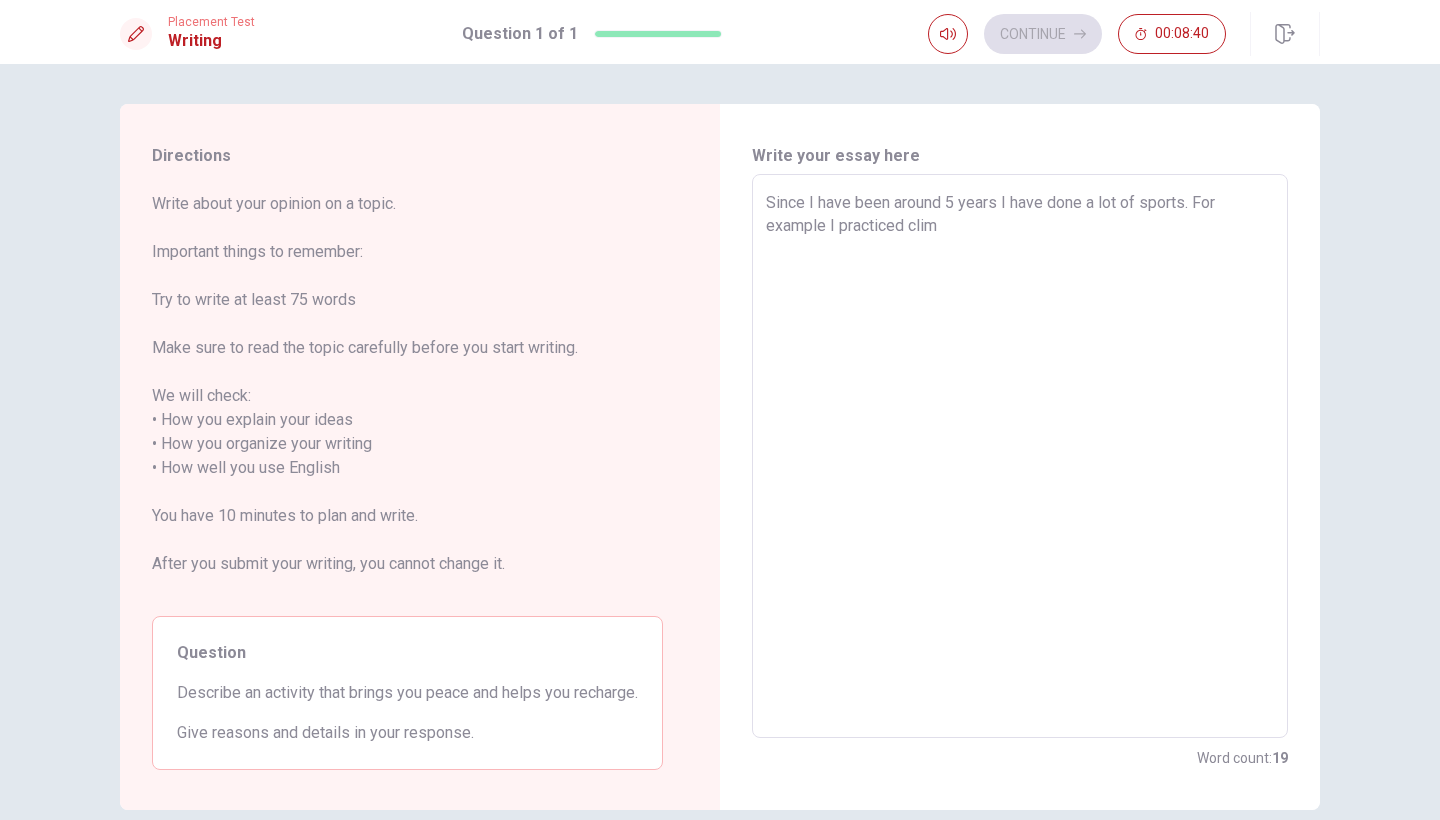 type on "x" 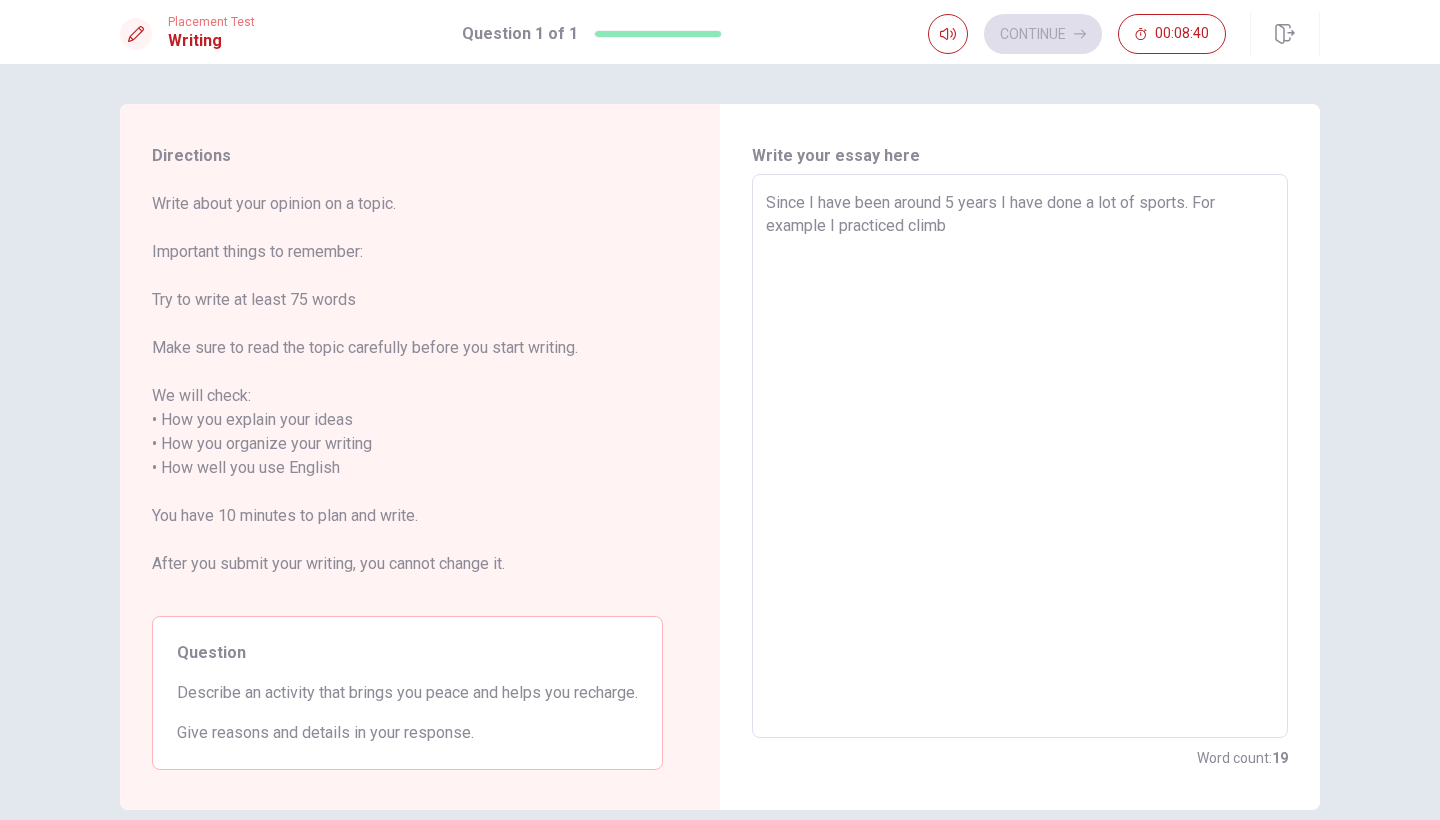 type 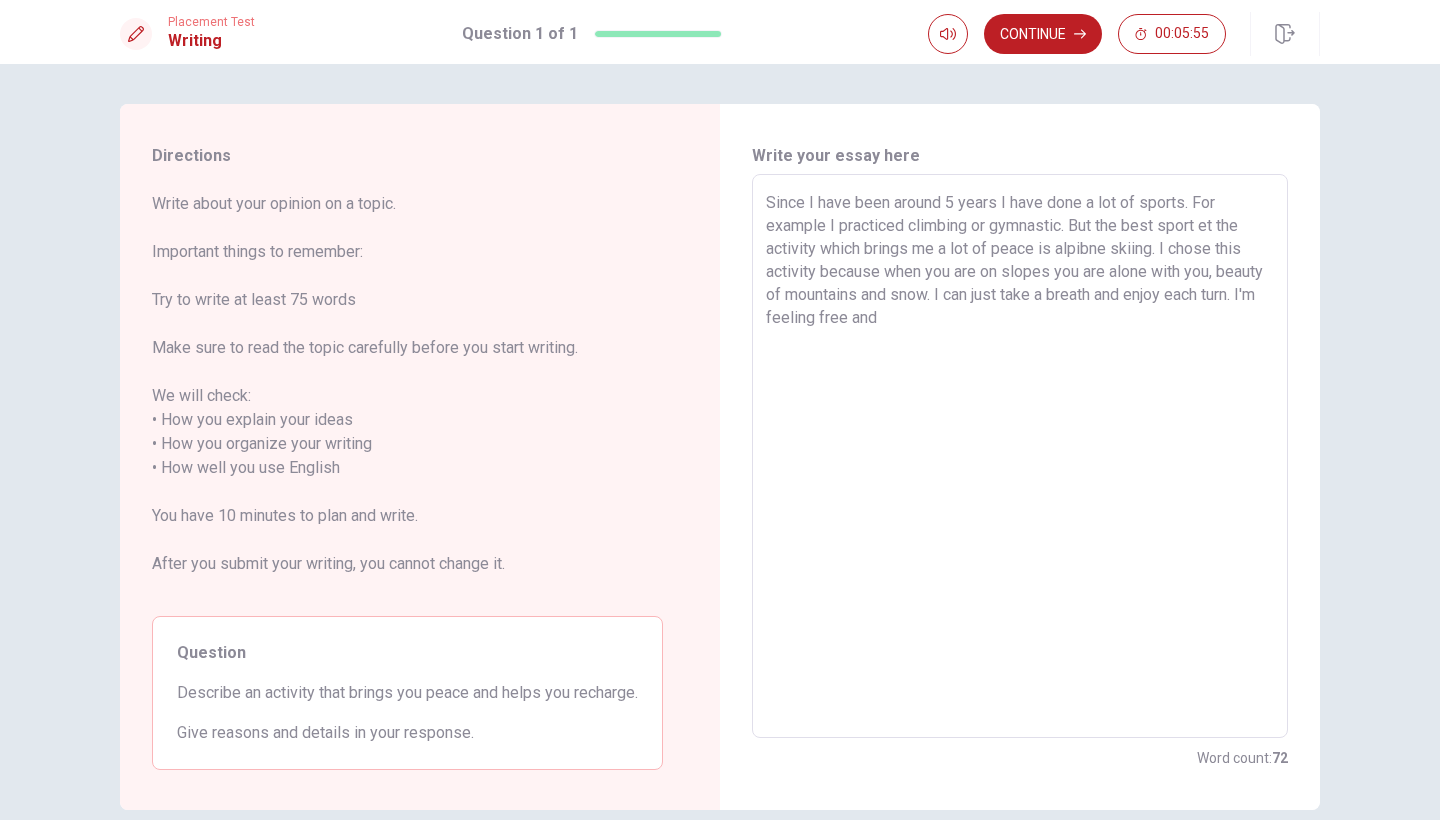 click on "Since I have been around 5 years I have done a lot of sports. For example I practiced climbing or gymnastic. But the best sport et the activity which brings me a lot of peace is alpibne skiing. I chose this activity because when you are on slopes you are alone with you, beauty of mountains and snow. I can just take a breath and enjoy each turn. I'm feeling free and" at bounding box center (1020, 456) 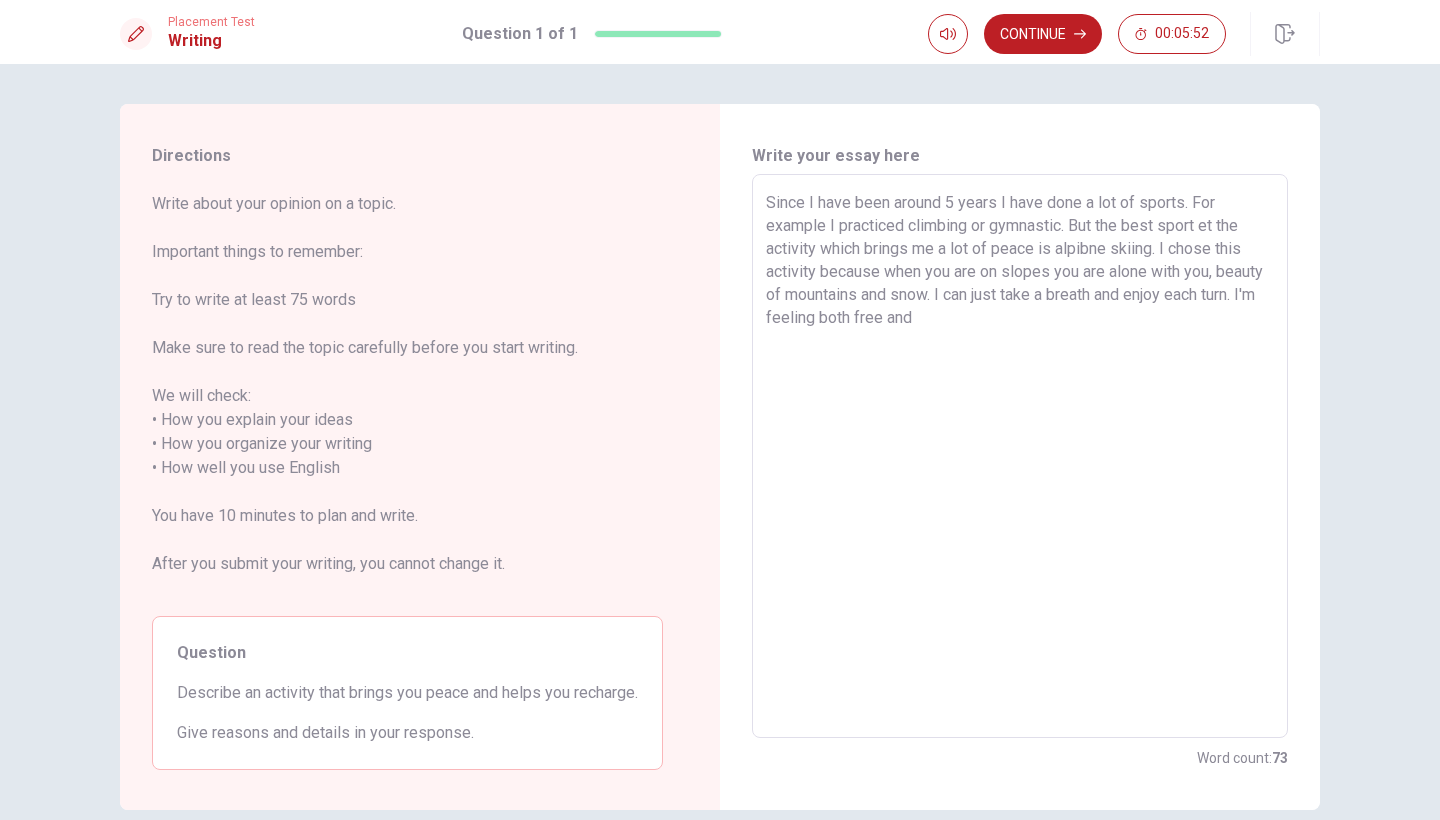 click on "Since I have been around 5 years I have done a lot of sports. For example I practiced climbing or gymnastic. But the best sport et the activity which brings me a lot of peace is alpibne skiing. I chose this activity because when you are on slopes you are alone with you, beauty of mountains and snow. I can just take a breath and enjoy each turn. I'm feeling both free and" at bounding box center [1020, 456] 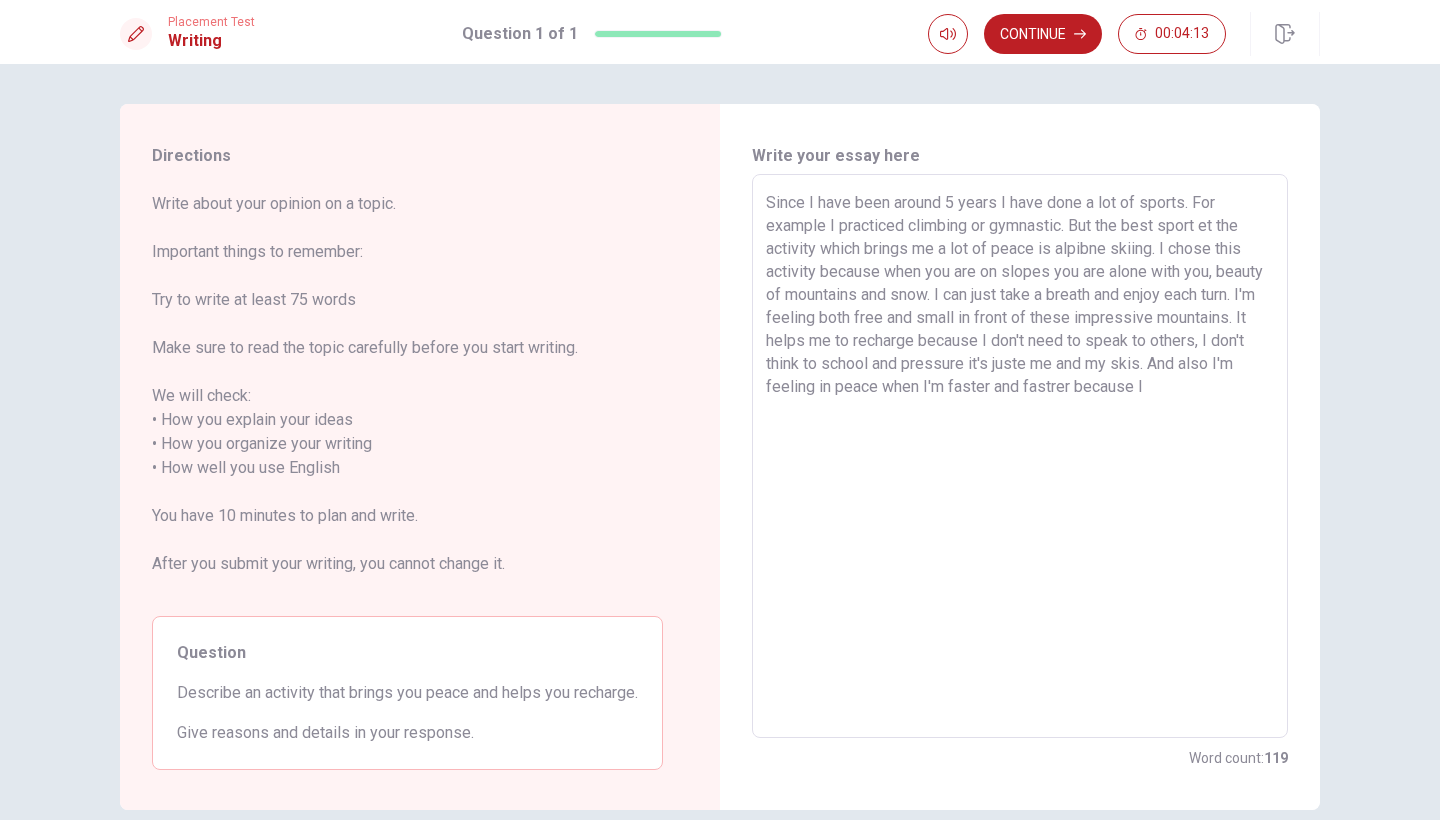 click on "Since I have been around 5 years I have done a lot of sports. For example I practiced climbing or gymnastic. But the best sport et the activity which brings me a lot of peace is alpibne skiing. I chose this activity because when you are on slopes you are alone with you, beauty of mountains and snow. I can just take a breath and enjoy each turn. I'm feeling both free and small in front of these impressive mountains. It helps me to recharge because I don't need to speak to others, I don't think to school and pressure it's juste me and my skis. And also I'm feeling in peace when I'm faster and fastrer because I" at bounding box center [1020, 456] 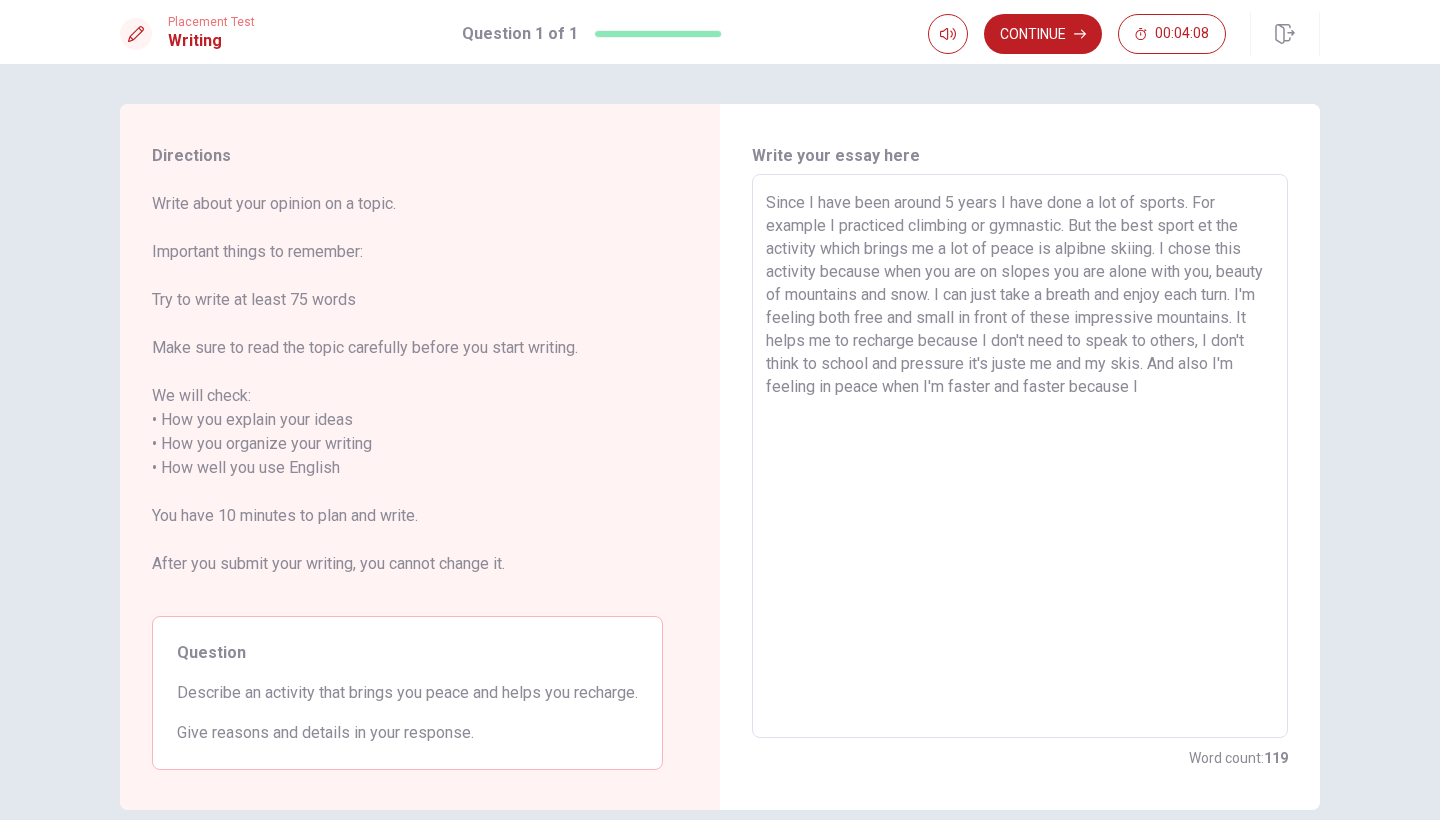 click on "Since I have been around 5 years I have done a lot of sports. For example I practiced climbing or gymnastic. But the best sport et the activity which brings me a lot of peace is alpibne skiing. I chose this activity because when you are on slopes you are alone with you, beauty of mountains and snow. I can just take a breath and enjoy each turn. I'm feeling both free and small in front of these impressive mountains. It helps me to recharge because I don't need to speak to others, I don't think to school and pressure it's juste me and my skis. And also I'm feeling in peace when I'm faster and faster because I" at bounding box center (1020, 456) 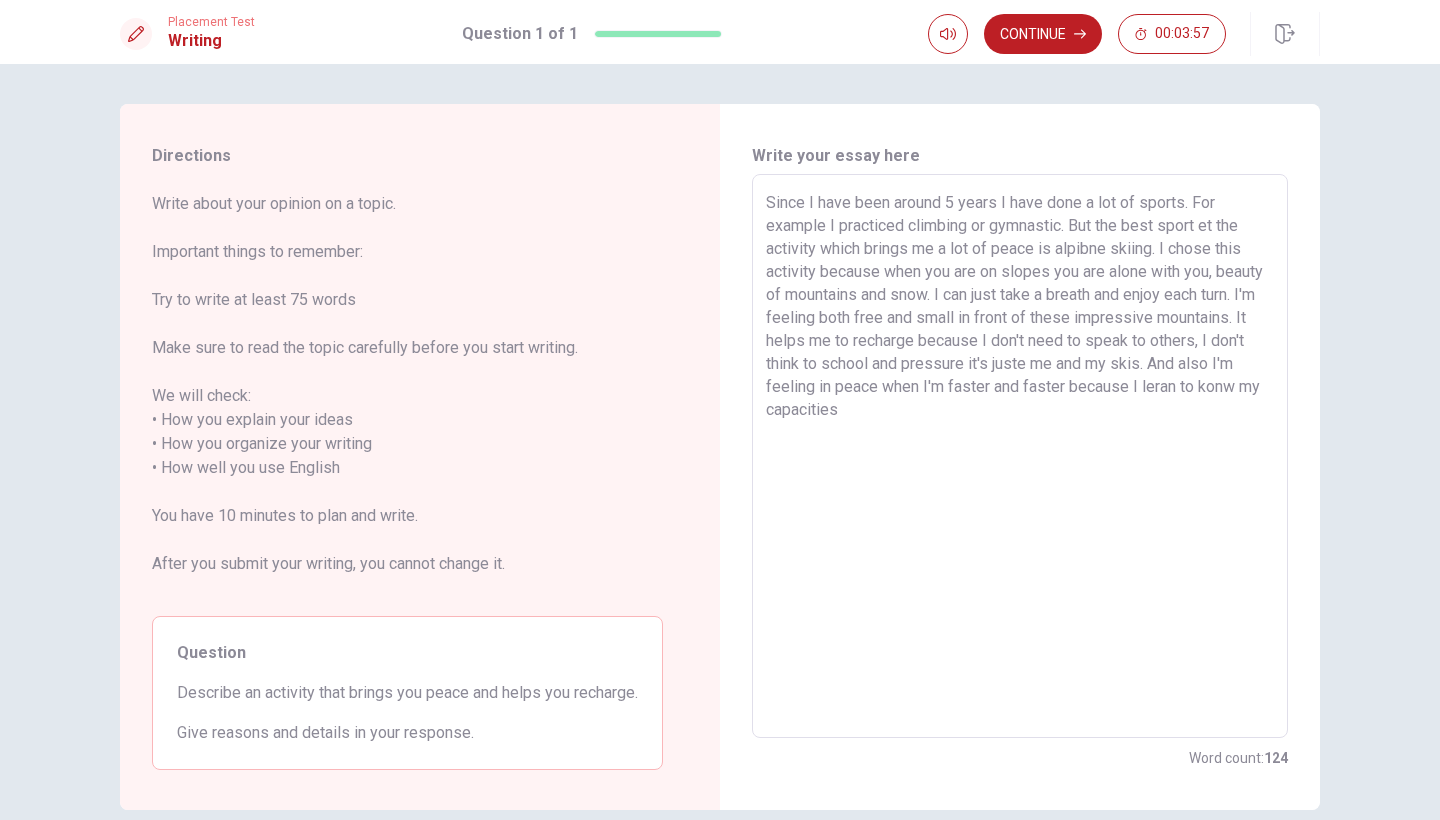 click on "Since I have been around 5 years I have done a lot of sports. For example I practiced climbing or gymnastic. But the best sport et the activity which brings me a lot of peace is alpibne skiing. I chose this activity because when you are on slopes you are alone with you, beauty of mountains and snow. I can just take a breath and enjoy each turn. I'm feeling both free and small in front of these impressive mountains. It helps me to recharge because I don't need to speak to others, I don't think to school and pressure it's juste me and my skis. And also I'm feeling in peace when I'm faster and faster because I leran to konw my capacities" at bounding box center (1020, 456) 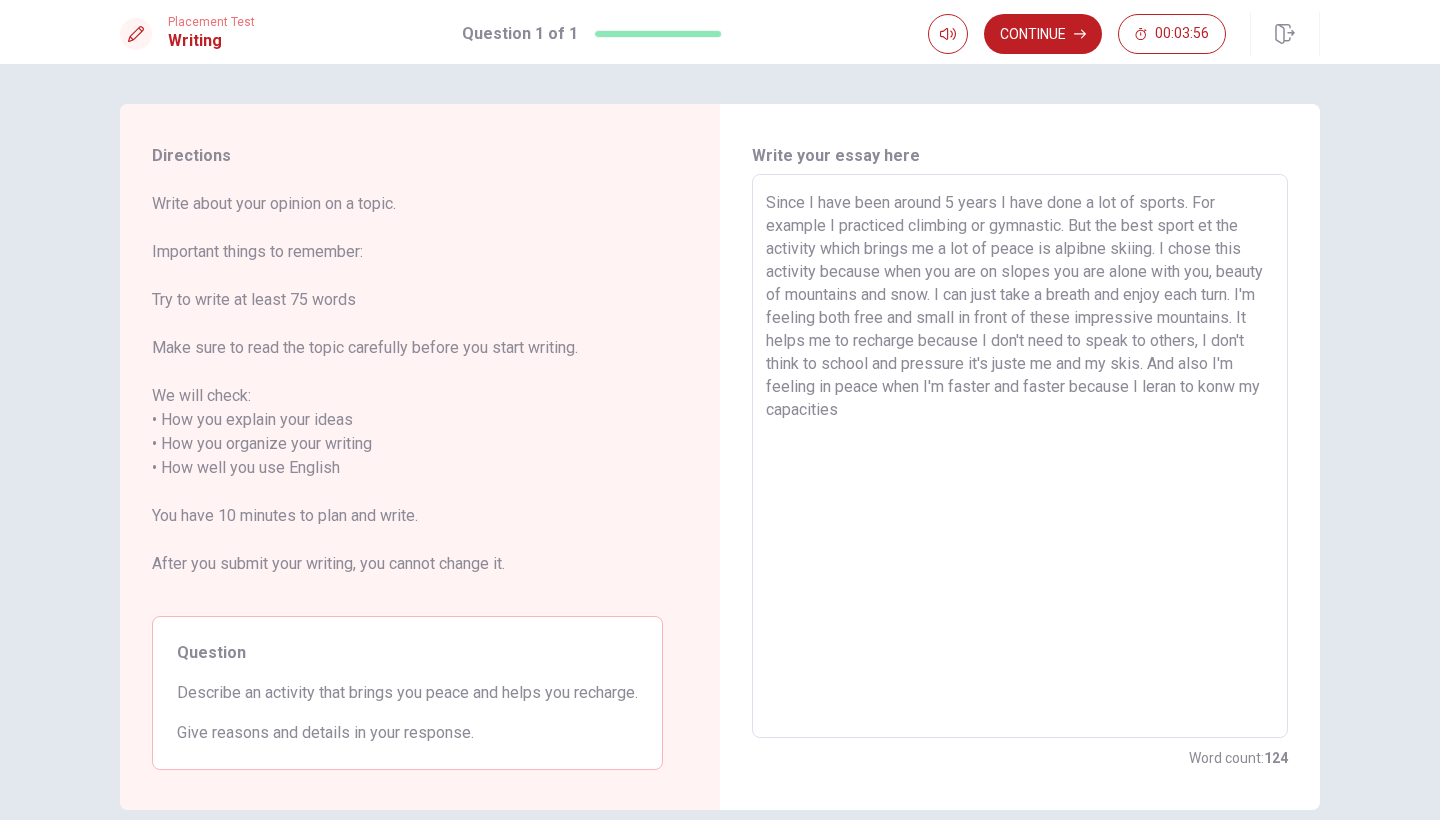 click on "Since I have been around 5 years I have done a lot of sports. For example I practiced climbing or gymnastic. But the best sport et the activity which brings me a lot of peace is alpibne skiing. I chose this activity because when you are on slopes you are alone with you, beauty of mountains and snow. I can just take a breath and enjoy each turn. I'm feeling both free and small in front of these impressive mountains. It helps me to recharge because I don't need to speak to others, I don't think to school and pressure it's juste me and my skis. And also I'm feeling in peace when I'm faster and faster because I leran to konw my capacities" at bounding box center (1020, 456) 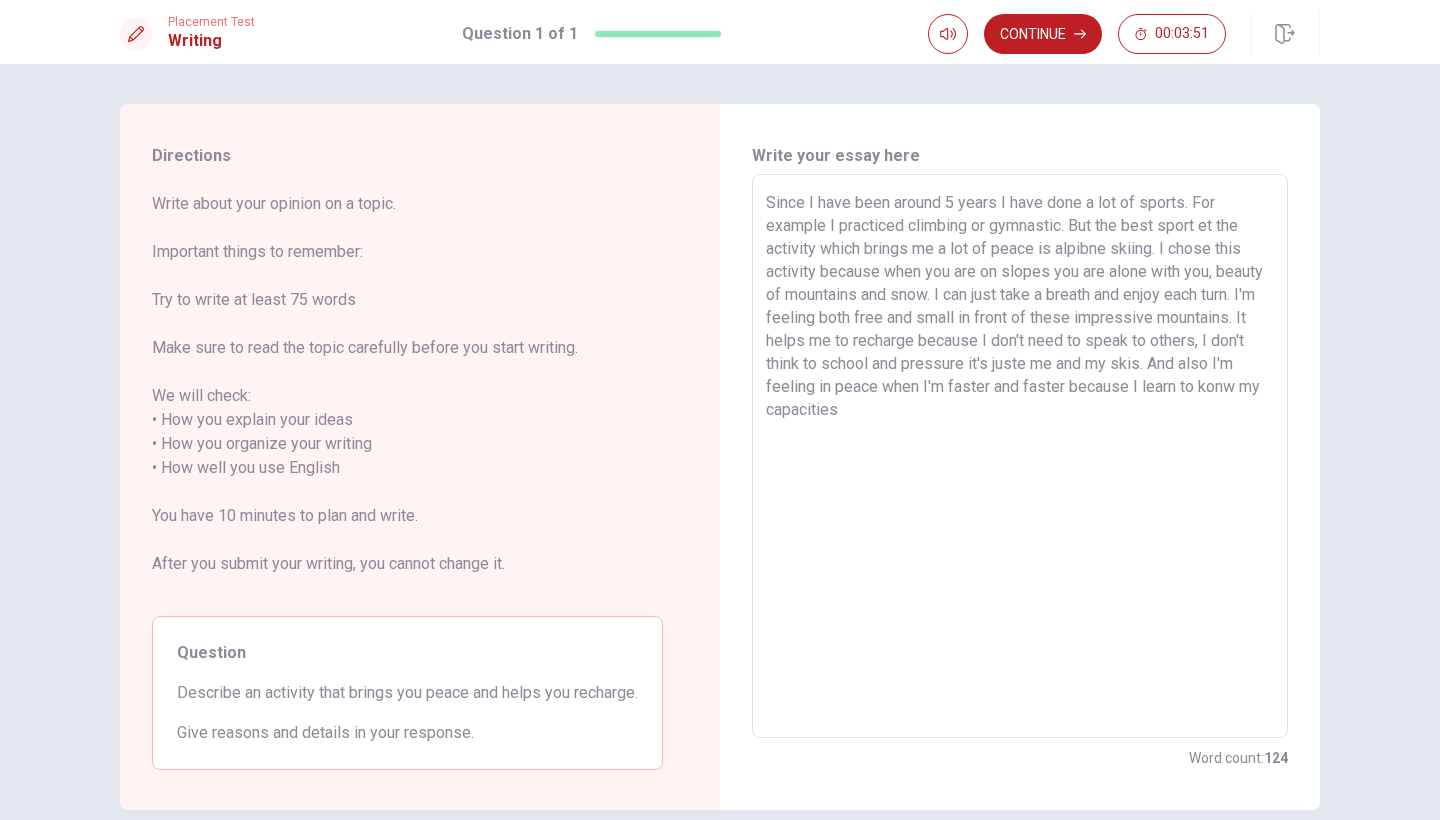 click on "Since I have been around 5 years I have done a lot of sports. For example I practiced climbing or gymnastic. But the best sport et the activity which brings me a lot of peace is alpibne skiing. I chose this activity because when you are on slopes you are alone with you, beauty of mountains and snow. I can just take a breath and enjoy each turn. I'm feeling both free and small in front of these impressive mountains. It helps me to recharge because I don't need to speak to others, I don't think to school and pressure it's juste me and my skis. And also I'm feeling in peace when I'm faster and faster because I learn to konw my capacities" at bounding box center [1020, 456] 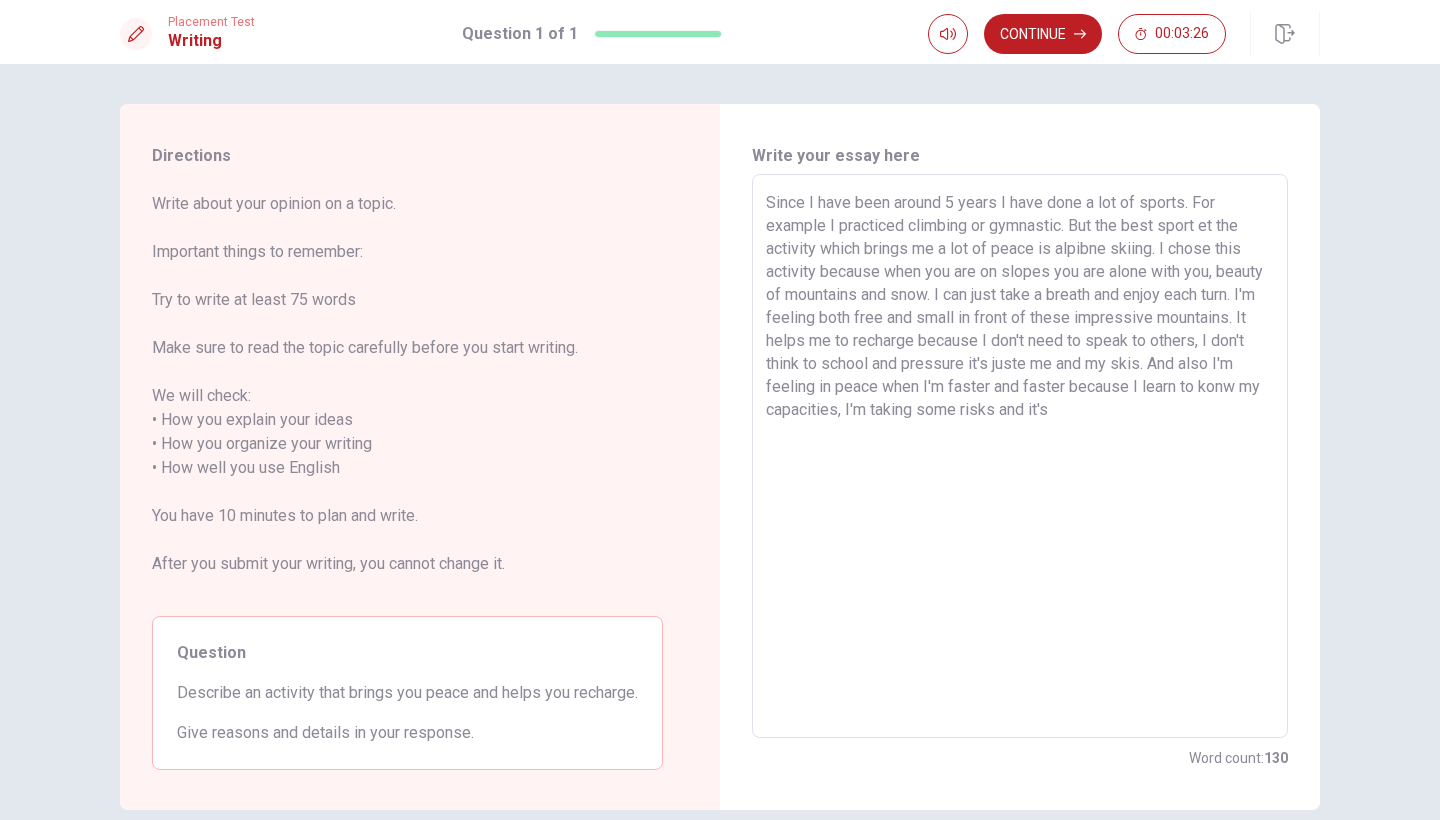 drag, startPoint x: 1186, startPoint y: 412, endPoint x: 996, endPoint y: 415, distance: 190.02368 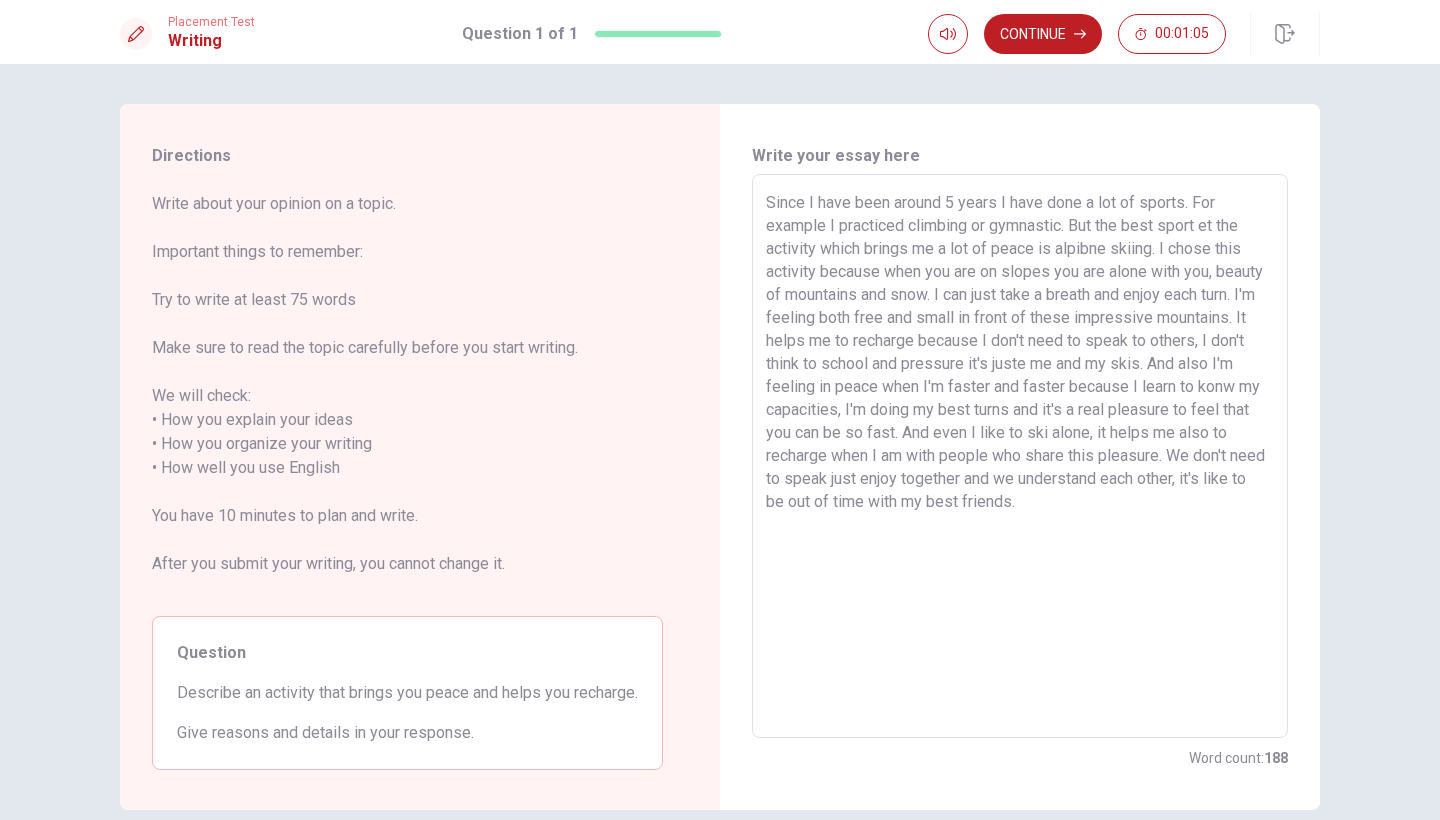 click on "Since I have been around 5 years I have done a lot of sports. For example I practiced climbing or gymnastic. But the best sport et the activity which brings me a lot of peace is alpibne skiing. I chose this activity because when you are on slopes you are alone with you, beauty of mountains and snow. I can just take a breath and enjoy each turn. I'm feeling both free and small in front of these impressive mountains. It helps me to recharge because I don't need to speak to others, I don't think to school and pressure it's juste me and my skis. And also I'm feeling in peace when I'm faster and faster because I learn to konw my capacities, I'm doing my best turns and it's a real pleasure to feel that you can be so fast. And even I like to ski alone, it helps me also to recharge when I am with people who share this pleasure. We don't need to speak just enjoy together and we understand each other, it's like to be out of time with my best friends." at bounding box center [1020, 456] 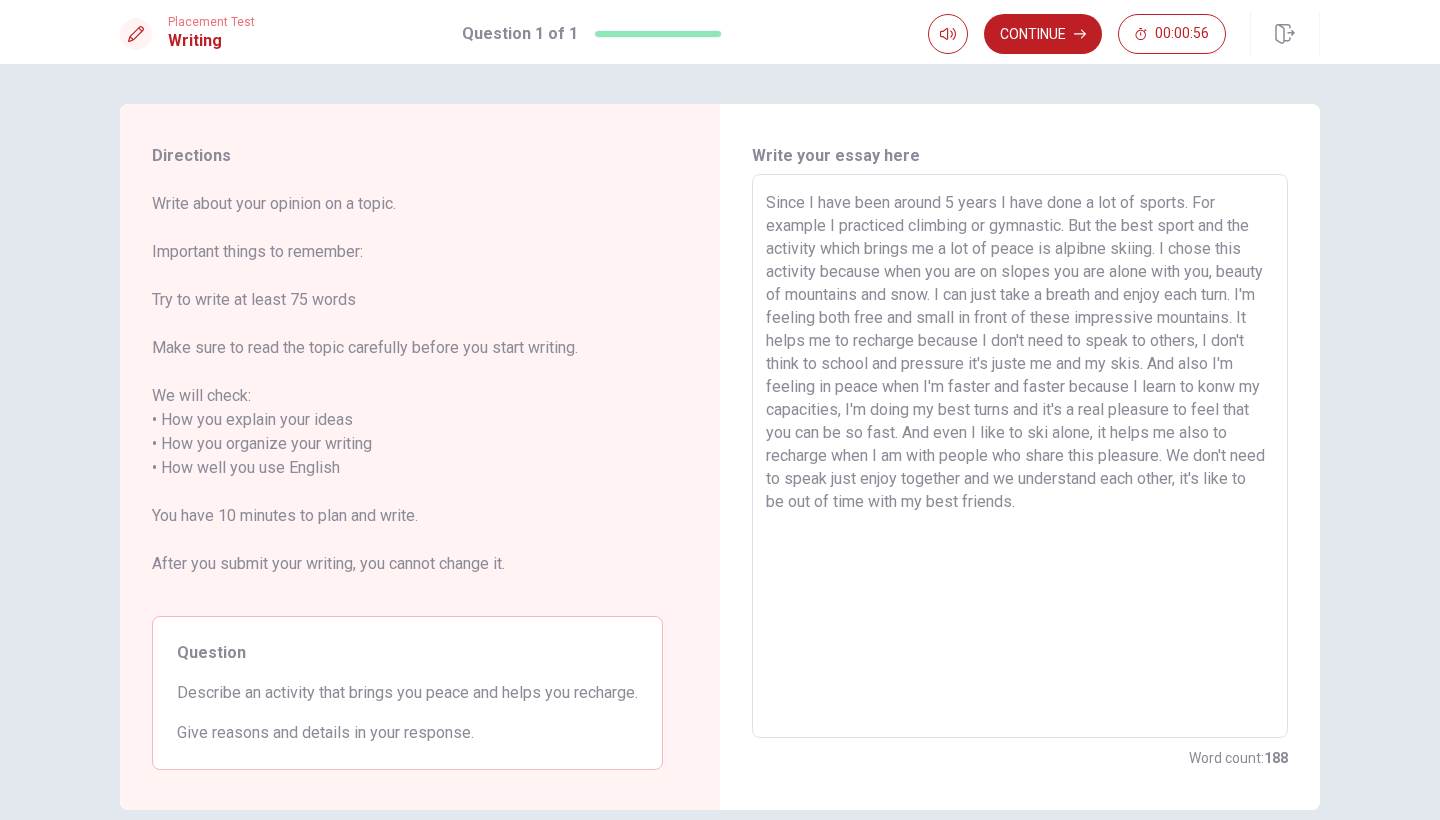 click on "Since I have been around 5 years I have done a lot of sports. For example I practiced climbing or gymnastic. But the best sport and the activity which brings me a lot of peace is alpibne skiing. I chose this activity because when you are on slopes you are alone with you, beauty of mountains and snow. I can just take a breath and enjoy each turn. I'm feeling both free and small in front of these impressive mountains. It helps me to recharge because I don't need to speak to others, I don't think to school and pressure it's juste me and my skis. And also I'm feeling in peace when I'm faster and faster because I learn to konw my capacities, I'm doing my best turns and it's a real pleasure to feel that you can be so fast. And even I like to ski alone, it helps me also to recharge when I am with people who share this pleasure. We don't need to speak just enjoy together and we understand each other, it's like to be out of time with my best friends." at bounding box center (1020, 456) 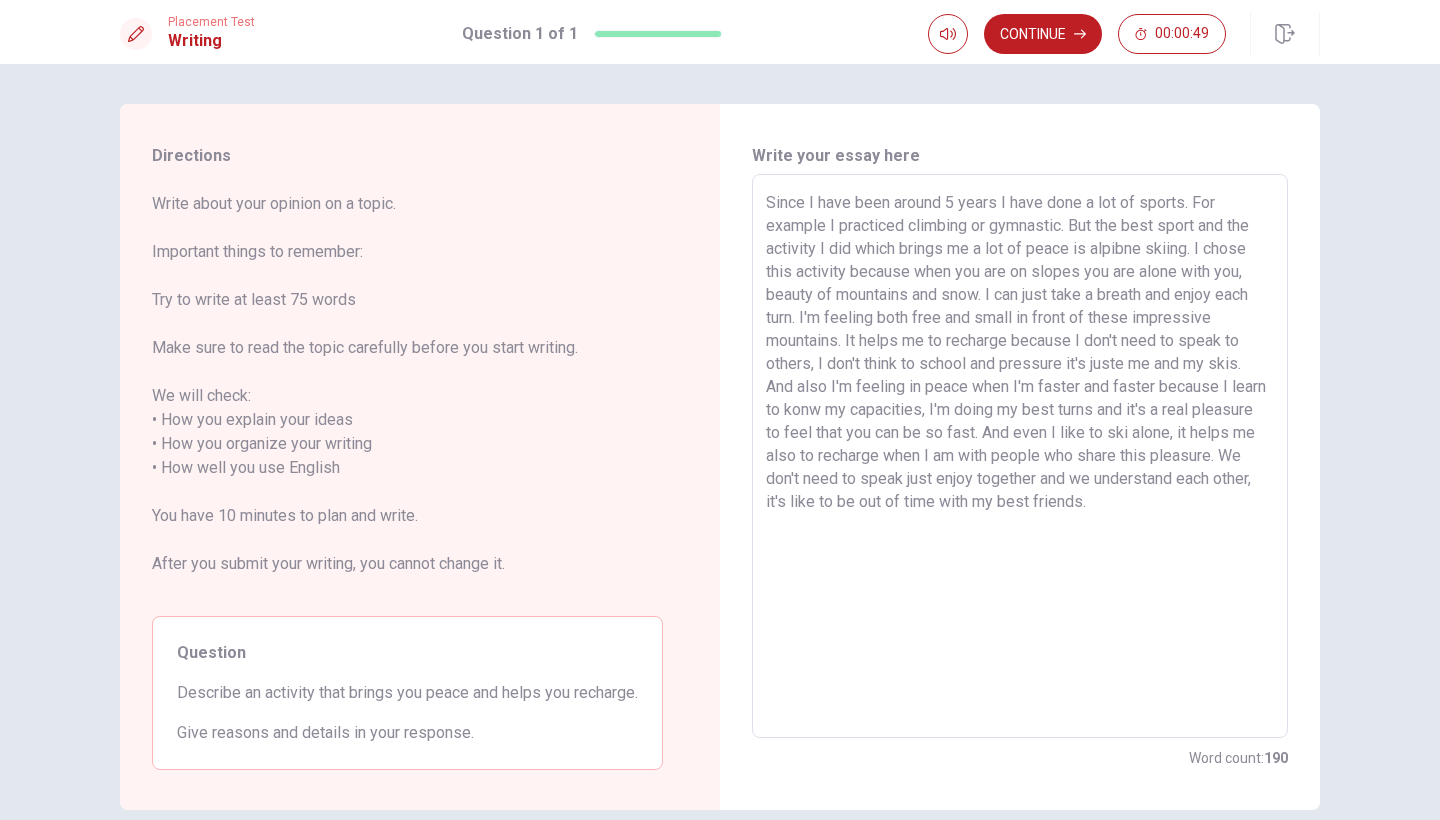 click on "Since I have been around 5 years I have done a lot of sports. For example I practiced climbing or gymnastic. But the best sport and the activity I did which brings me a lot of peace is alpibne skiing. I chose this activity because when you are on slopes you are alone with you, beauty of mountains and snow. I can just take a breath and enjoy each turn. I'm feeling both free and small in front of these impressive mountains. It helps me to recharge because I don't need to speak to others, I don't think to school and pressure it's juste me and my skis. And also I'm feeling in peace when I'm faster and faster because I learn to konw my capacities, I'm doing my best turns and it's a real pleasure to feel that you can be so fast. And even I like to ski alone, it helps me also to recharge when I am with people who share this pleasure. We don't need to speak just enjoy together and we understand each other, it's like to be out of time with my best friends." at bounding box center (1020, 456) 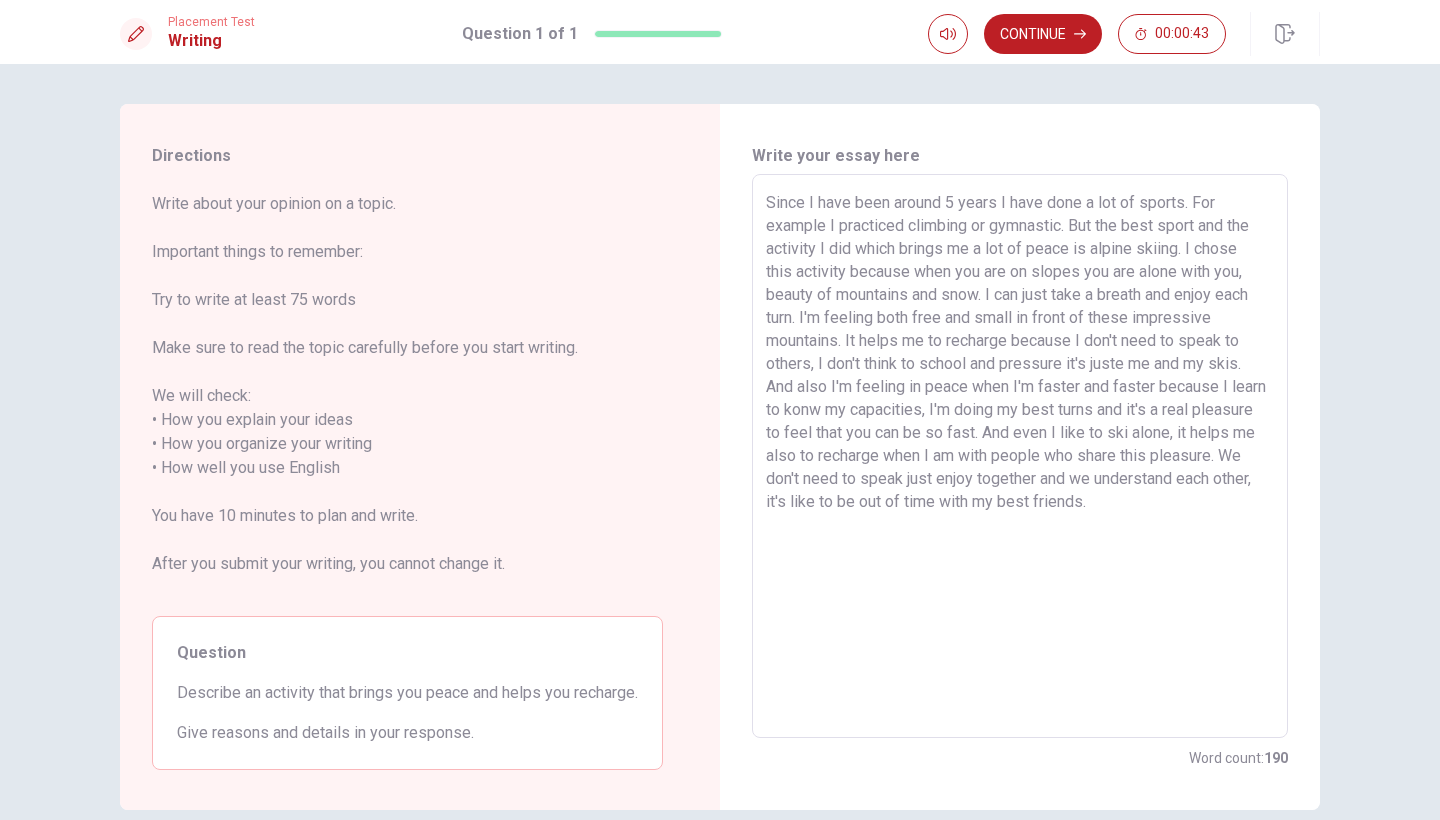 click on "Since I have been around 5 years I have done a lot of sports. For example I practiced climbing or gymnastic. But the best sport and the activity I did which brings me a lot of peace is alpine skiing. I chose this activity because when you are on slopes you are alone with you, beauty of mountains and snow. I can just take a breath and enjoy each turn. I'm feeling both free and small in front of these impressive mountains. It helps me to recharge because I don't need to speak to others, I don't think to school and pressure it's juste me and my skis. And also I'm feeling in peace when I'm faster and faster because I learn to konw my capacities, I'm doing my best turns and it's a real pleasure to feel that you can be so fast. And even I like to ski alone, it helps me also to recharge when I am with people who share this pleasure. We don't need to speak just enjoy together and we understand each other, it's like to be out of time with my best friends." at bounding box center (1020, 456) 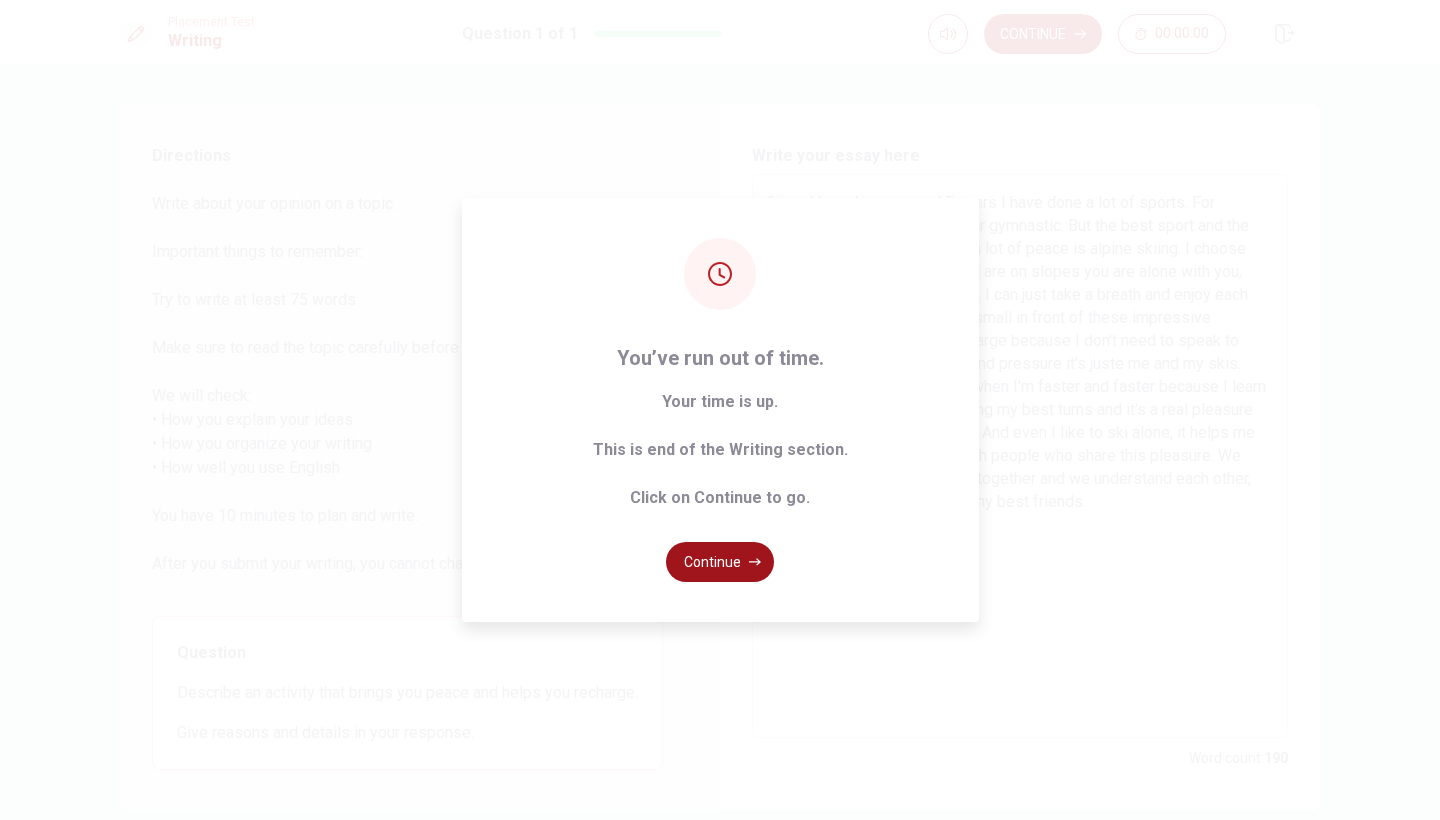 click on "Continue" at bounding box center (720, 562) 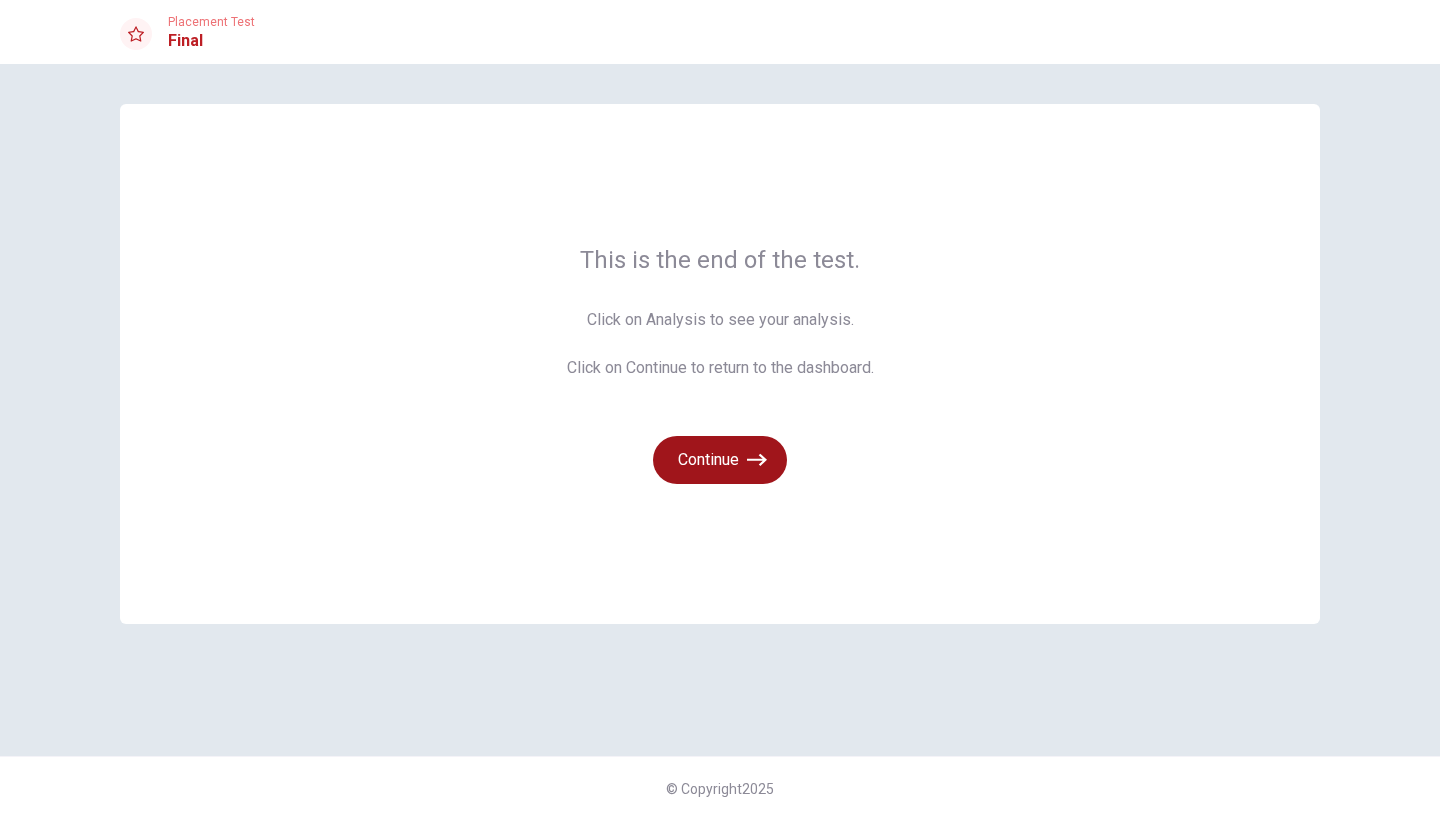 click on "Continue" at bounding box center (720, 460) 